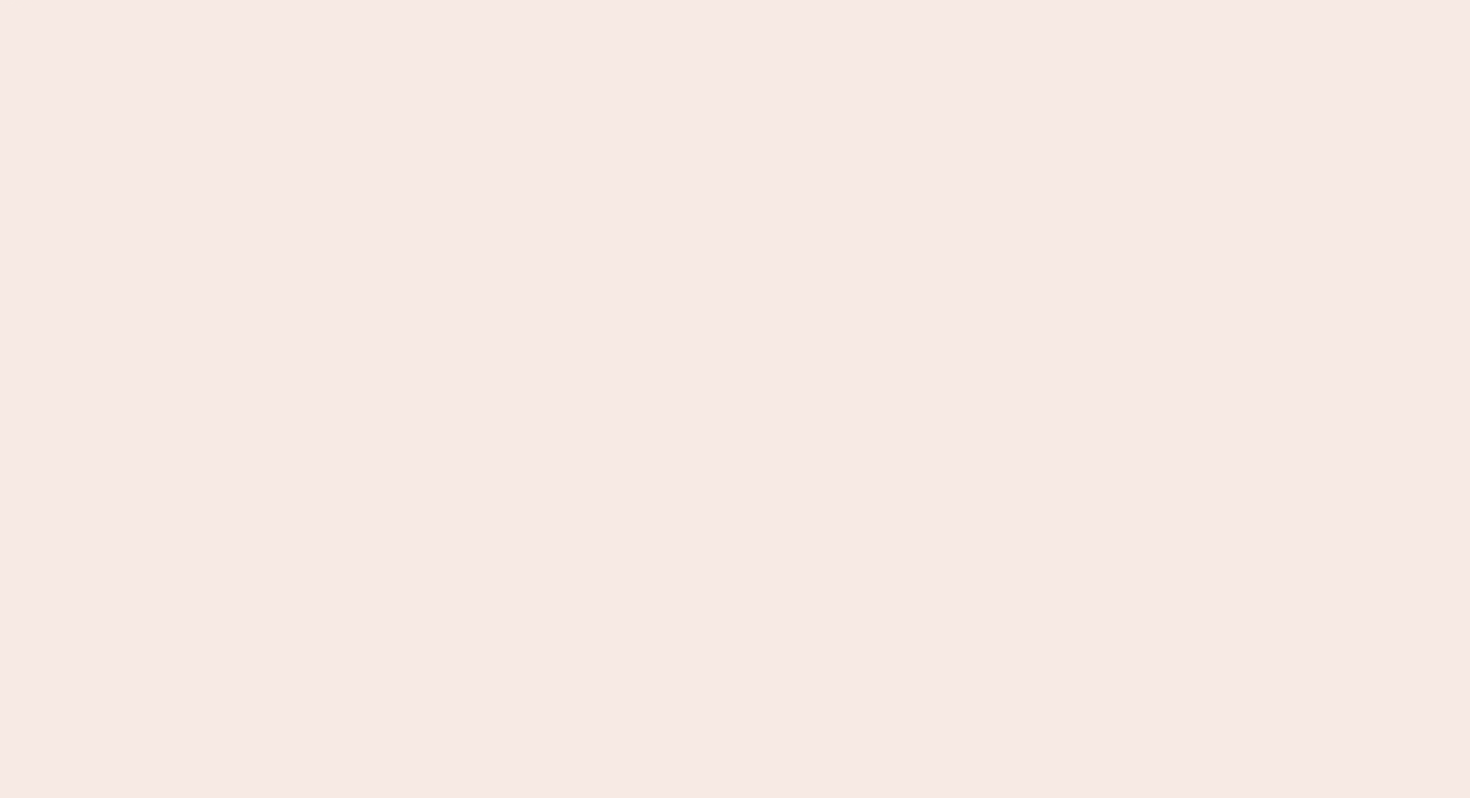 scroll, scrollTop: 0, scrollLeft: 0, axis: both 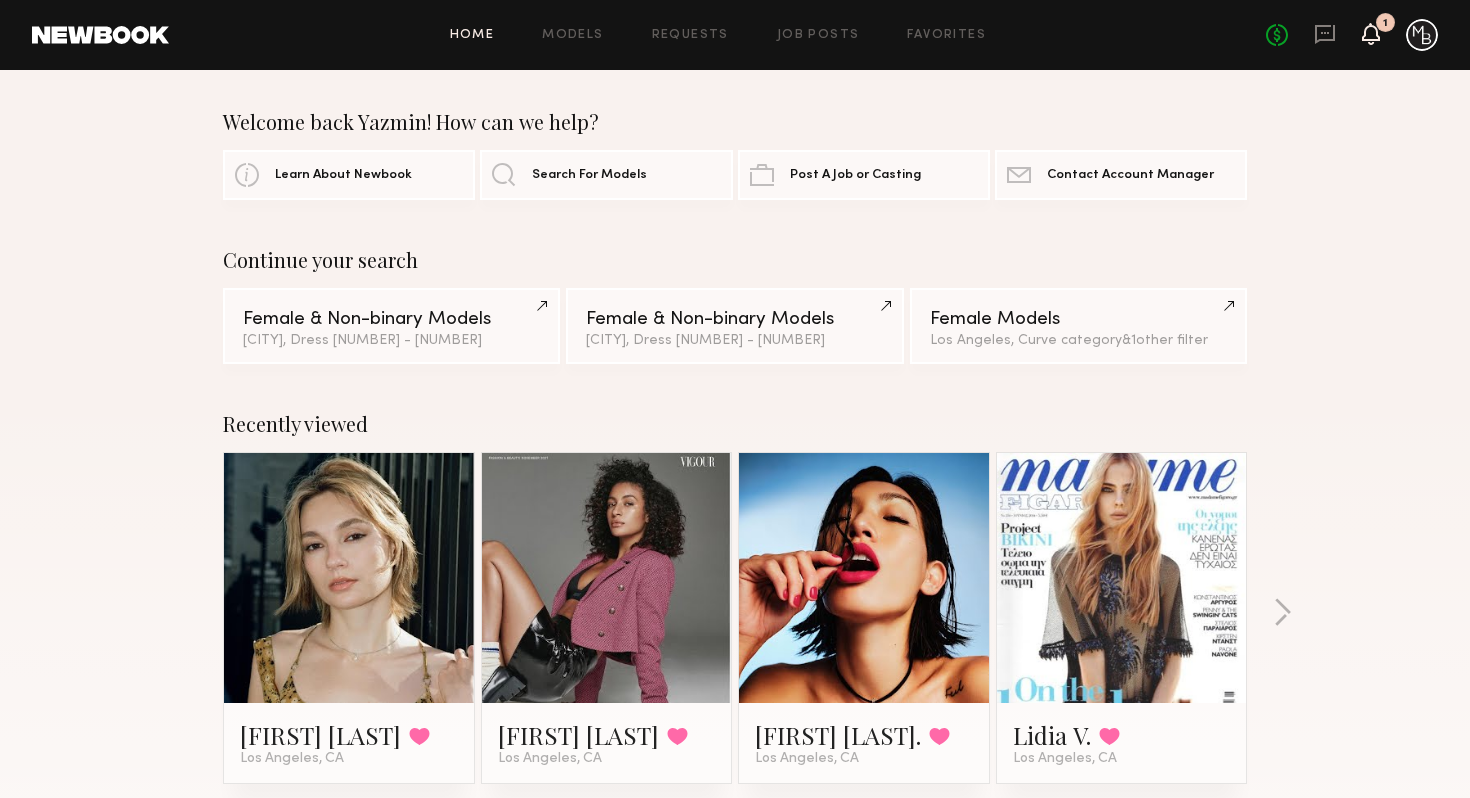 click 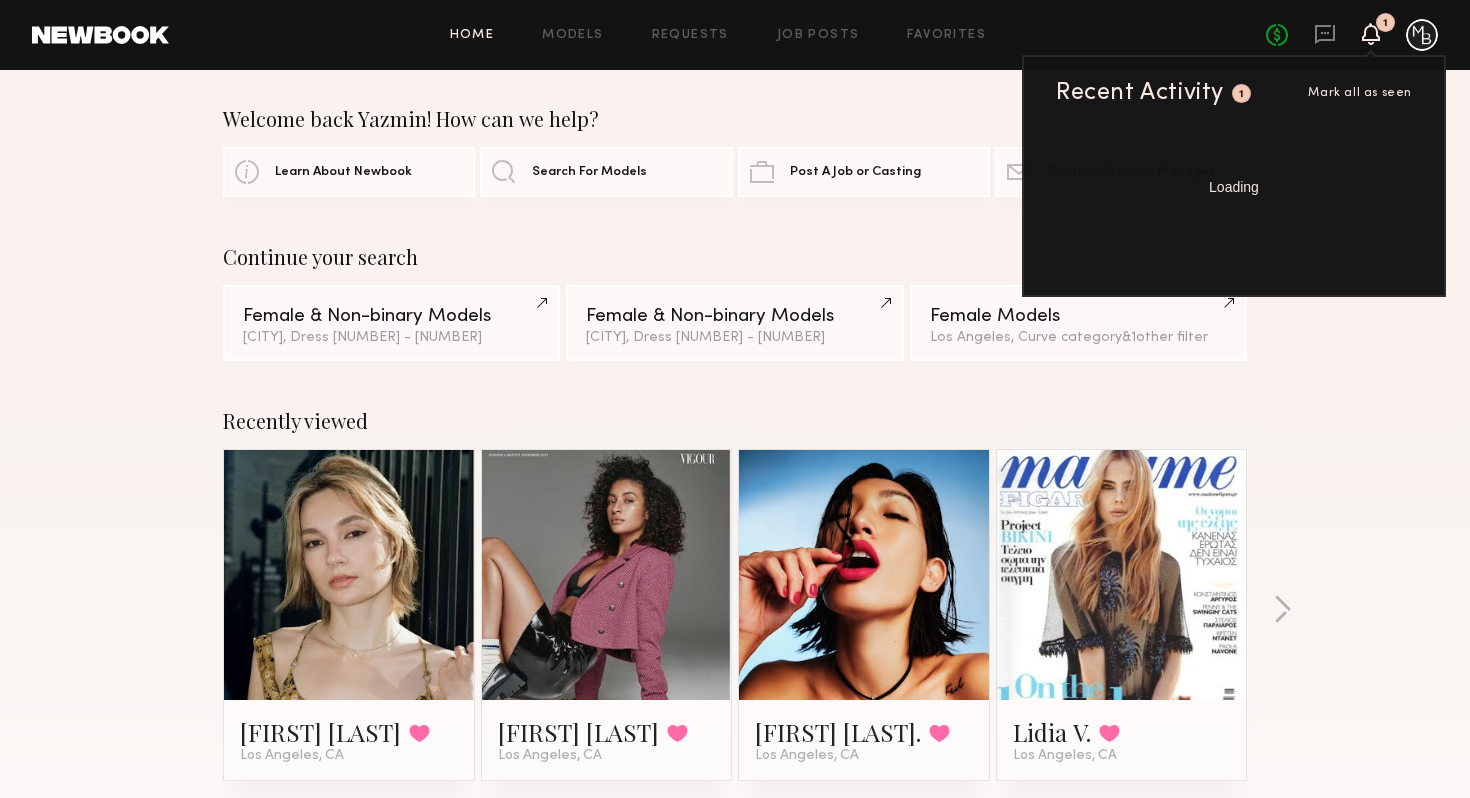 scroll, scrollTop: 0, scrollLeft: 0, axis: both 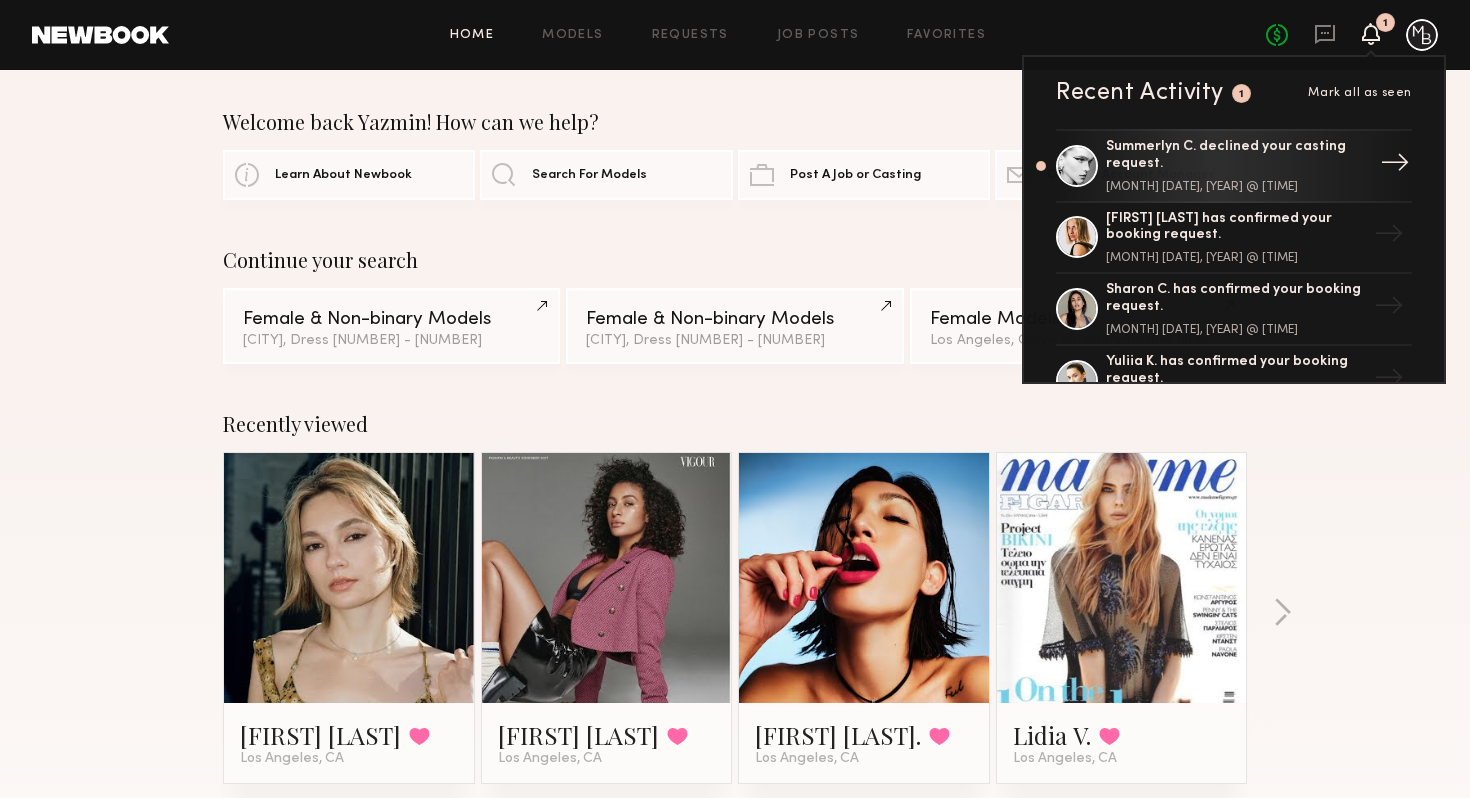 click on "[MONTH] [DATE], [YEAR] @ [TIME]" 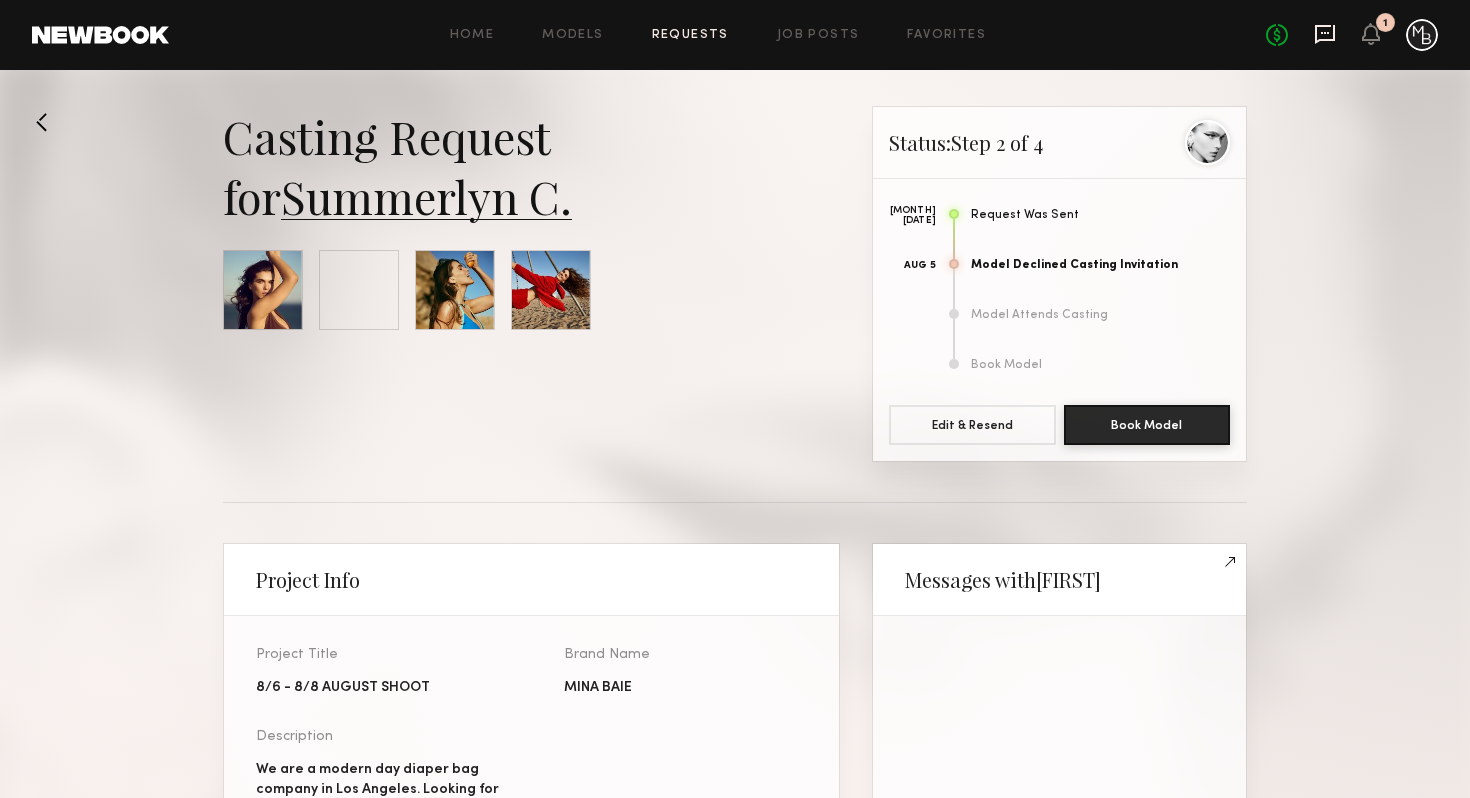 click 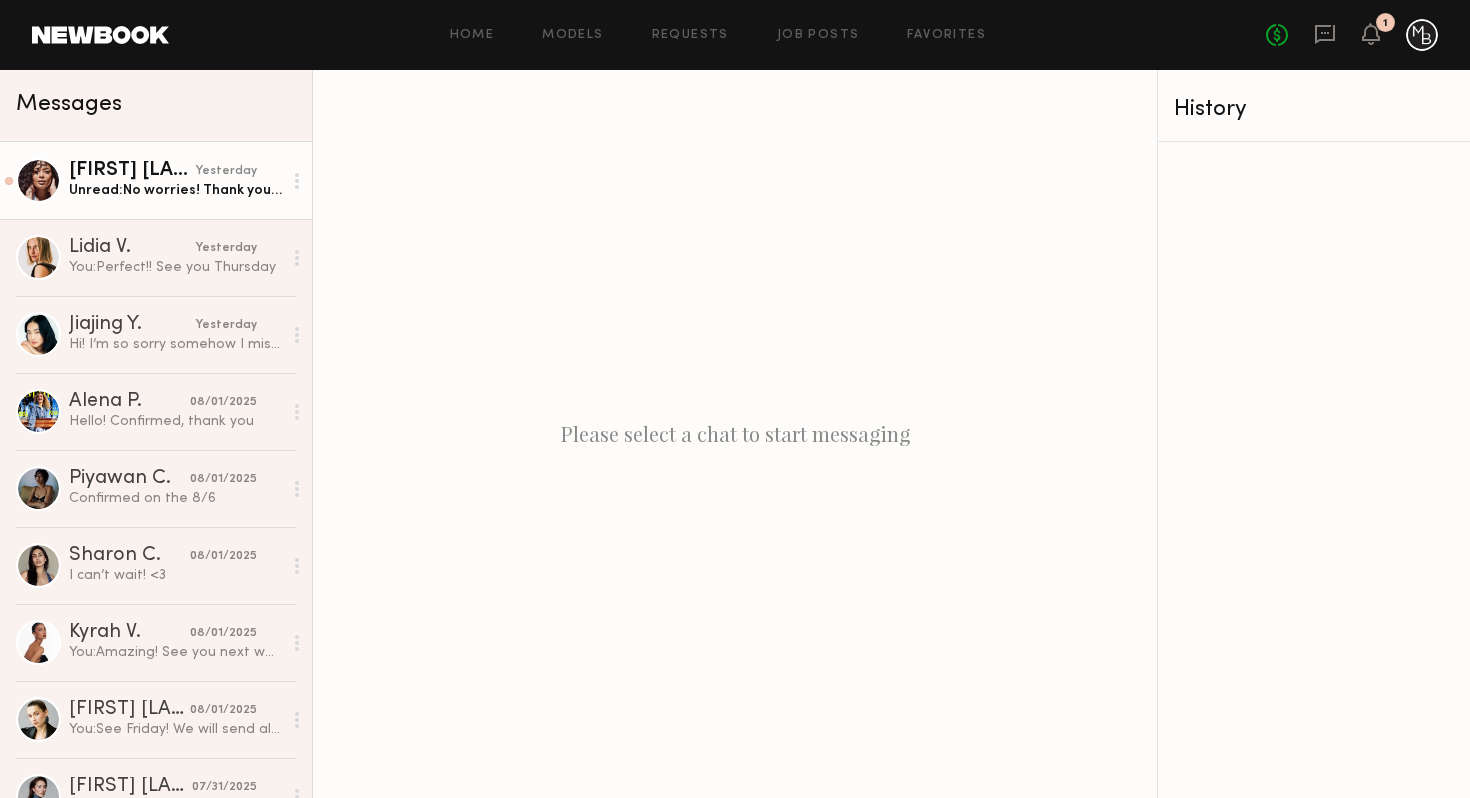 click on "yesterday" 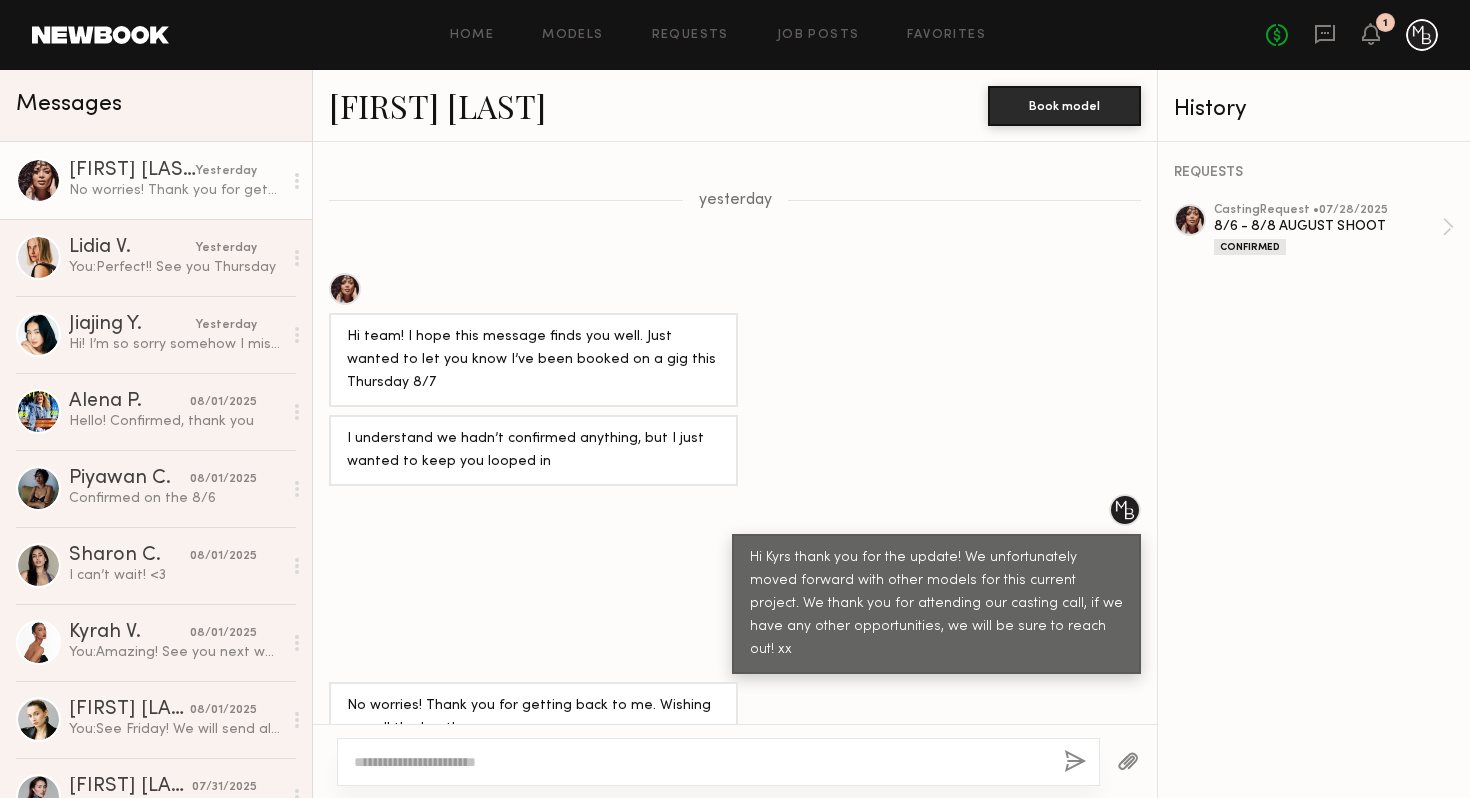 scroll, scrollTop: 1020, scrollLeft: 0, axis: vertical 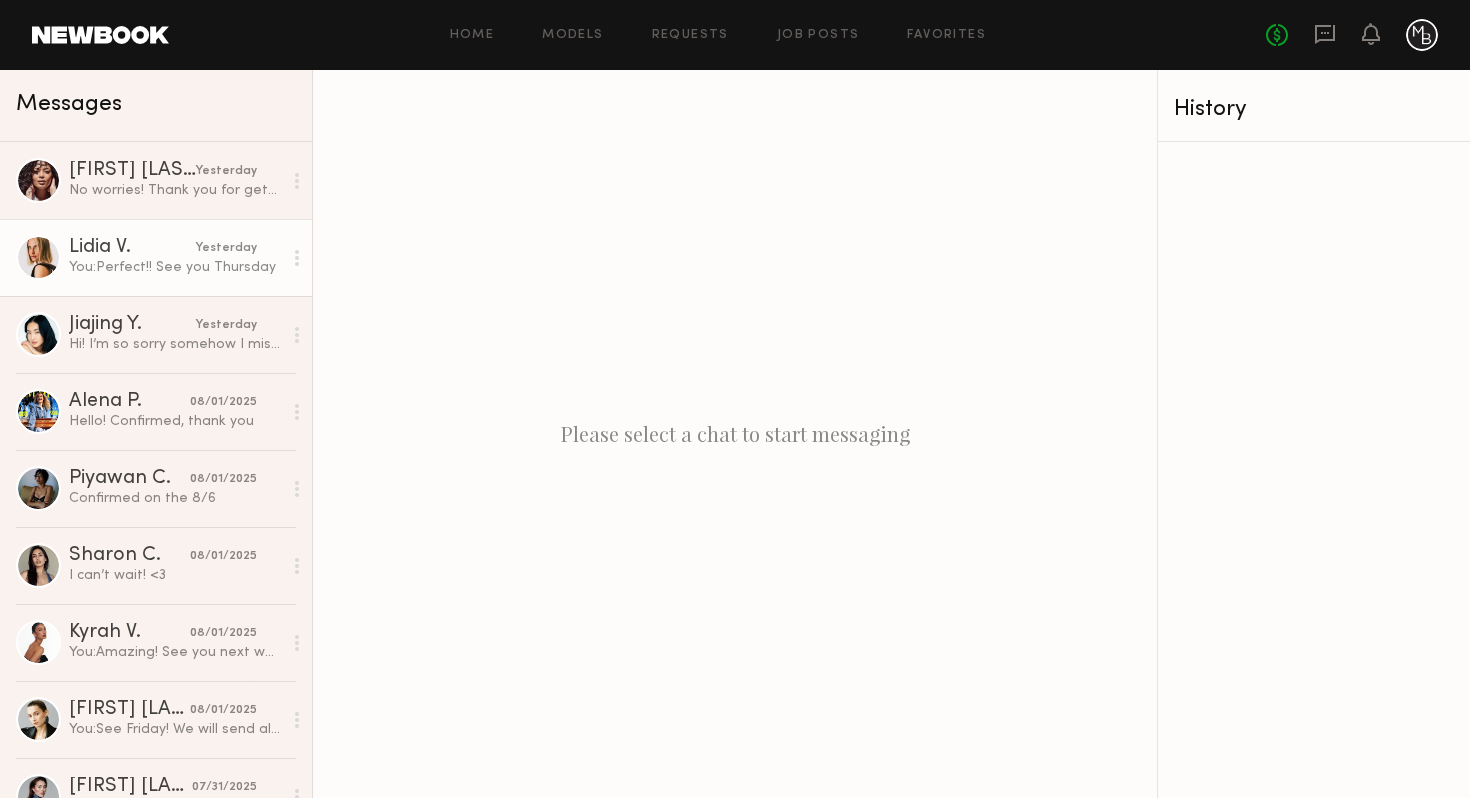 click on "[FIRST] [LAST] yesterday You:  Perfect!! See you Thursday" 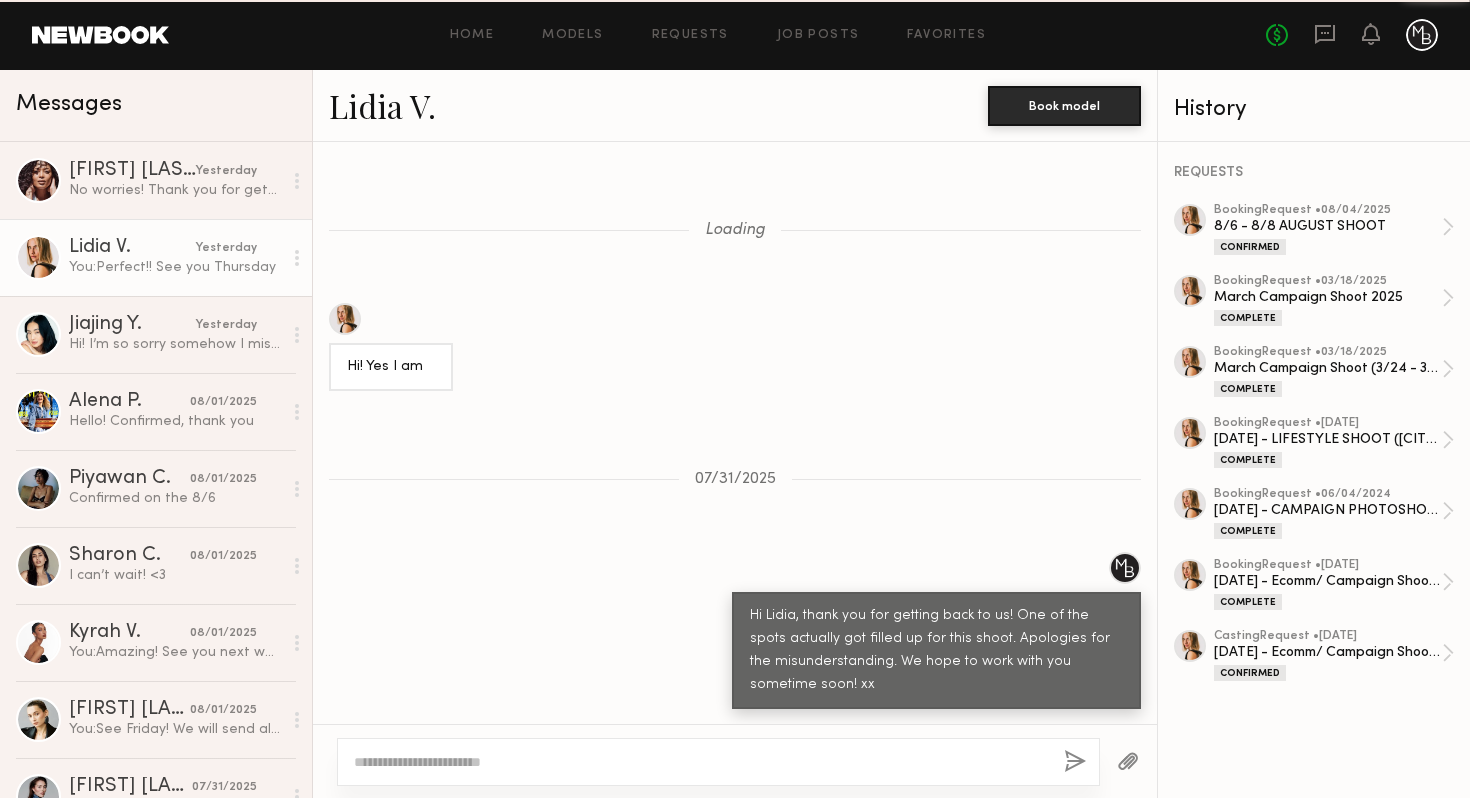 scroll, scrollTop: 962, scrollLeft: 0, axis: vertical 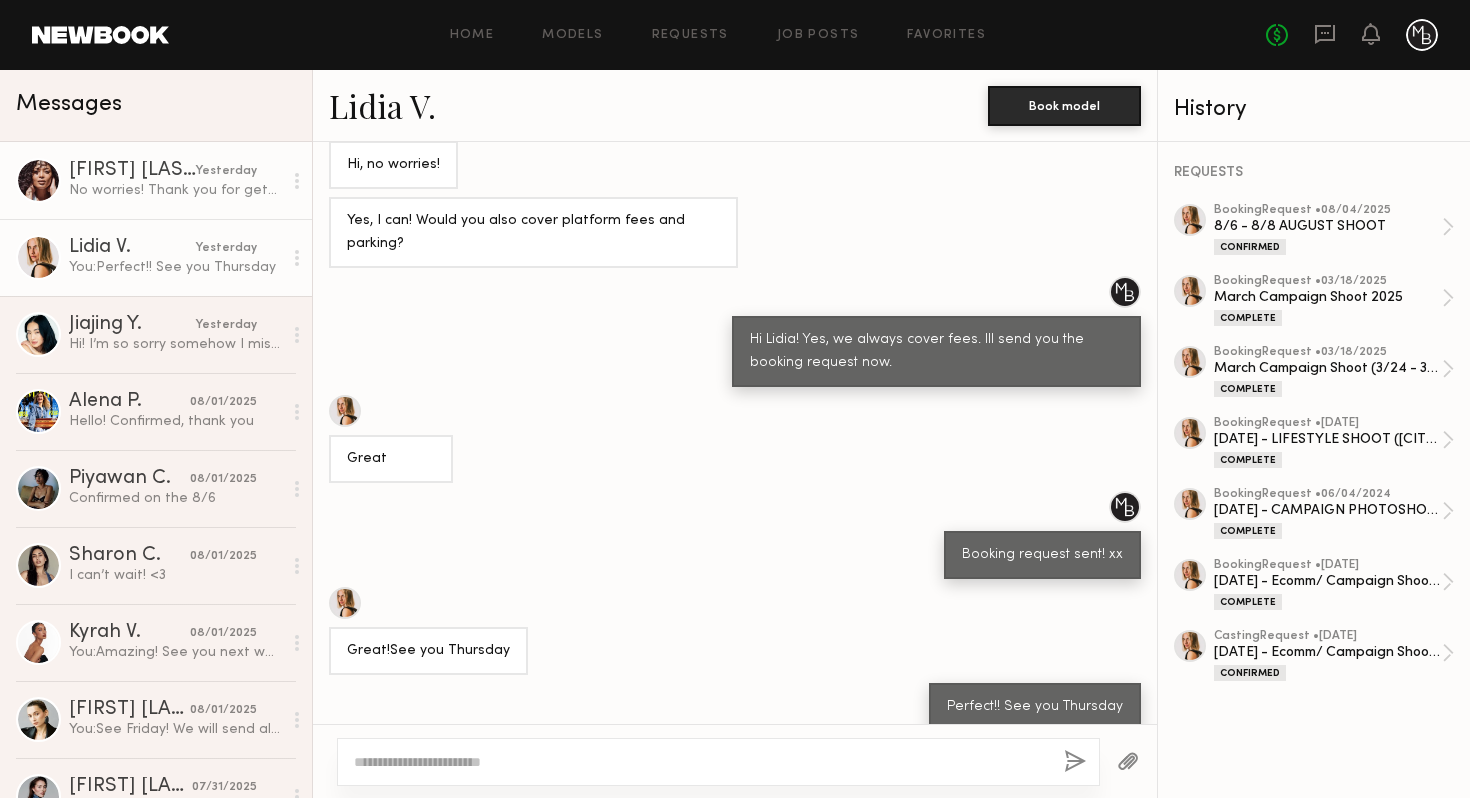 click on "No worries! Thank you for getting back to me. Wishing you all the best!" 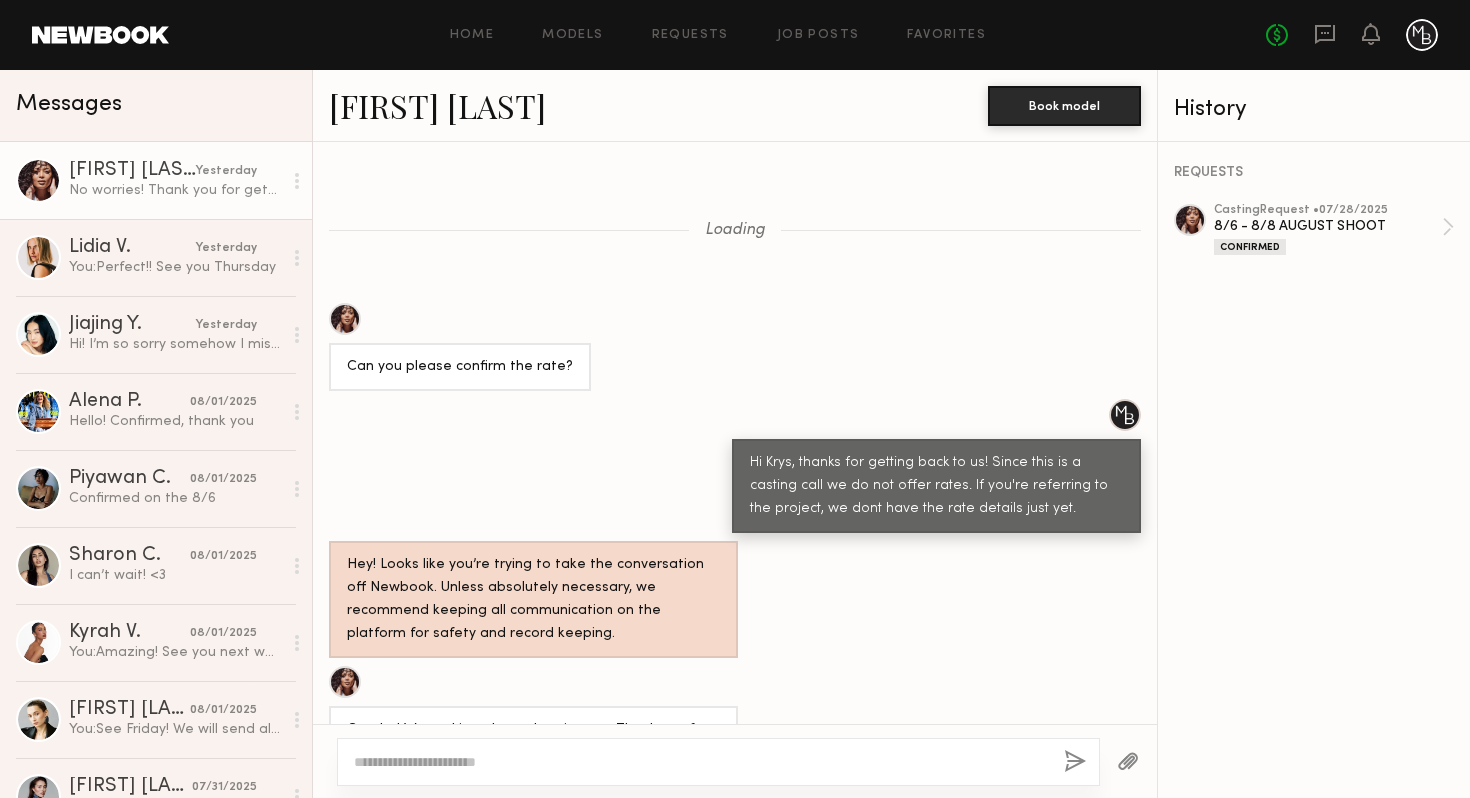 scroll, scrollTop: 1020, scrollLeft: 0, axis: vertical 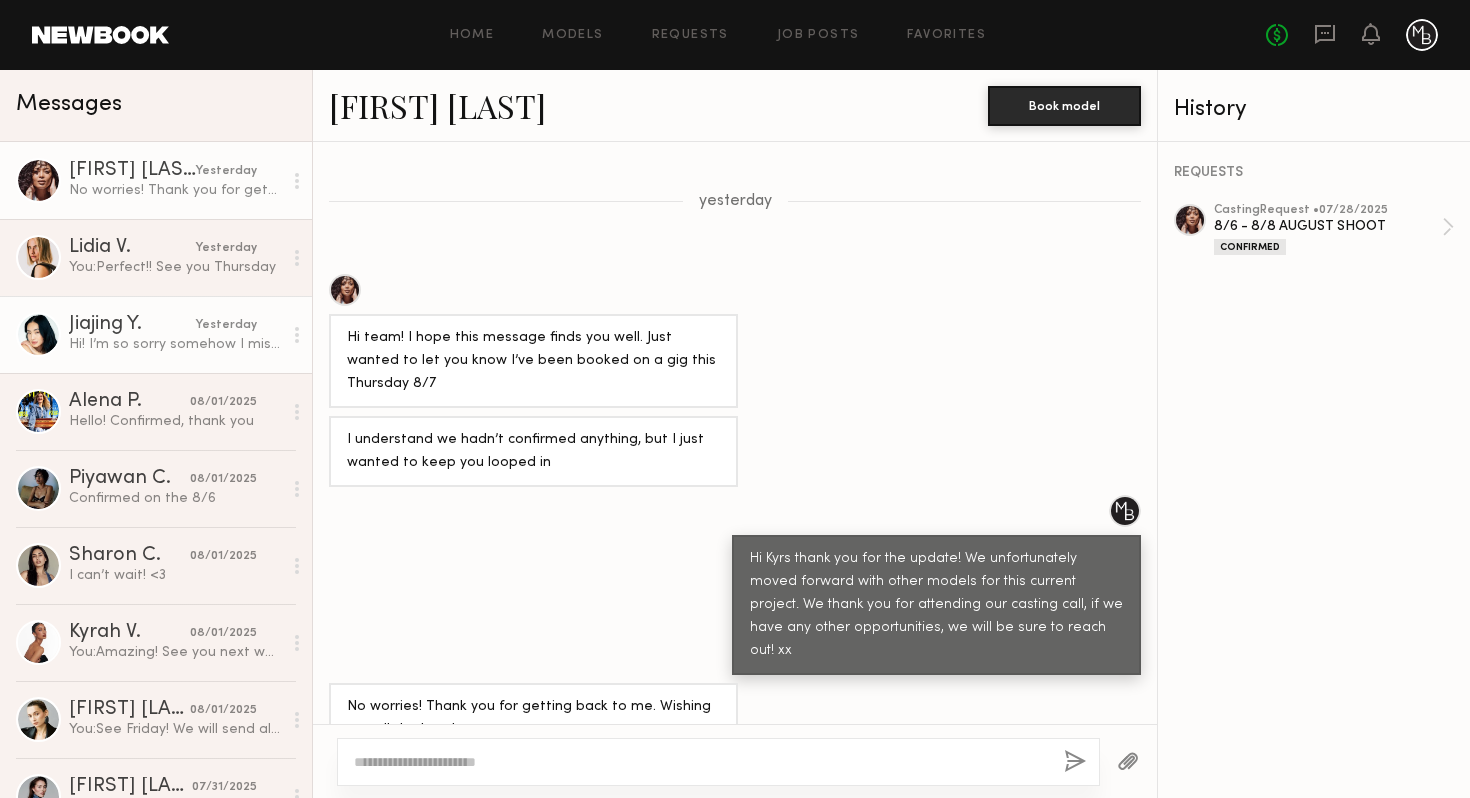 click on "Hi! I’m so sorry somehow I missed that notification. Unfortunately I won’t be able to make it- but I hope you have a great shoot and I’d love to work together in the future sometime!" 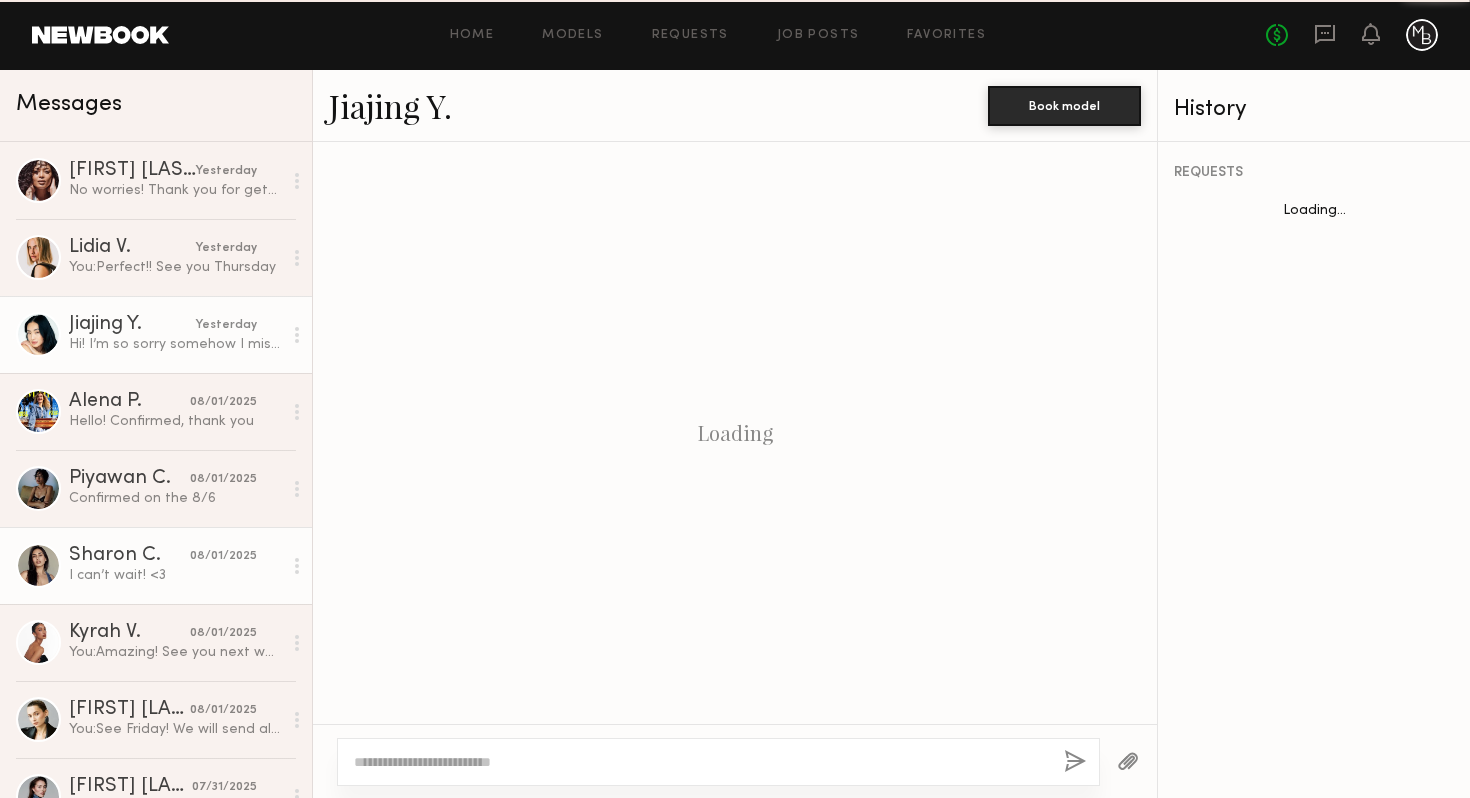 scroll, scrollTop: 1893, scrollLeft: 0, axis: vertical 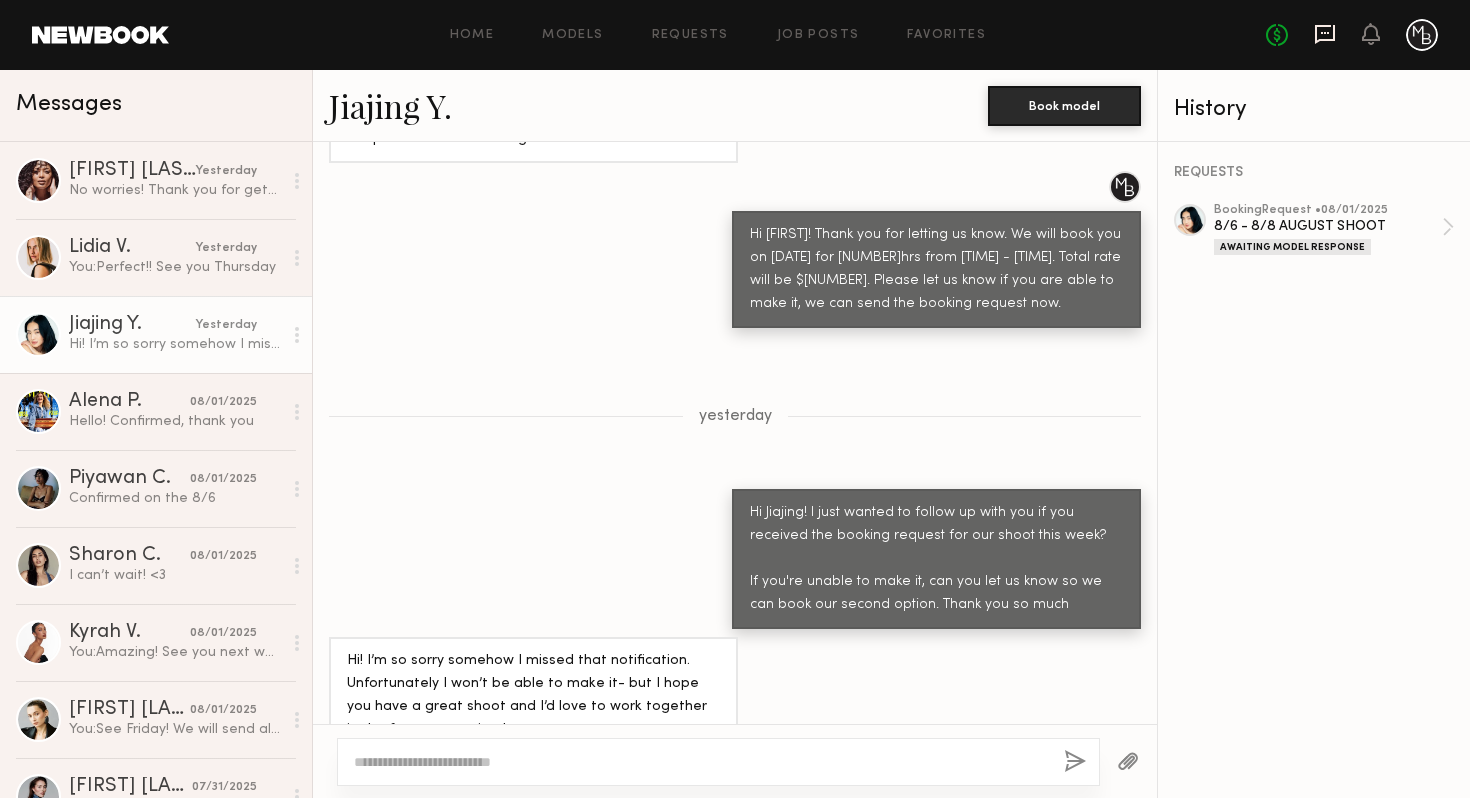 click 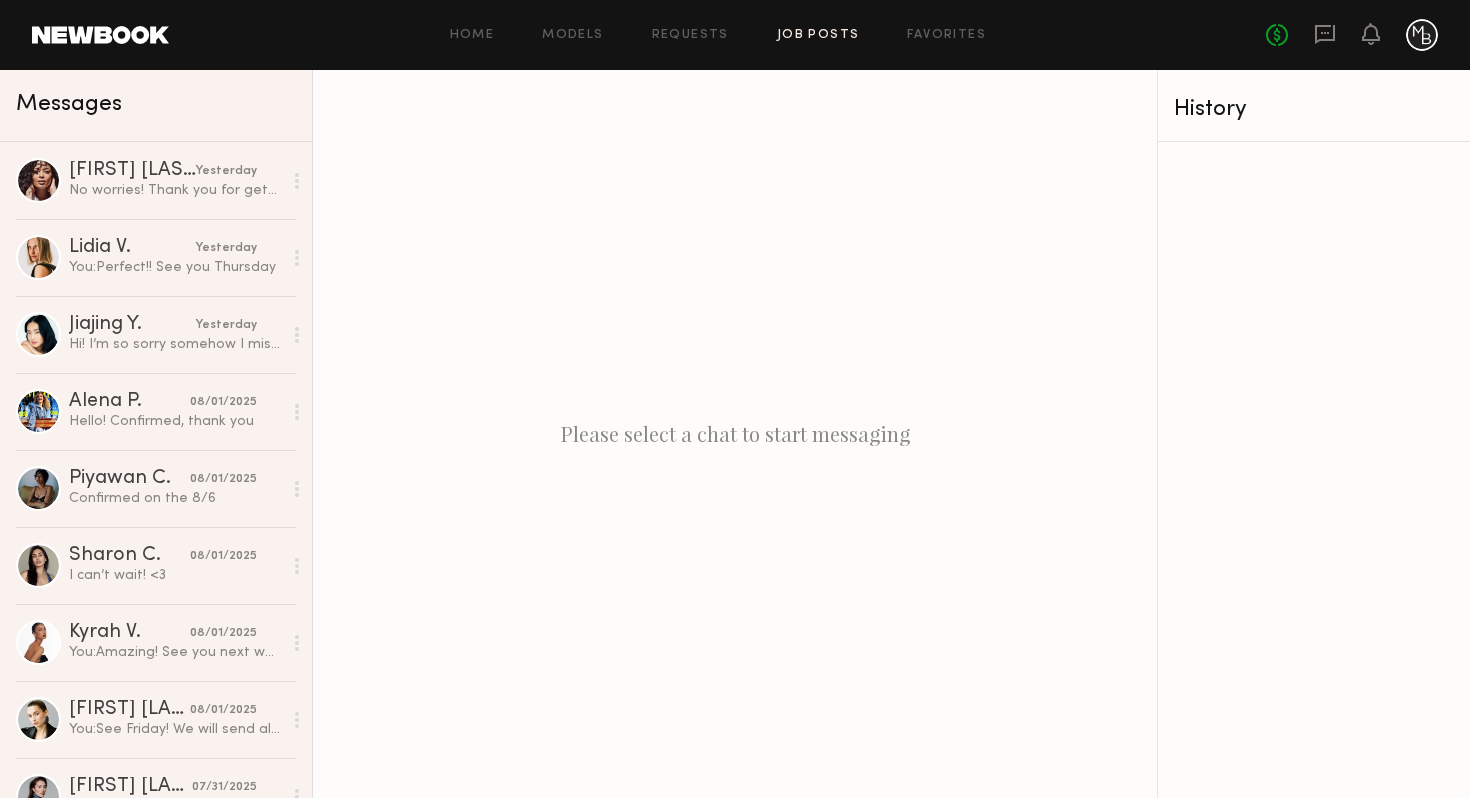 click on "Job Posts" 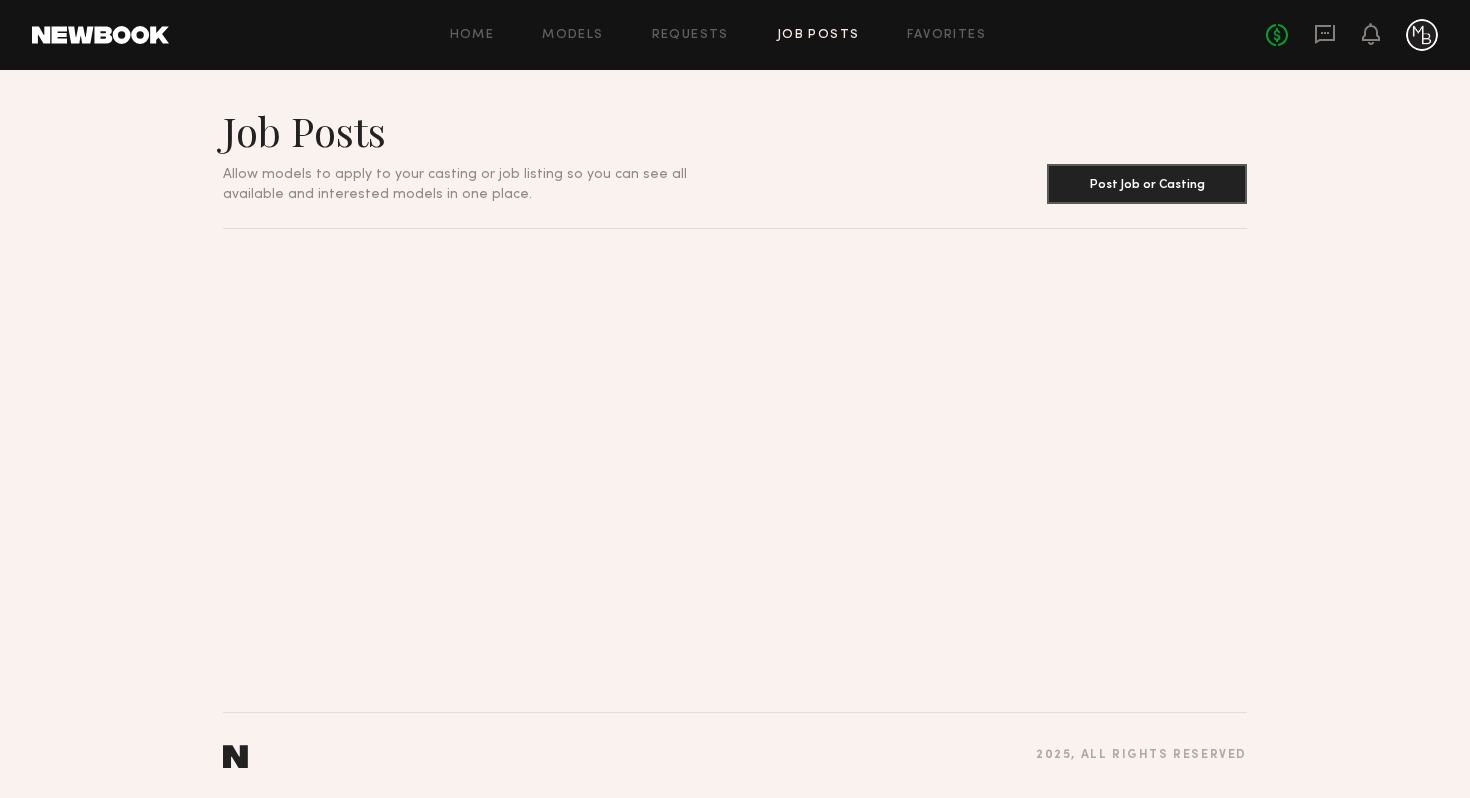 click on "Home Models Requests Job Posts Favorites Sign Out No fees up to $5,000" 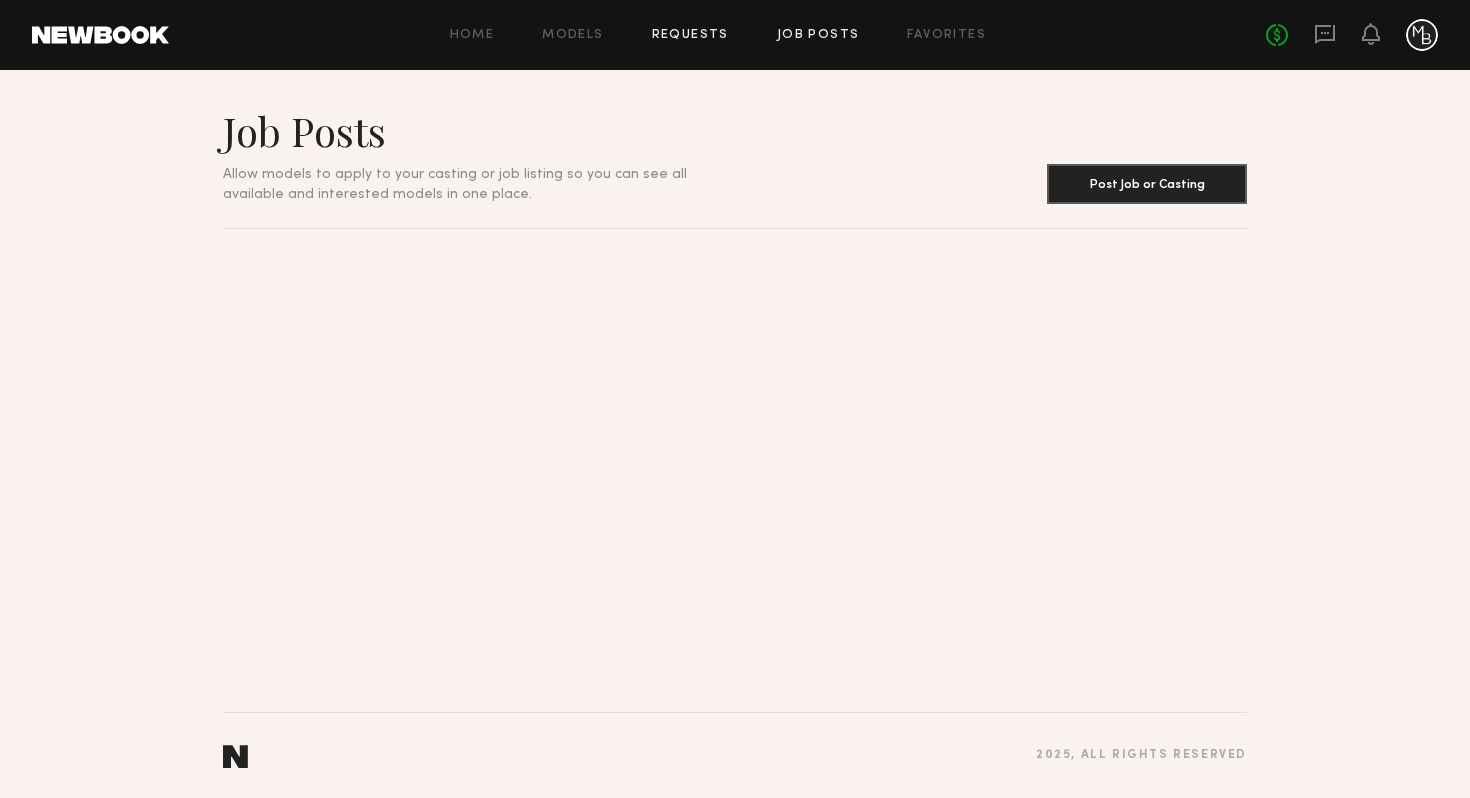 click on "Requests" 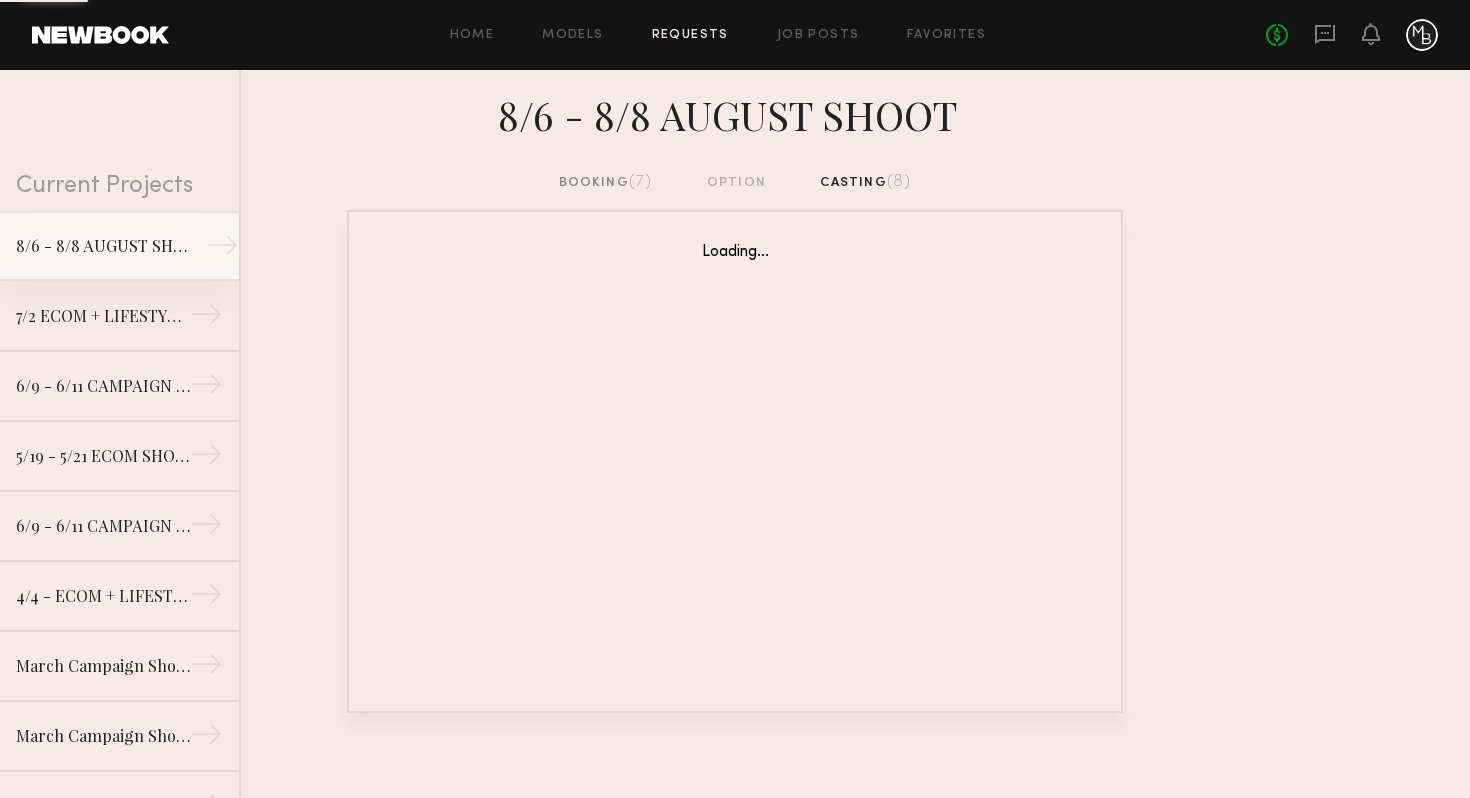 click on "8/6 - 8/8 AUGUST SHOOT" 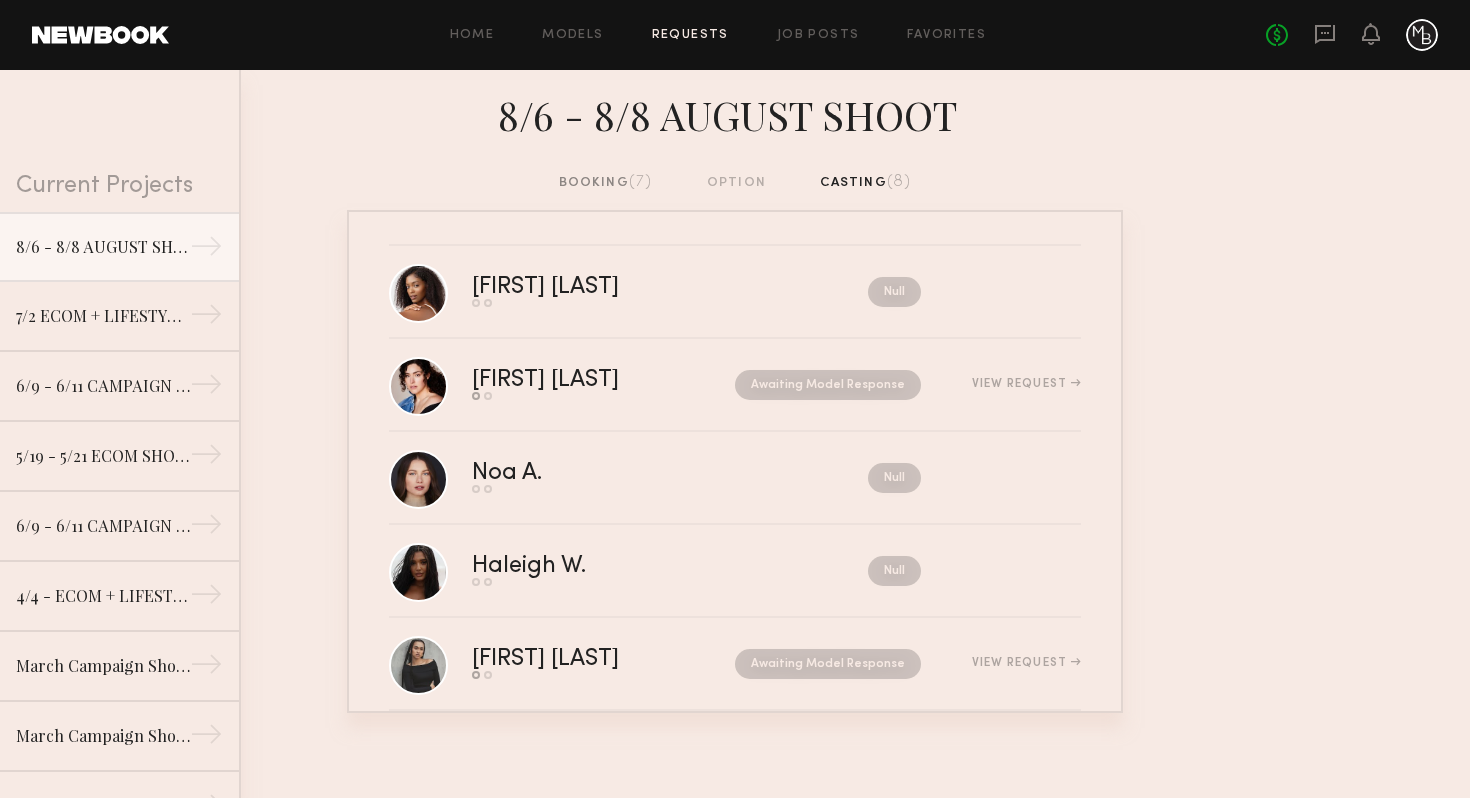 click on "booking  (7)  option   casting  (8)" 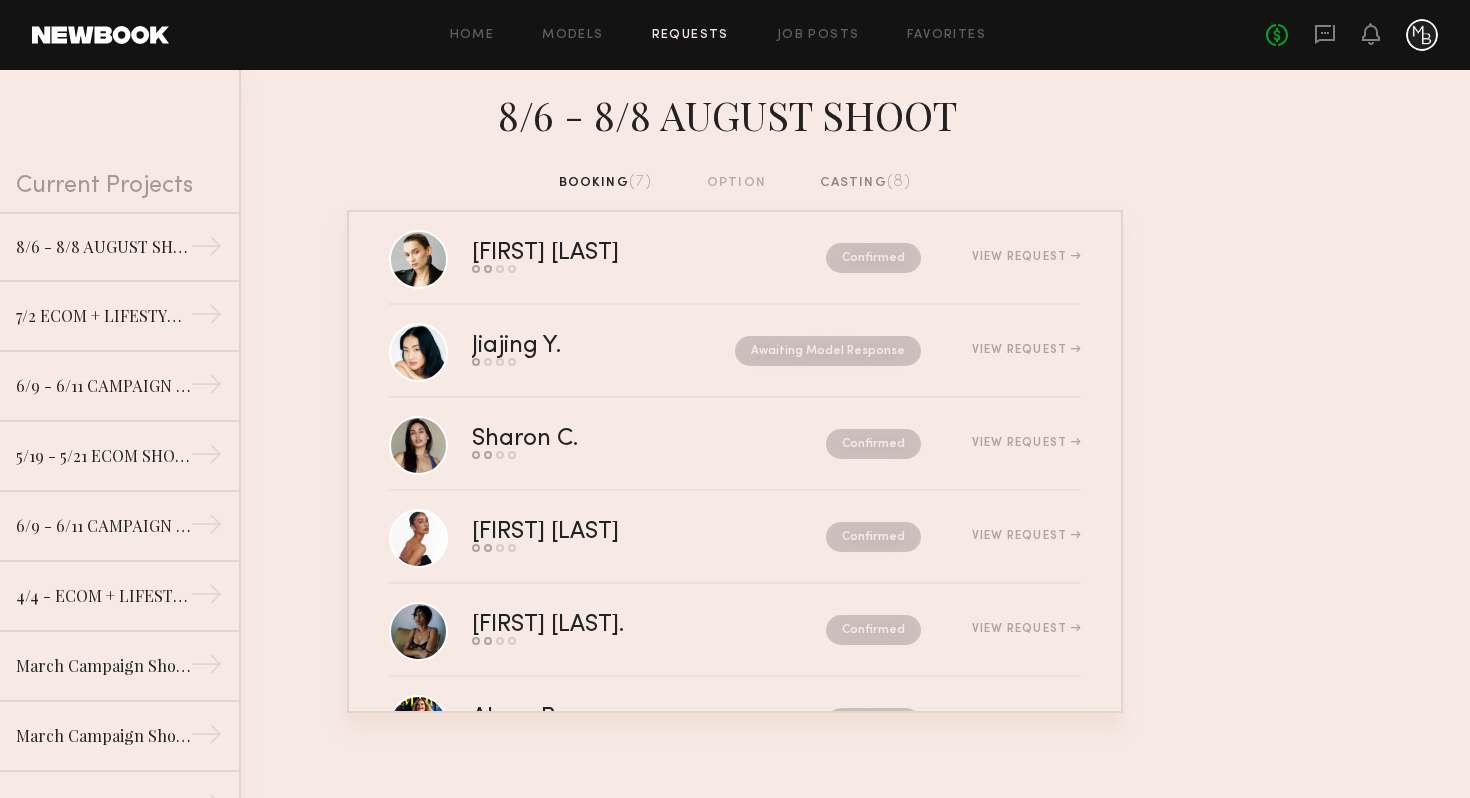 scroll, scrollTop: 218, scrollLeft: 0, axis: vertical 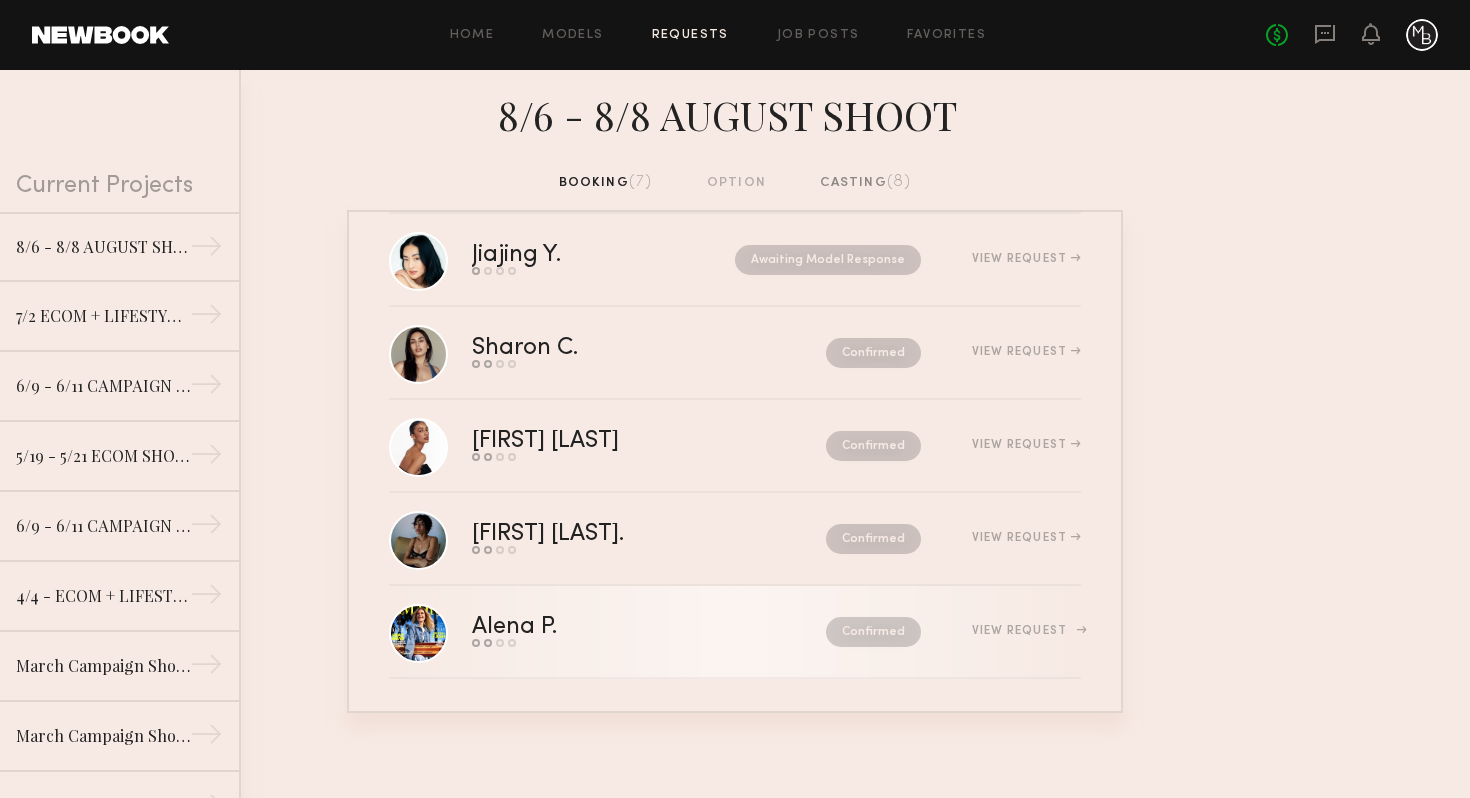 click on "Alena P." 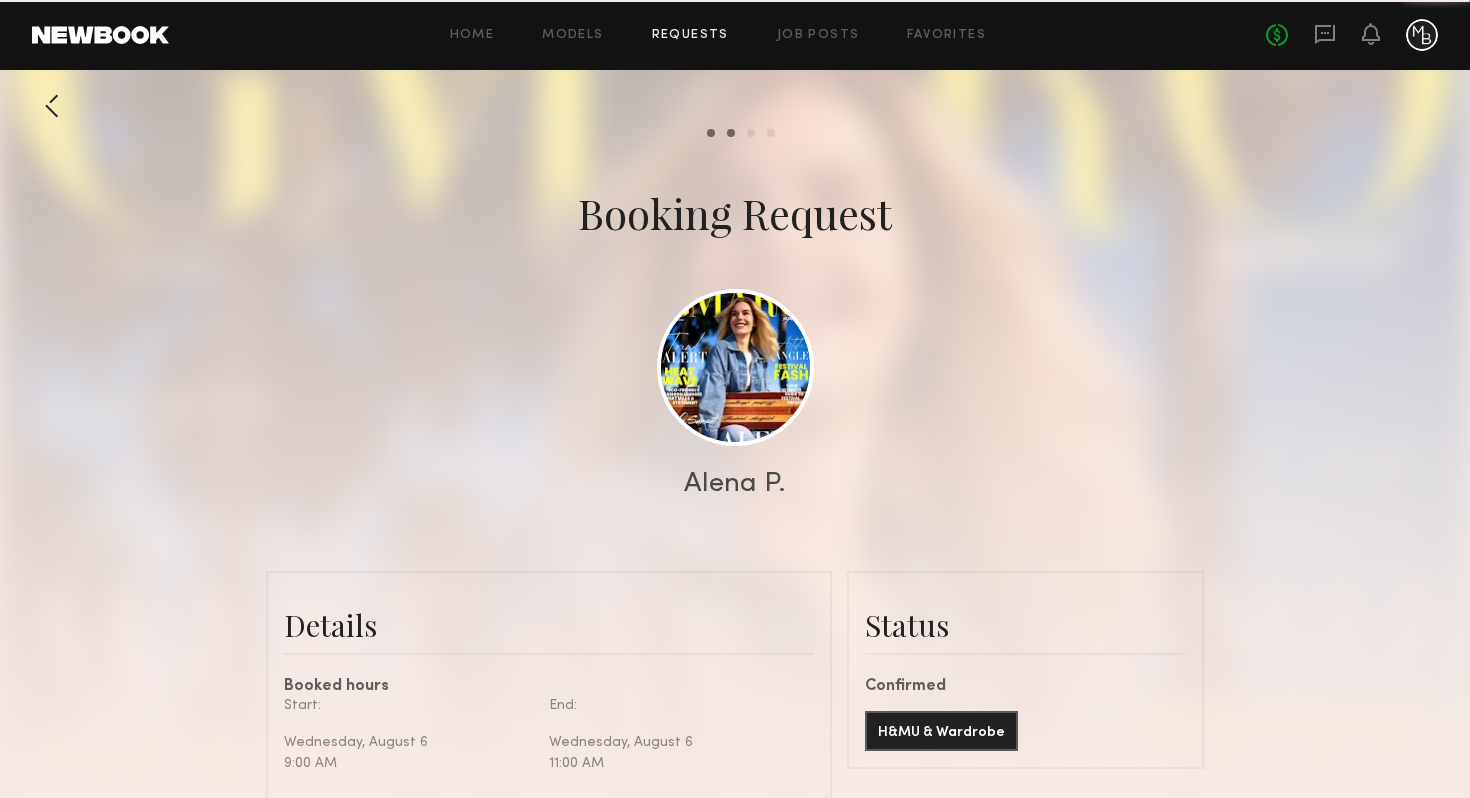 scroll, scrollTop: 1817, scrollLeft: 0, axis: vertical 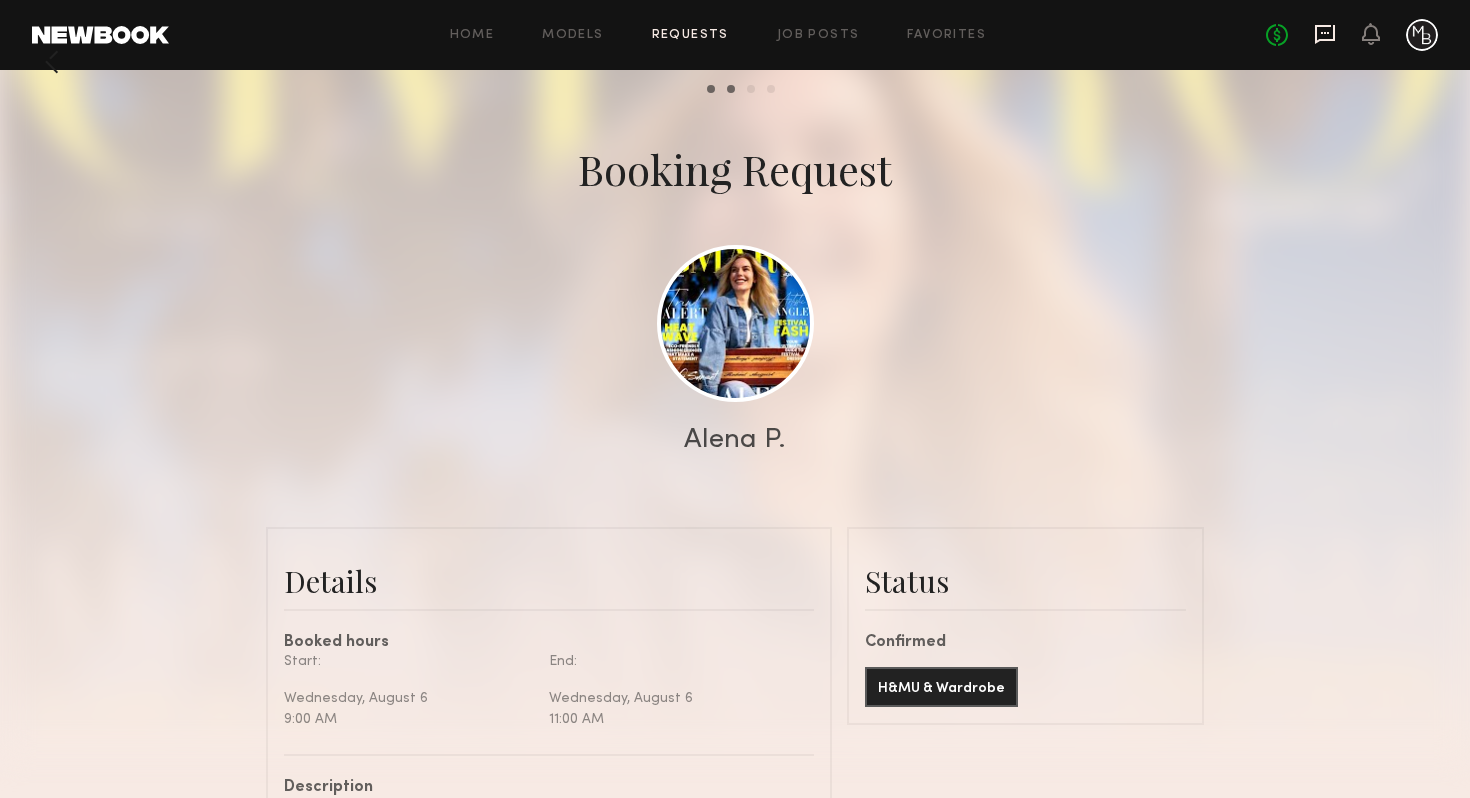 click 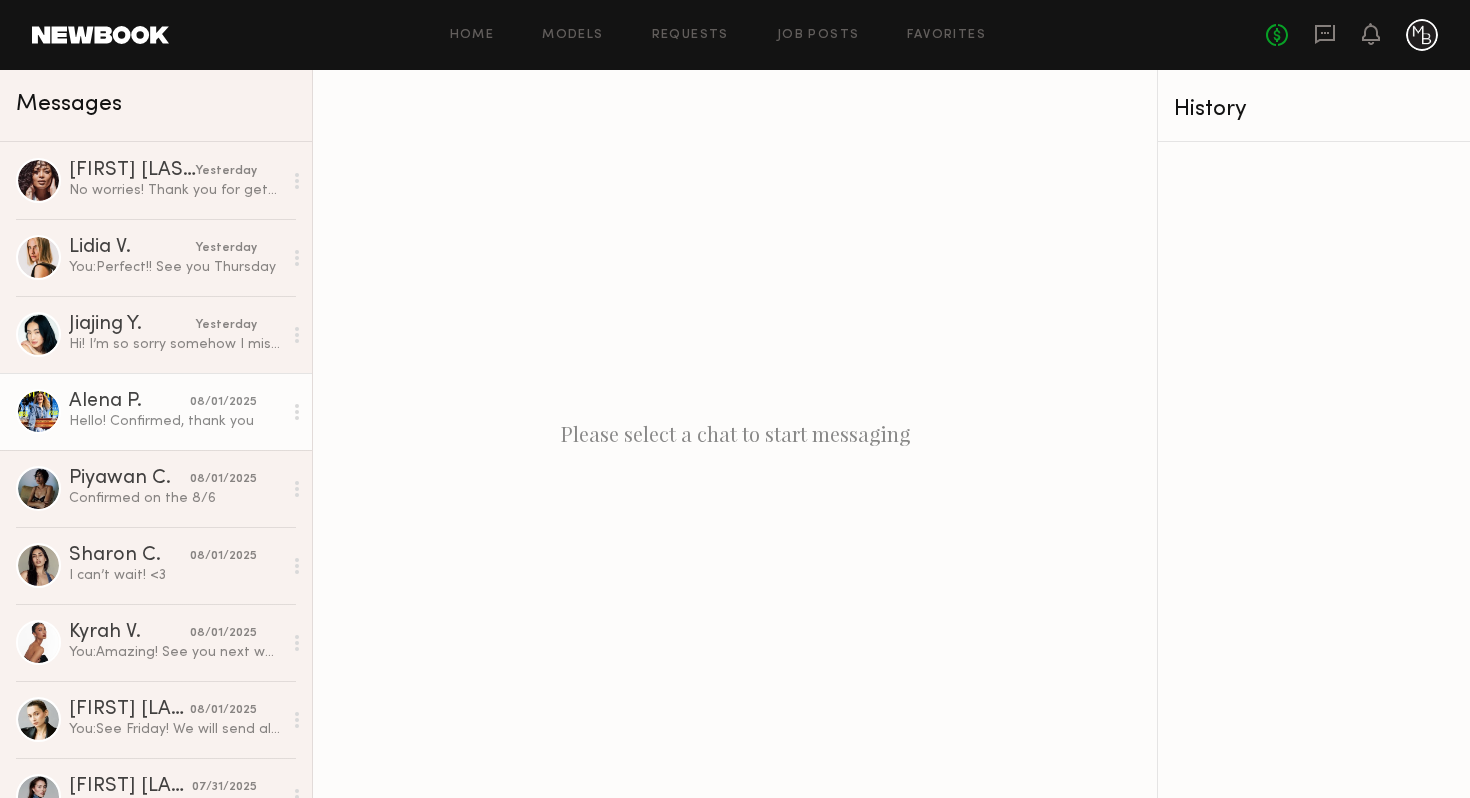 click on "Alena P." 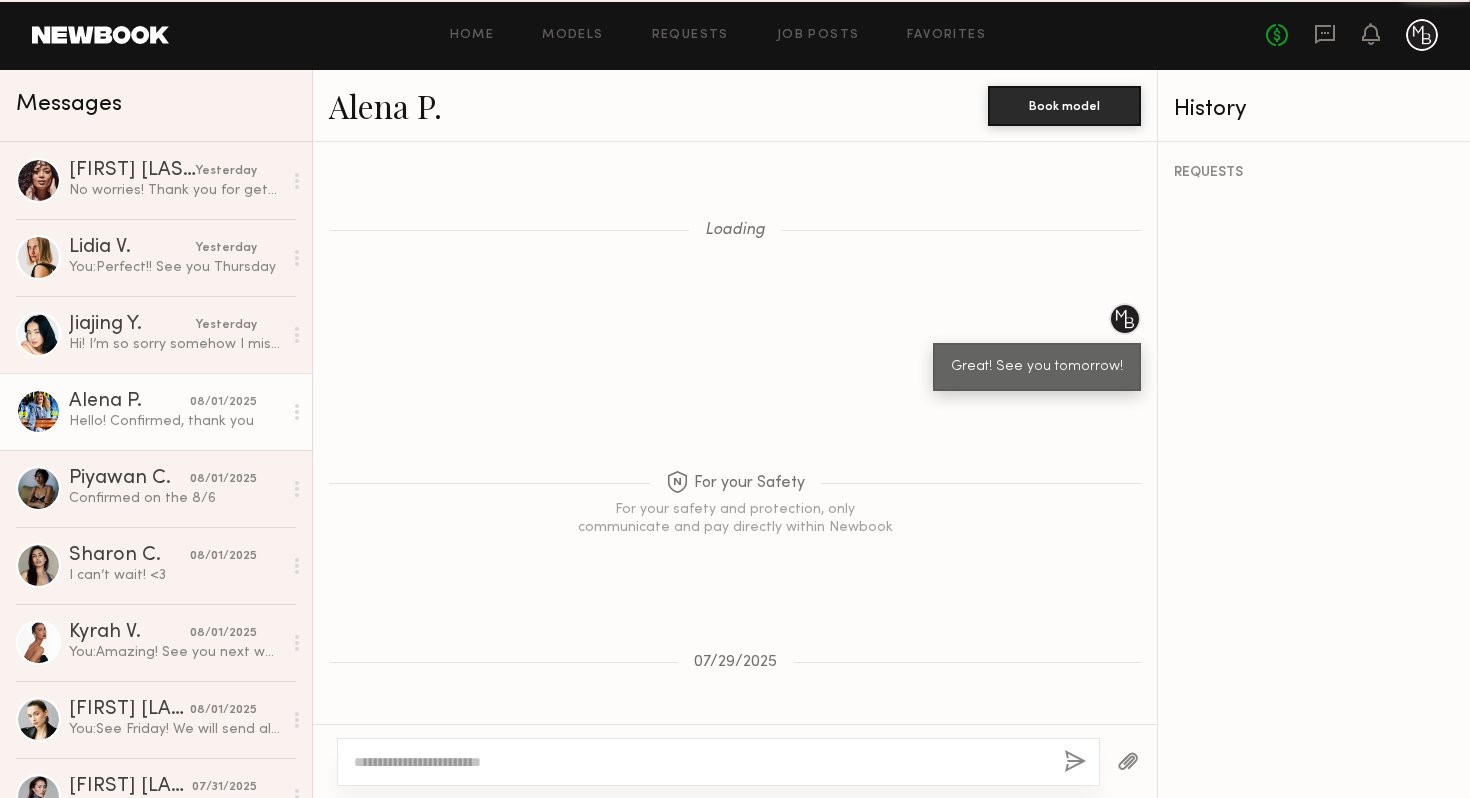 scroll, scrollTop: 1607, scrollLeft: 0, axis: vertical 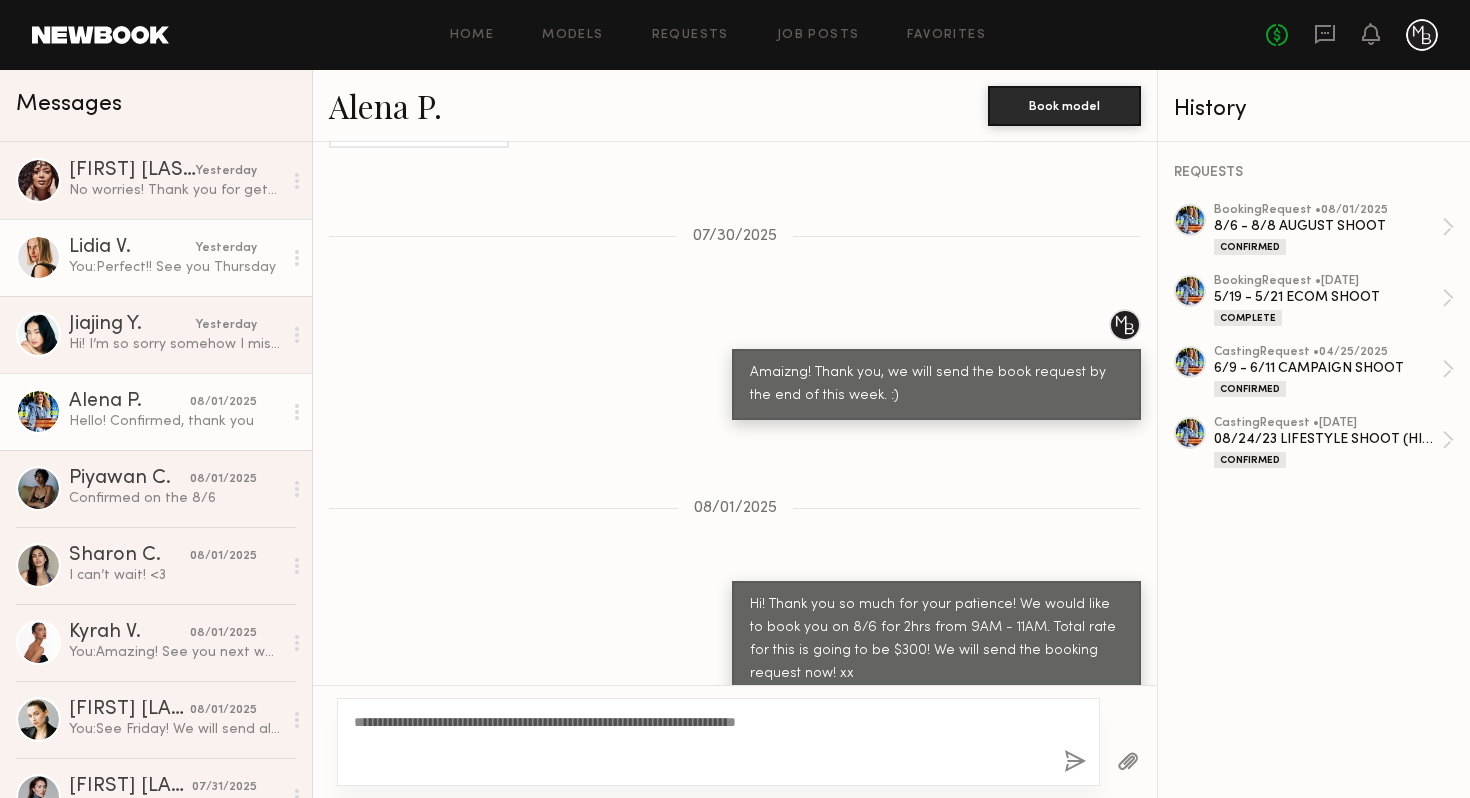 type on "**********" 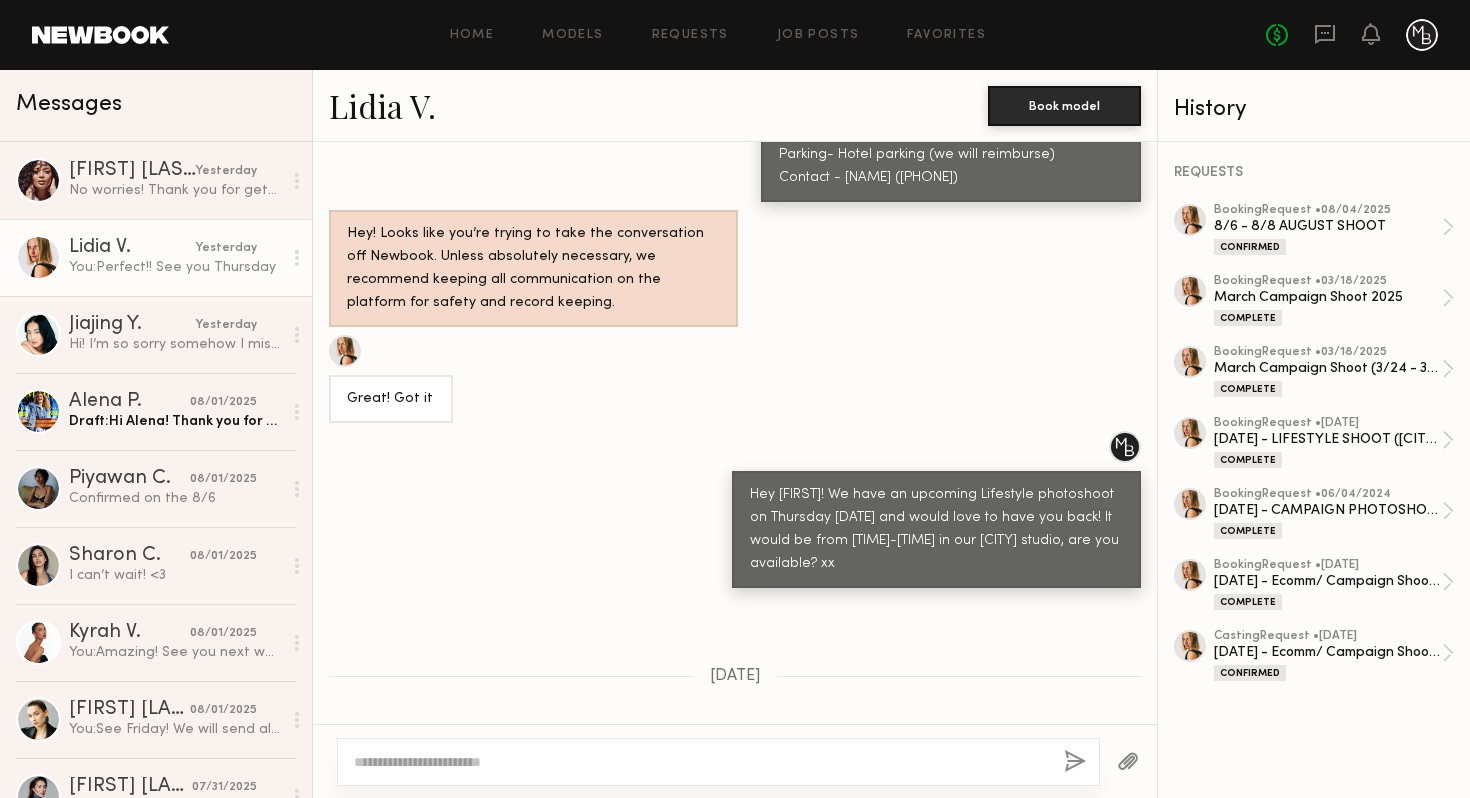 scroll, scrollTop: 2162, scrollLeft: 0, axis: vertical 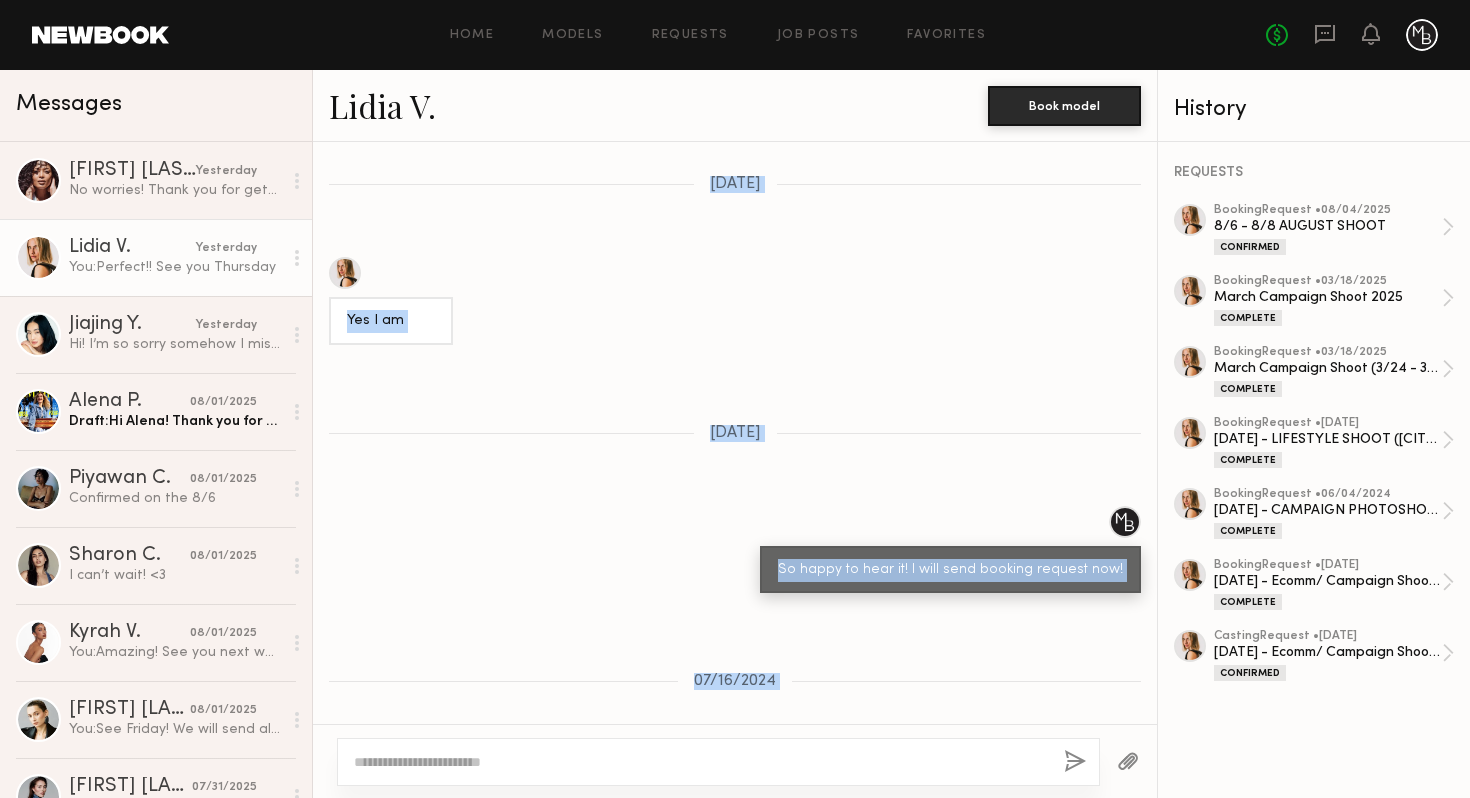 drag, startPoint x: 753, startPoint y: 159, endPoint x: 815, endPoint y: 279, distance: 135.07036 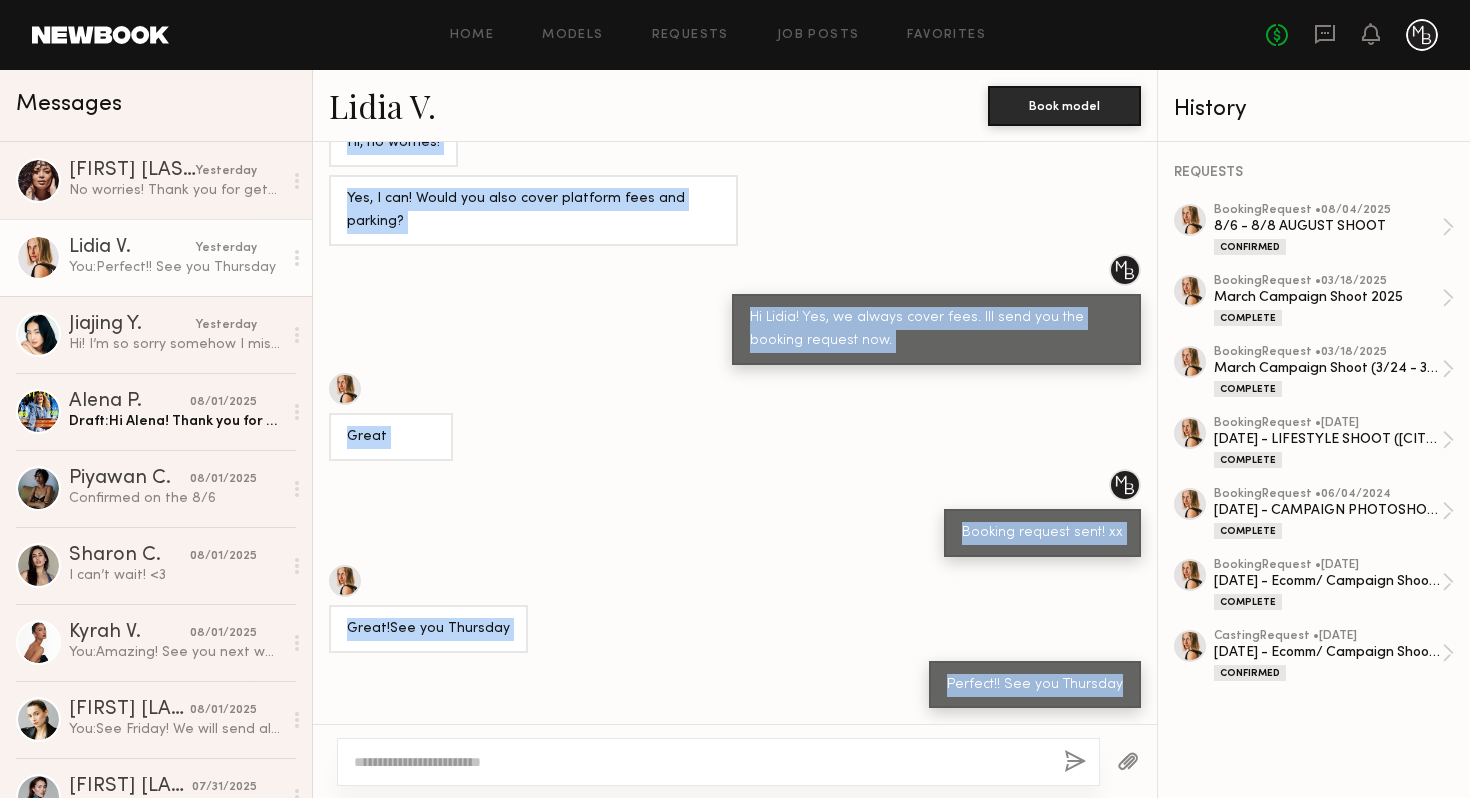 scroll, scrollTop: 11930, scrollLeft: 0, axis: vertical 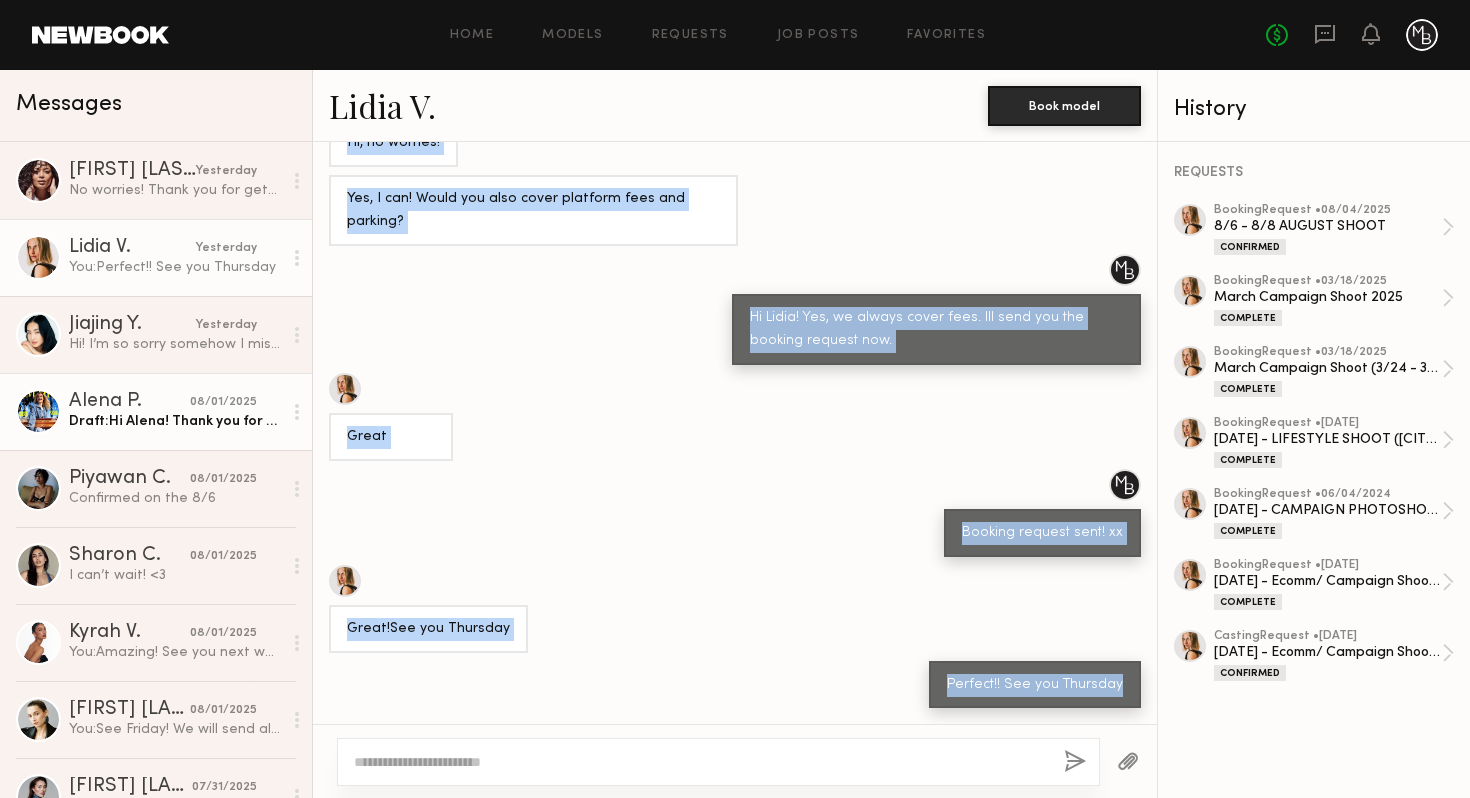 click on "Draft:  Hi [FIRST]! Thank you for your patience, please see shoot details below! xx" 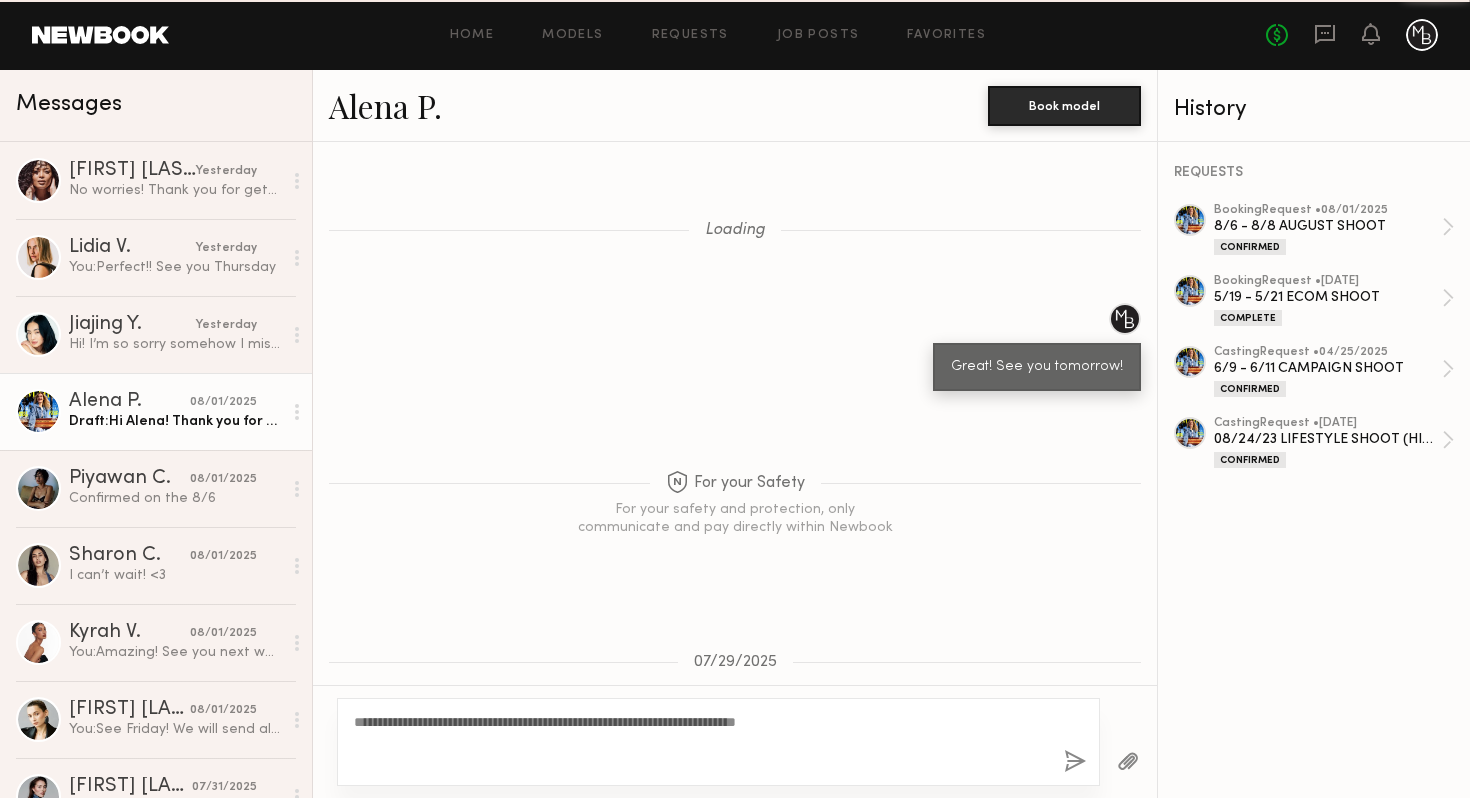 scroll, scrollTop: 1607, scrollLeft: 0, axis: vertical 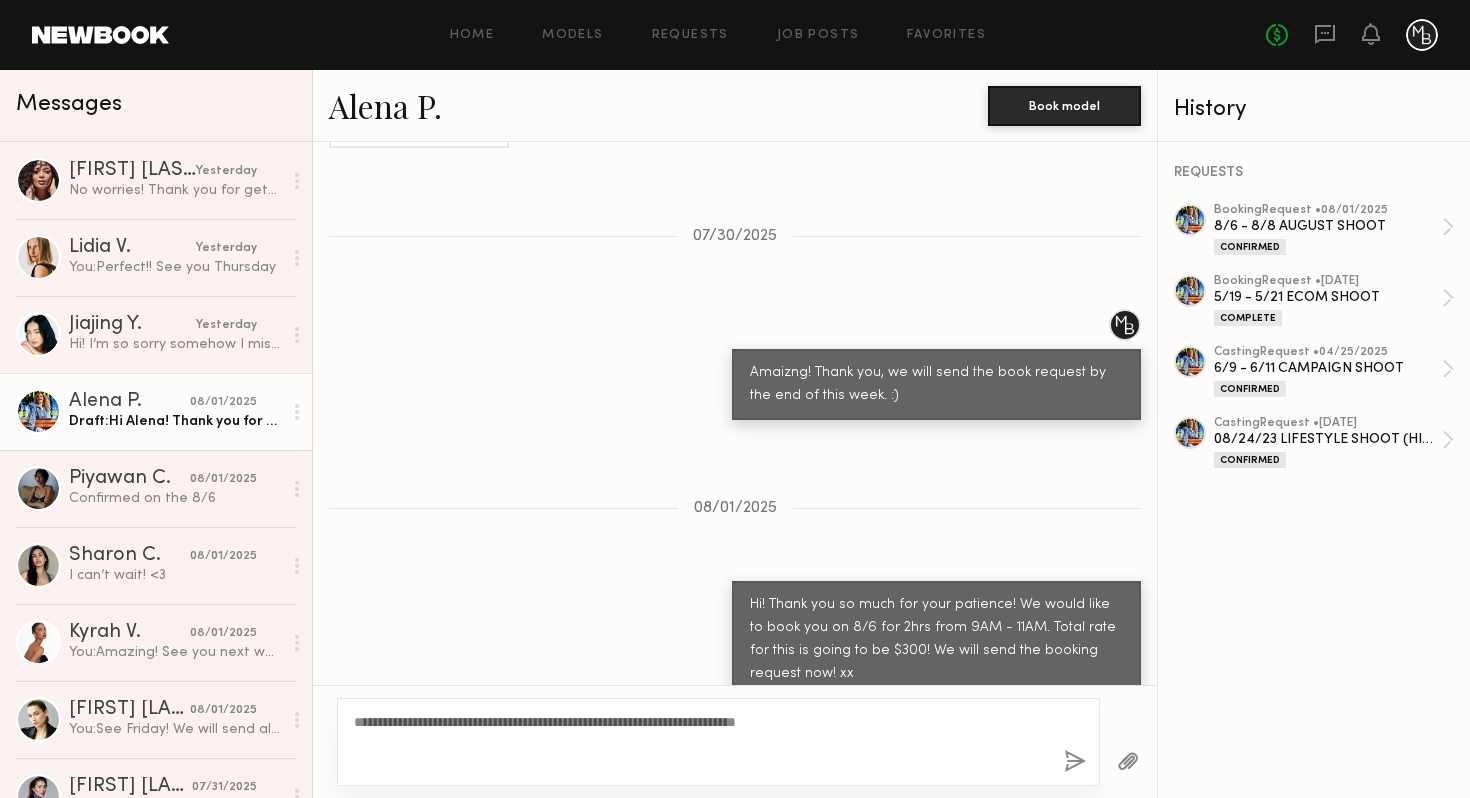 click on "**********" 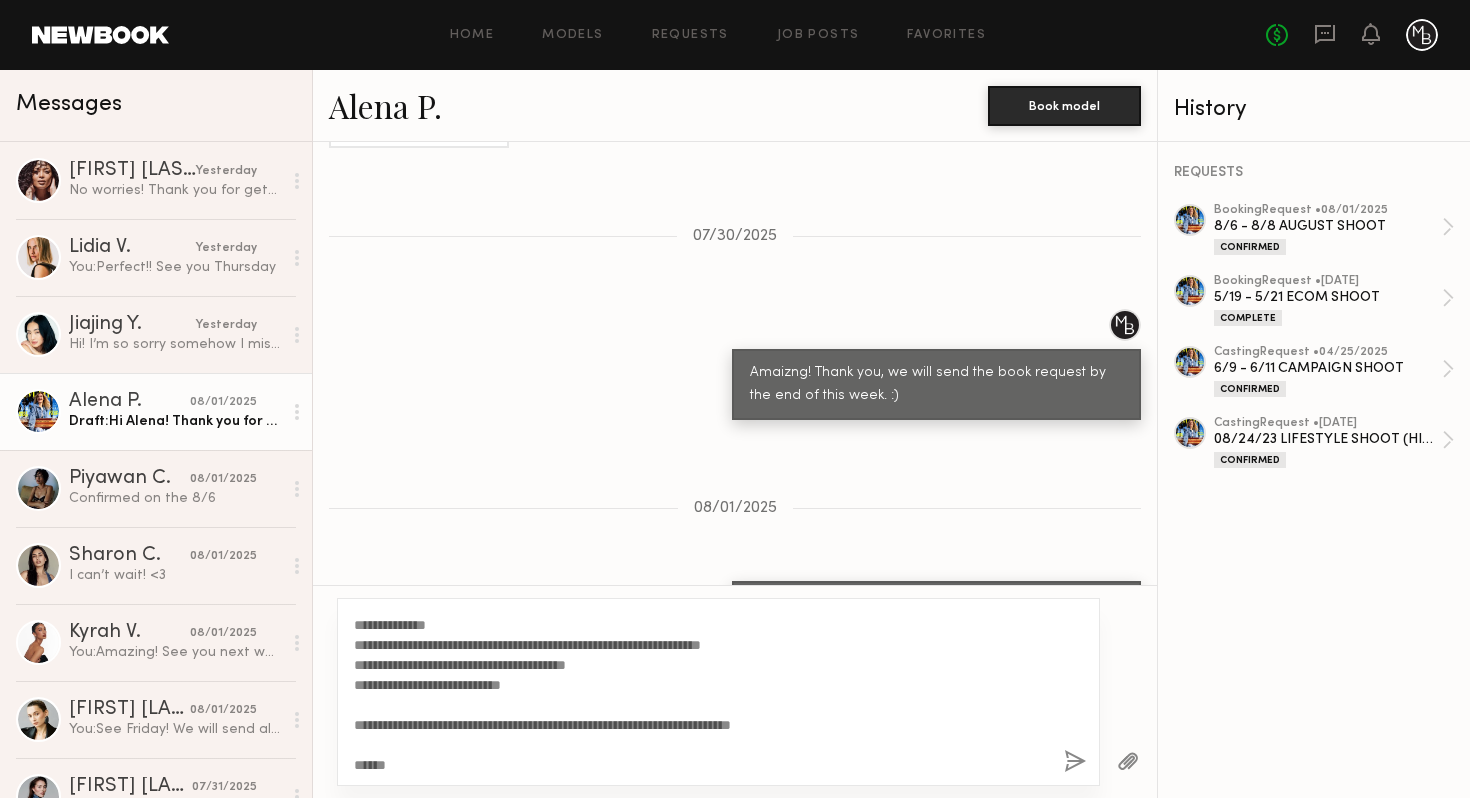 scroll, scrollTop: 0, scrollLeft: 0, axis: both 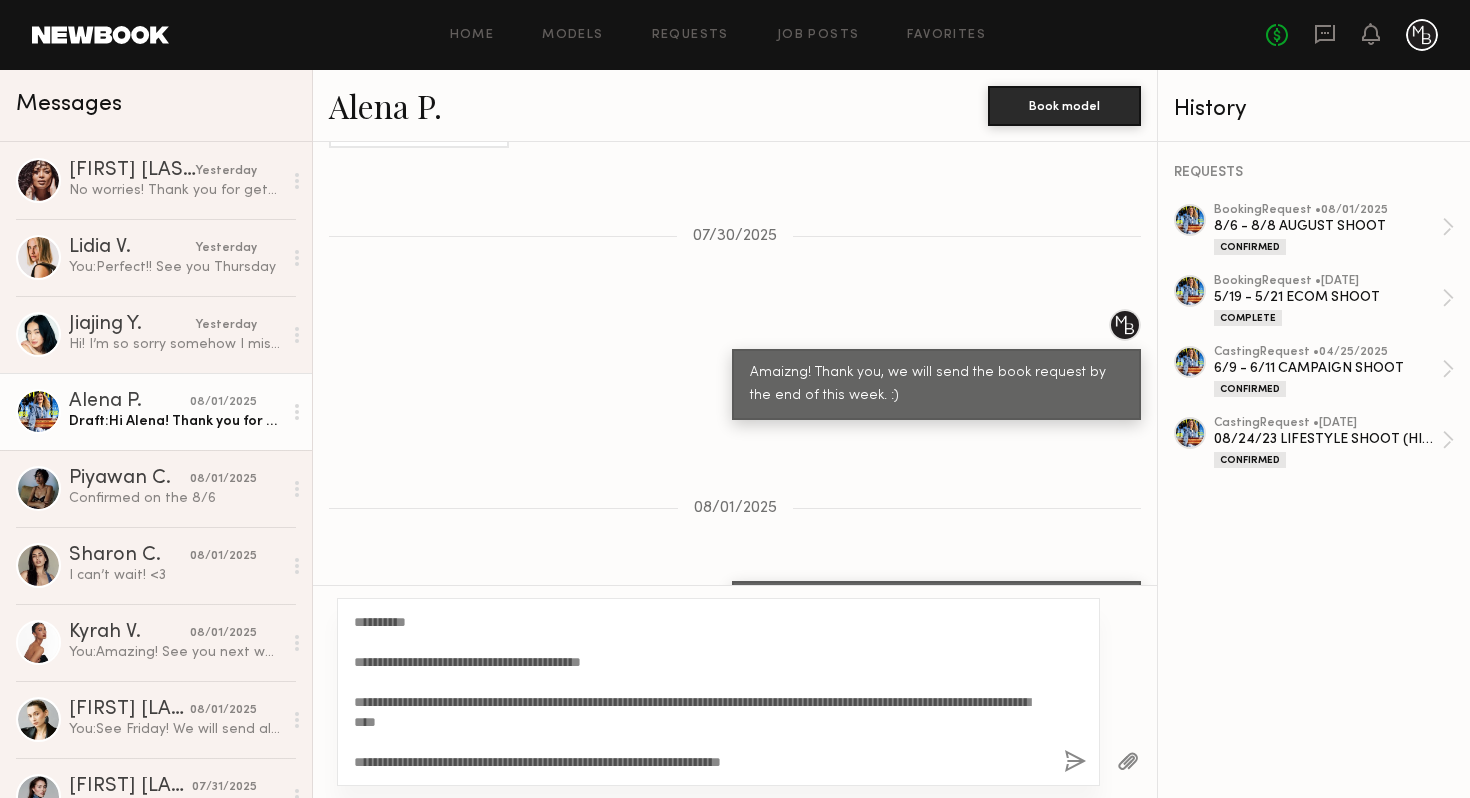 click on "**********" 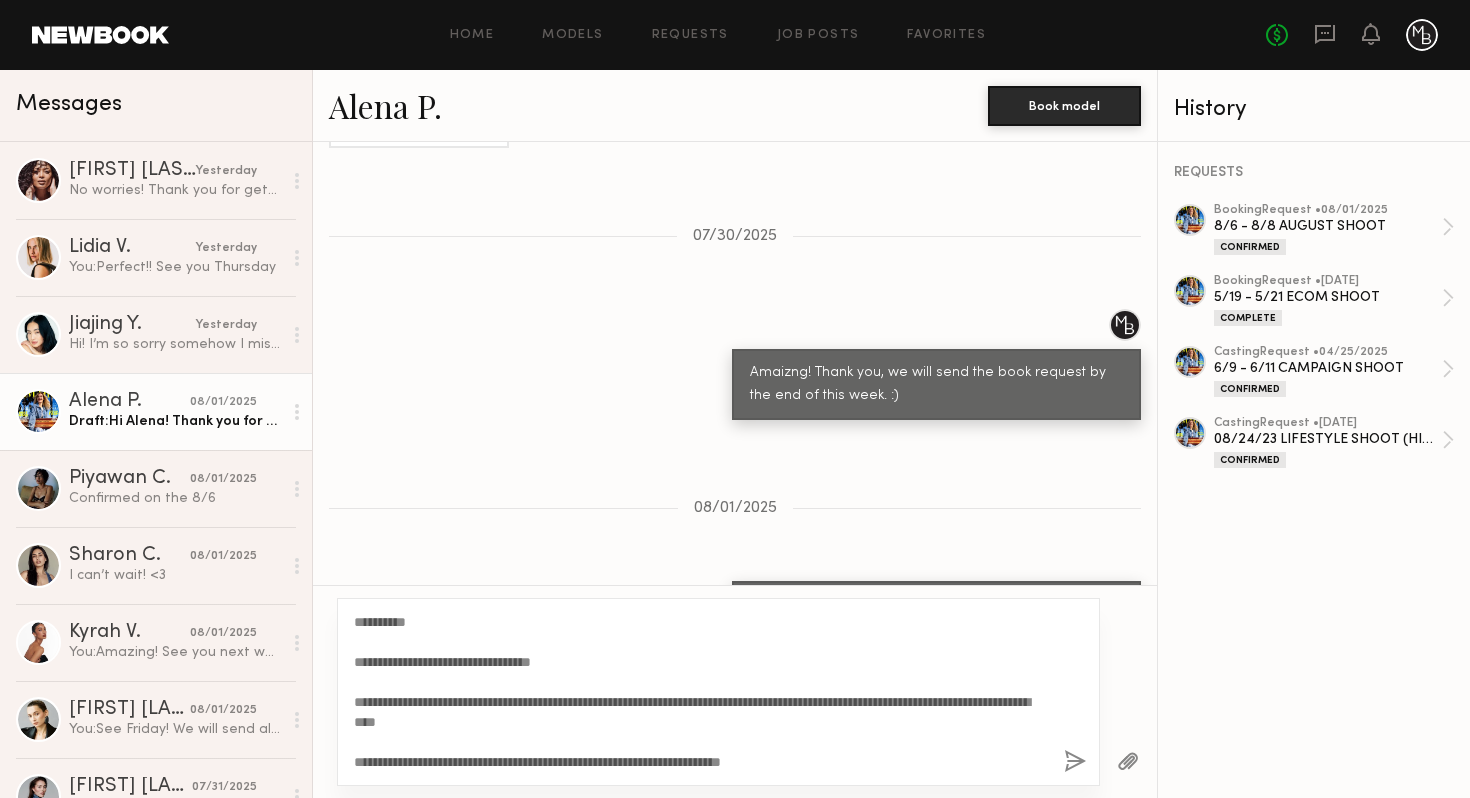click on "**********" 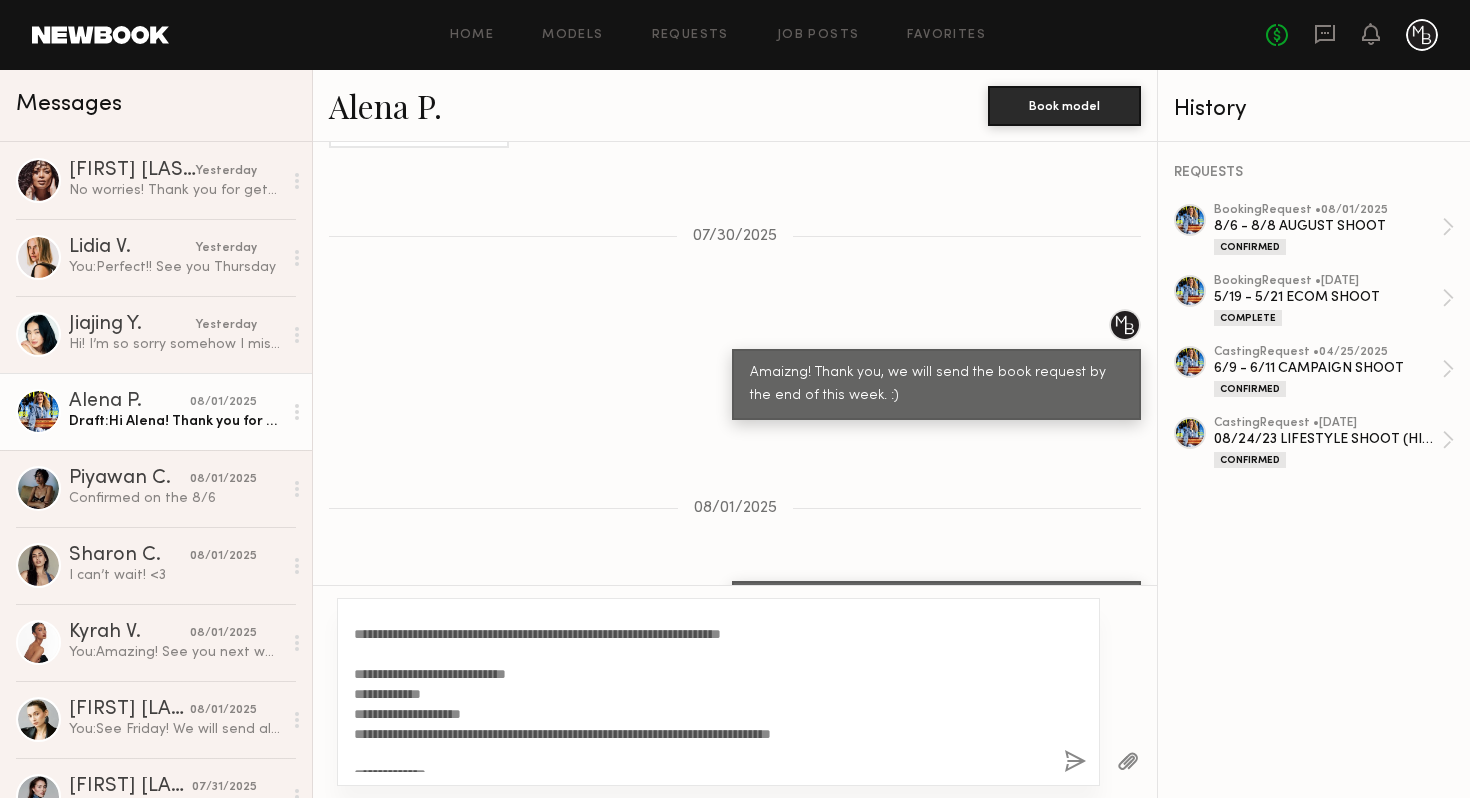 scroll, scrollTop: 134, scrollLeft: 0, axis: vertical 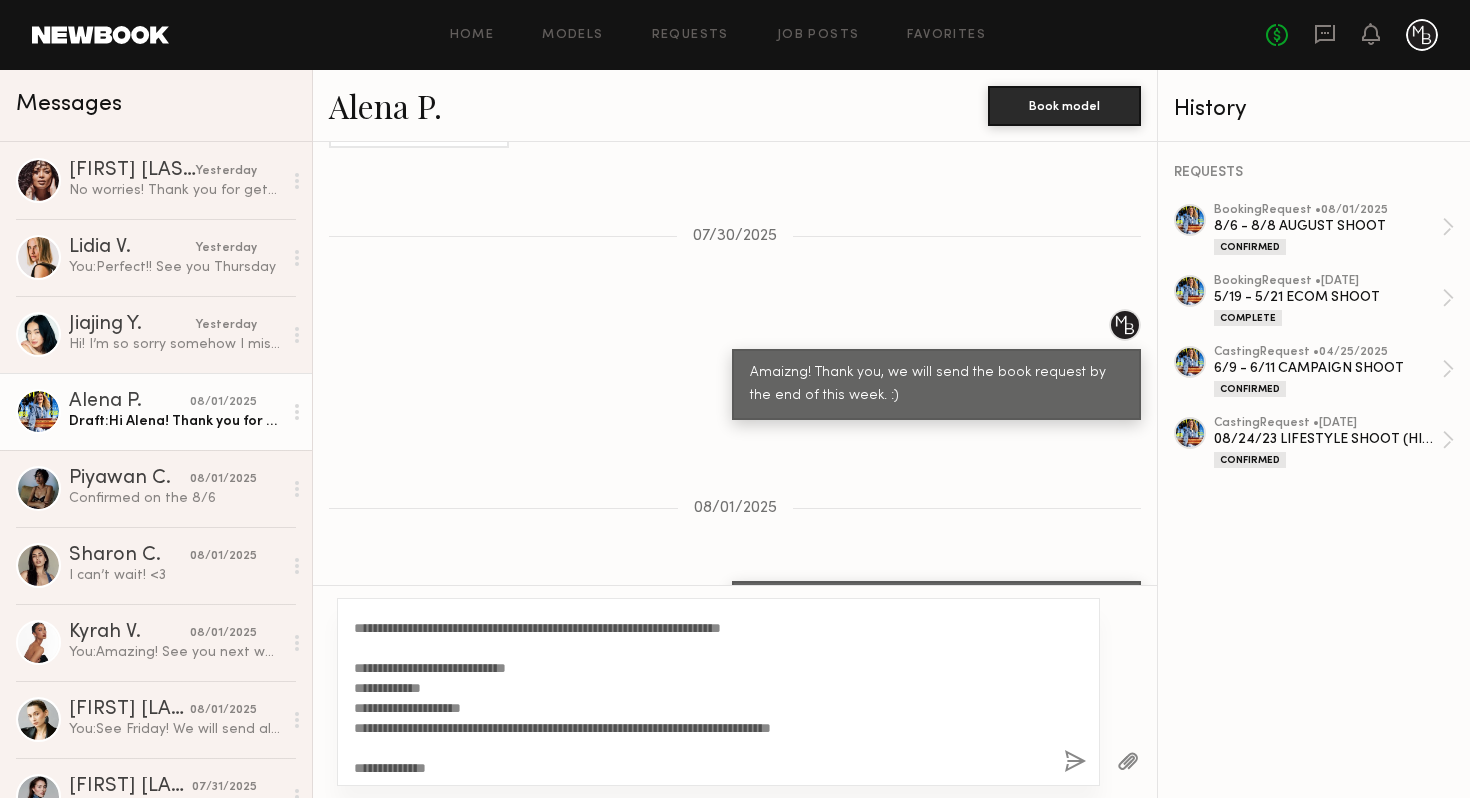 click on "**********" 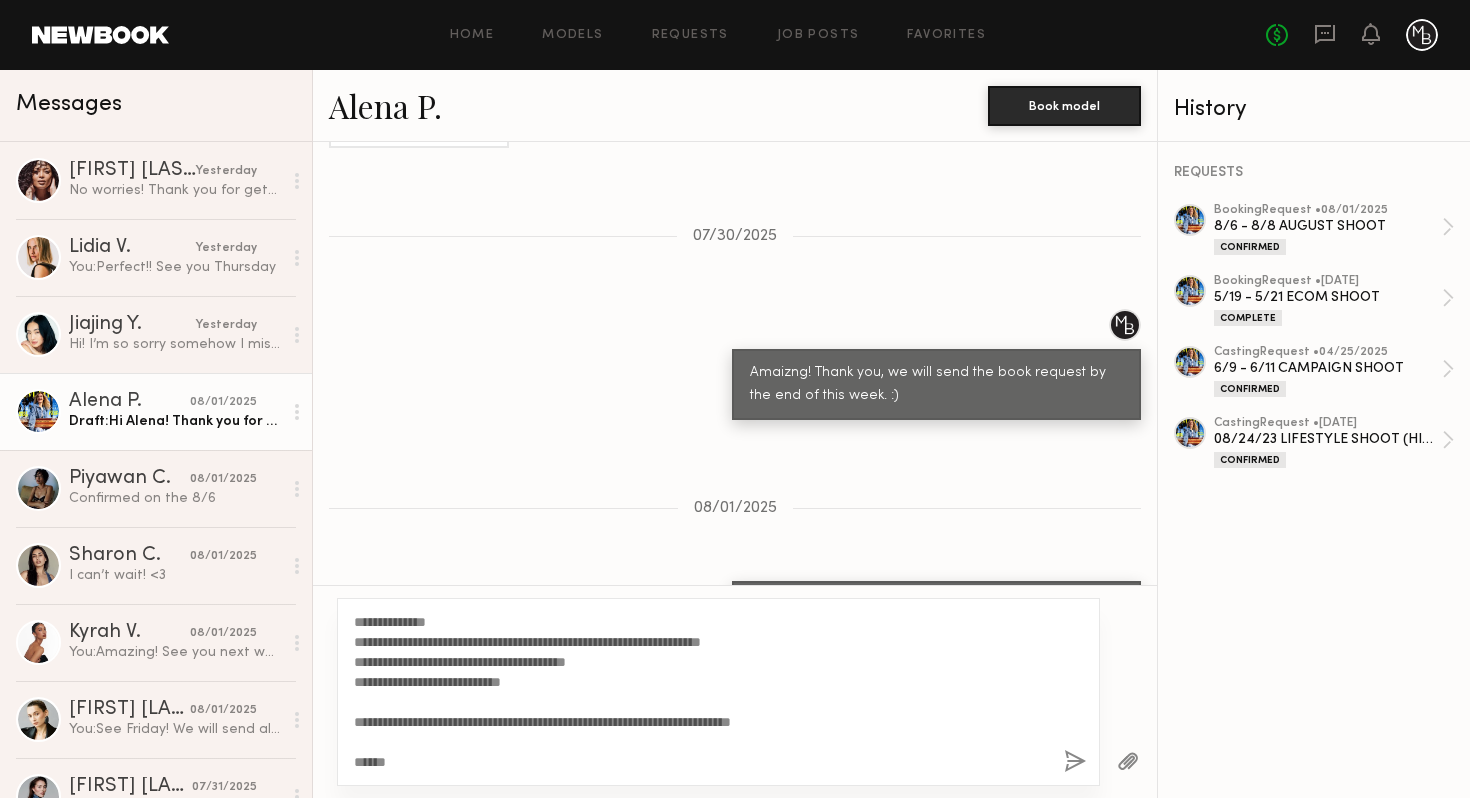 scroll, scrollTop: 268, scrollLeft: 0, axis: vertical 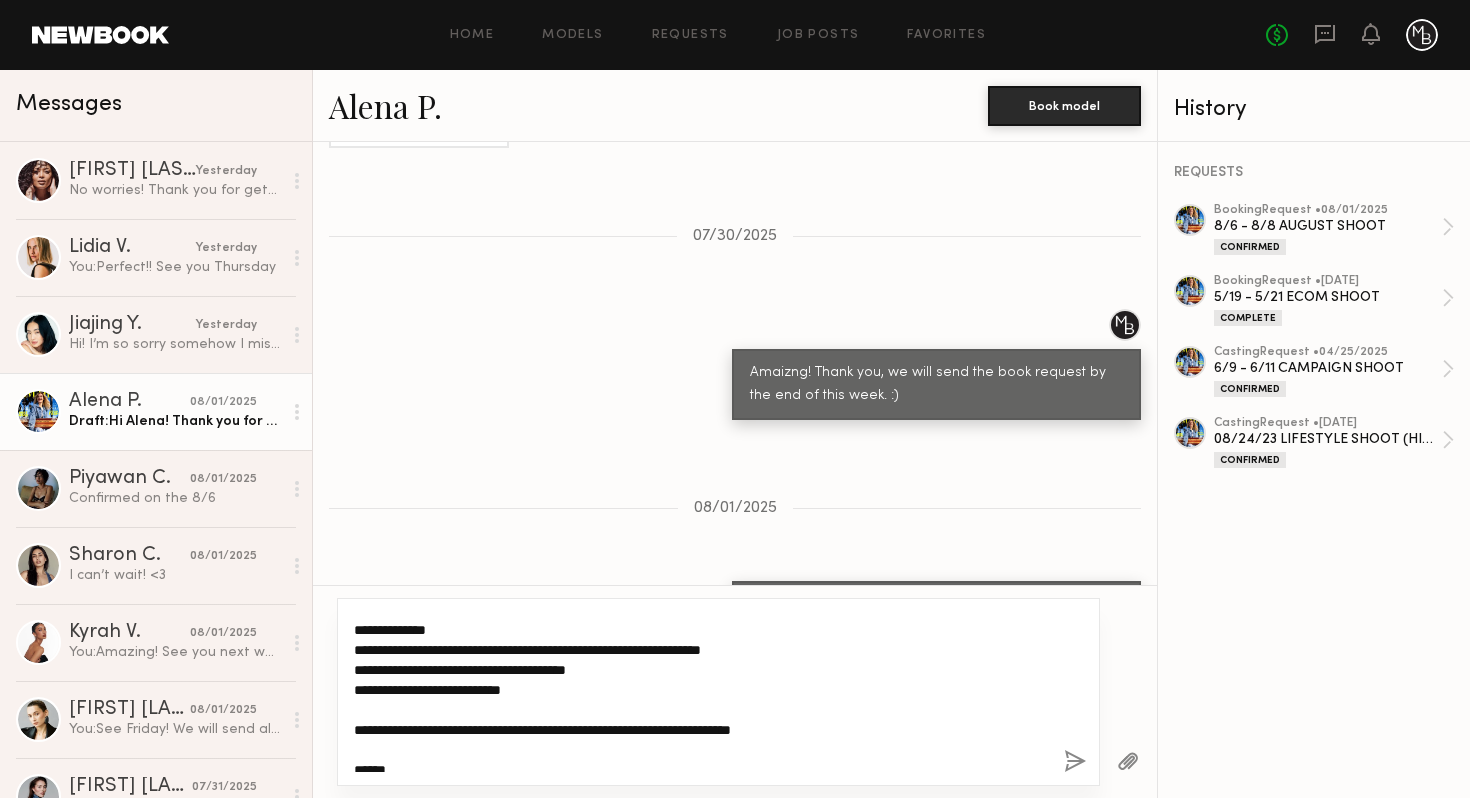 drag, startPoint x: 560, startPoint y: 666, endPoint x: 423, endPoint y: 662, distance: 137.05838 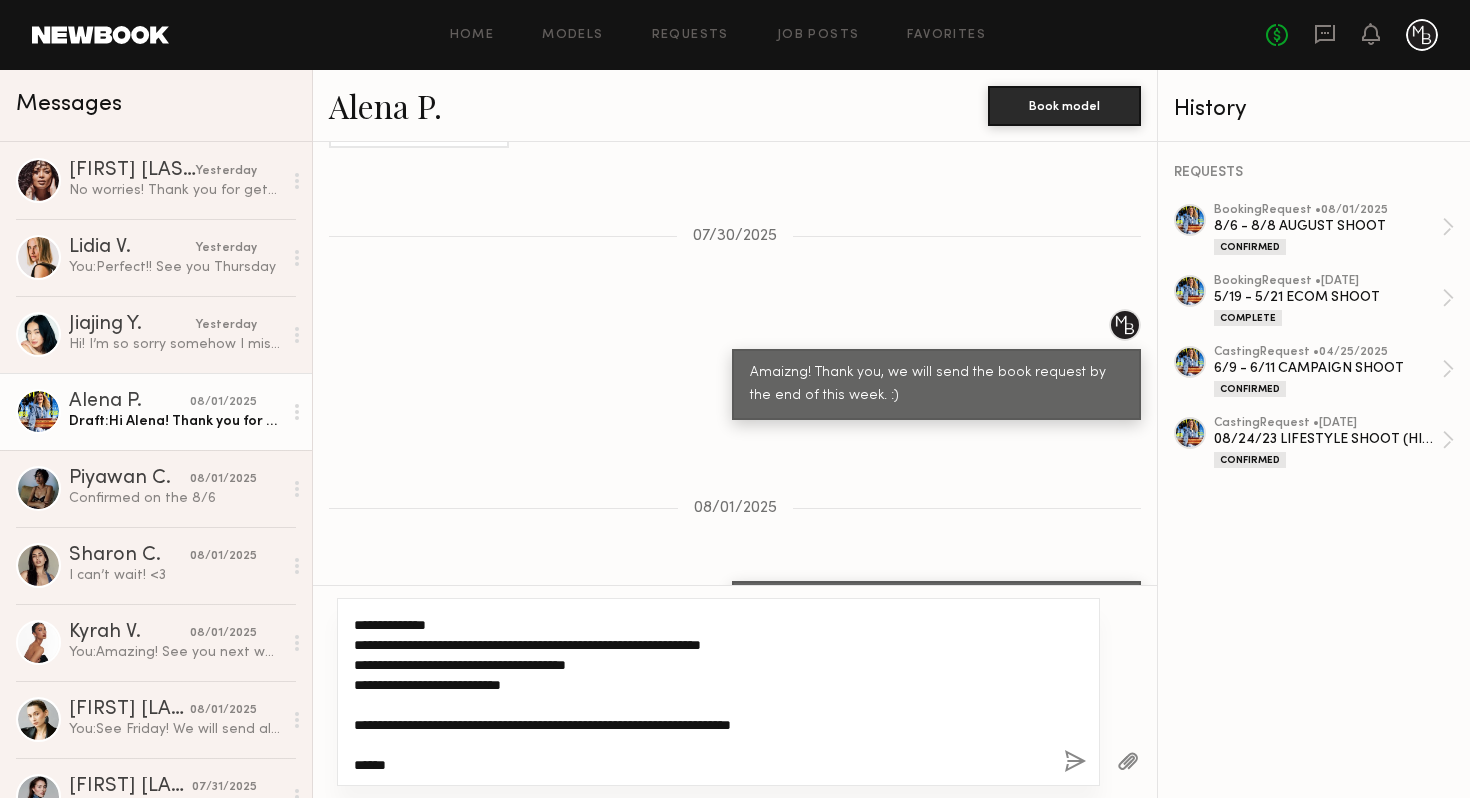 scroll, scrollTop: 263, scrollLeft: 0, axis: vertical 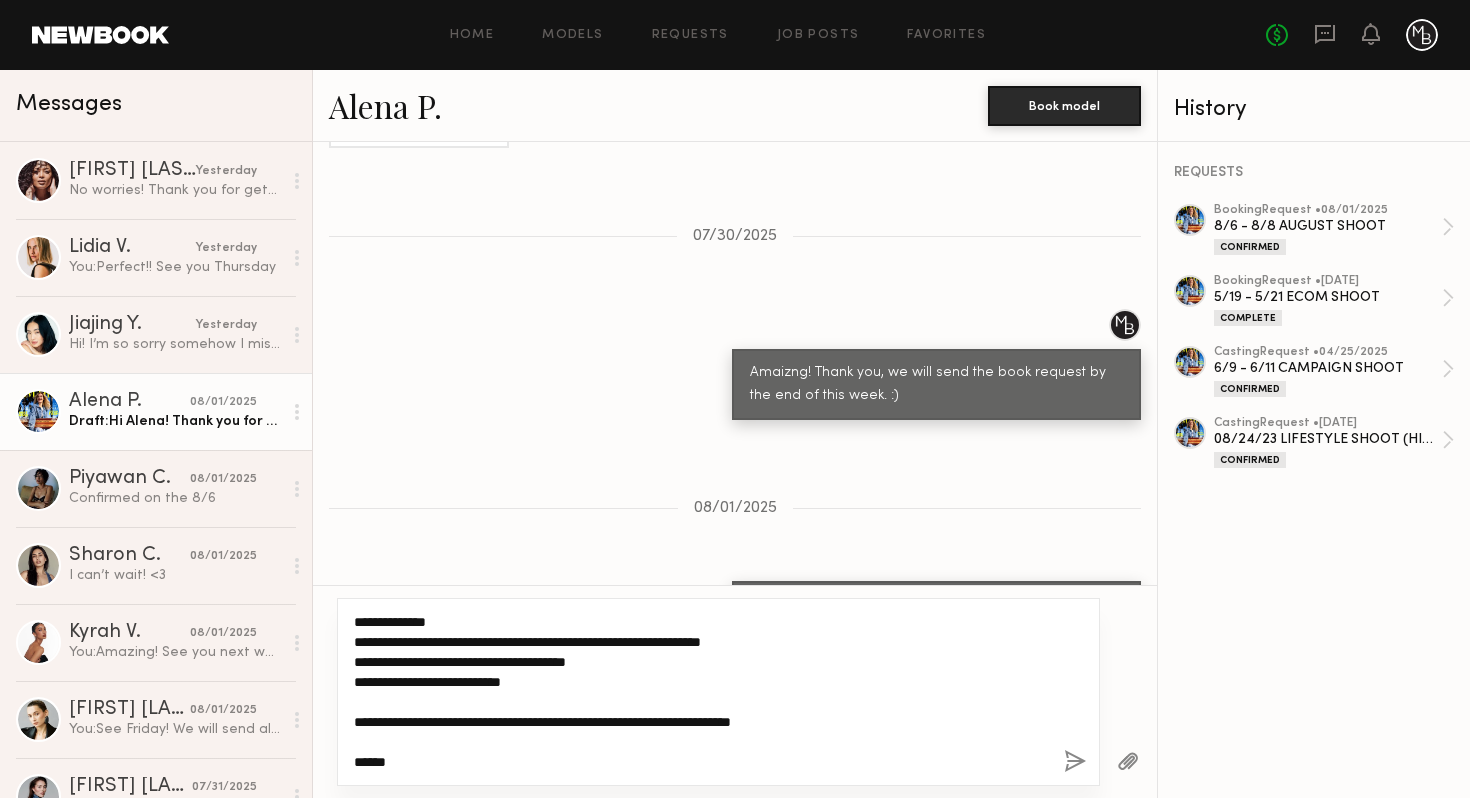 click on "**********" 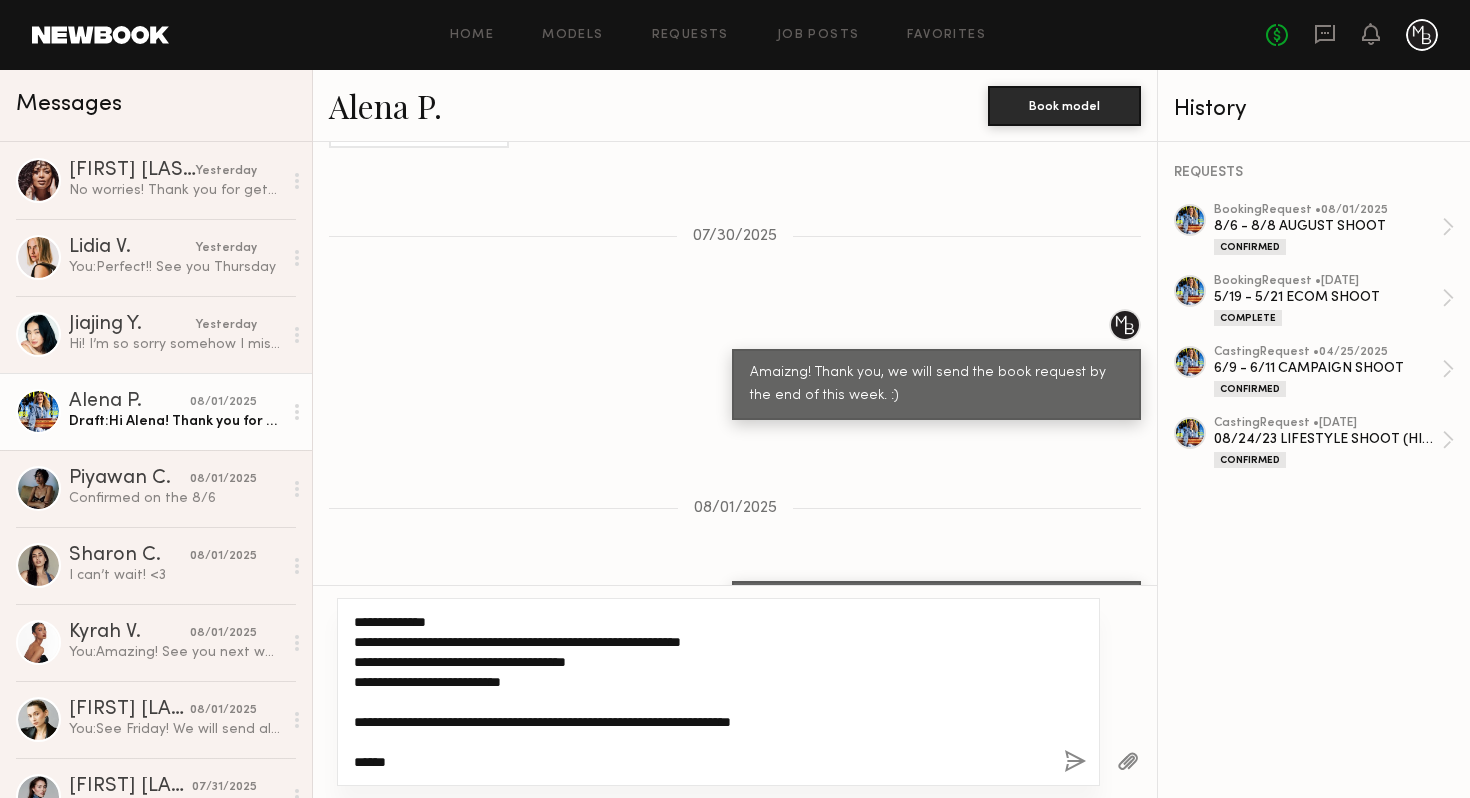 drag, startPoint x: 793, startPoint y: 635, endPoint x: 508, endPoint y: 634, distance: 285.00174 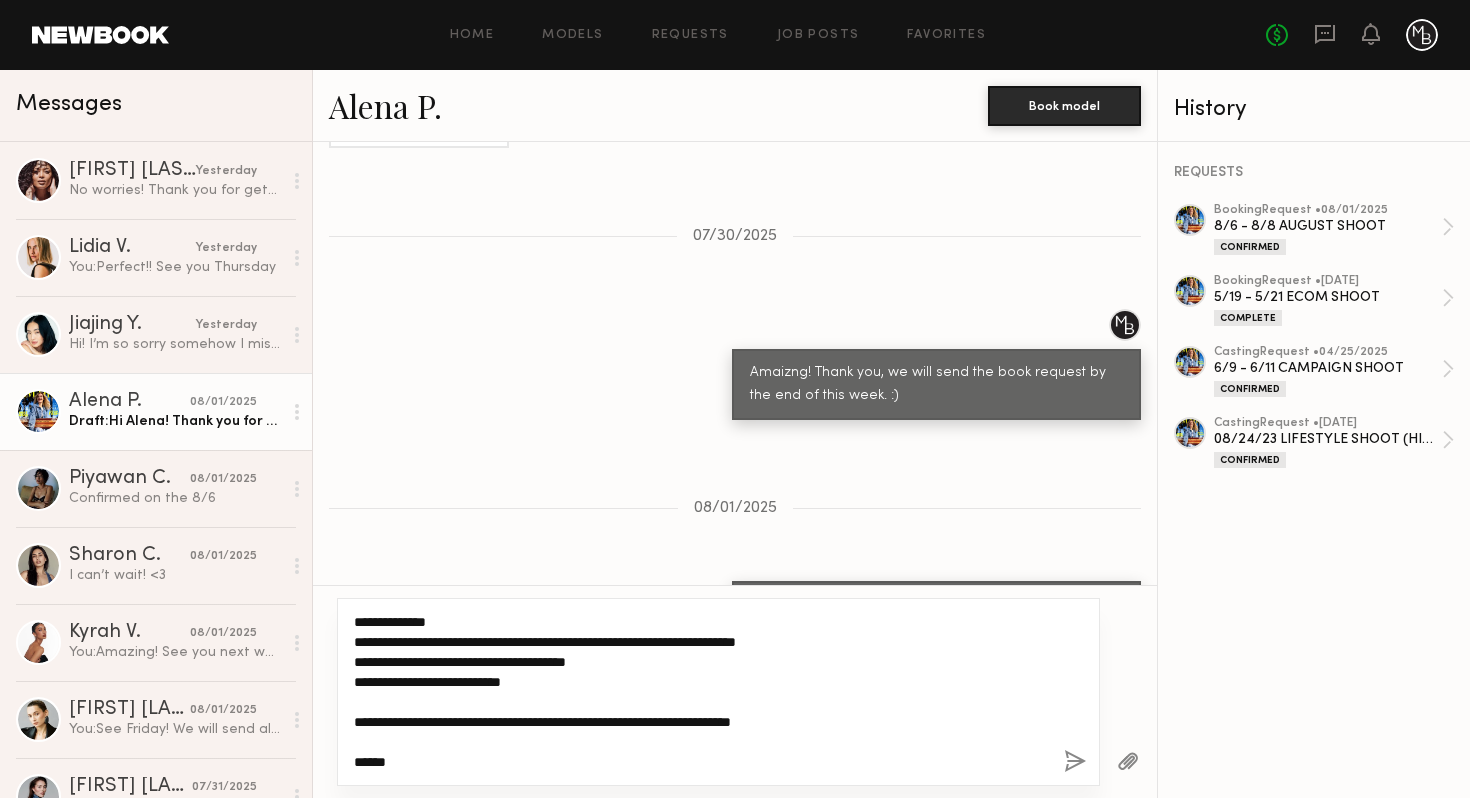 drag, startPoint x: 500, startPoint y: 661, endPoint x: 417, endPoint y: 660, distance: 83.00603 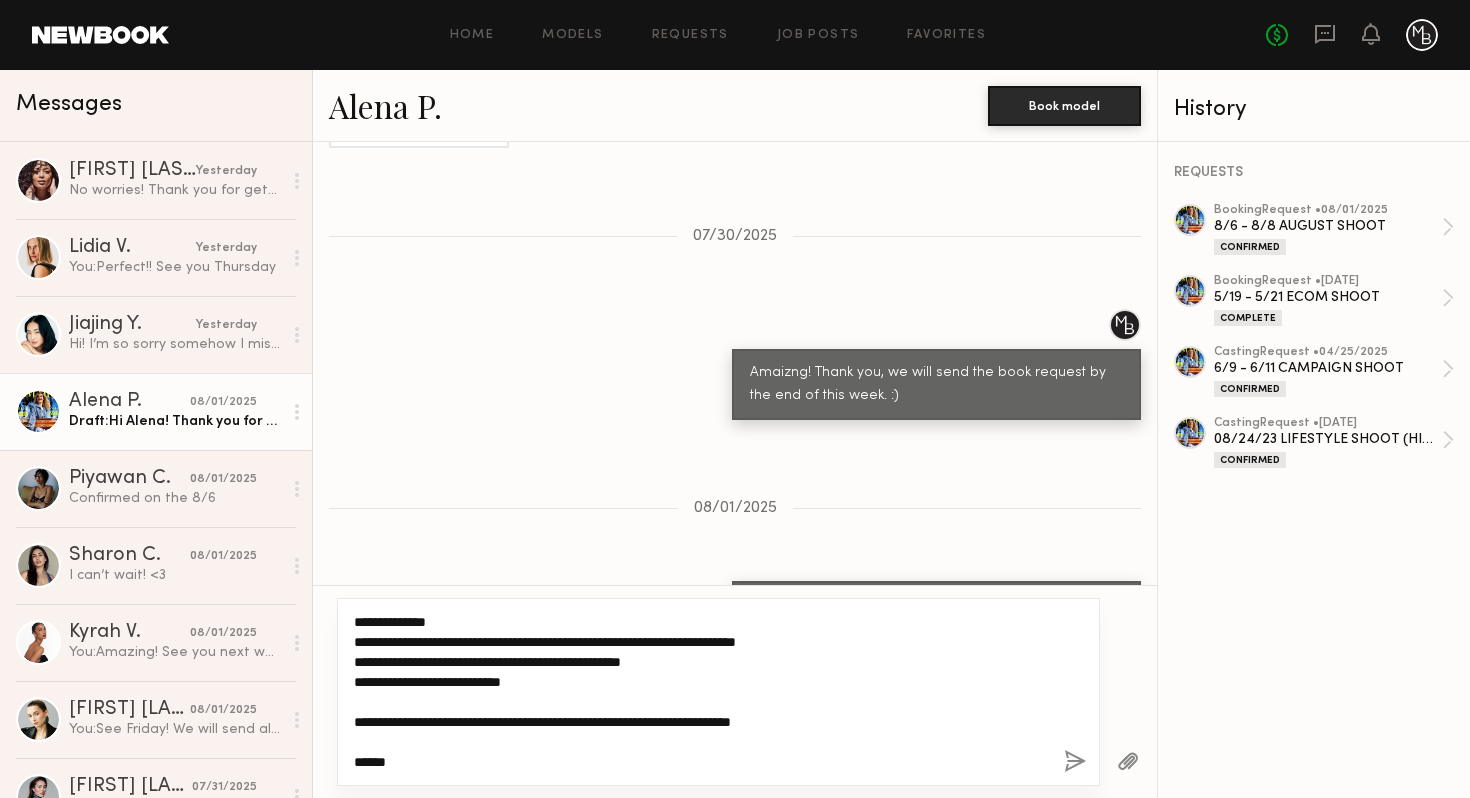 click on "**********" 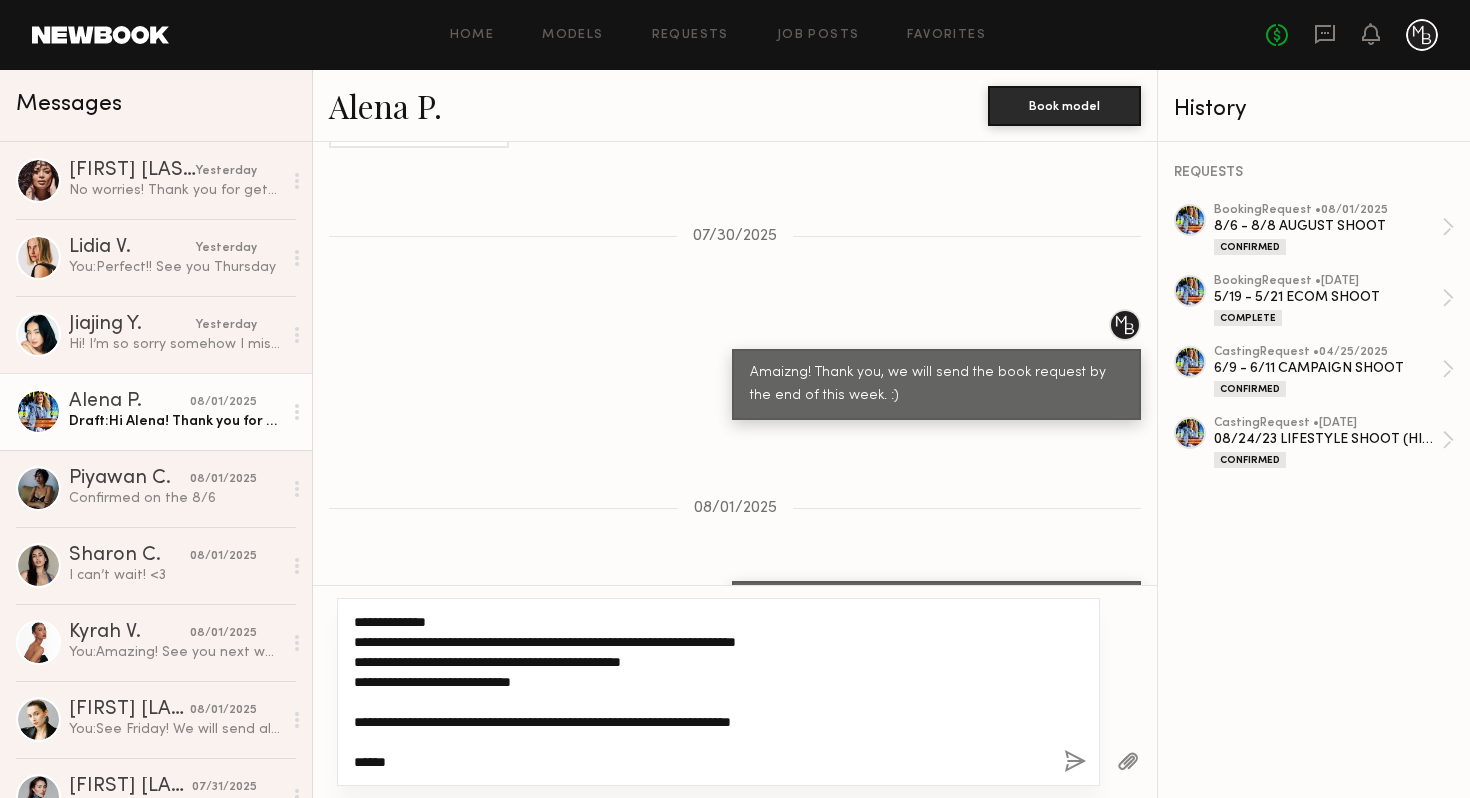 click on "**********" 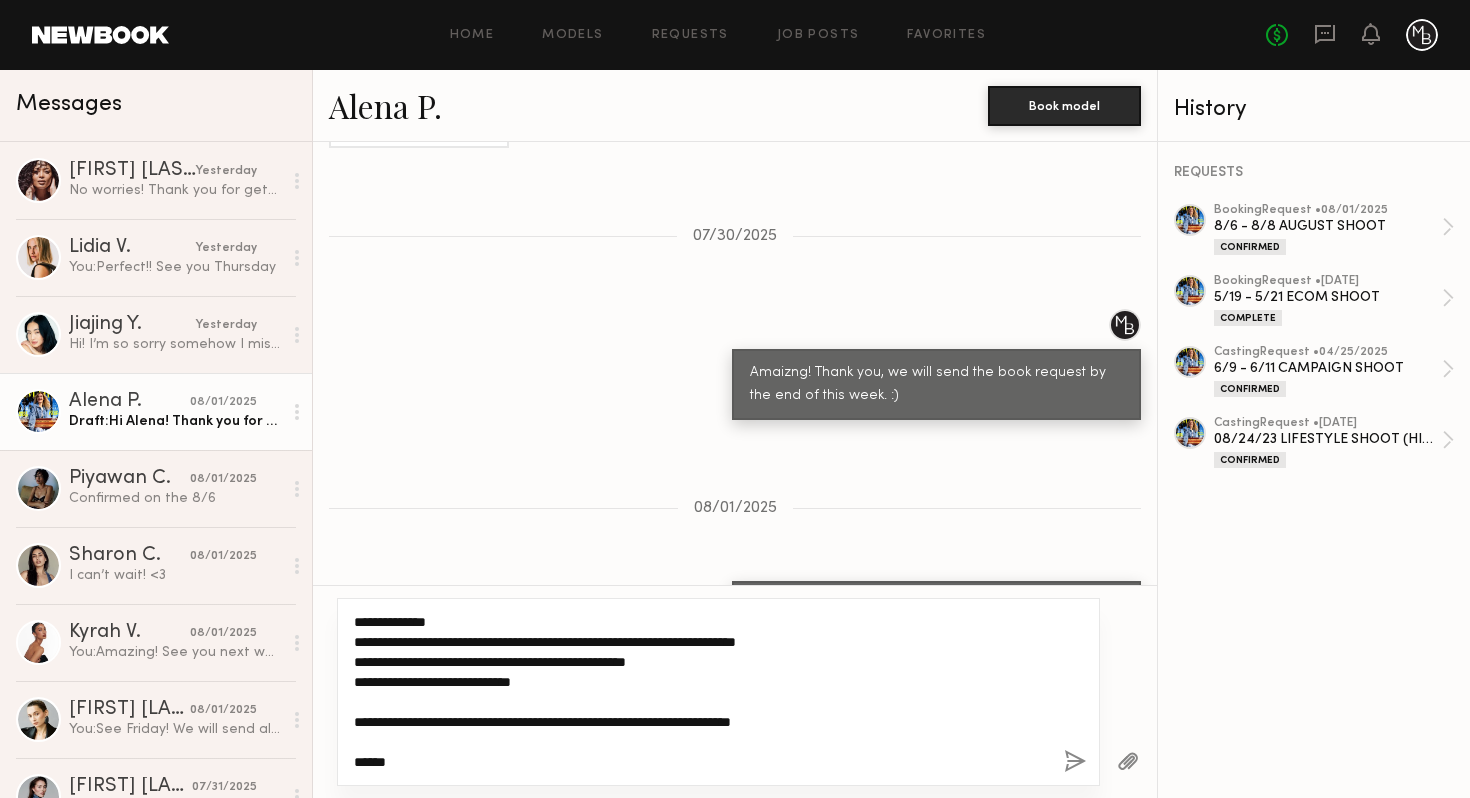 click on "**********" 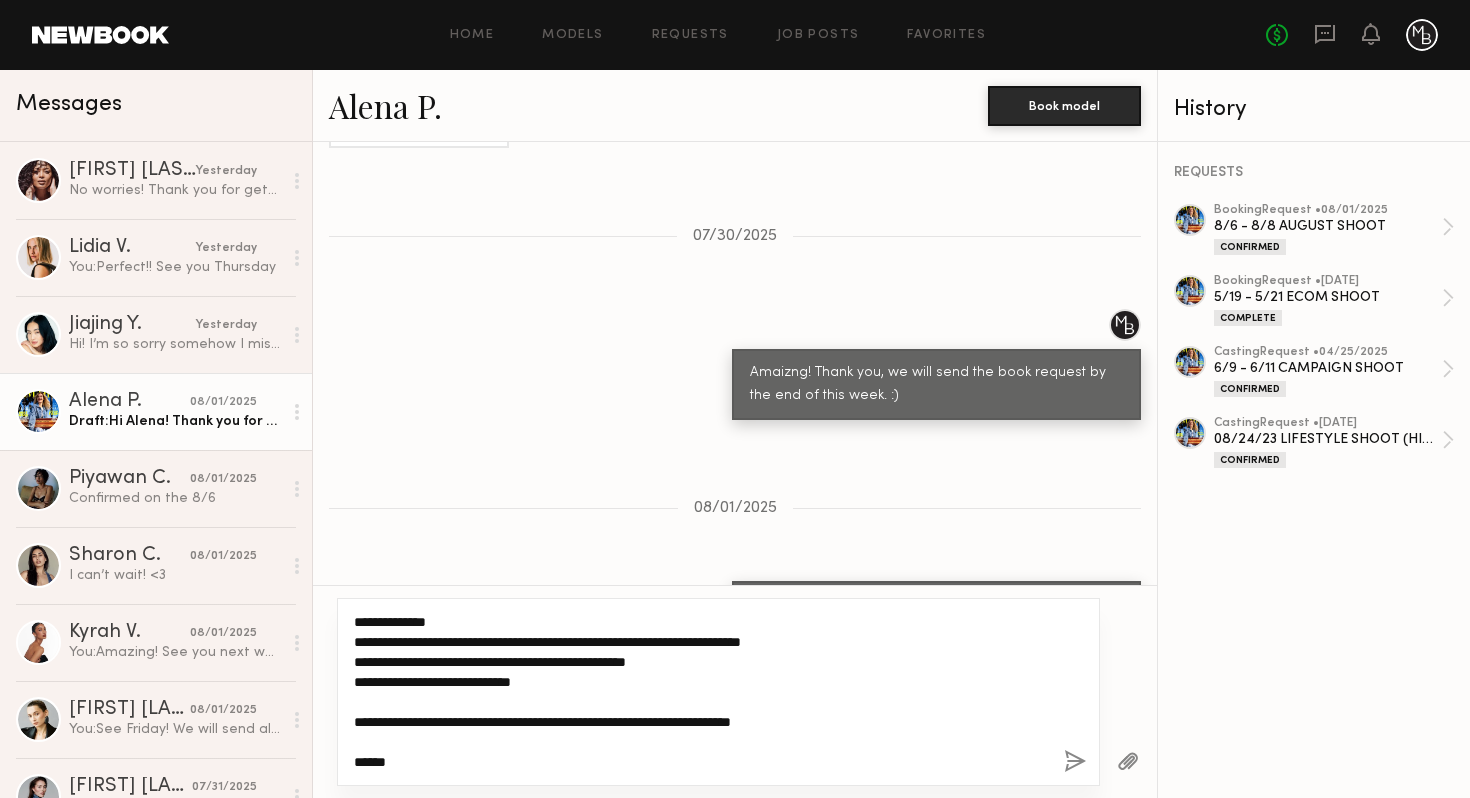 drag, startPoint x: 559, startPoint y: 675, endPoint x: 473, endPoint y: 677, distance: 86.023254 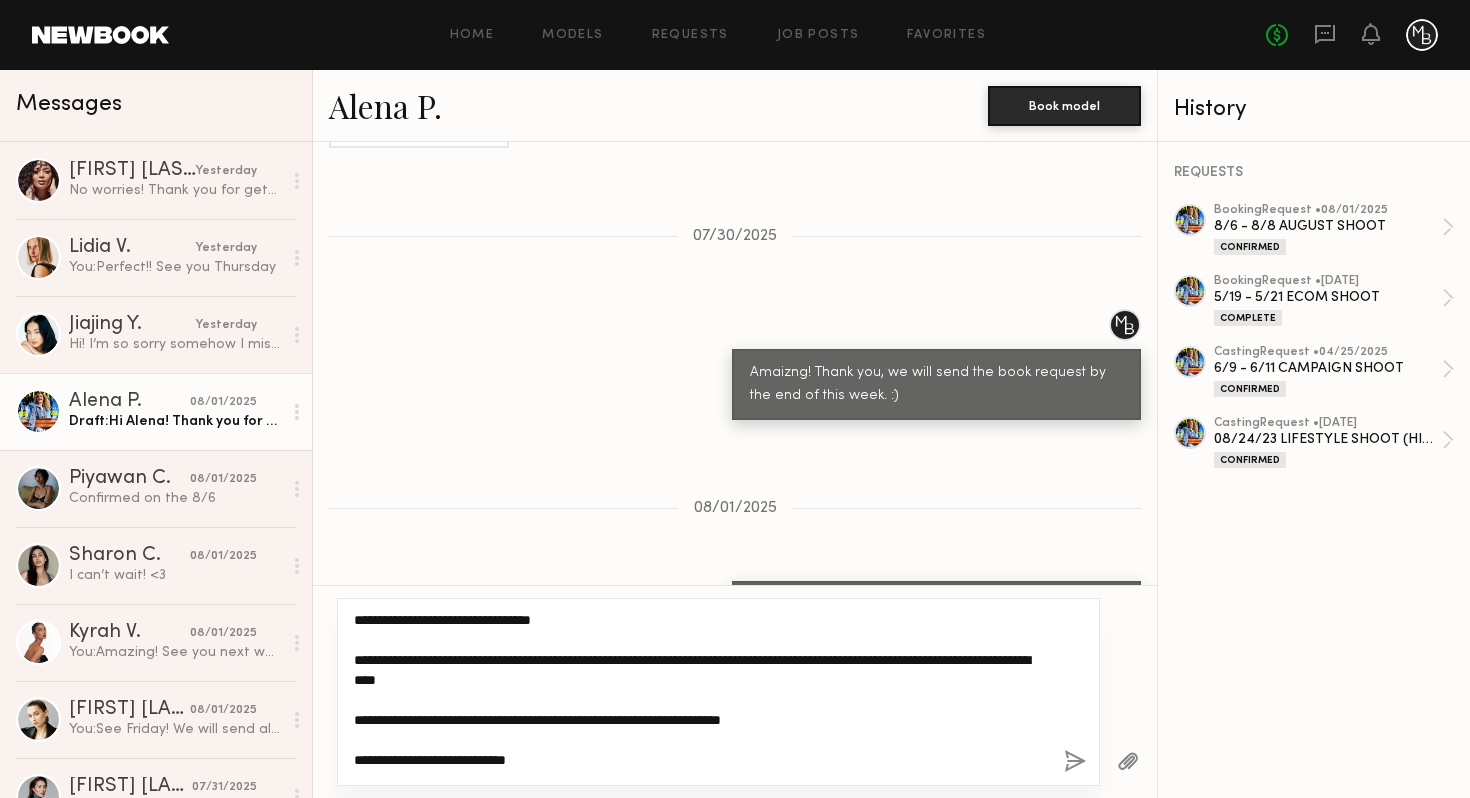 scroll, scrollTop: 0, scrollLeft: 0, axis: both 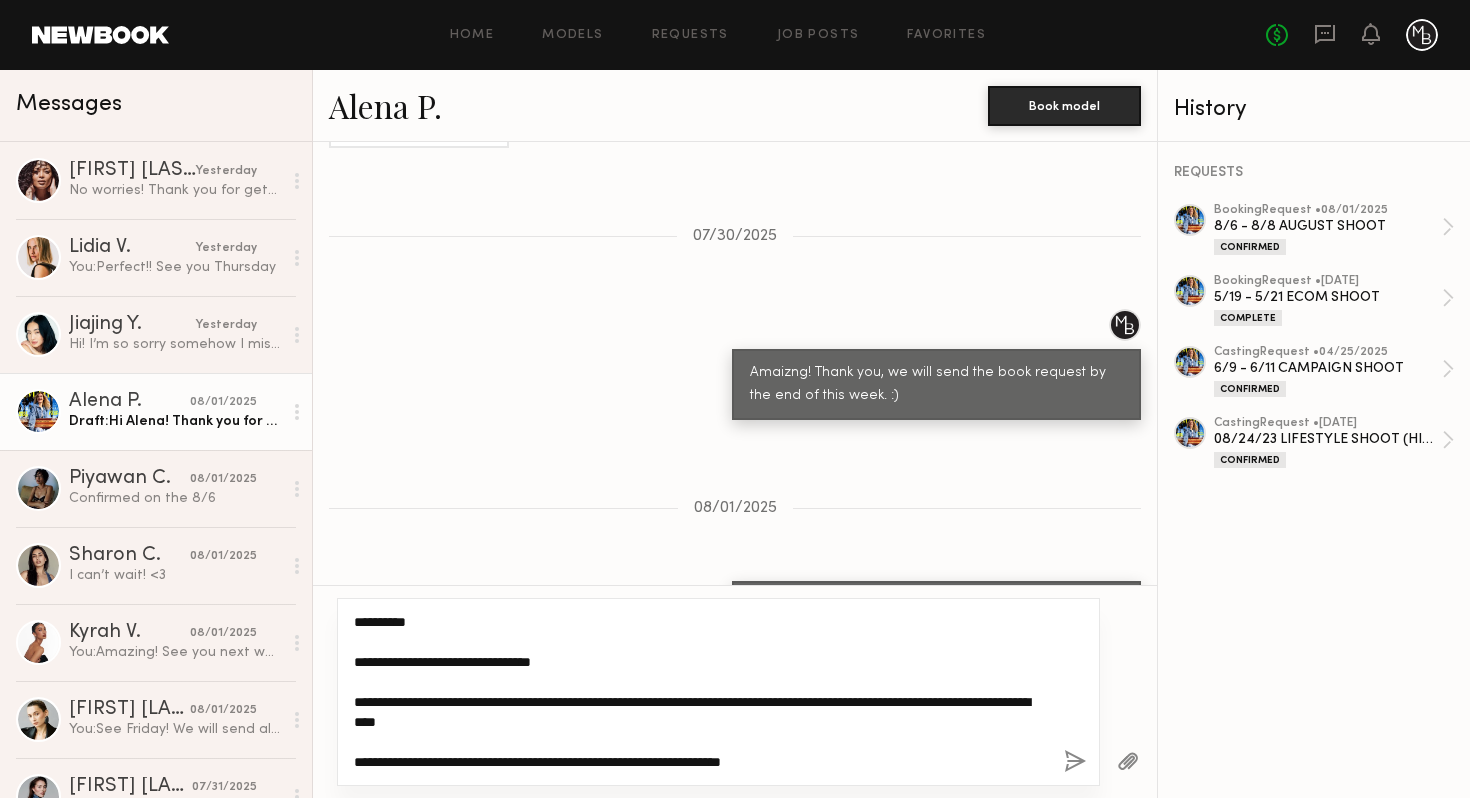 click on "**********" 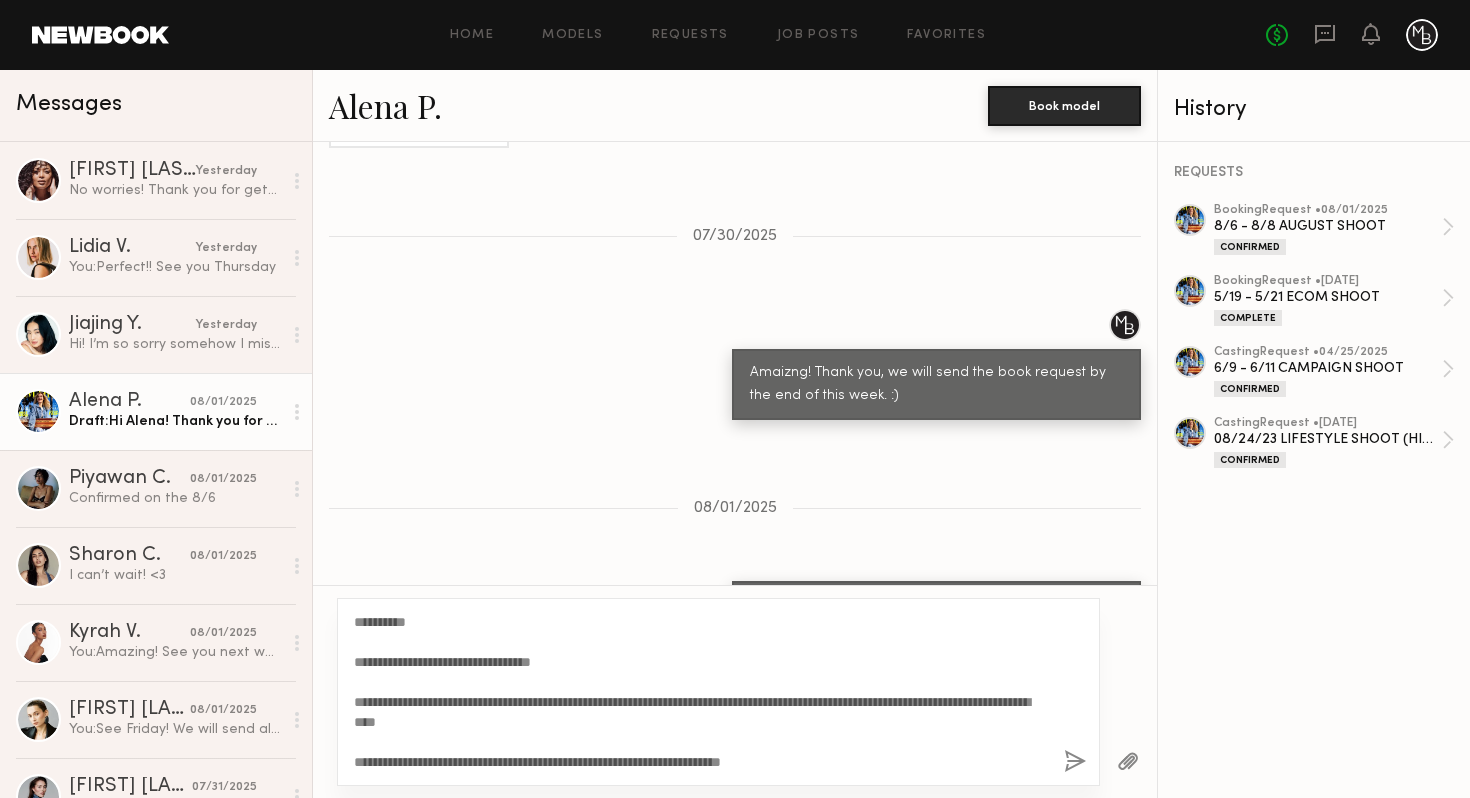 click 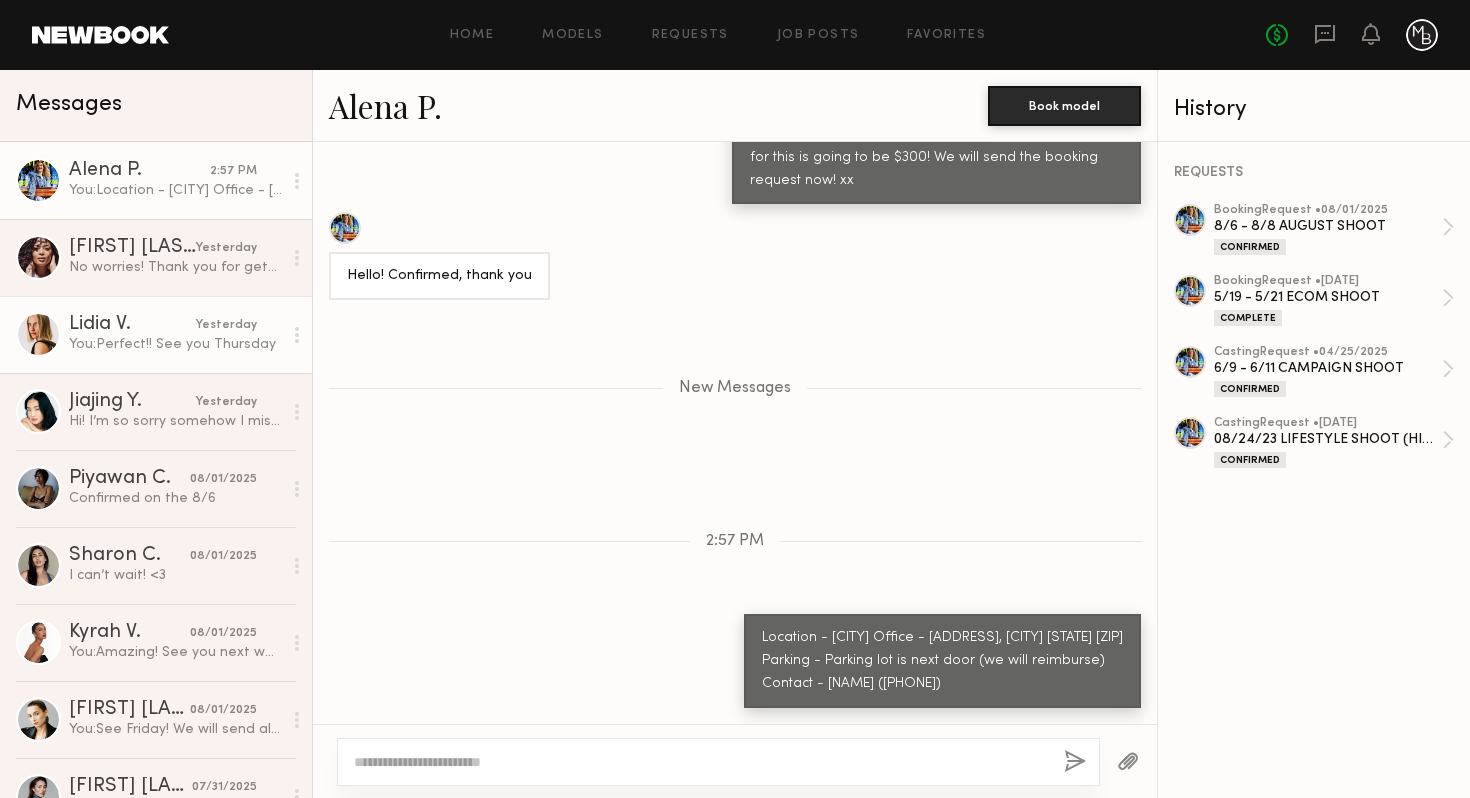 scroll, scrollTop: 2684, scrollLeft: 0, axis: vertical 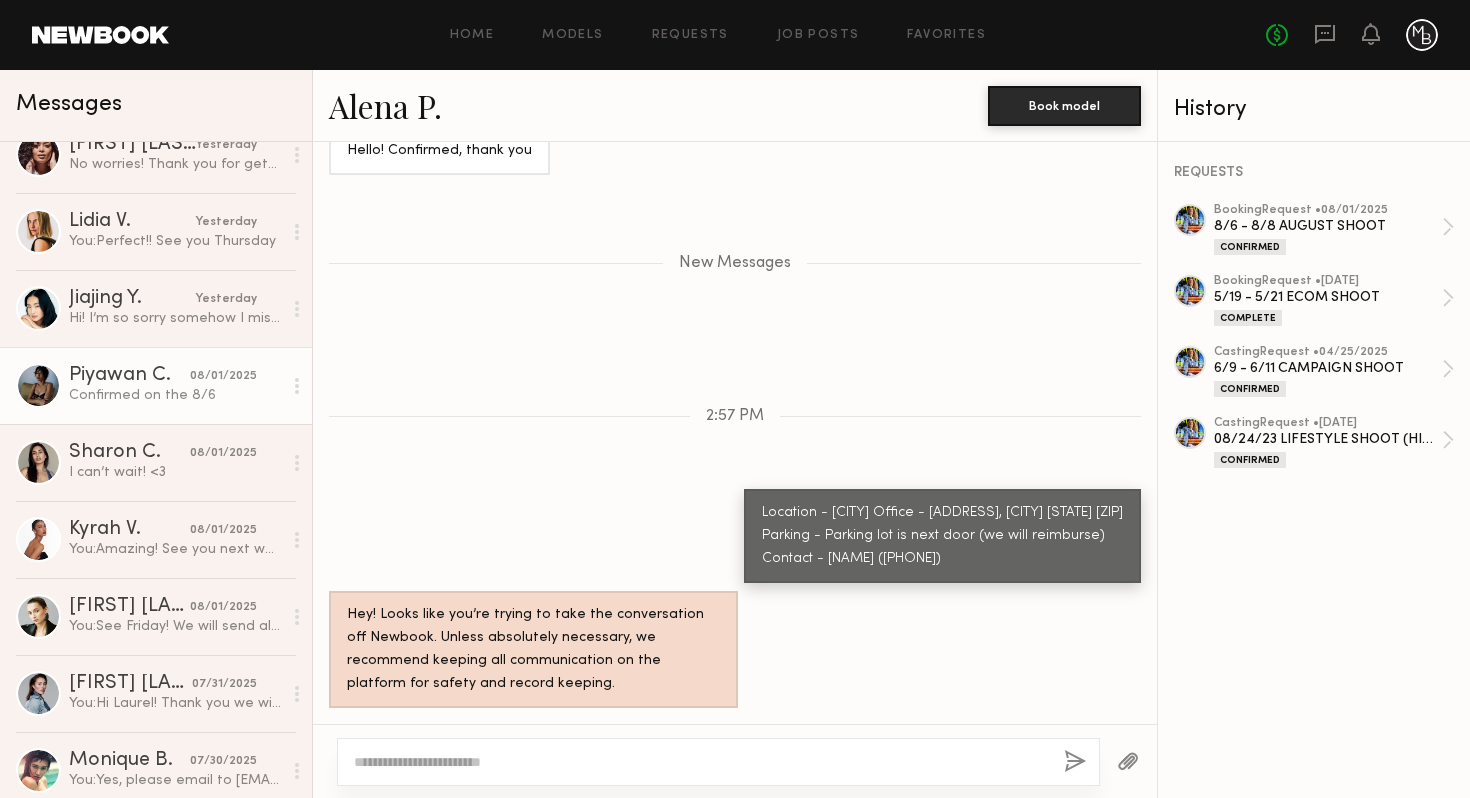 click on "Confirmed on the 8/6" 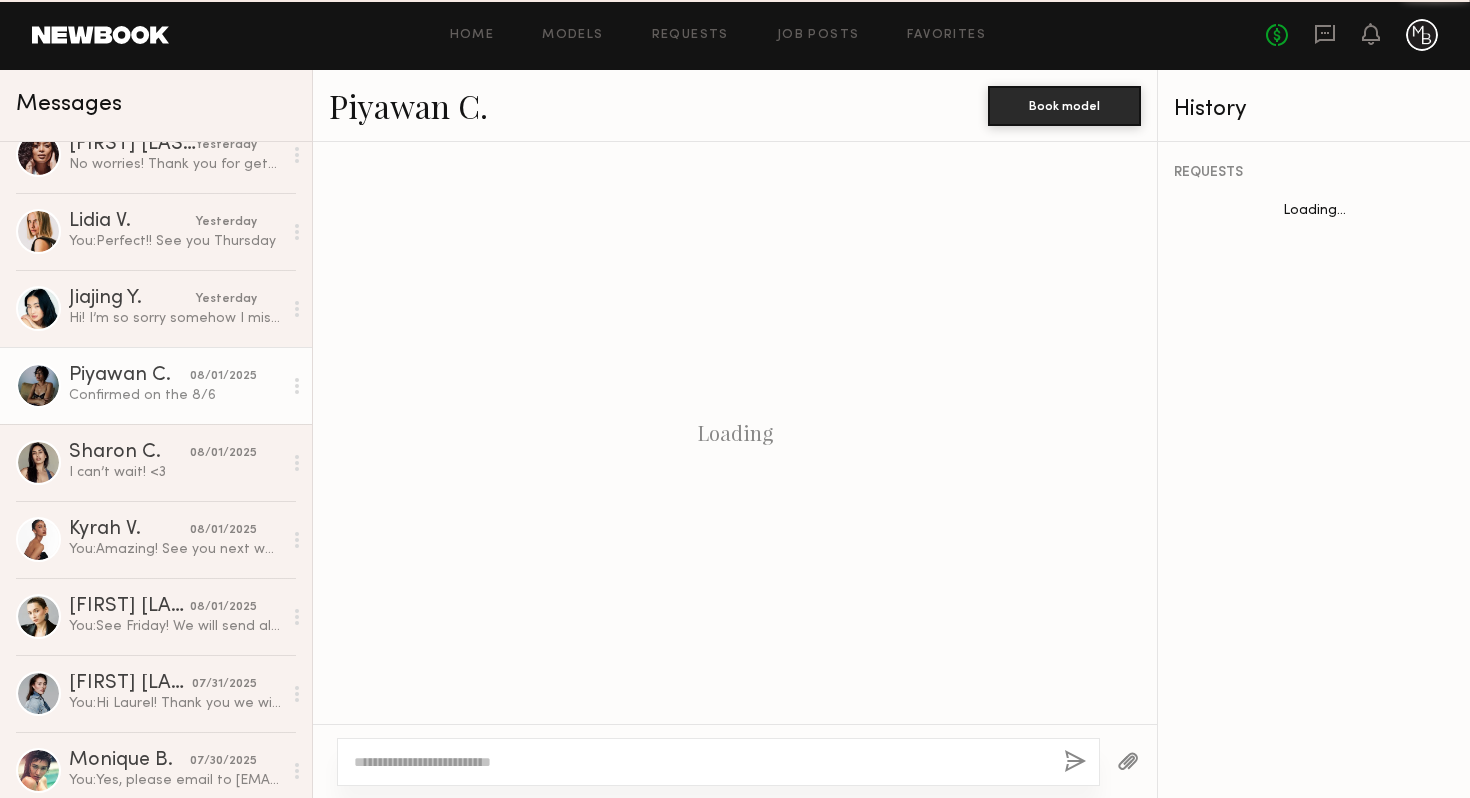 scroll, scrollTop: 1066, scrollLeft: 0, axis: vertical 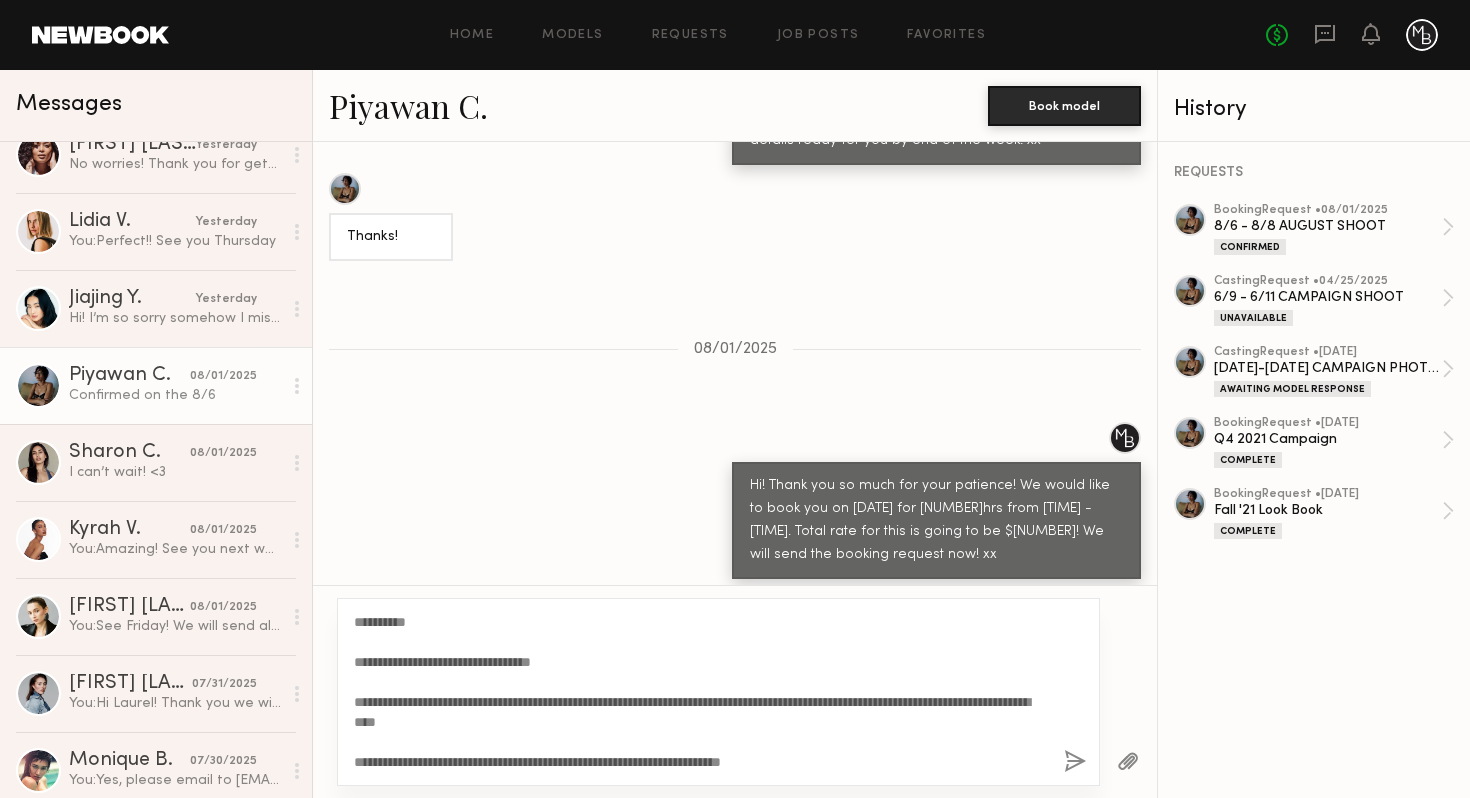 click on "**********" 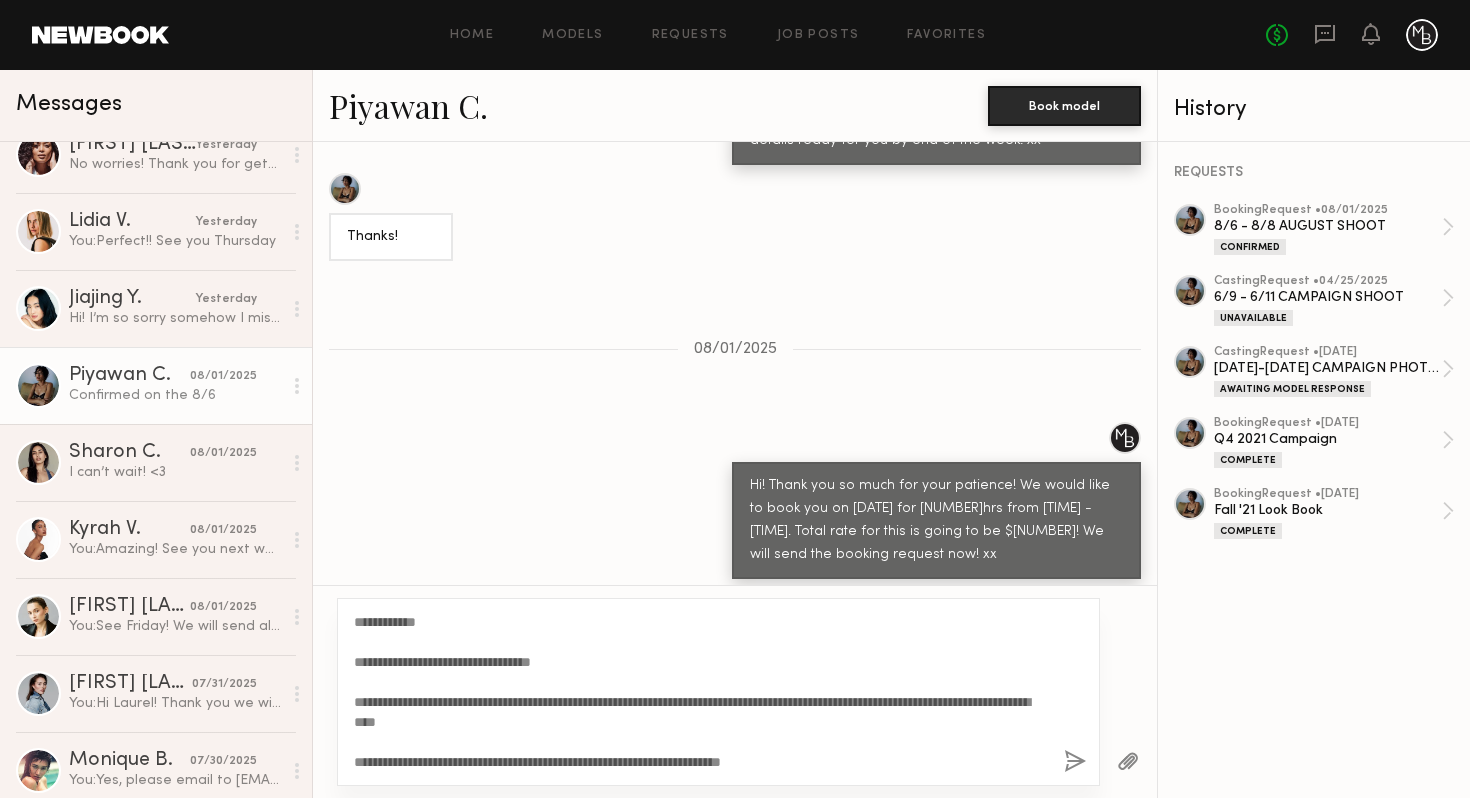 drag, startPoint x: 600, startPoint y: 658, endPoint x: 524, endPoint y: 661, distance: 76.05919 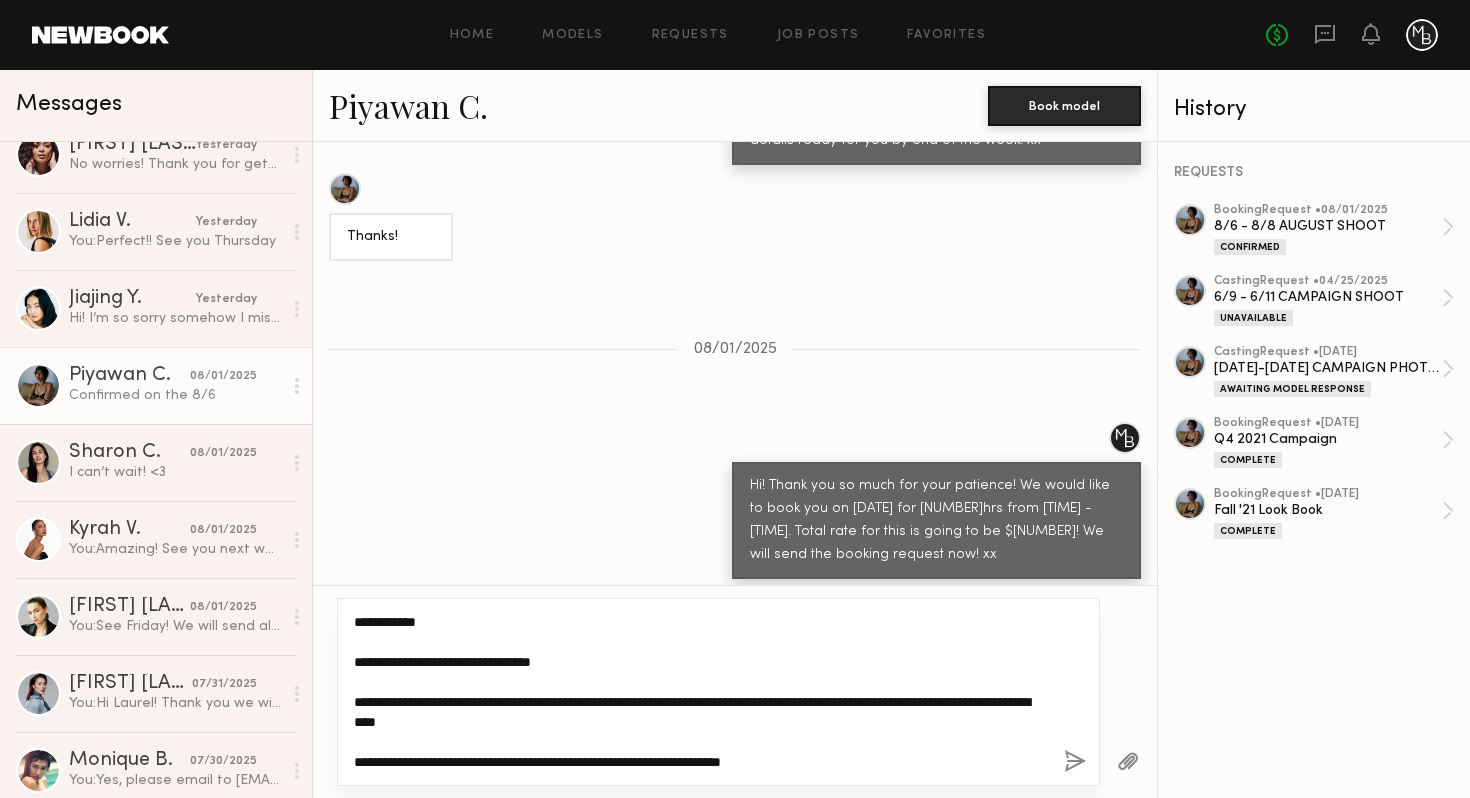drag, startPoint x: 611, startPoint y: 651, endPoint x: 601, endPoint y: 661, distance: 14.142136 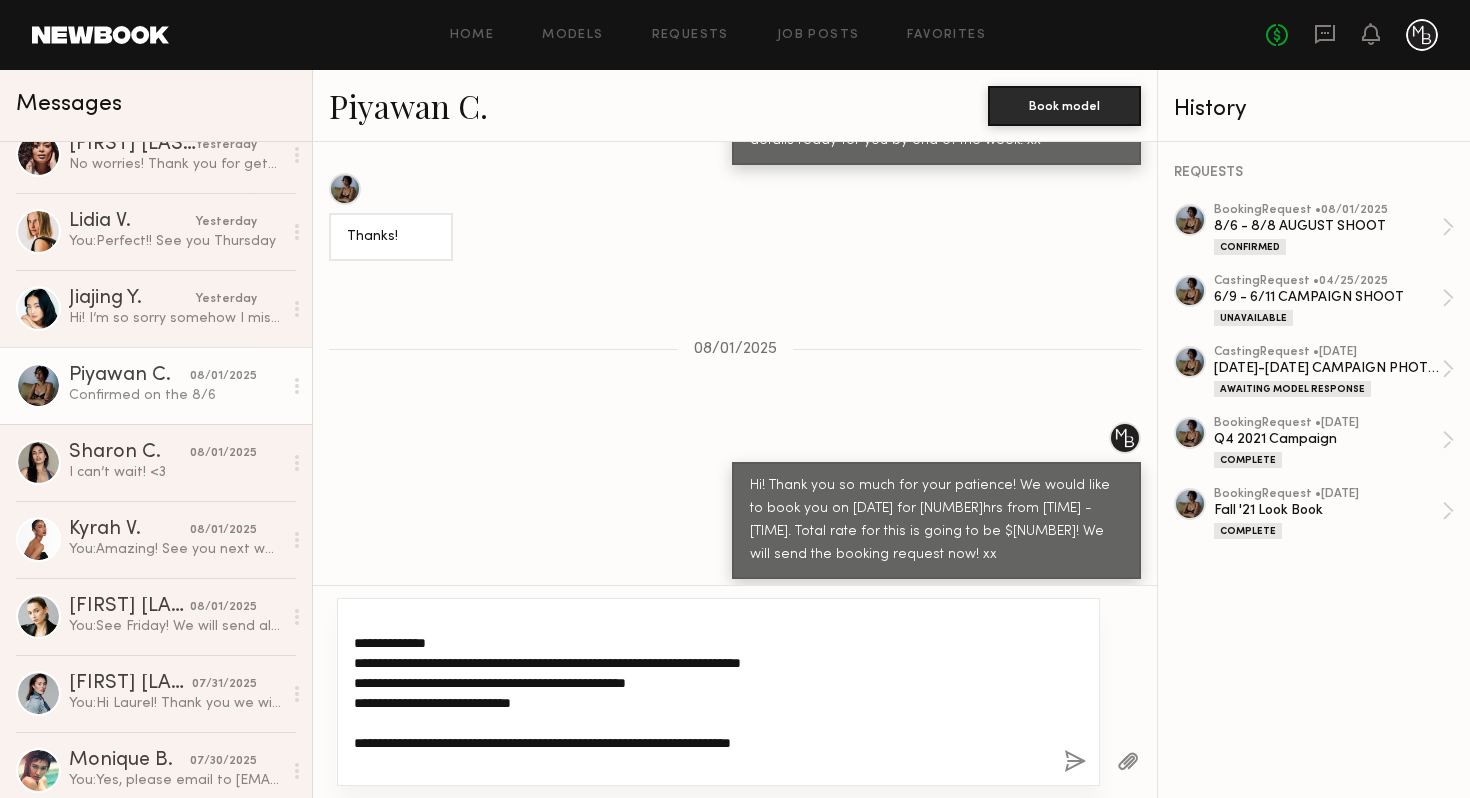 scroll, scrollTop: 240, scrollLeft: 0, axis: vertical 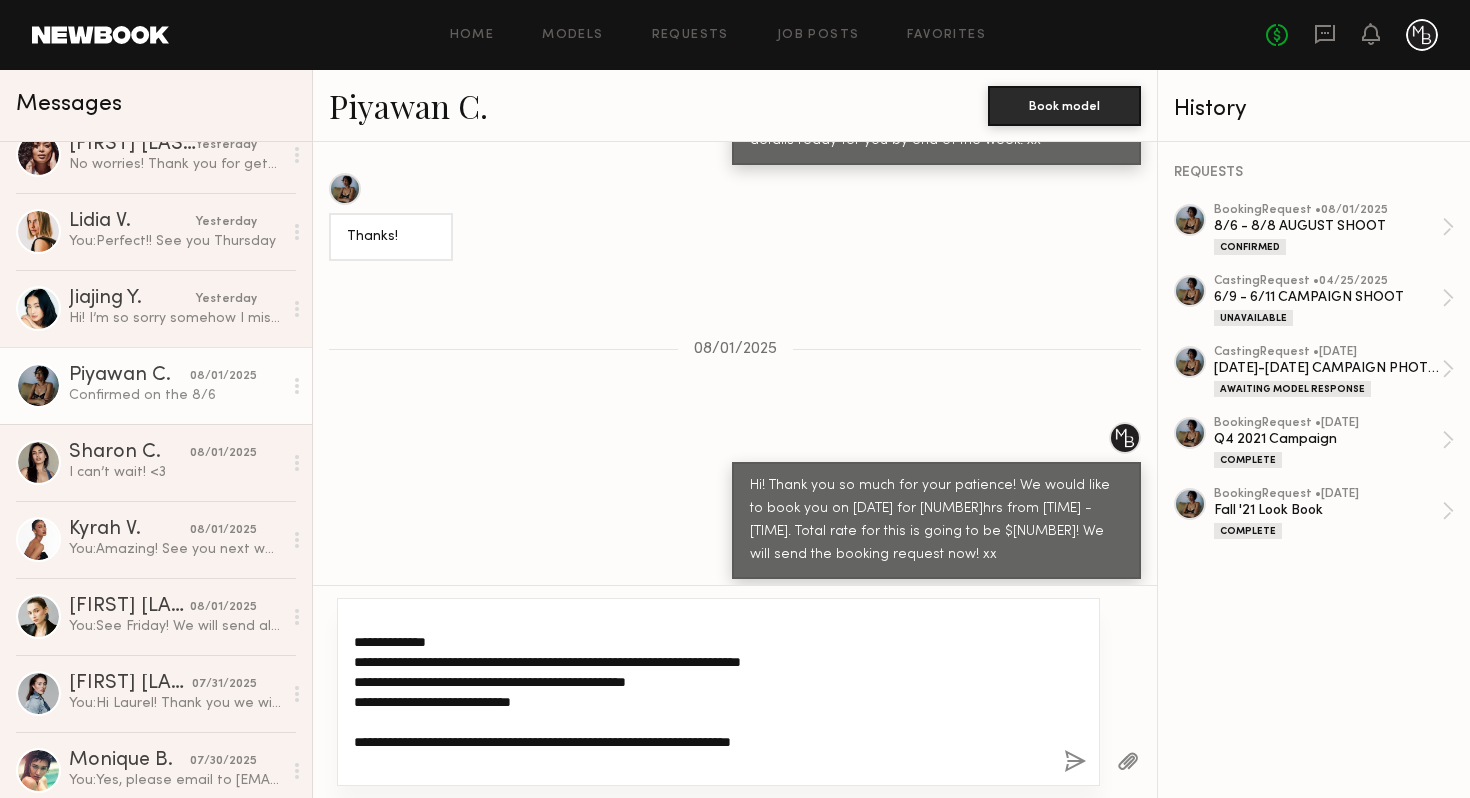 click on "**********" 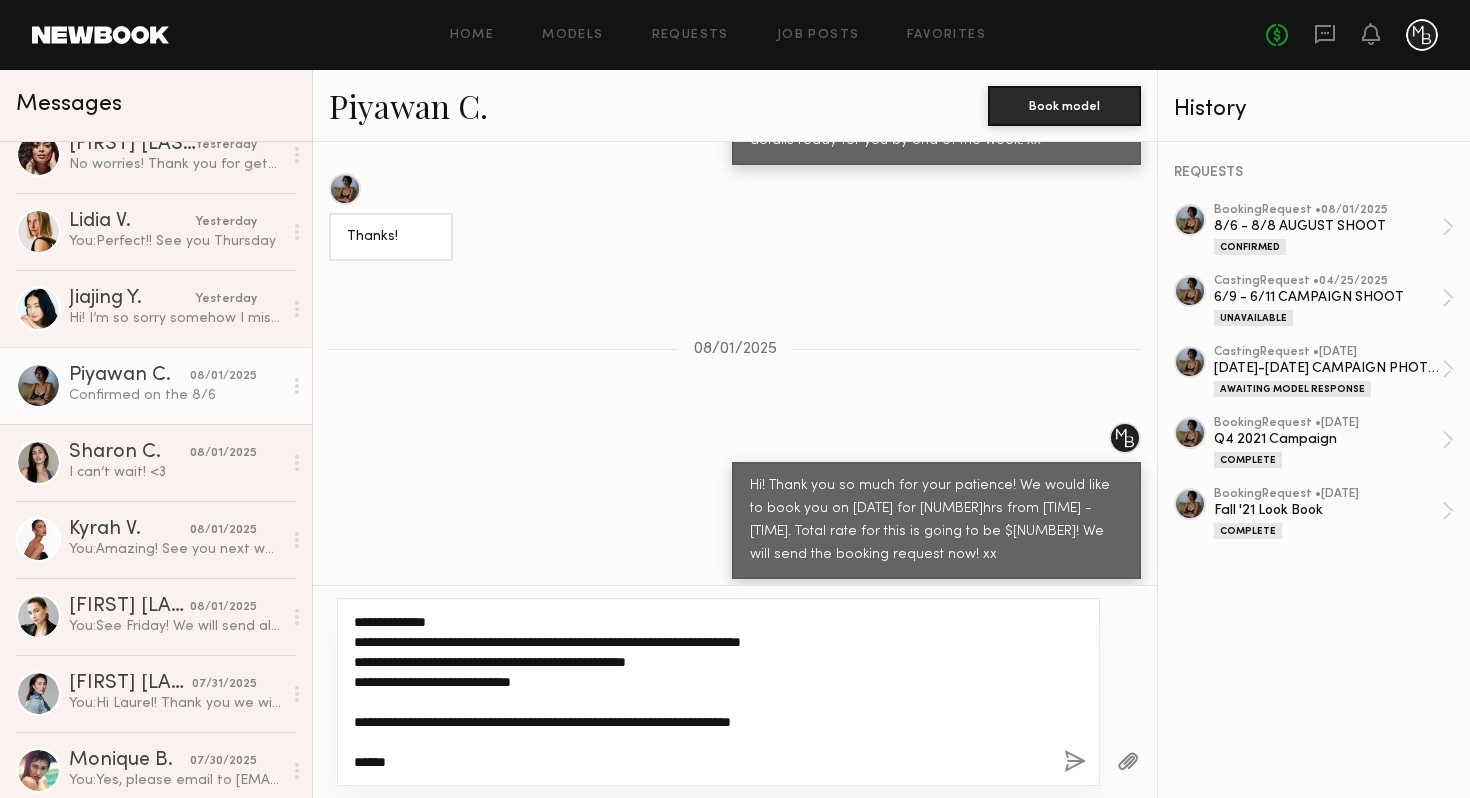 click on "**********" 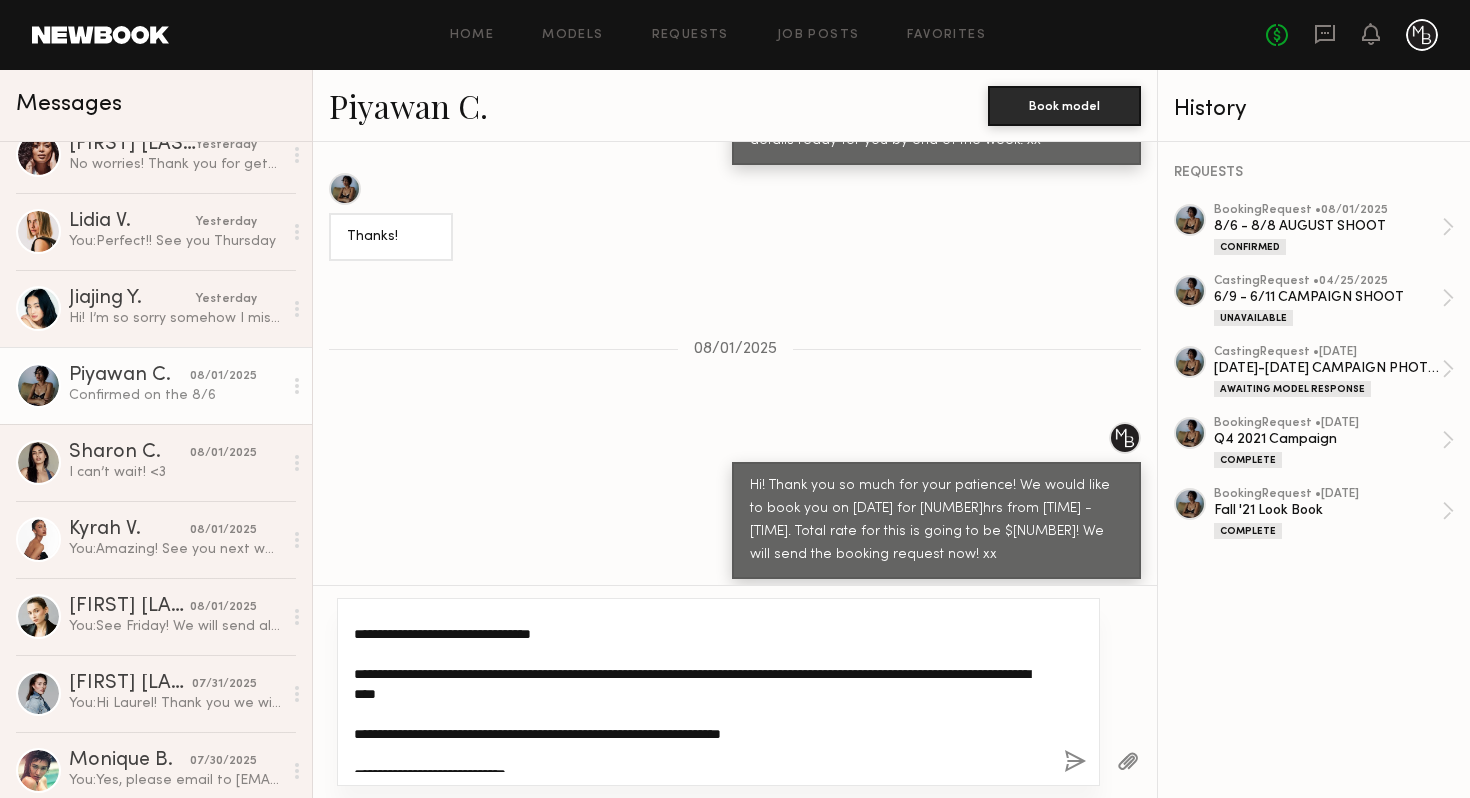 scroll, scrollTop: 25, scrollLeft: 0, axis: vertical 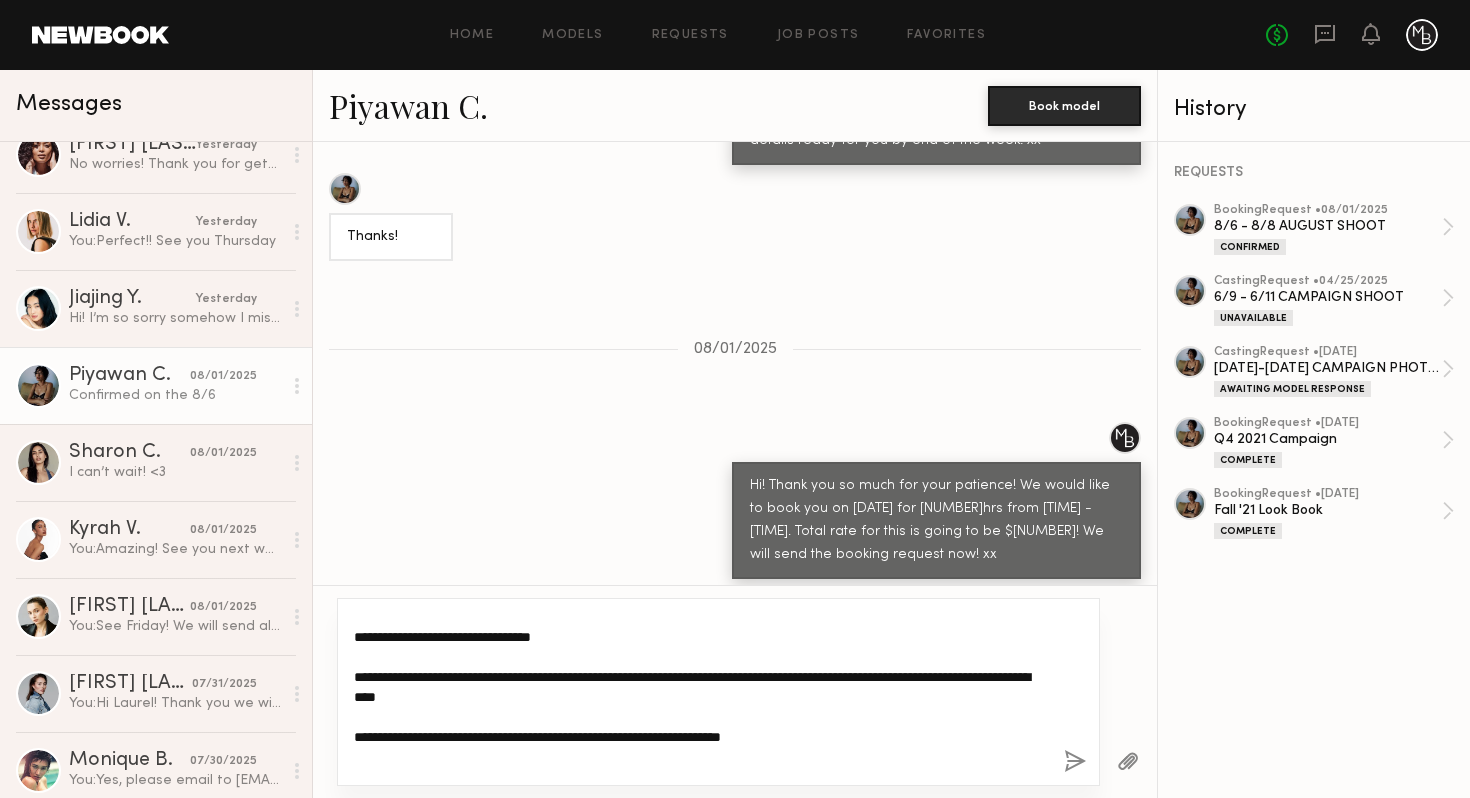 click on "**********" 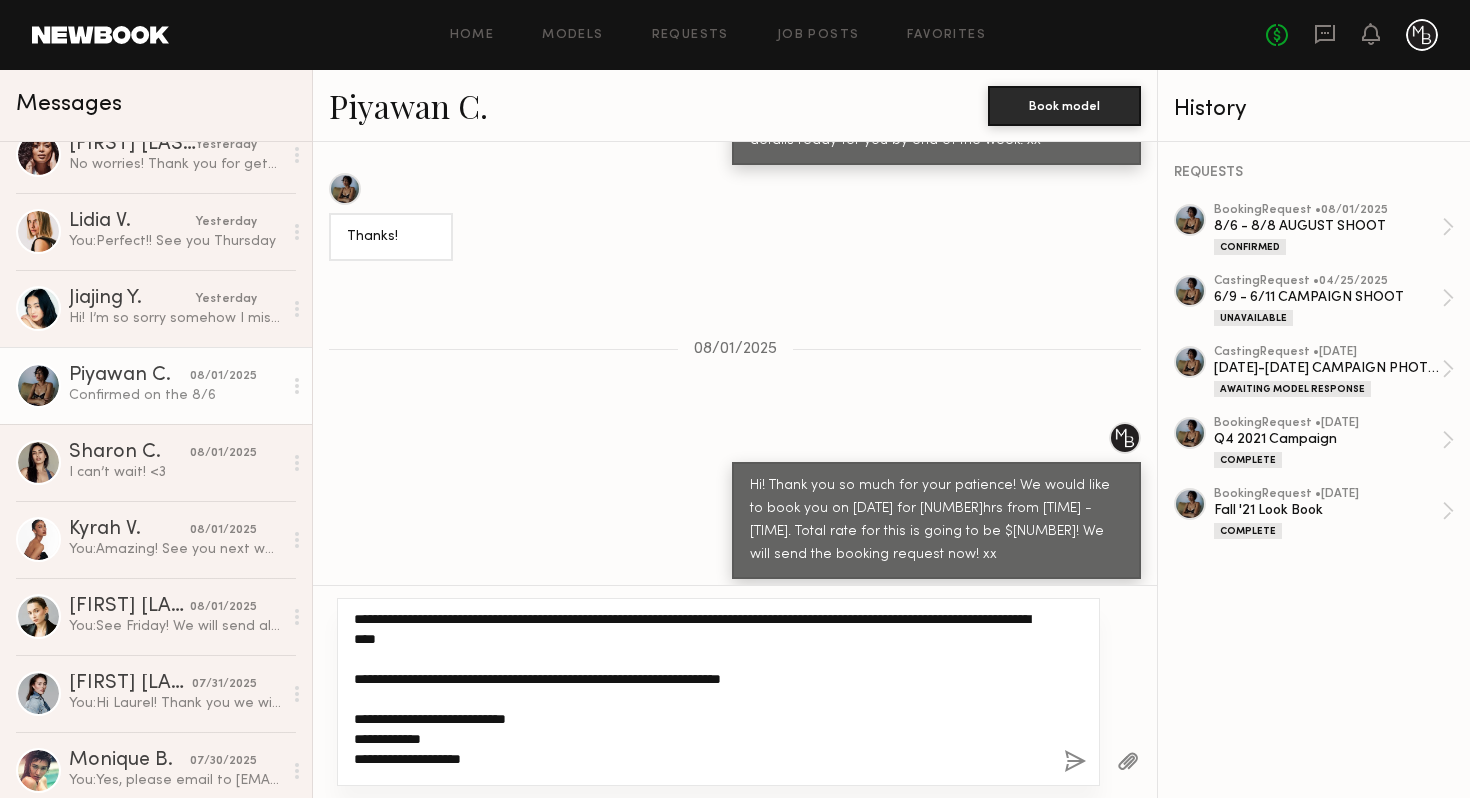scroll, scrollTop: 88, scrollLeft: 0, axis: vertical 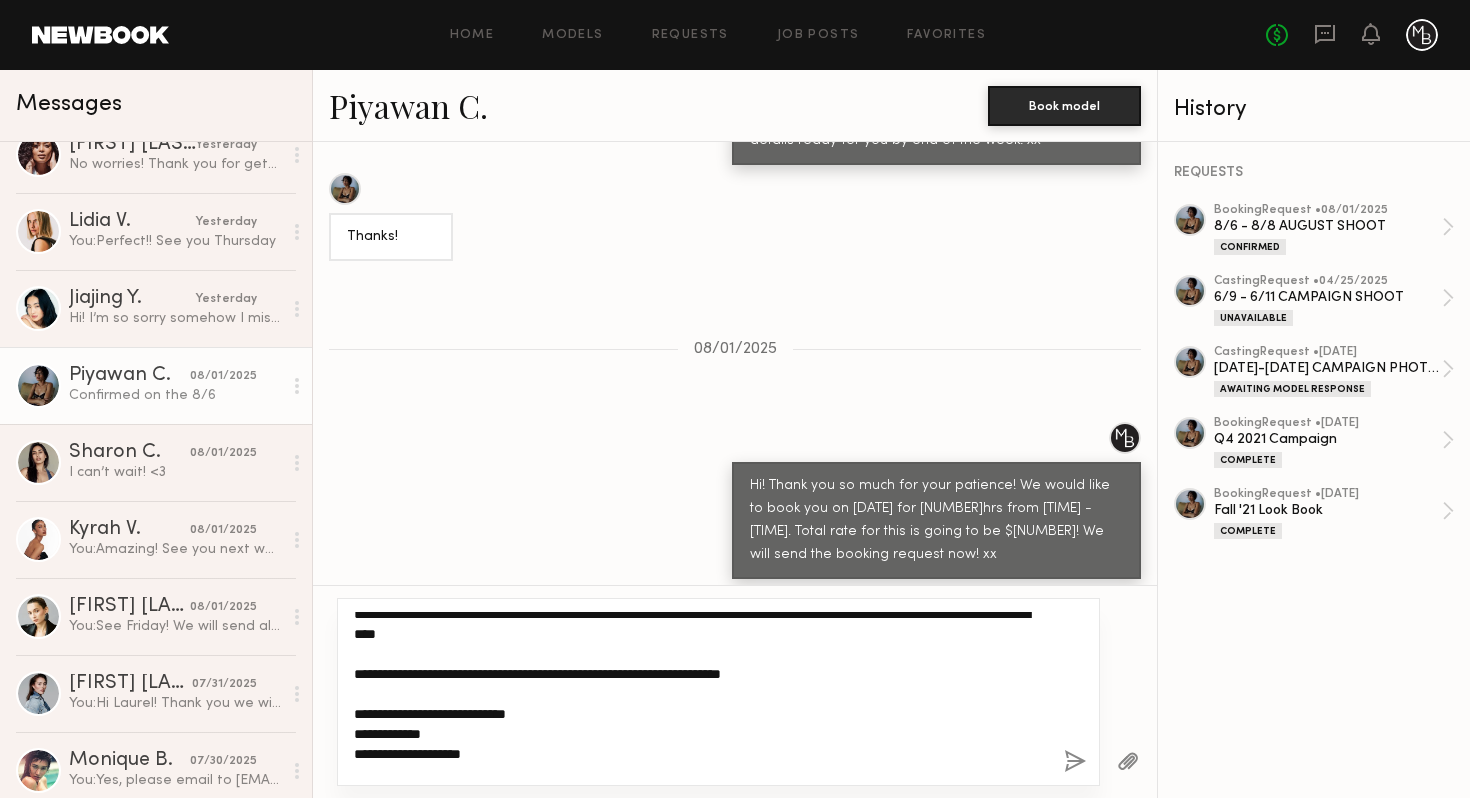 click on "**********" 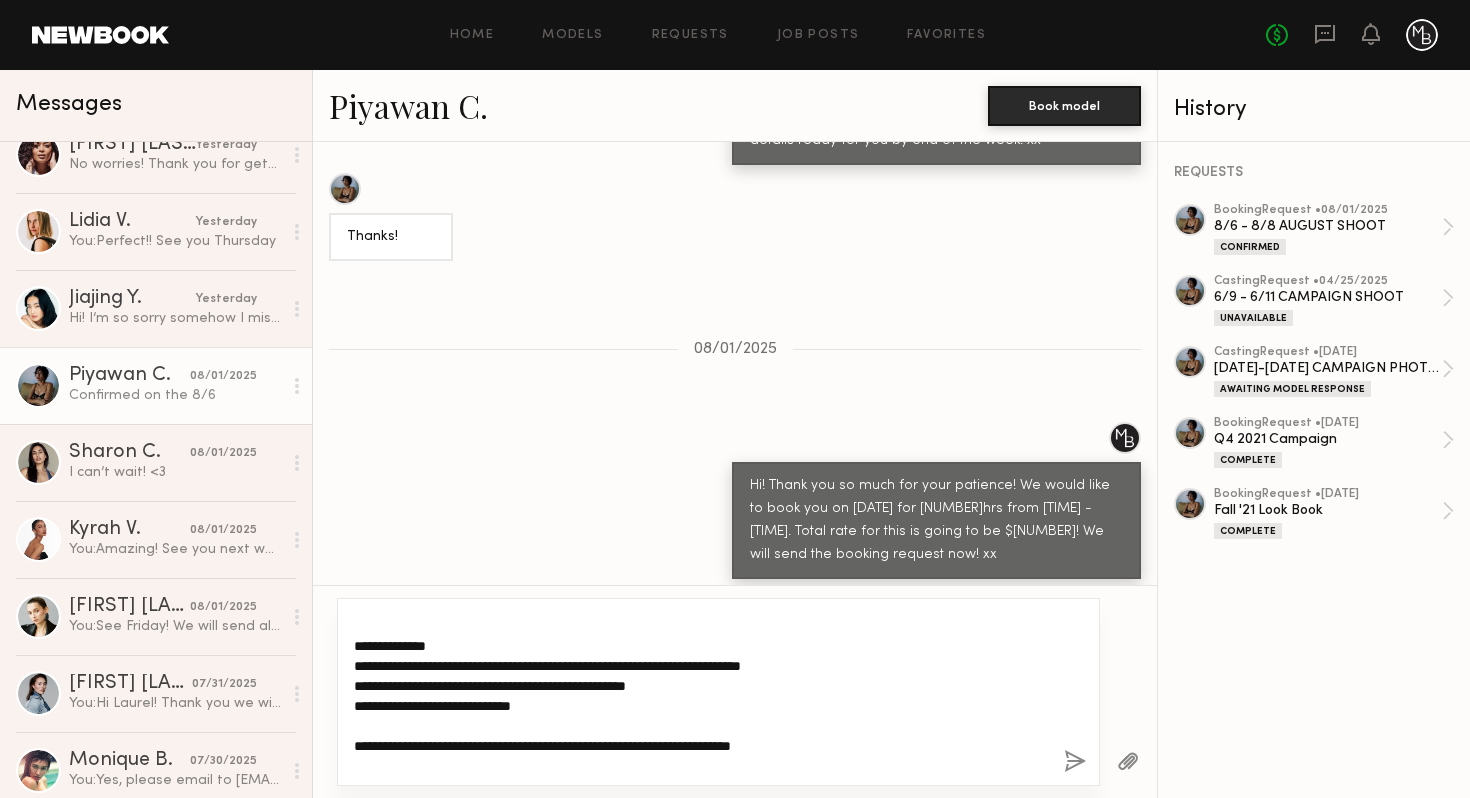scroll, scrollTop: 280, scrollLeft: 0, axis: vertical 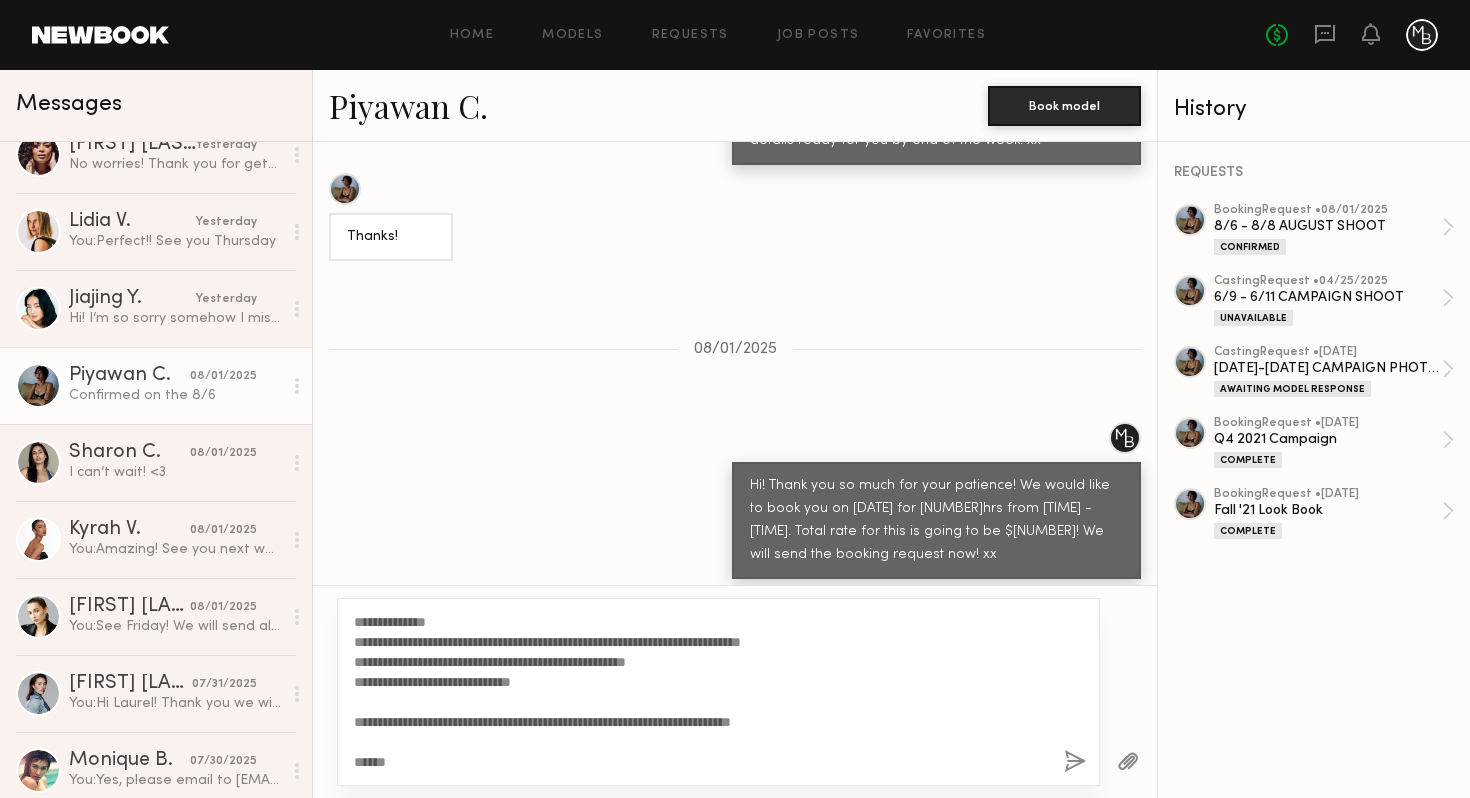 click 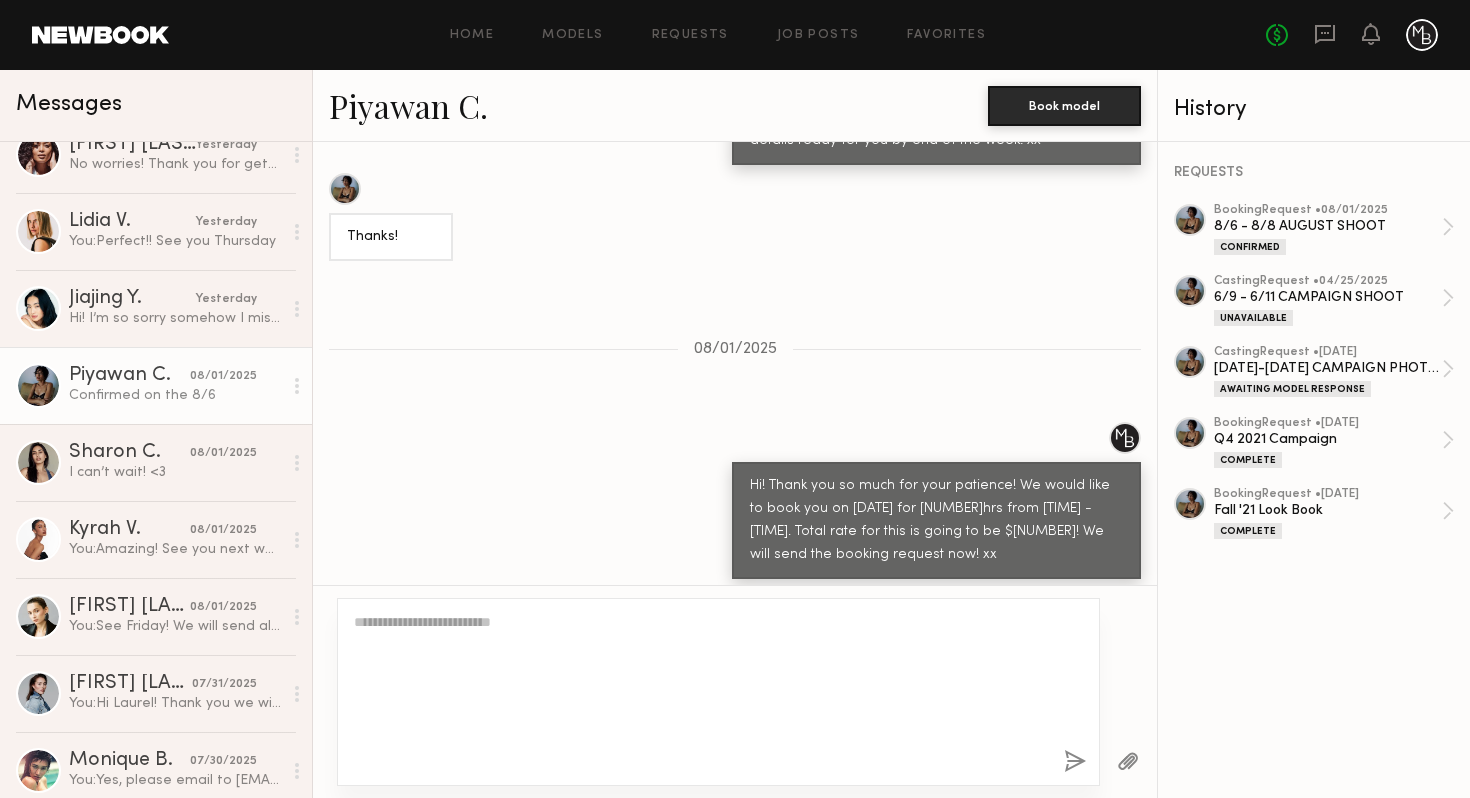 scroll, scrollTop: 1979, scrollLeft: 0, axis: vertical 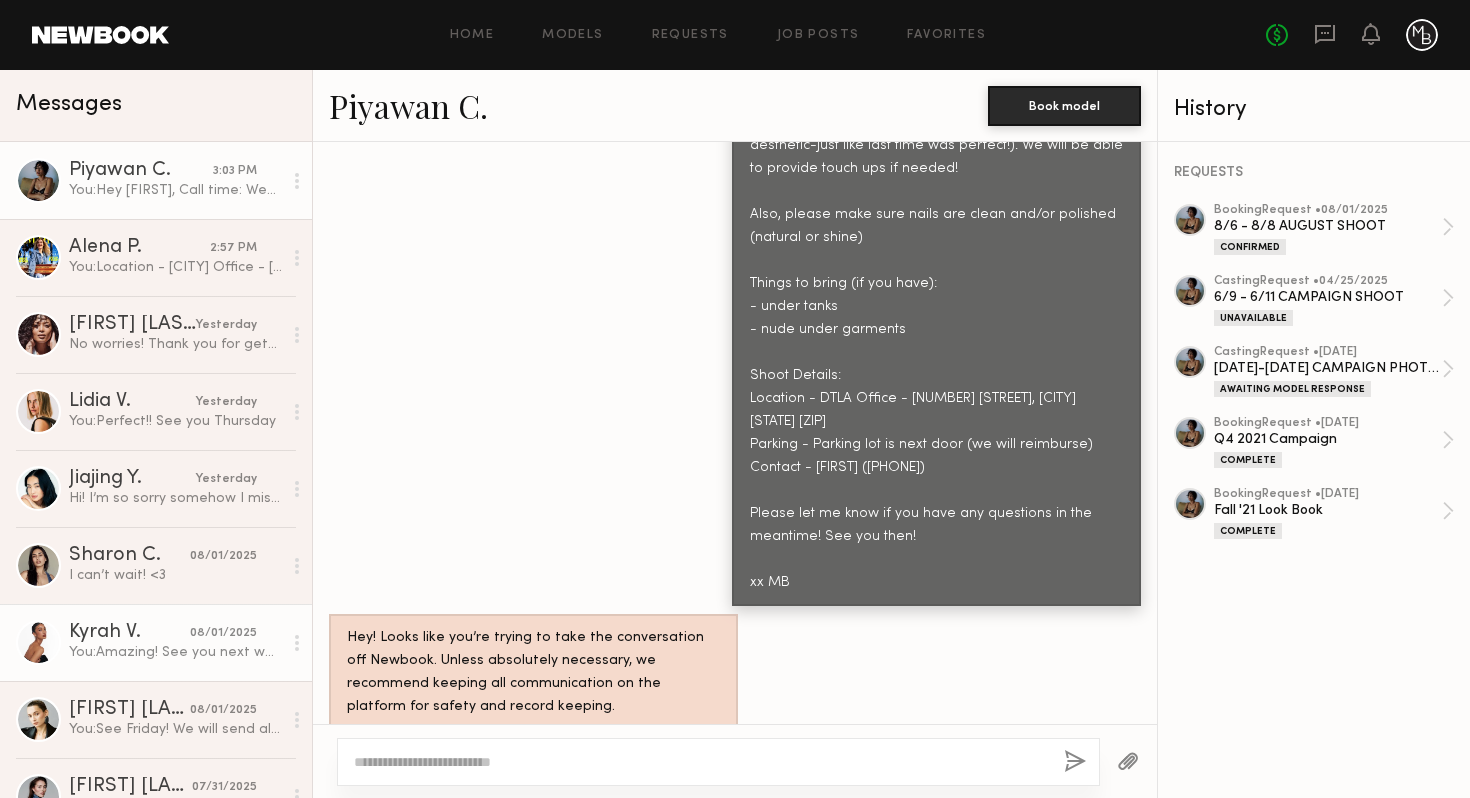 click on "You:  Amazing! See you next week! We will see more details in terms of hair and makeup Monday morning! xx" 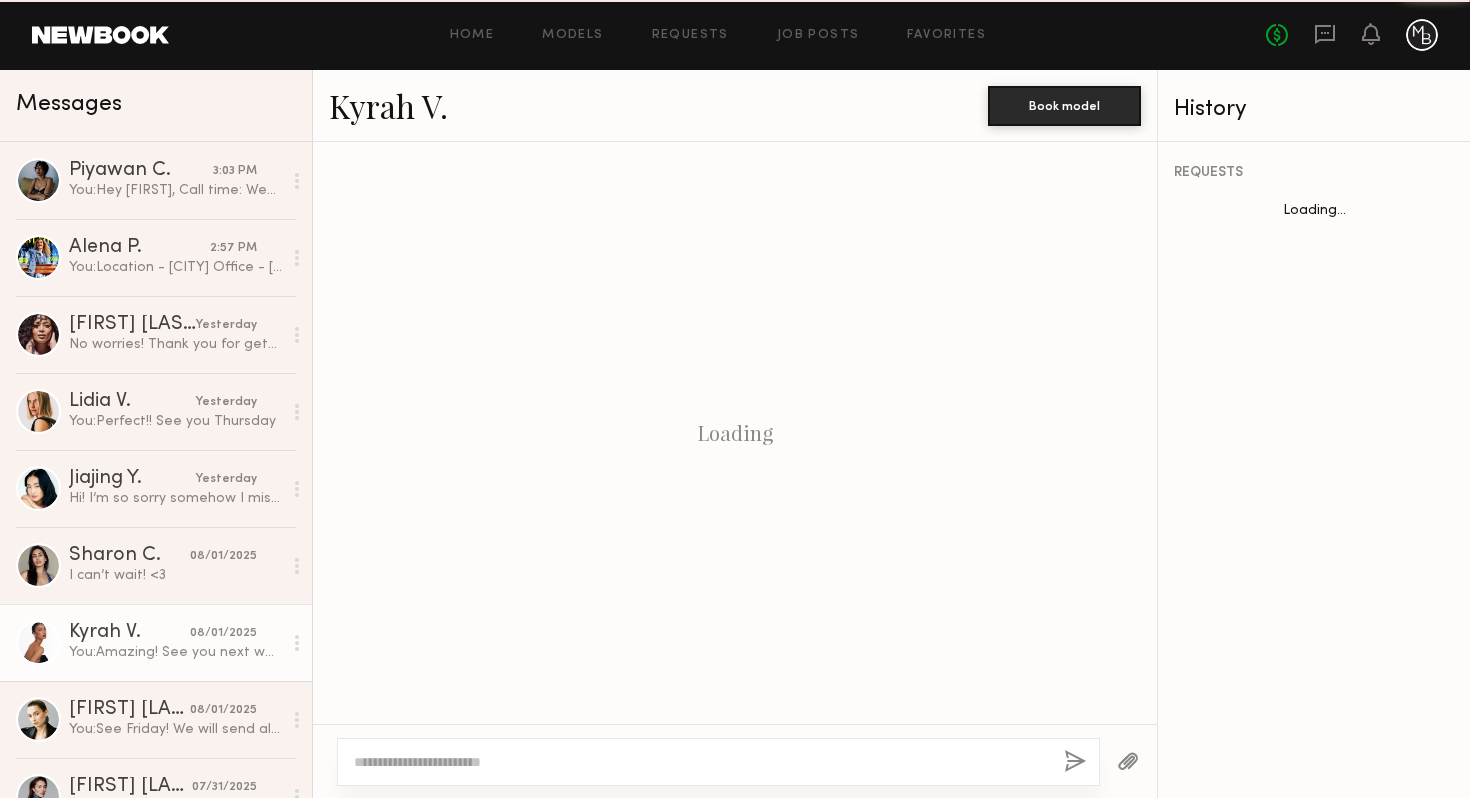 scroll, scrollTop: 2067, scrollLeft: 0, axis: vertical 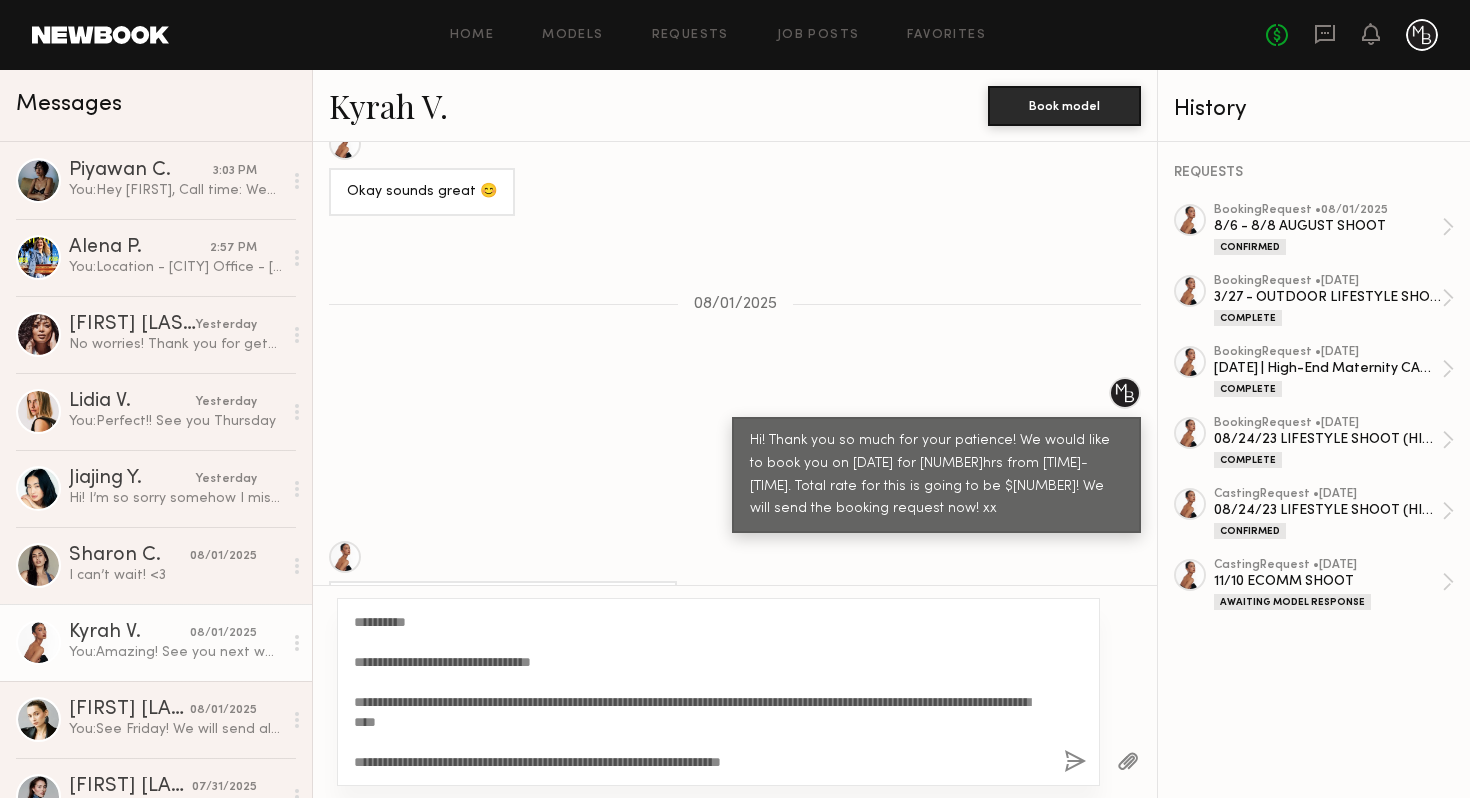 click on "**********" 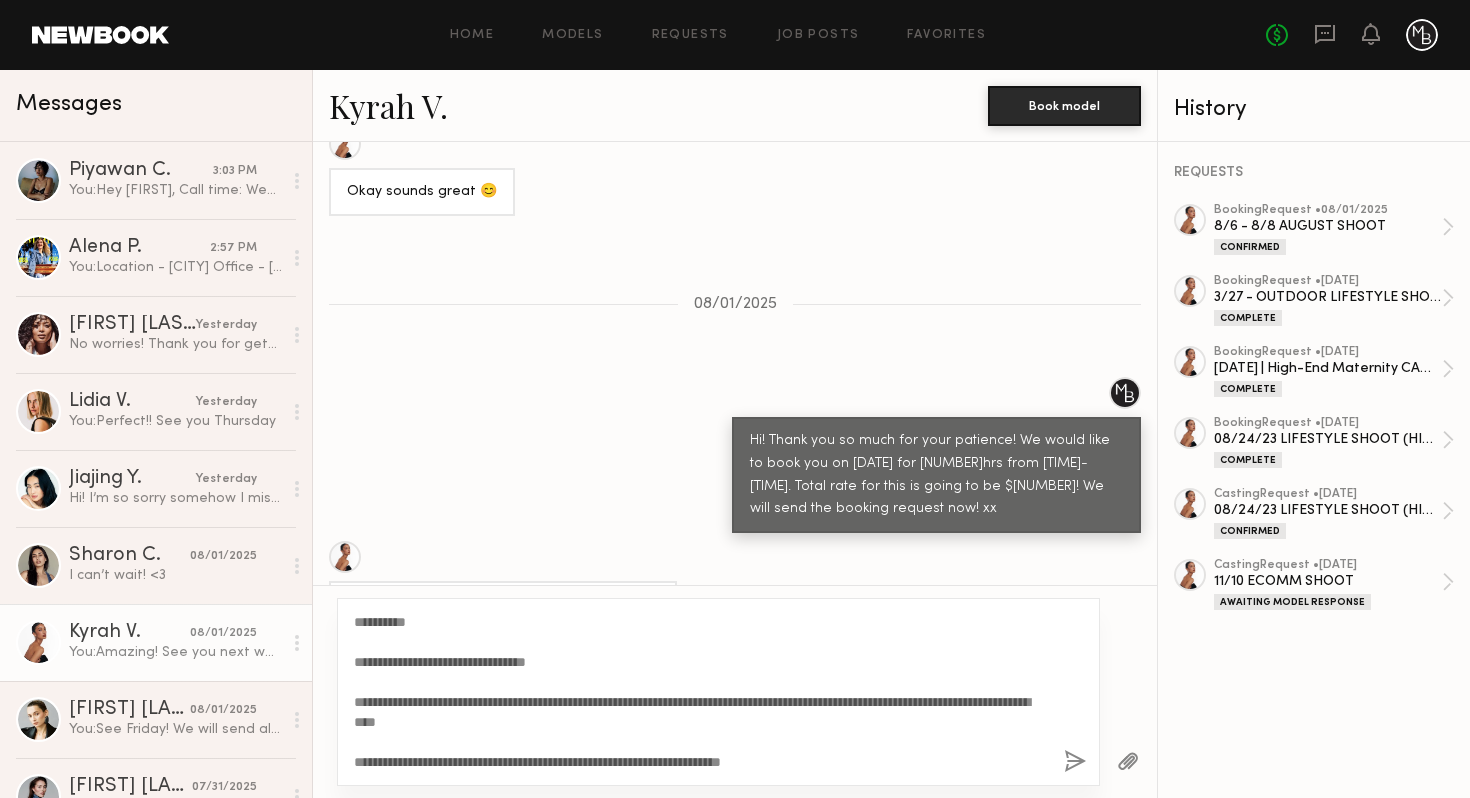 click on "**********" 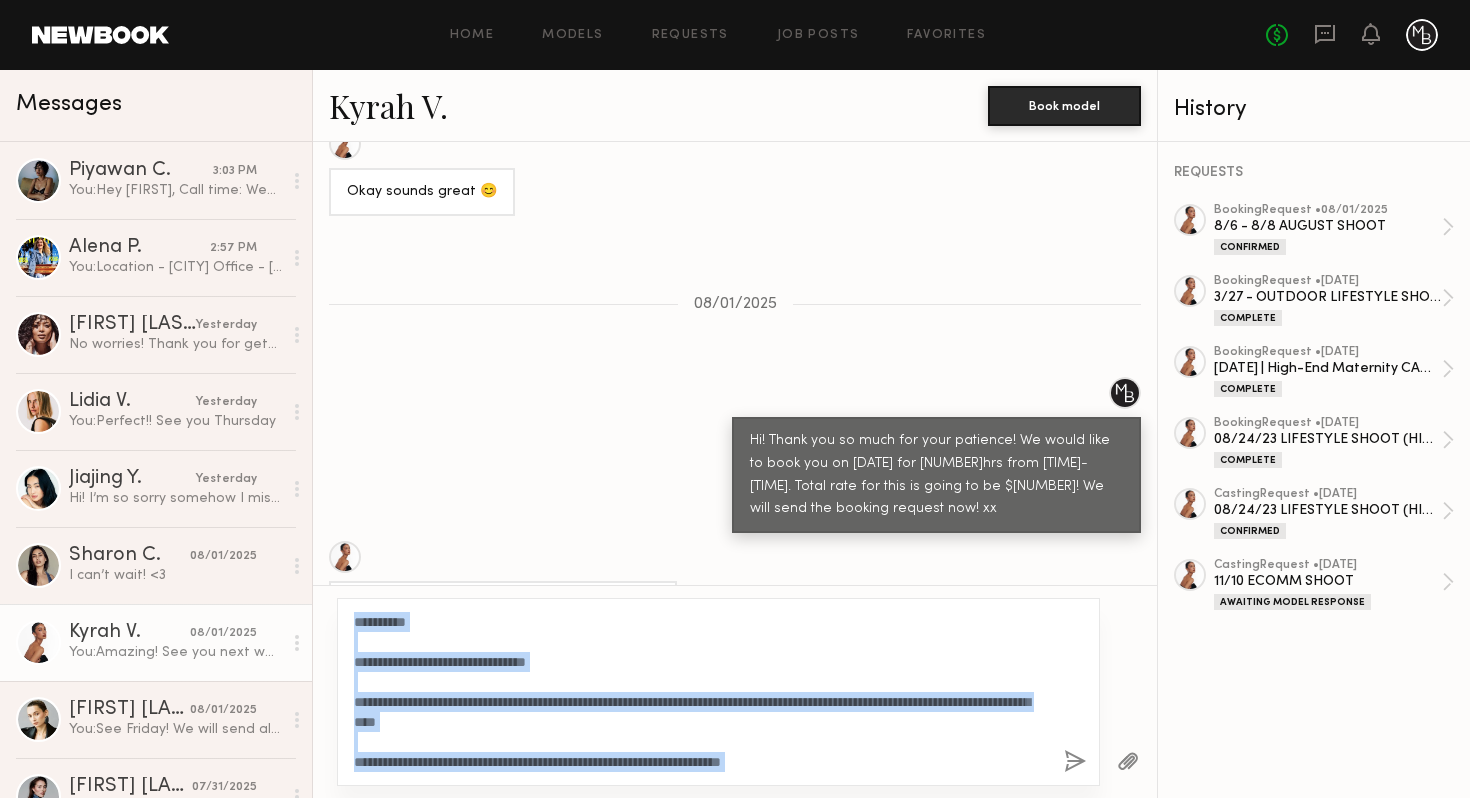 click on "**********" 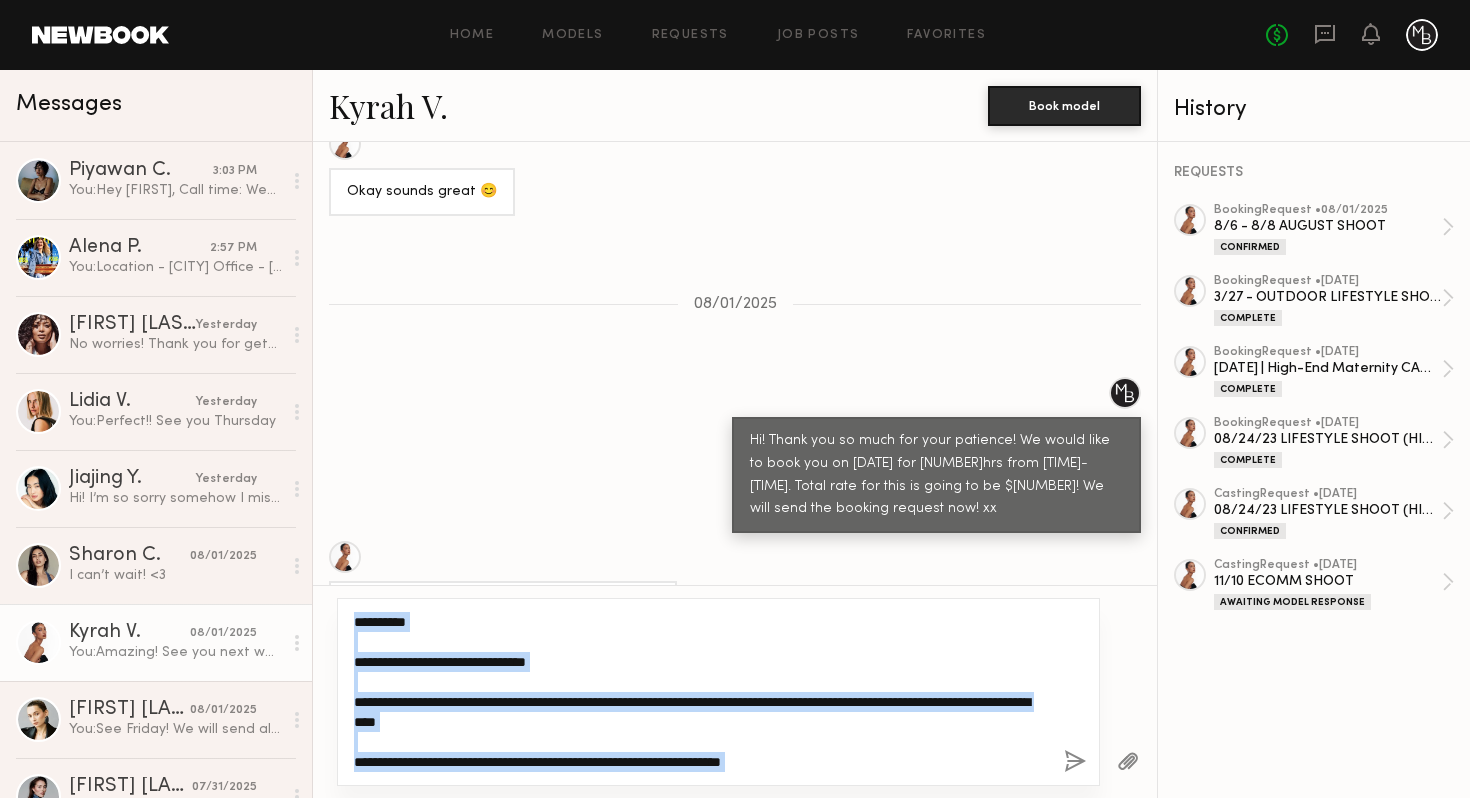 click on "**********" 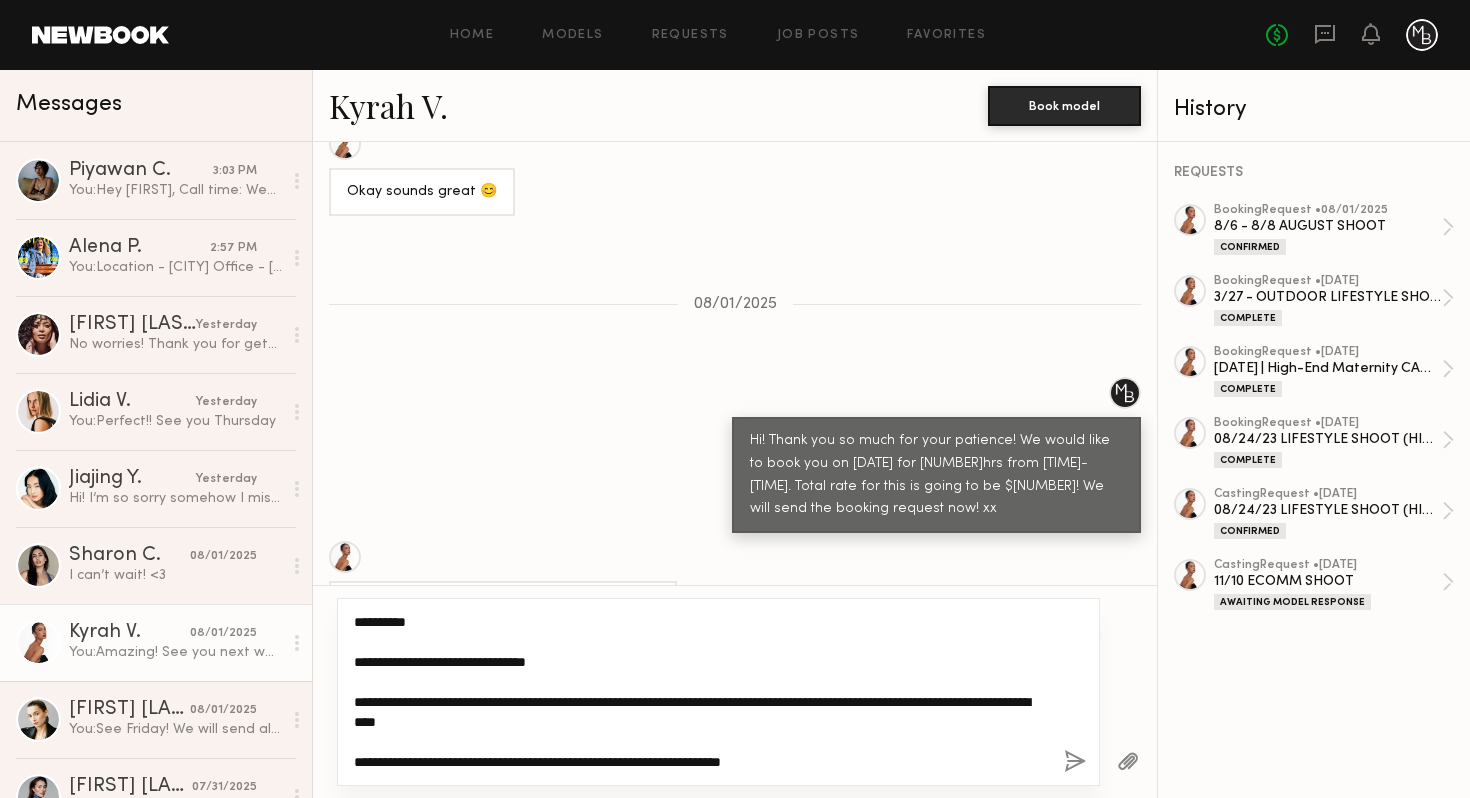 click on "**********" 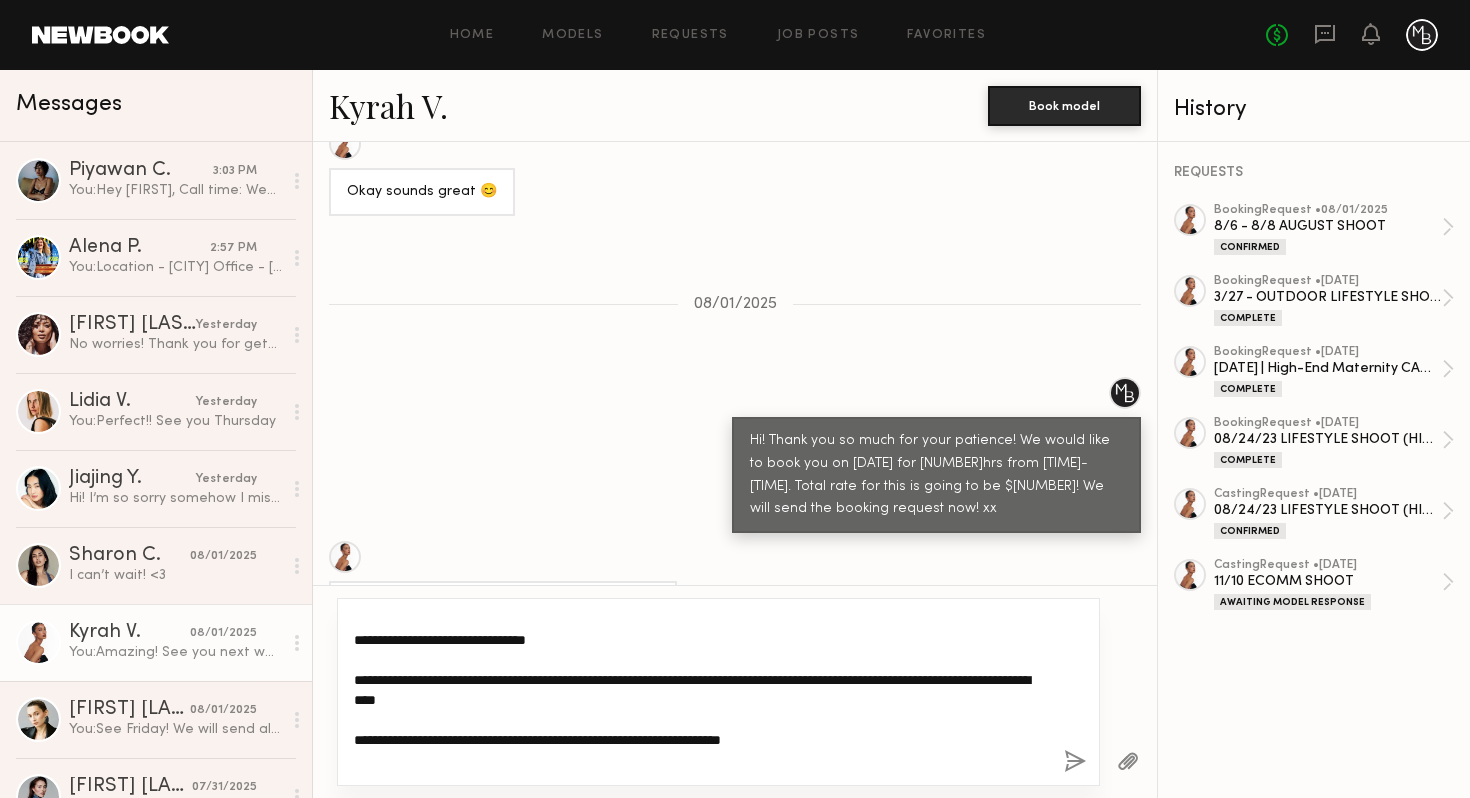 drag, startPoint x: 932, startPoint y: 679, endPoint x: 573, endPoint y: 683, distance: 359.02228 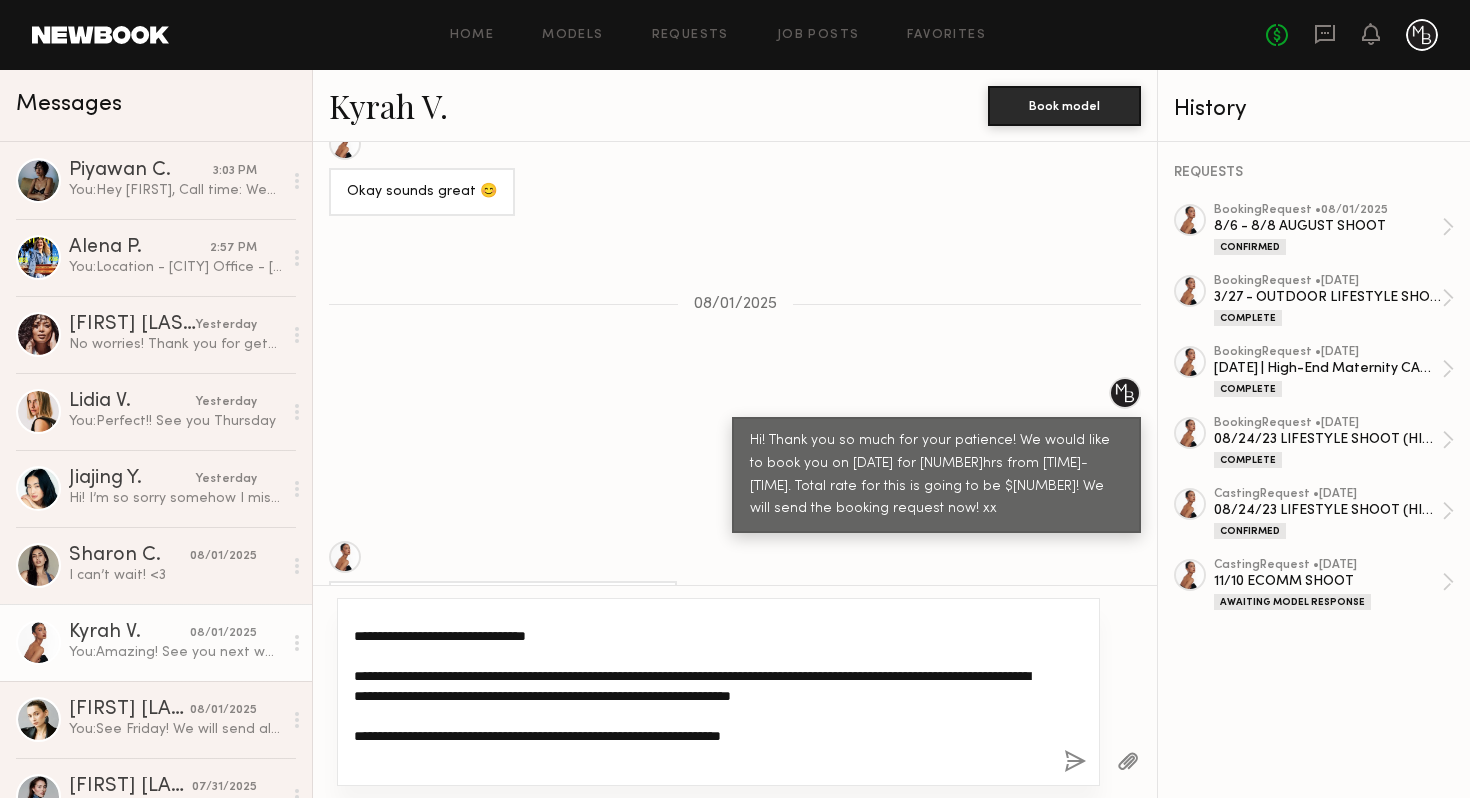 click on "**********" 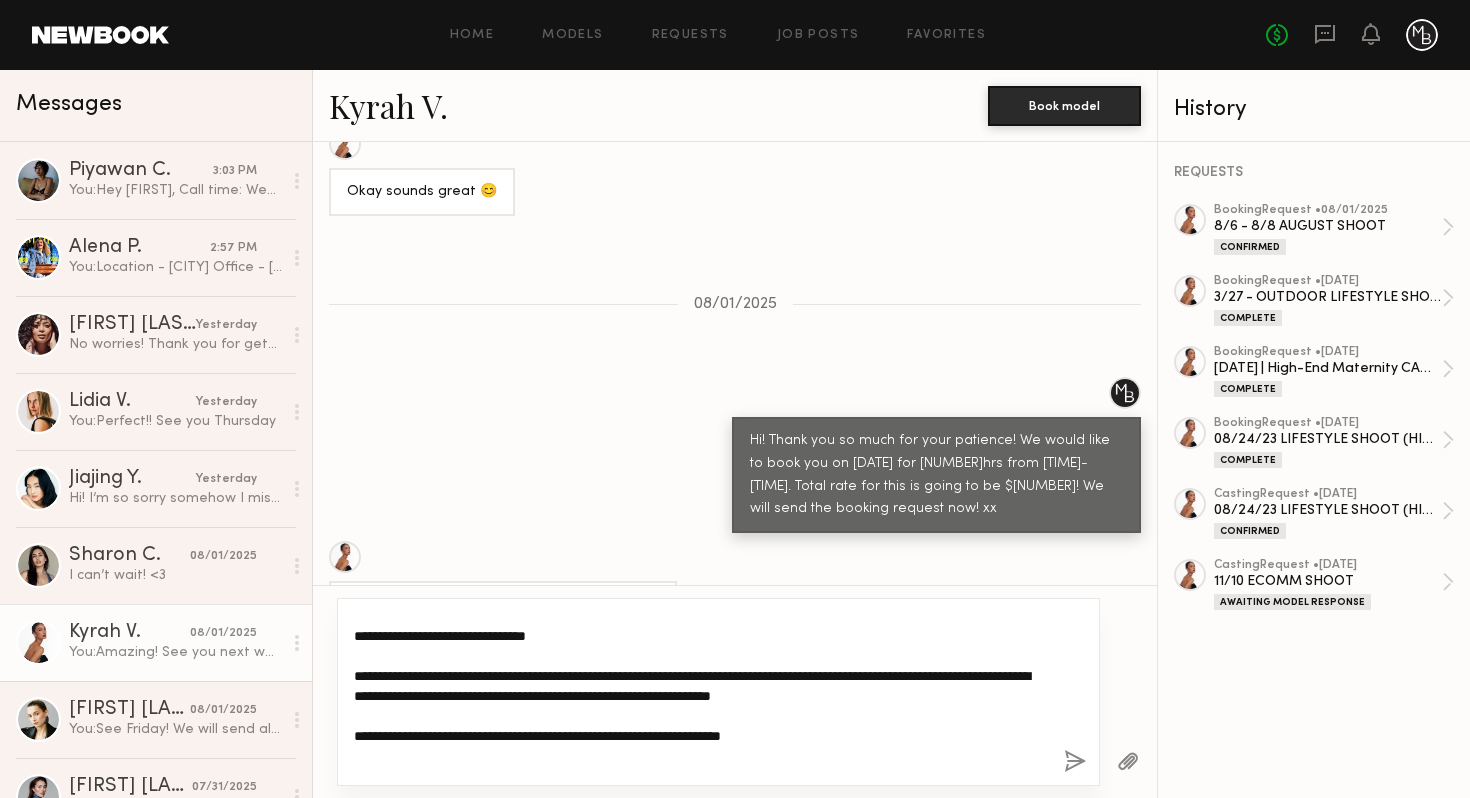 click on "**********" 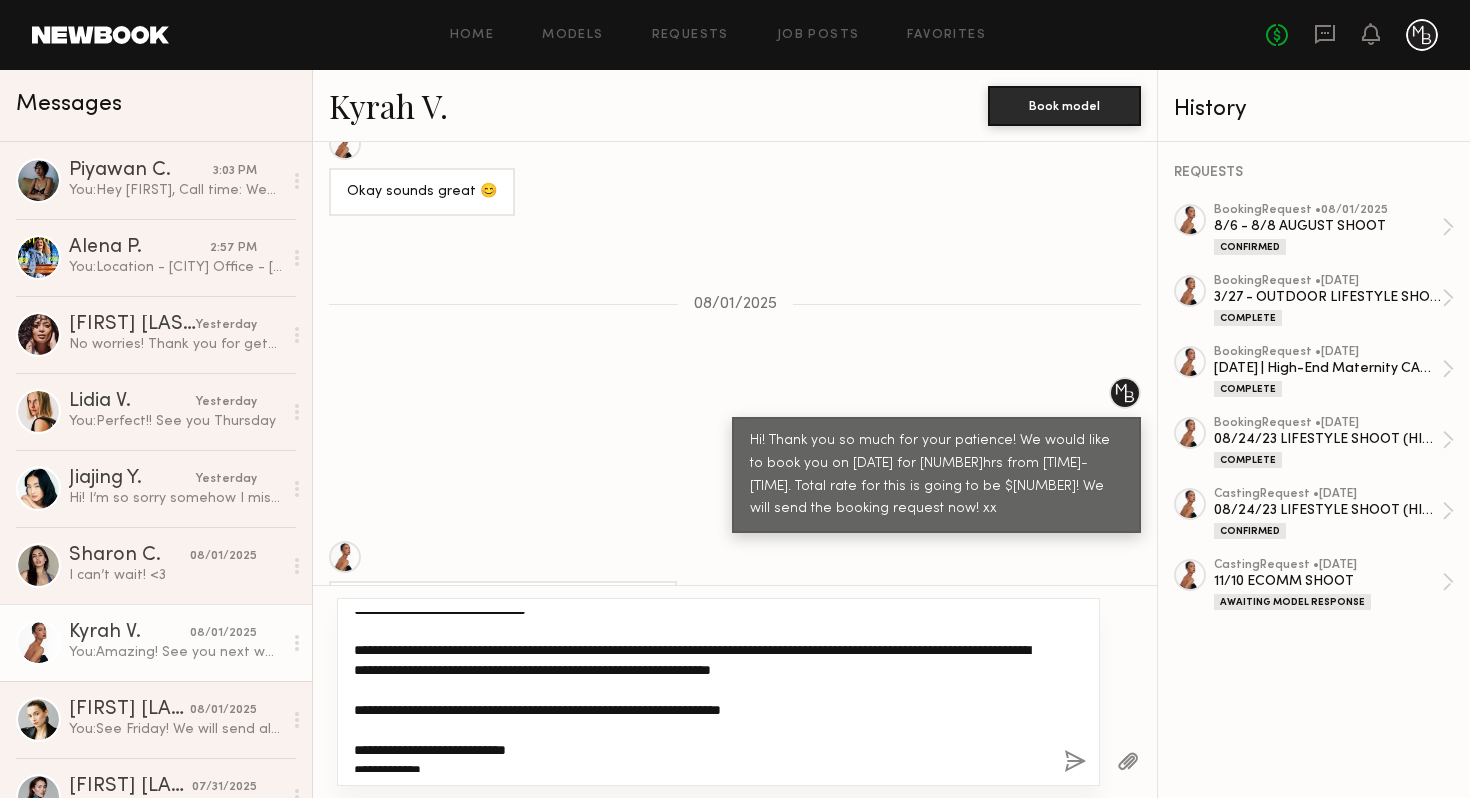 click on "**********" 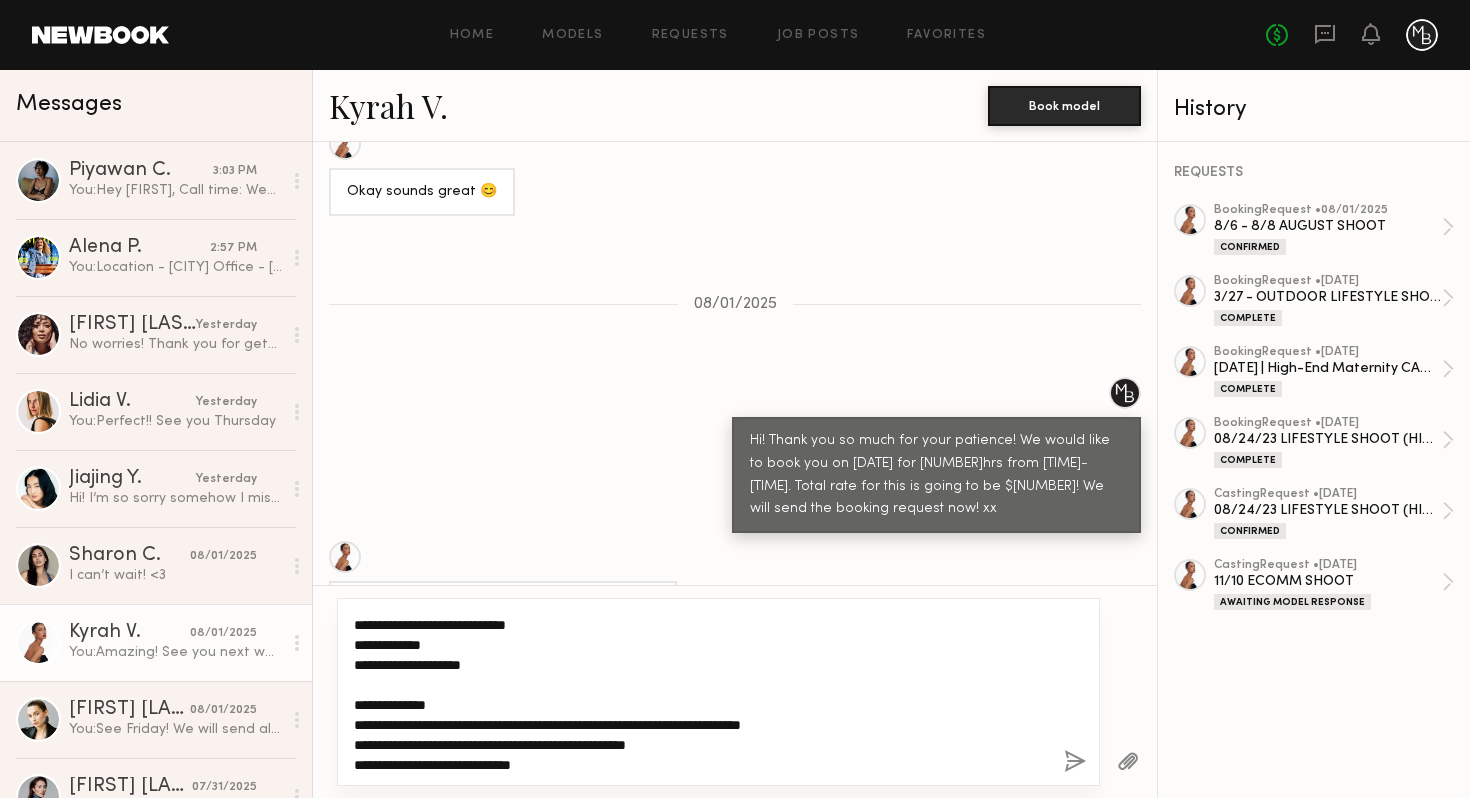 drag, startPoint x: 497, startPoint y: 725, endPoint x: 426, endPoint y: 725, distance: 71 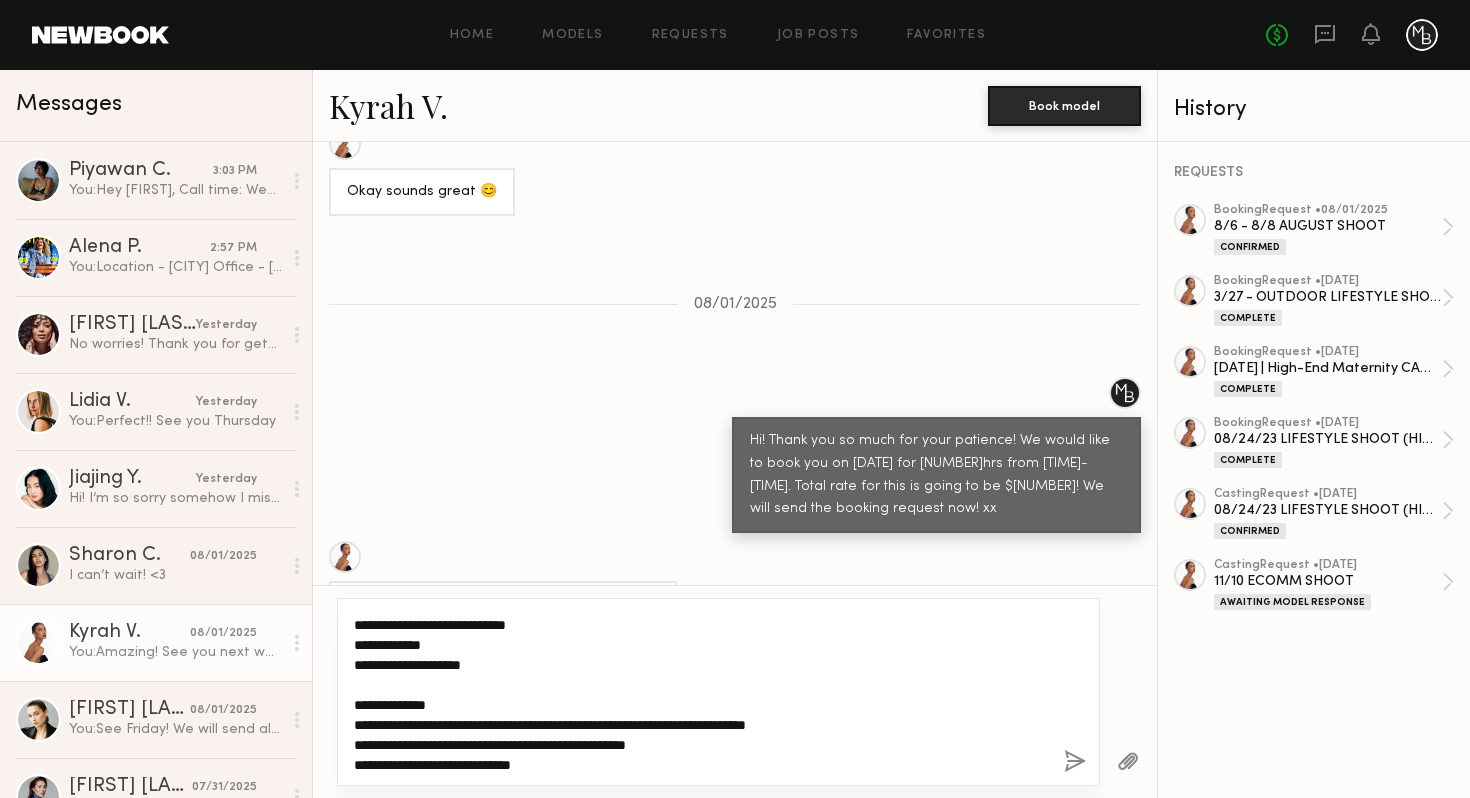 drag, startPoint x: 527, startPoint y: 723, endPoint x: 878, endPoint y: 716, distance: 351.0698 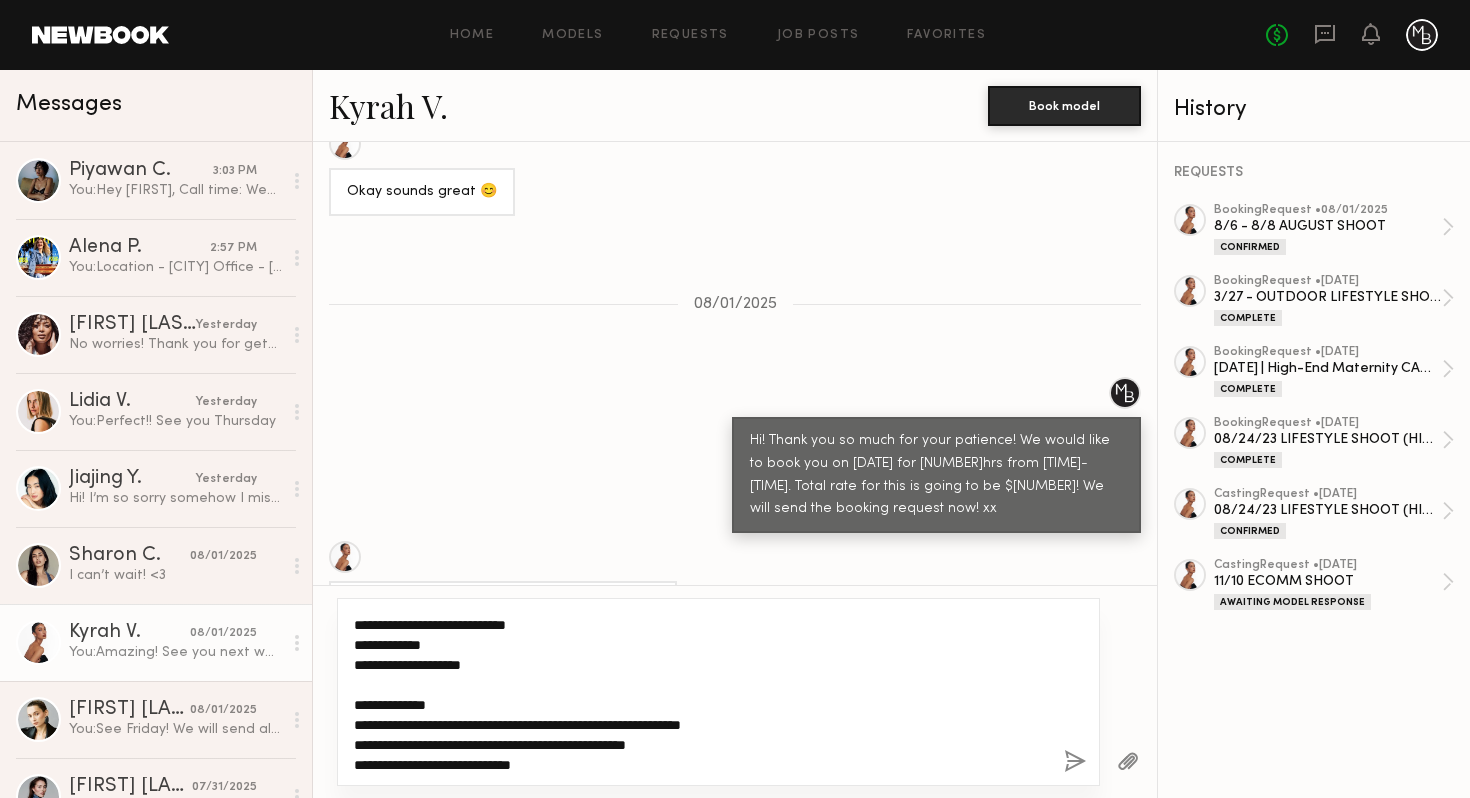 drag, startPoint x: 563, startPoint y: 748, endPoint x: 419, endPoint y: 749, distance: 144.00348 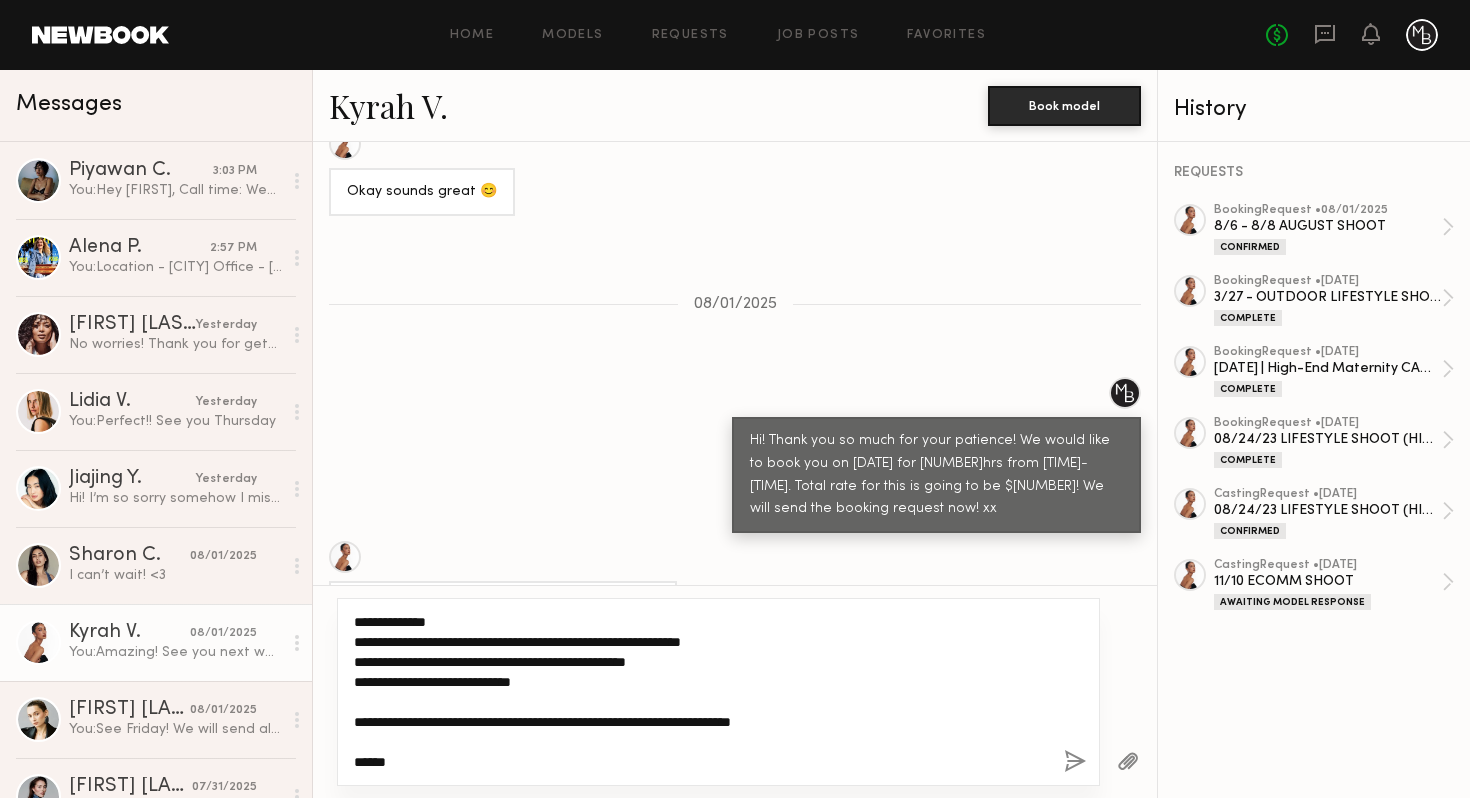 scroll, scrollTop: 280, scrollLeft: 0, axis: vertical 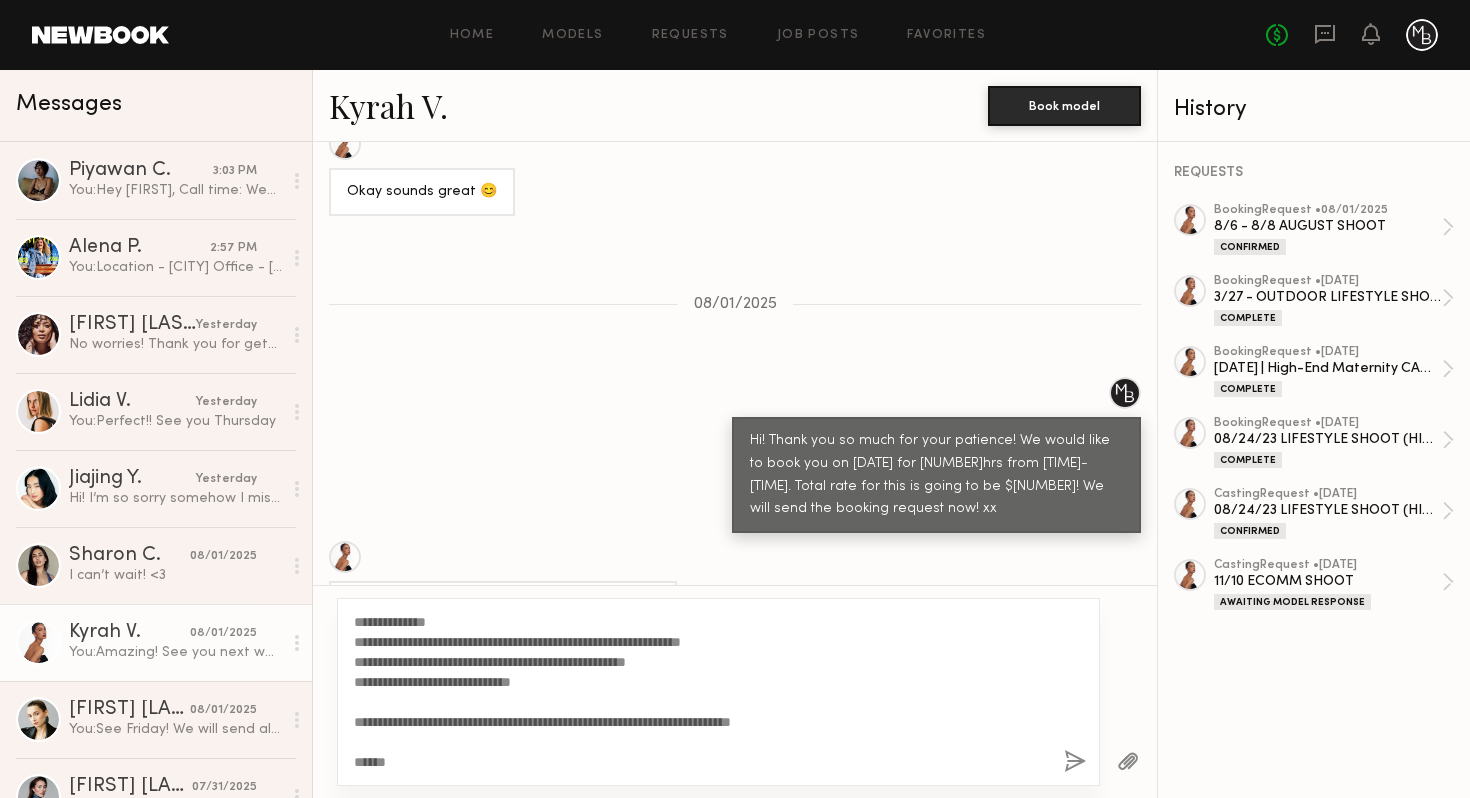 click on "**********" 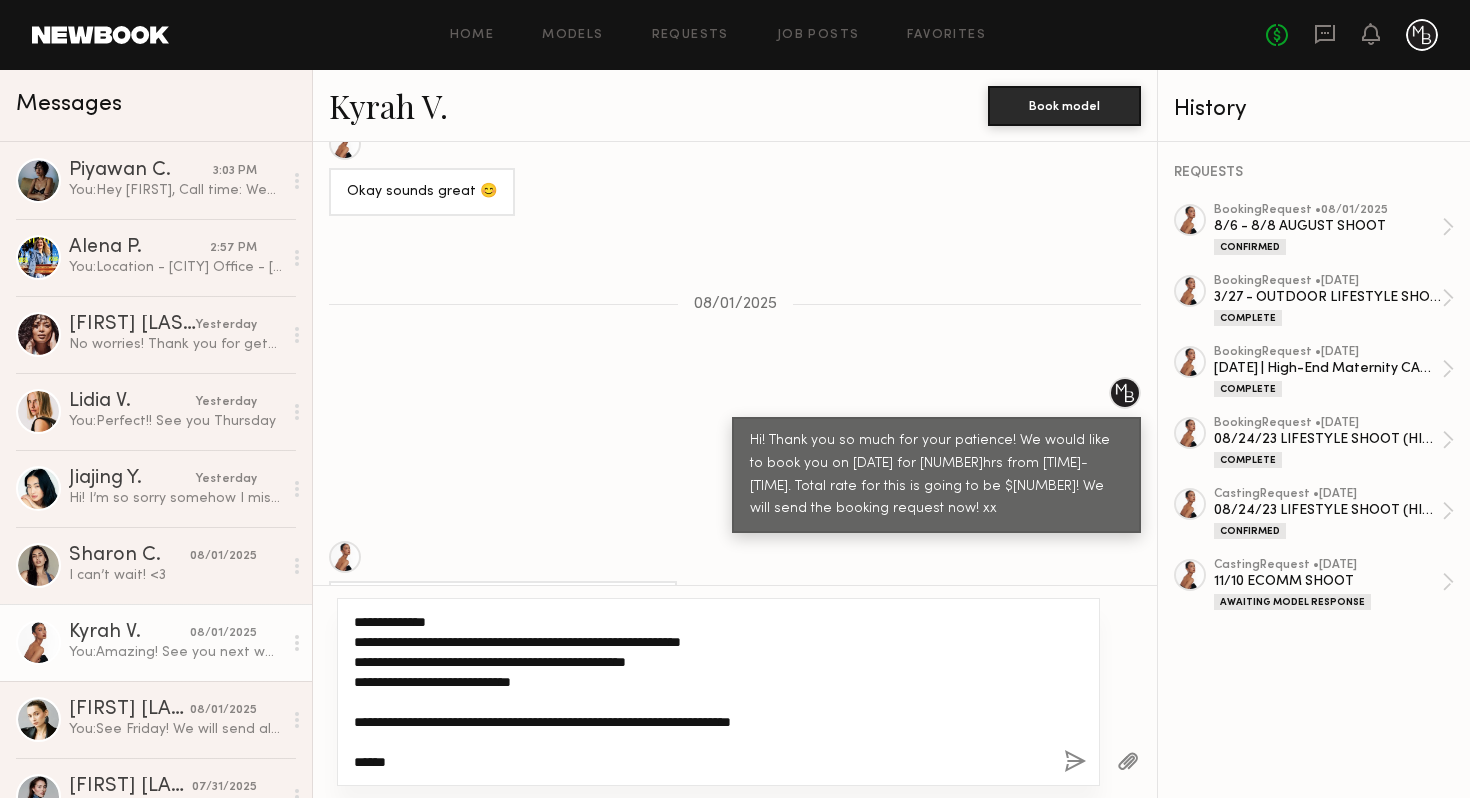 click on "**********" 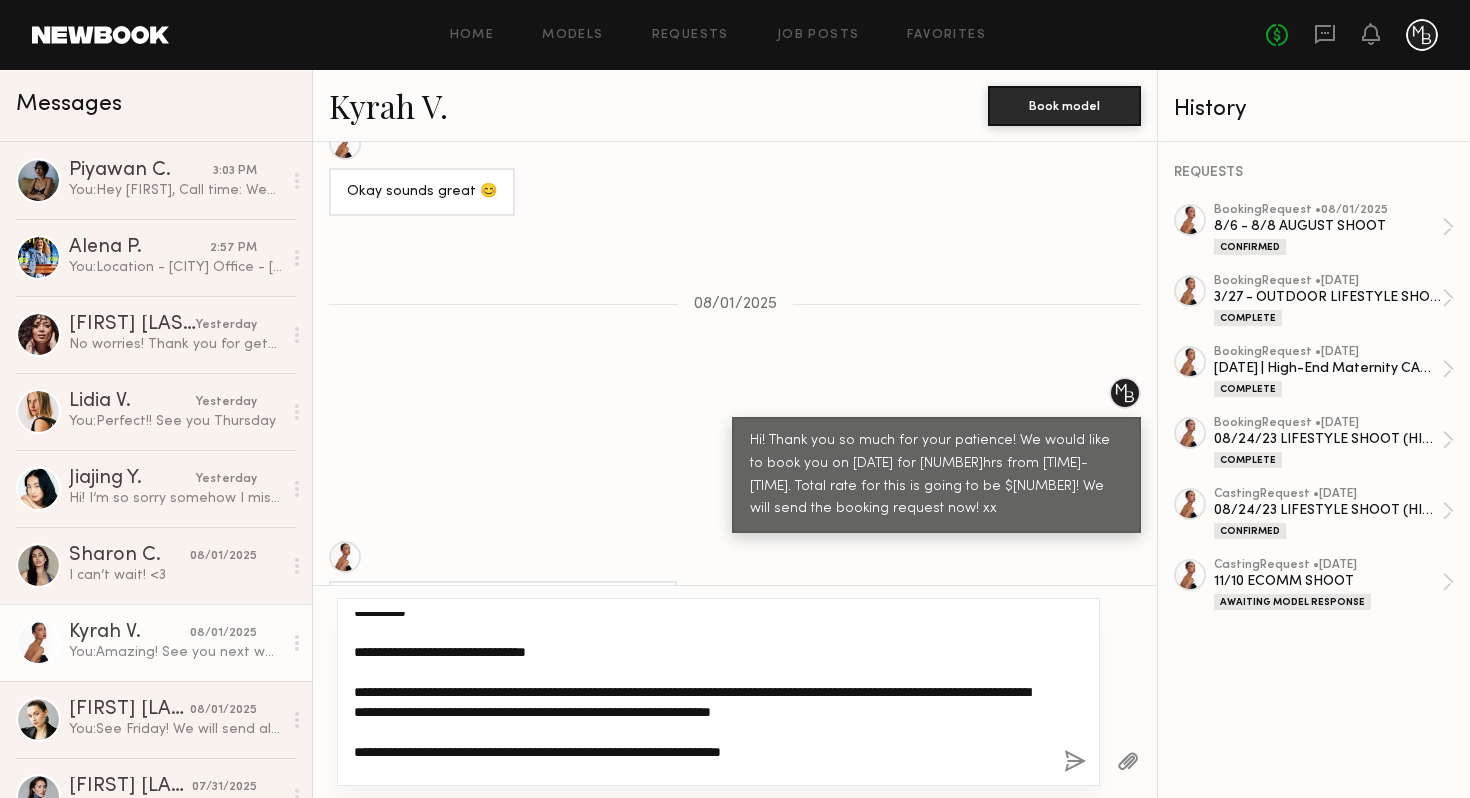 scroll, scrollTop: 0, scrollLeft: 0, axis: both 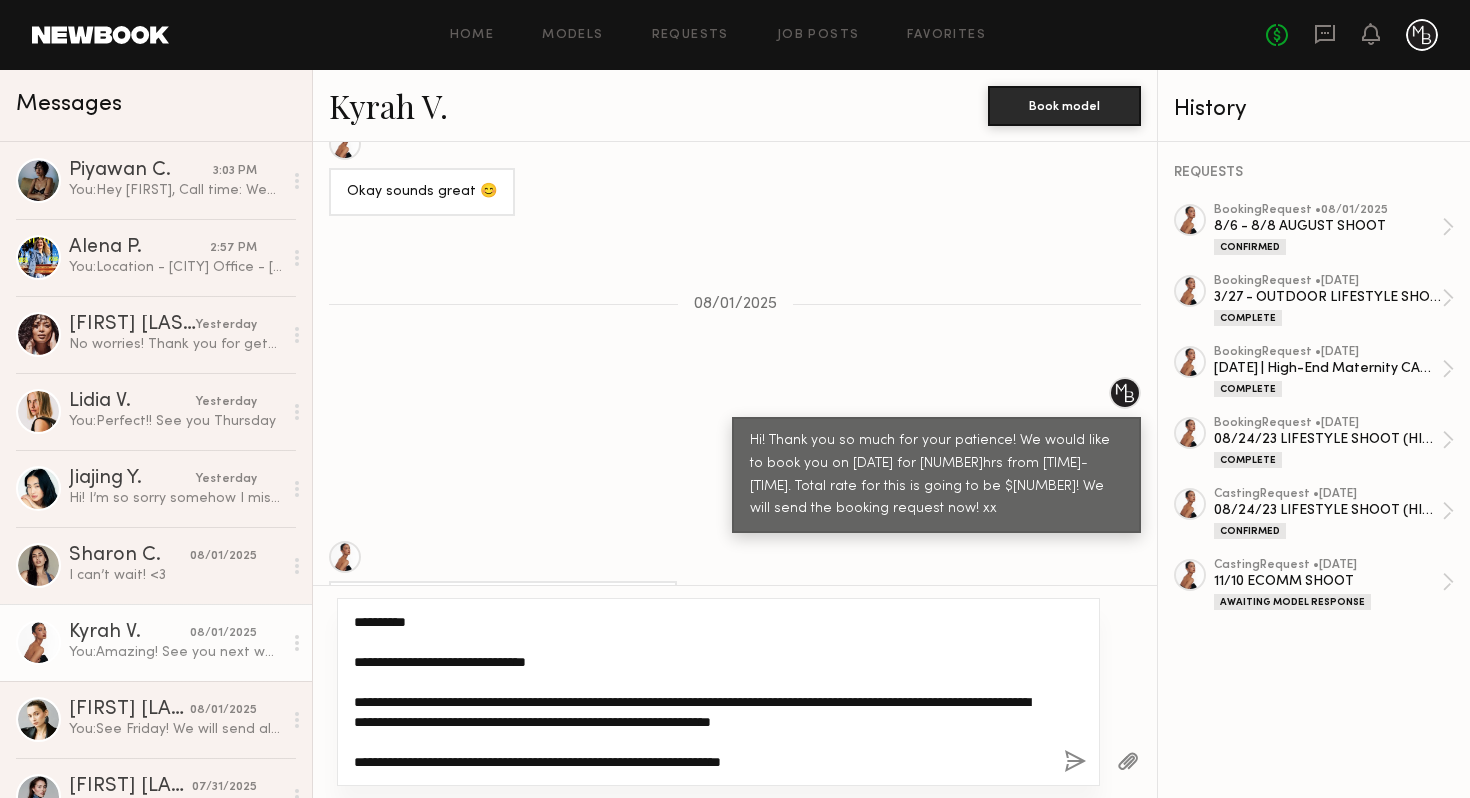 click on "**********" 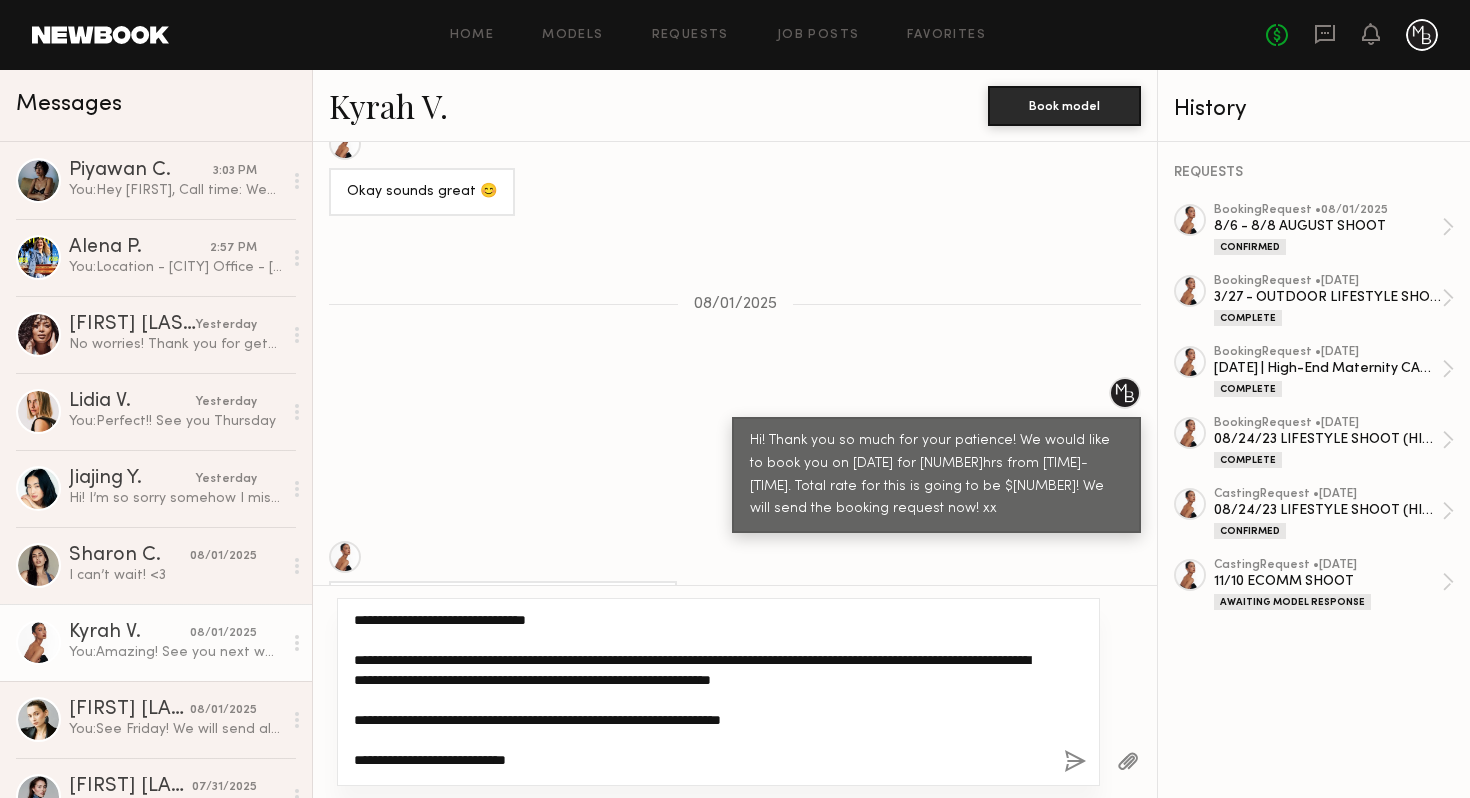 scroll, scrollTop: 44, scrollLeft: 0, axis: vertical 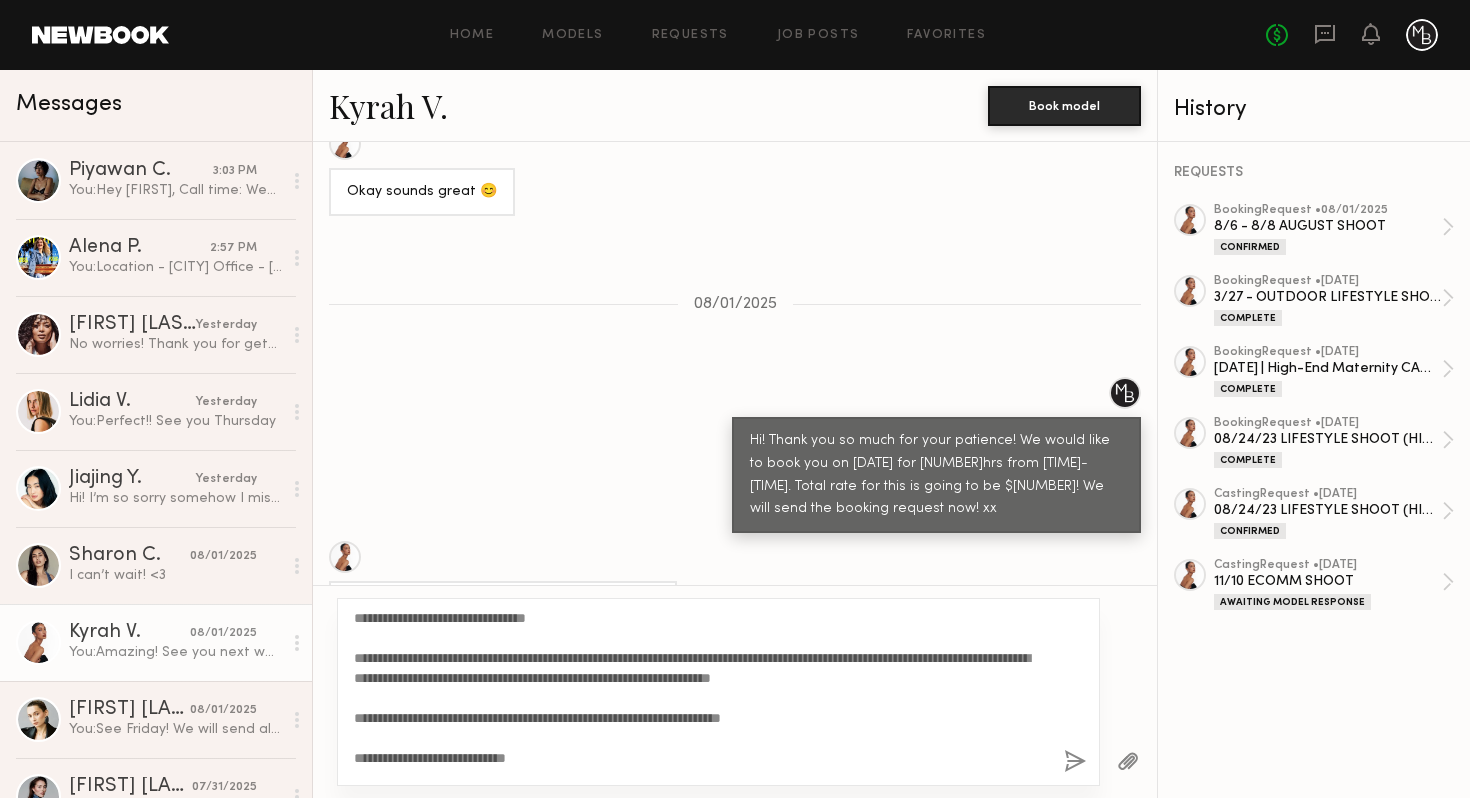 click on "Kyrah V." 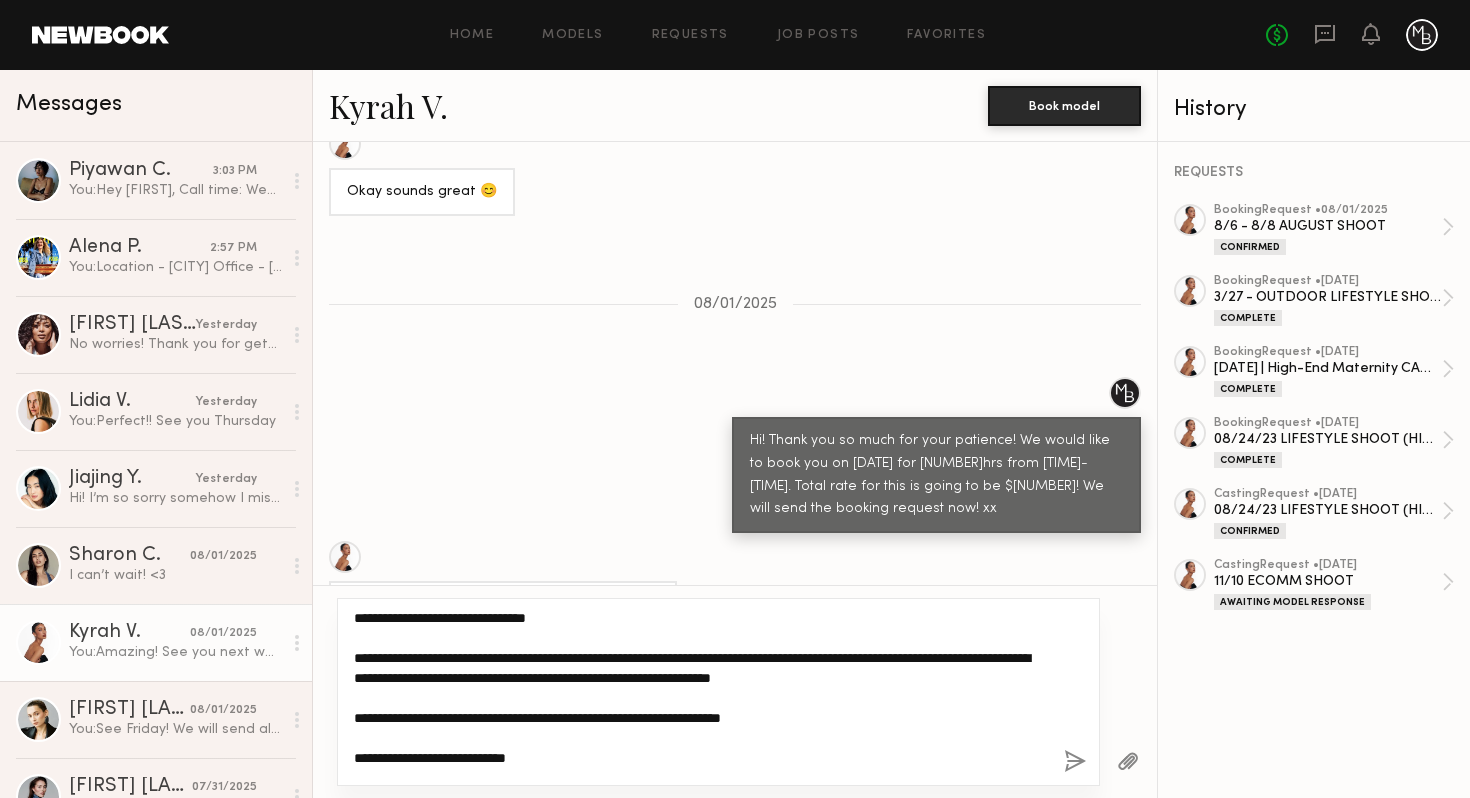 drag, startPoint x: 583, startPoint y: 750, endPoint x: 547, endPoint y: 747, distance: 36.124783 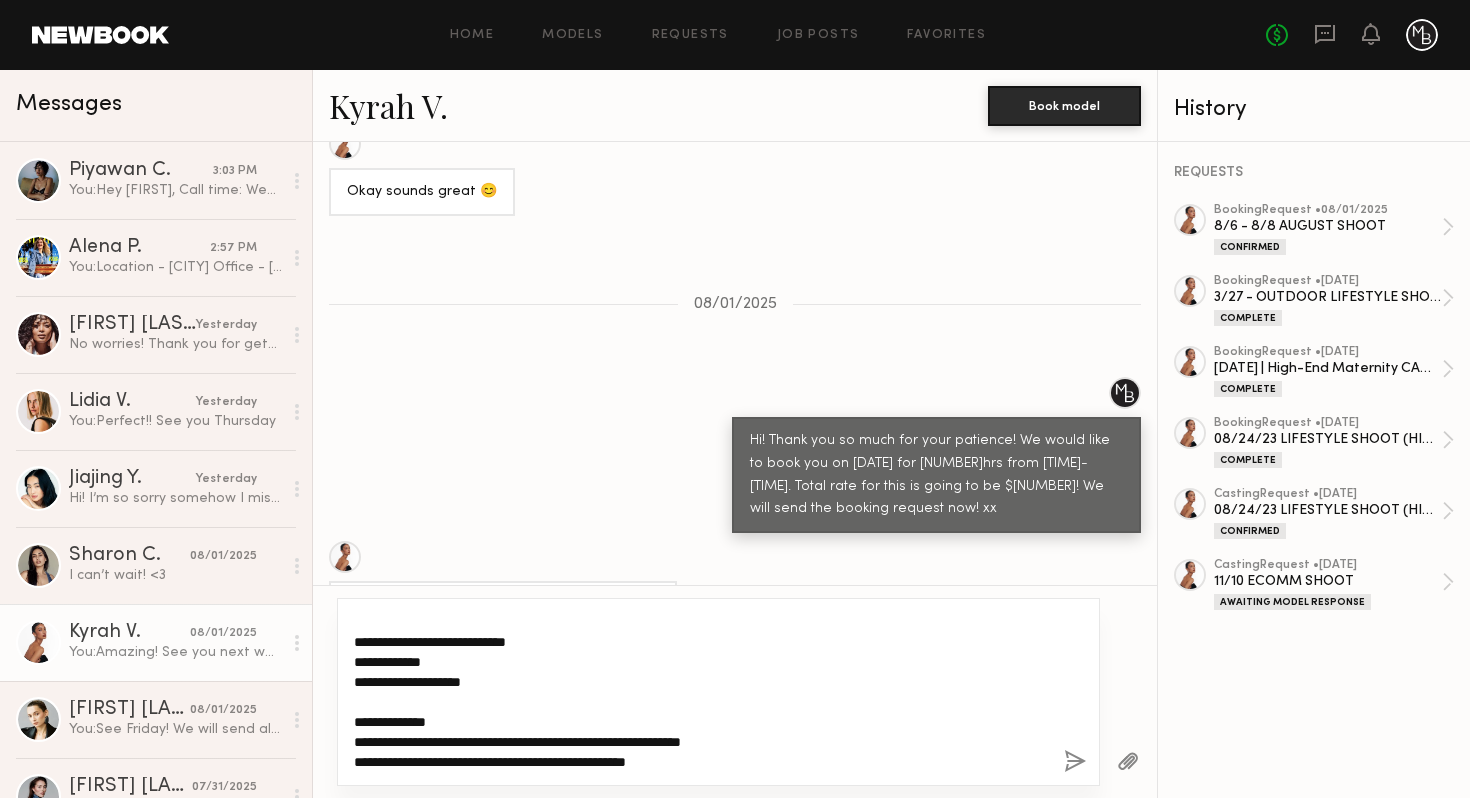 scroll, scrollTop: 168, scrollLeft: 0, axis: vertical 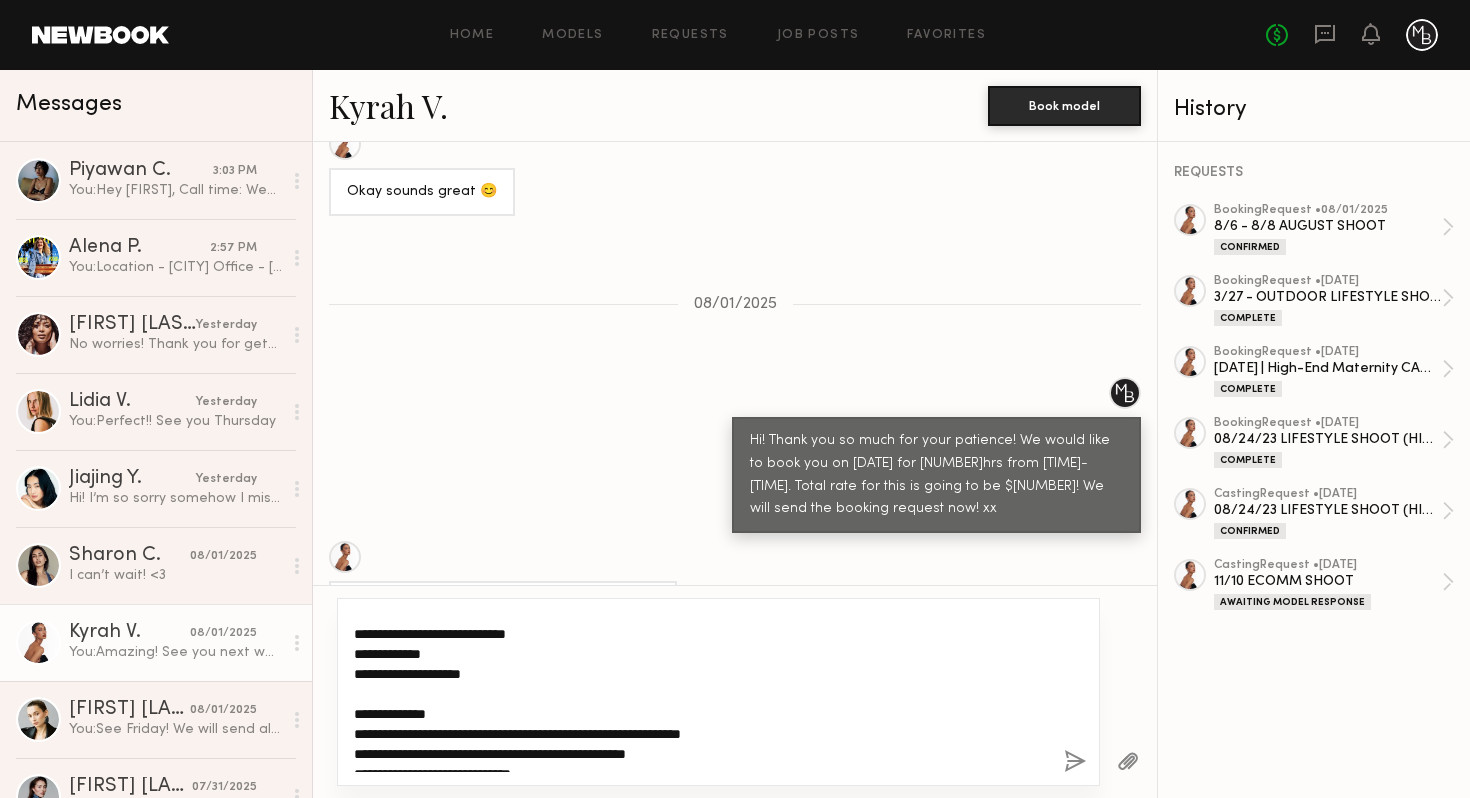click on "**********" 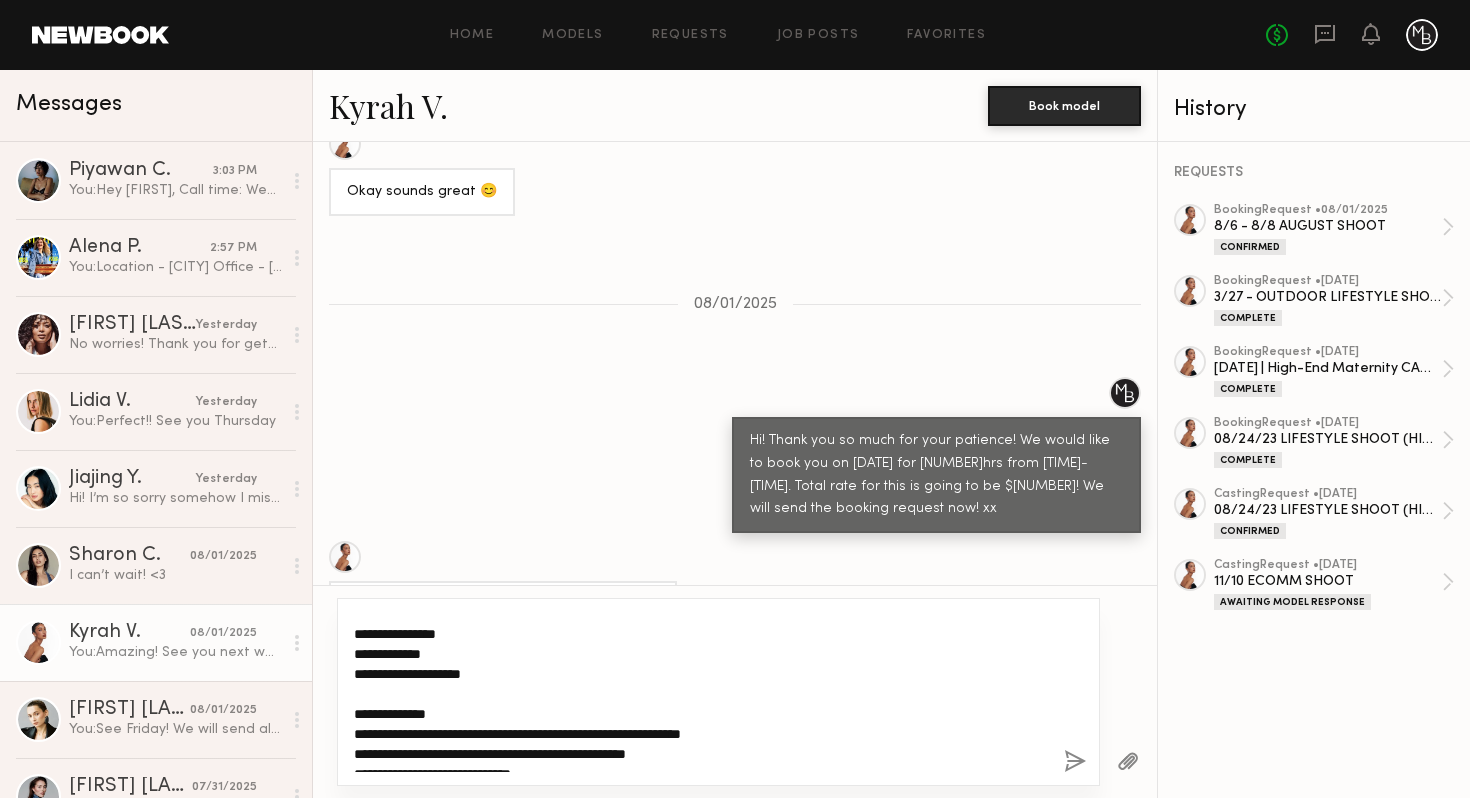 click on "**********" 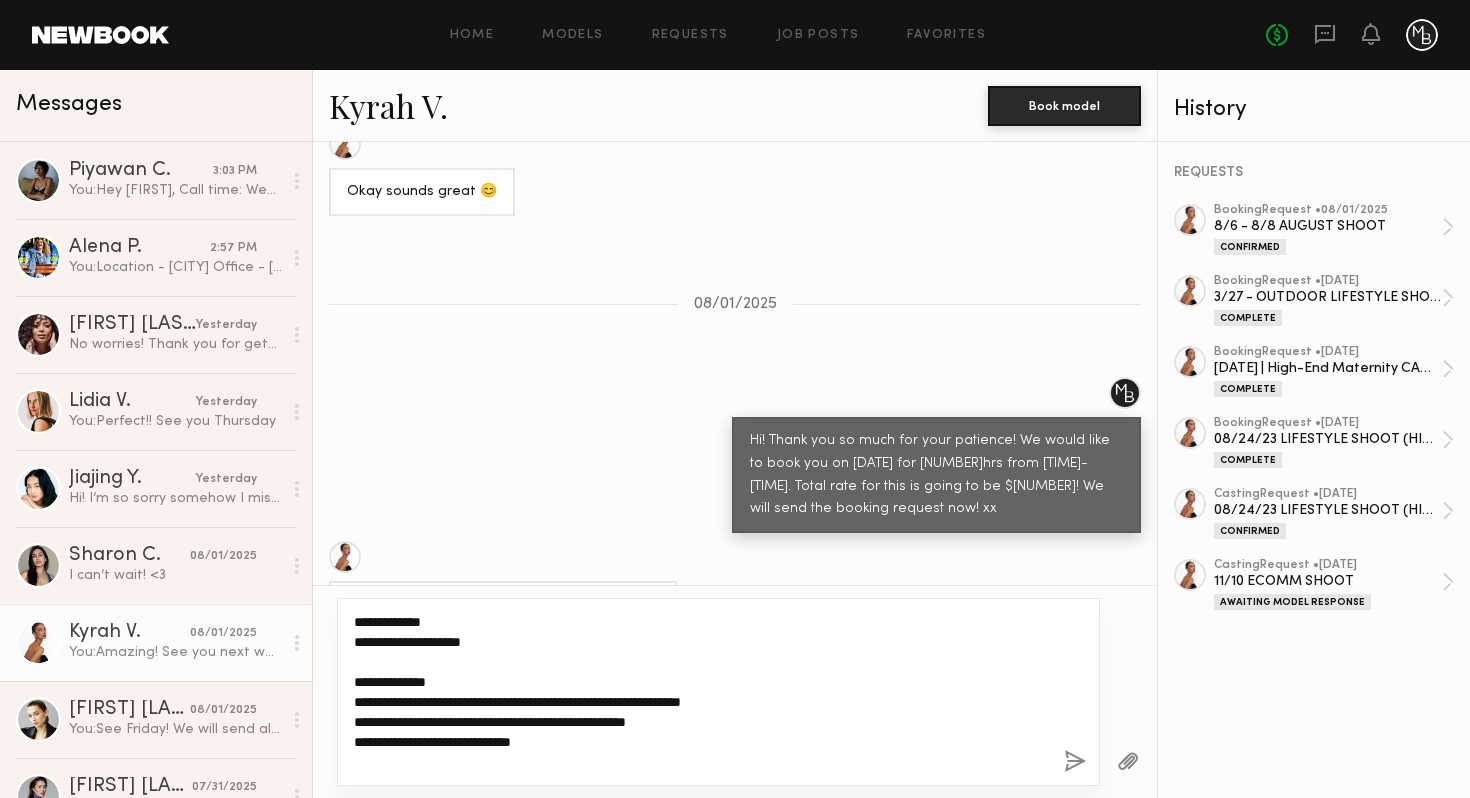 scroll, scrollTop: 189, scrollLeft: 0, axis: vertical 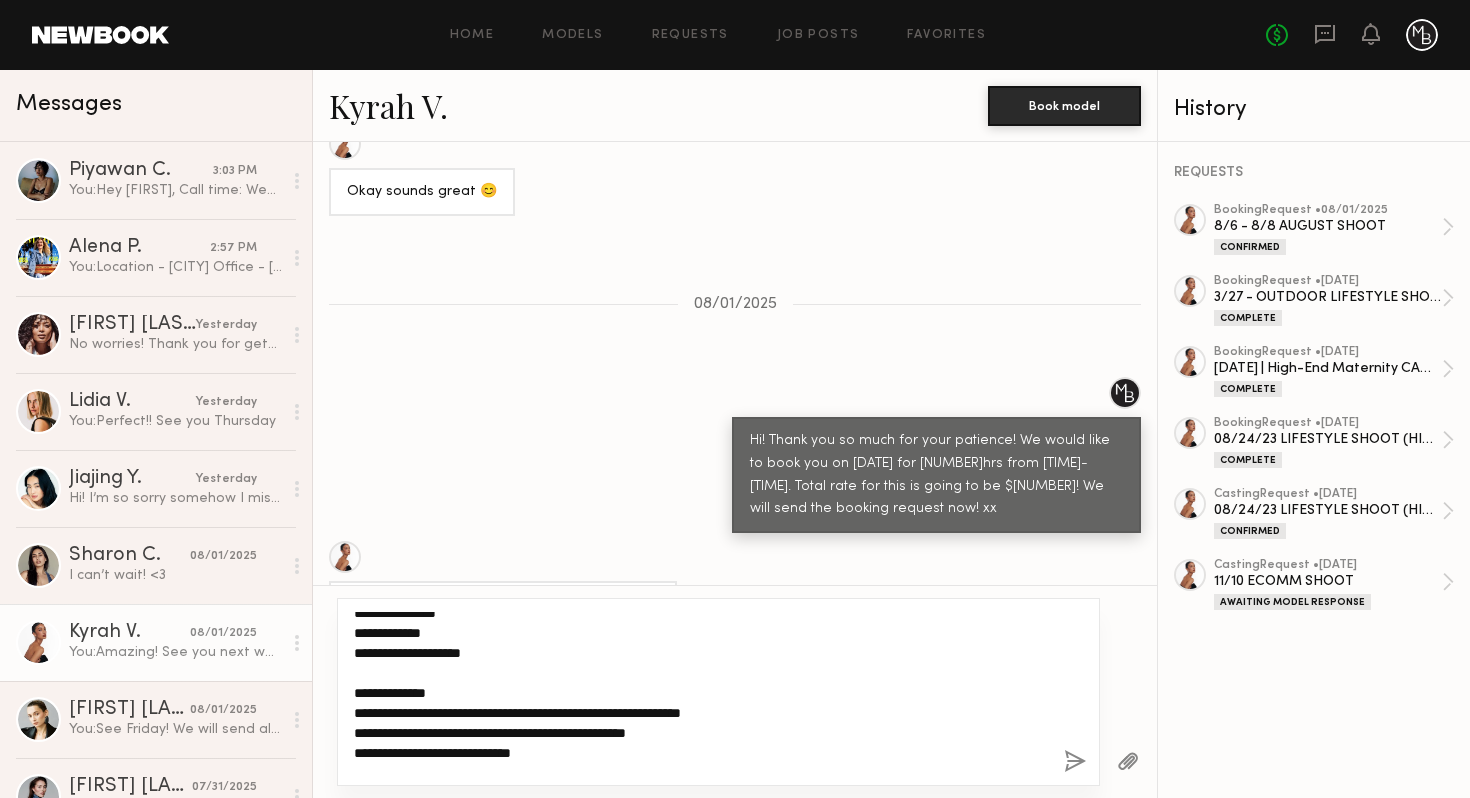 click on "**********" 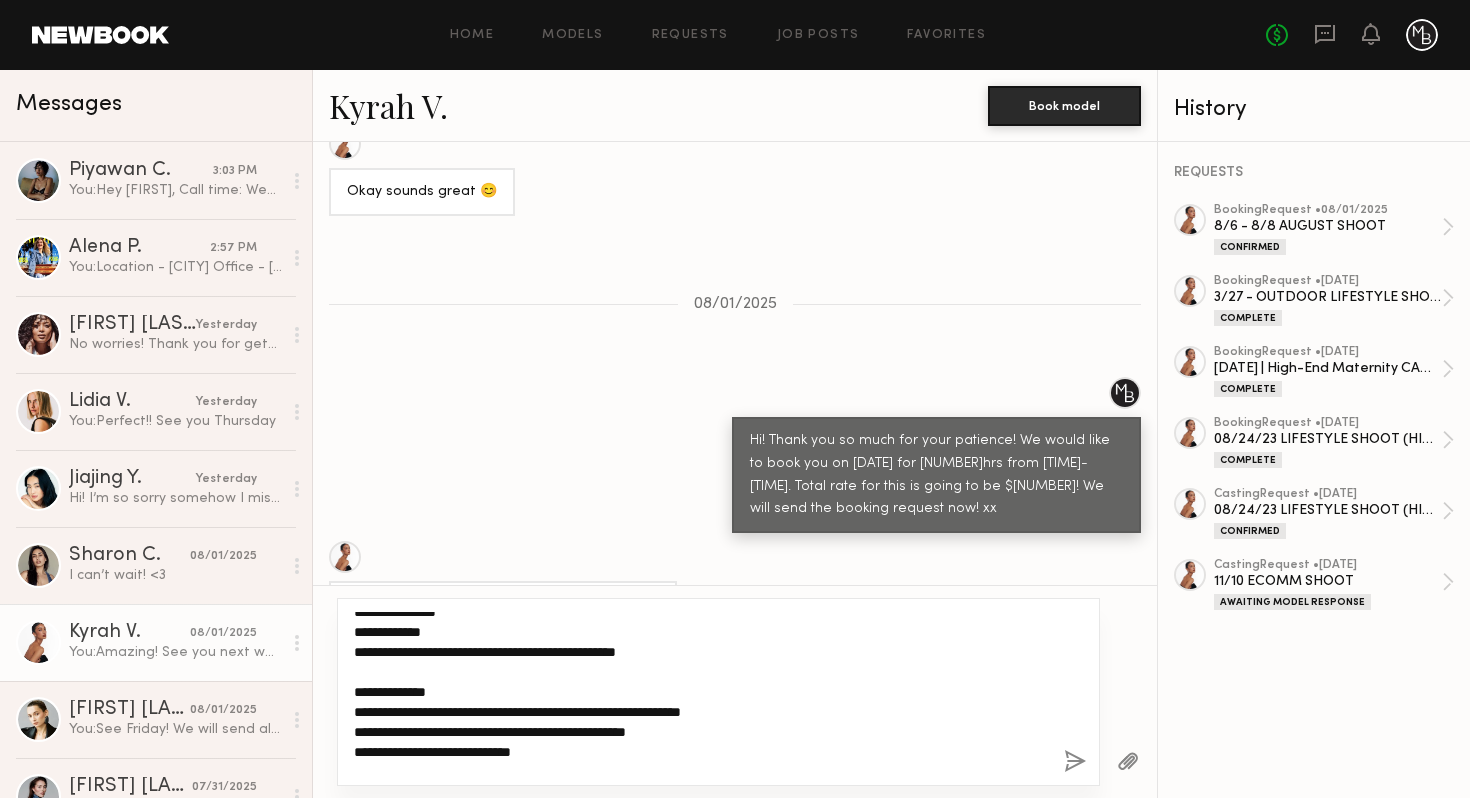 click on "**********" 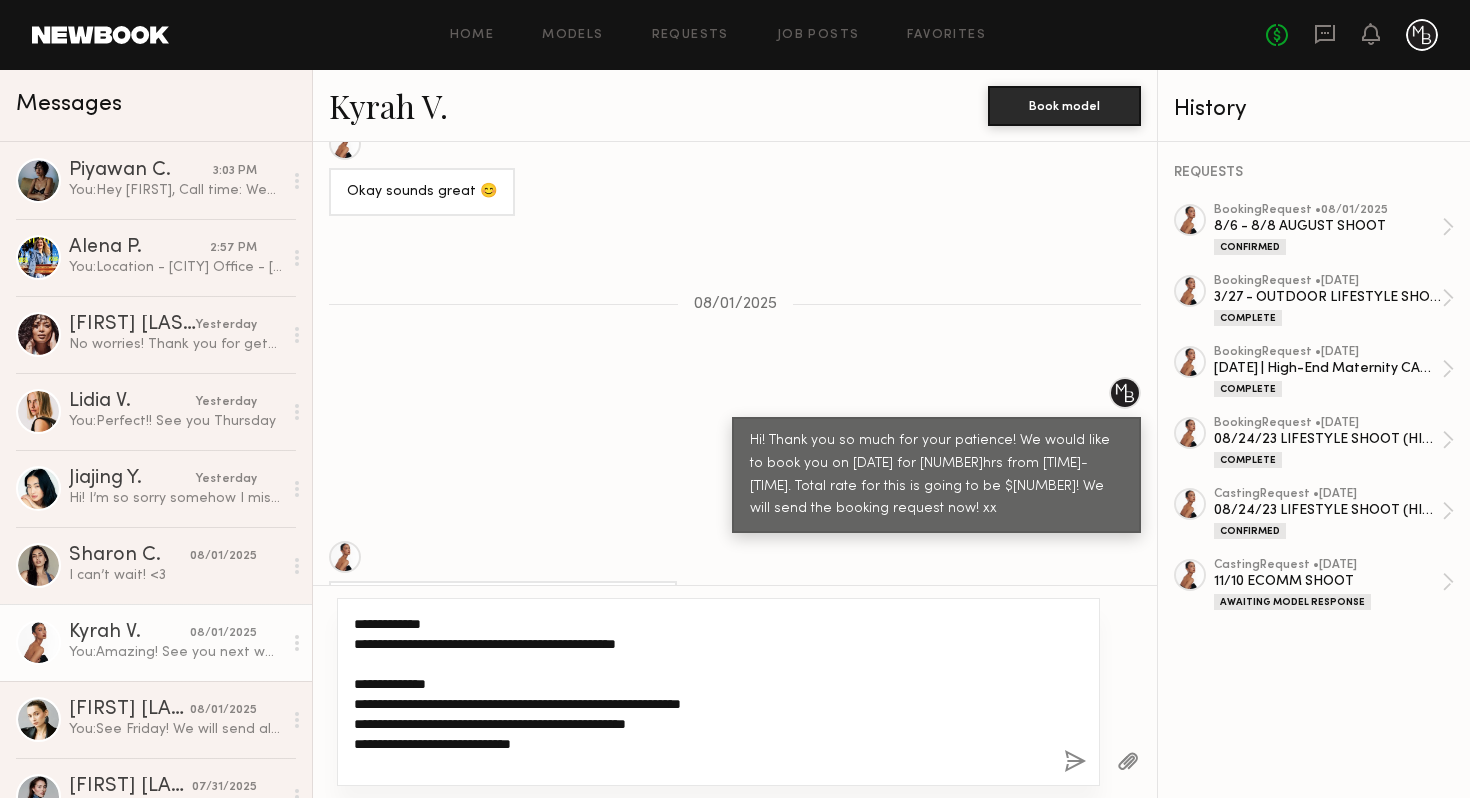 click on "**********" 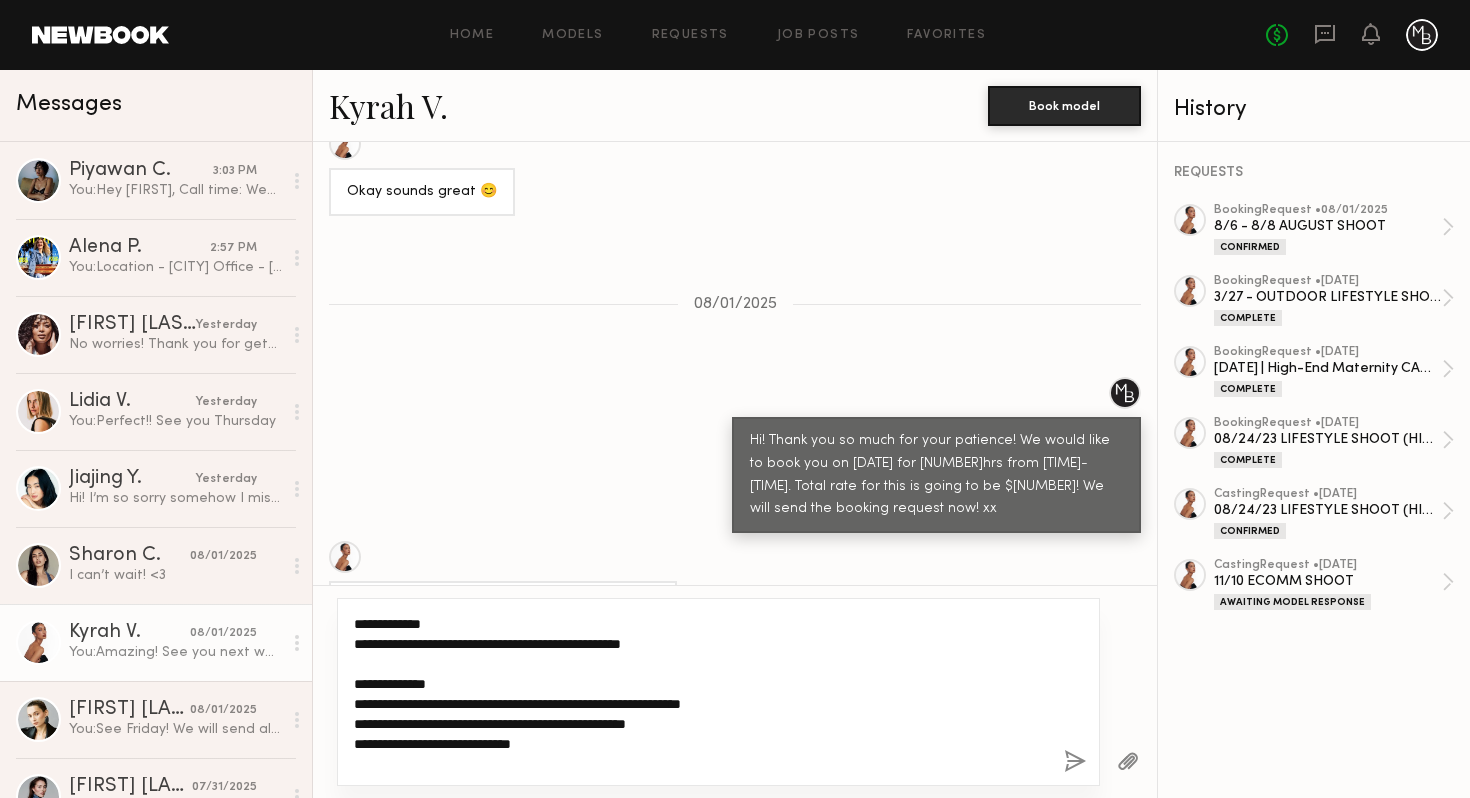 click on "**********" 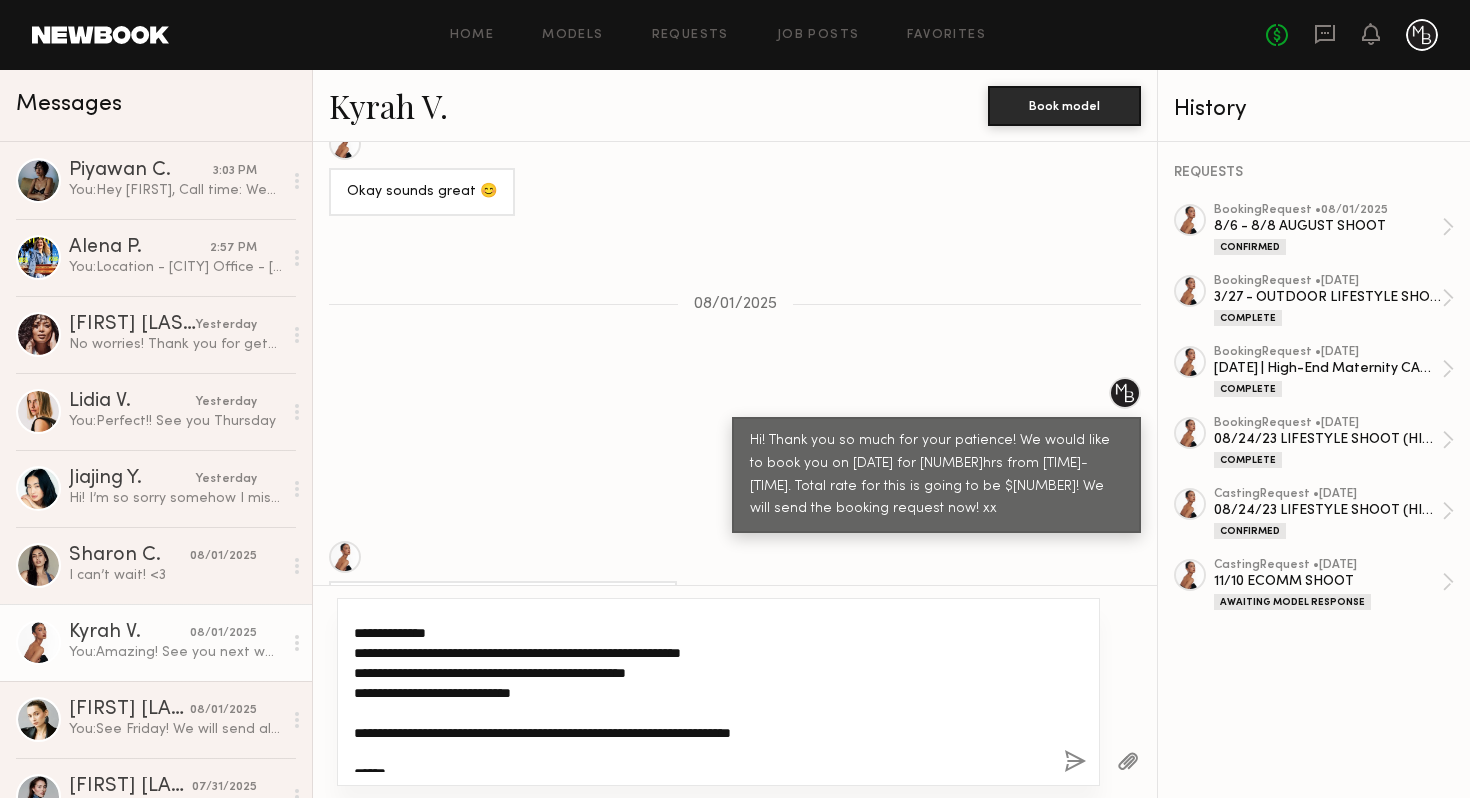 scroll, scrollTop: 280, scrollLeft: 0, axis: vertical 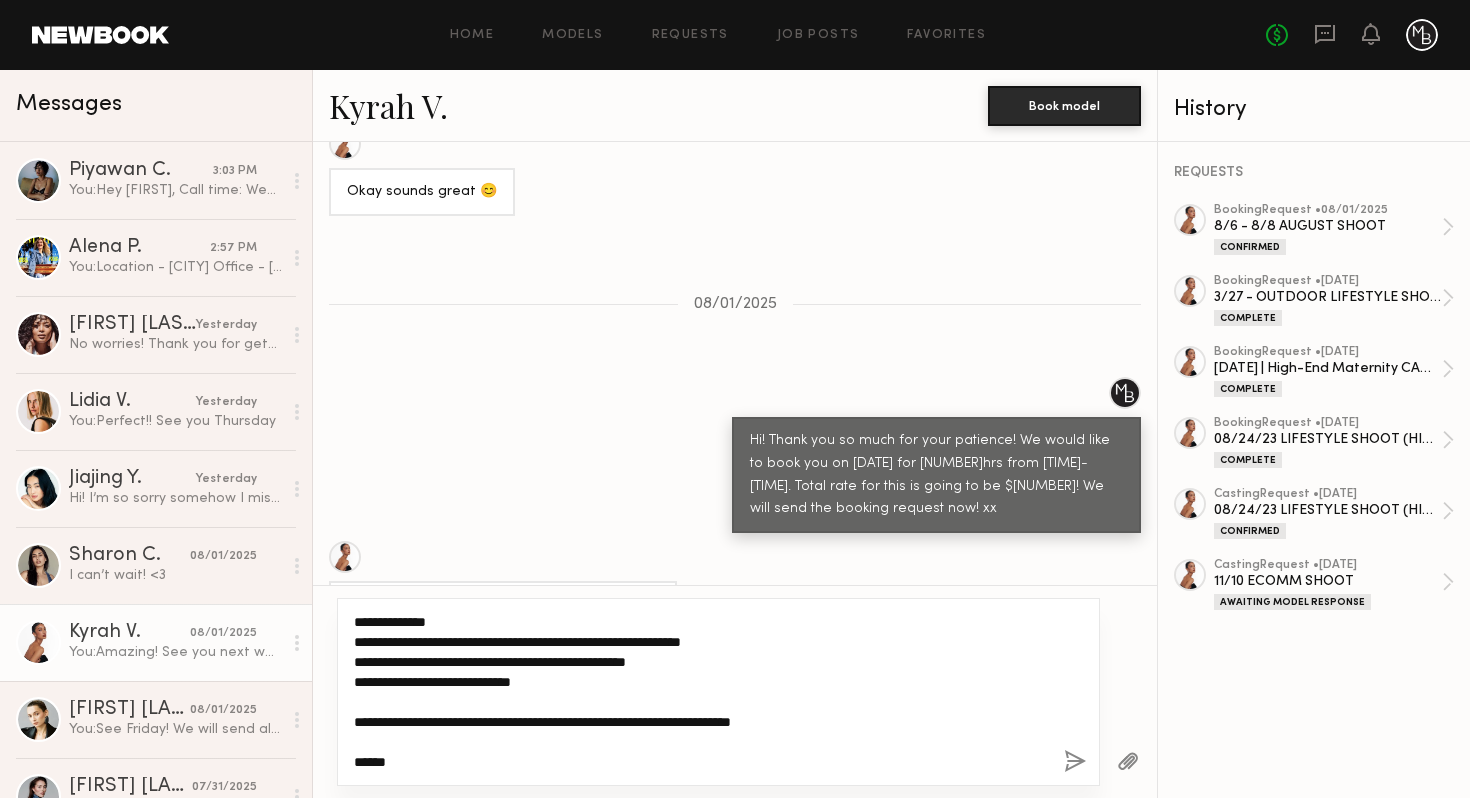 type on "**********" 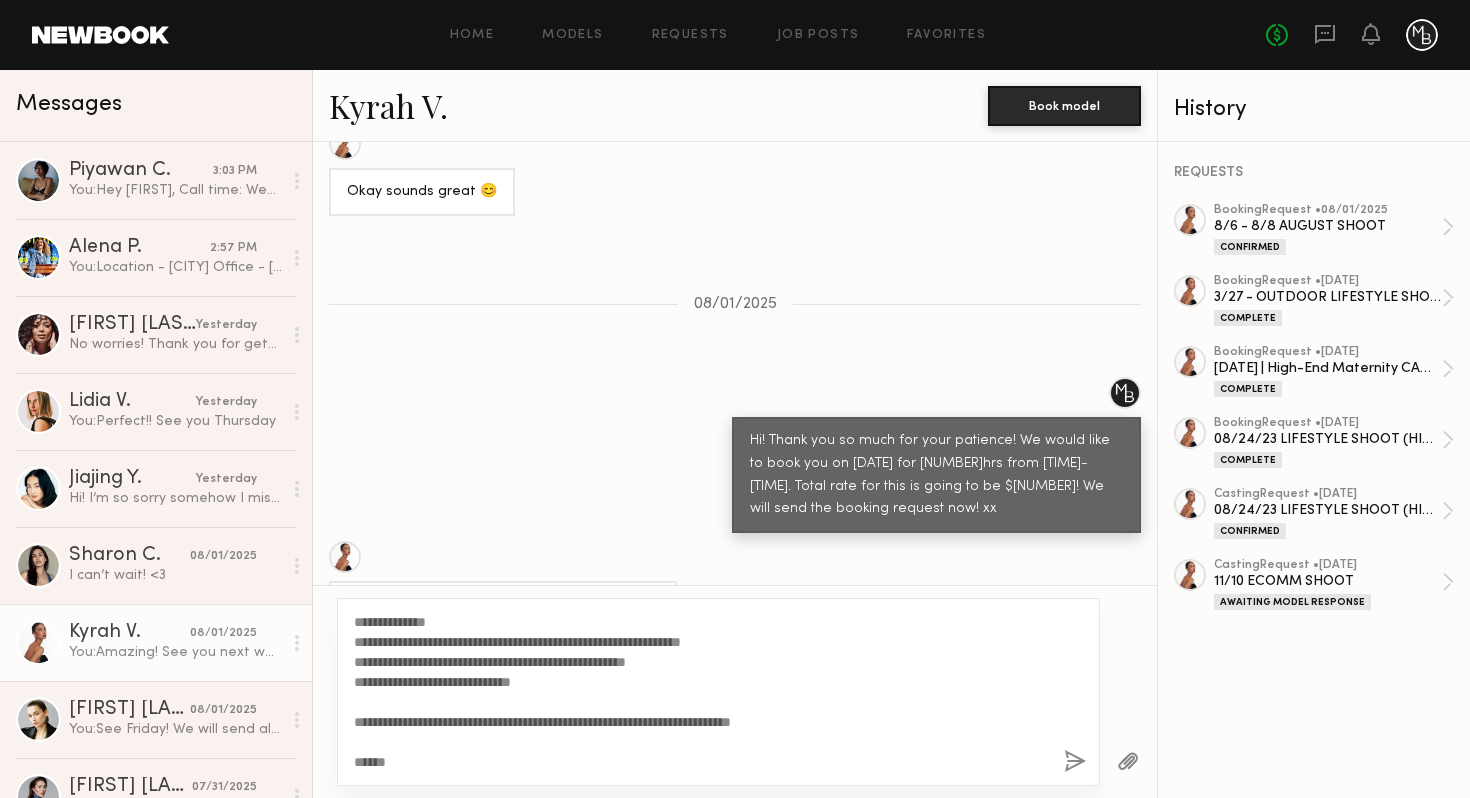 click 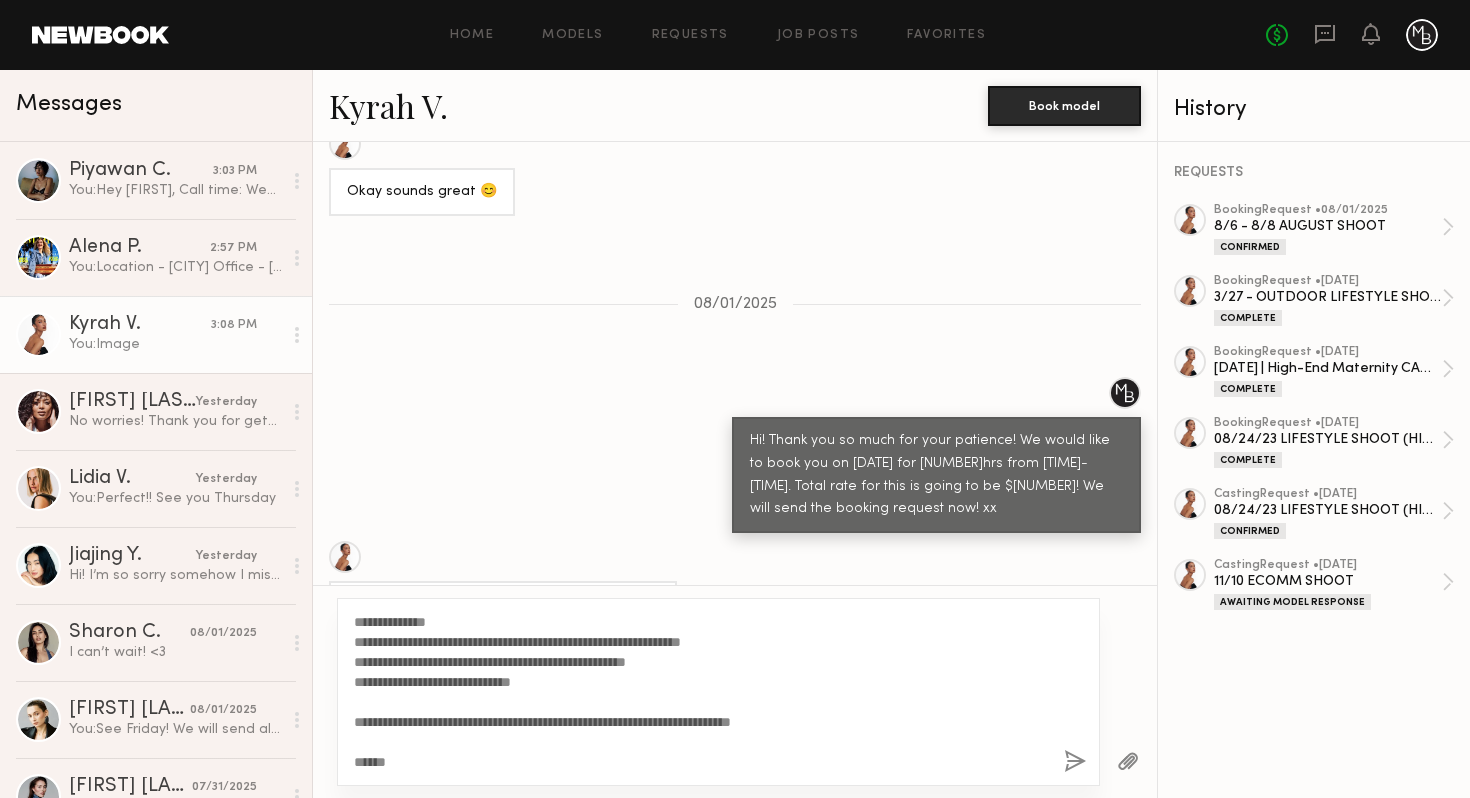 scroll, scrollTop: 2958, scrollLeft: 0, axis: vertical 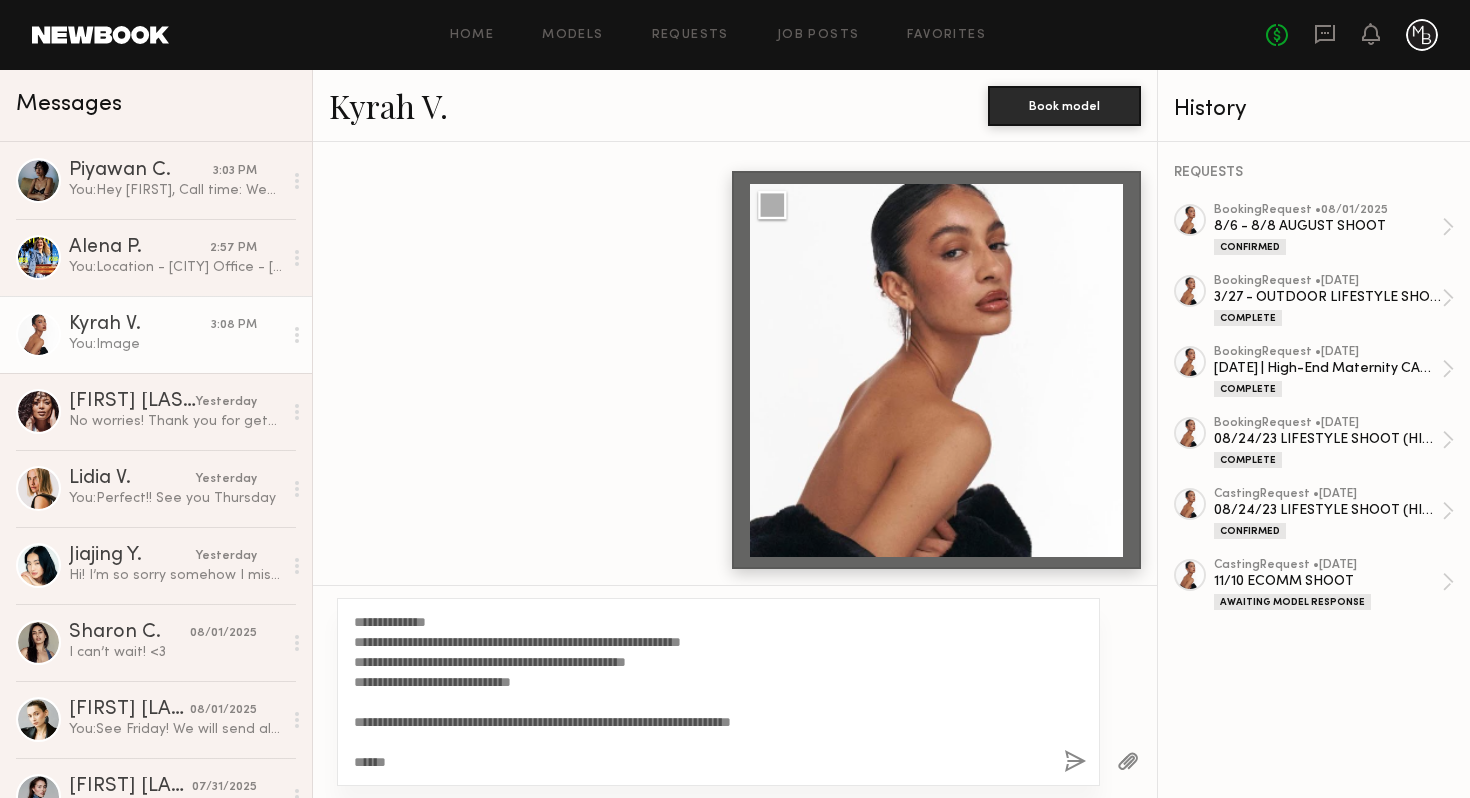 click 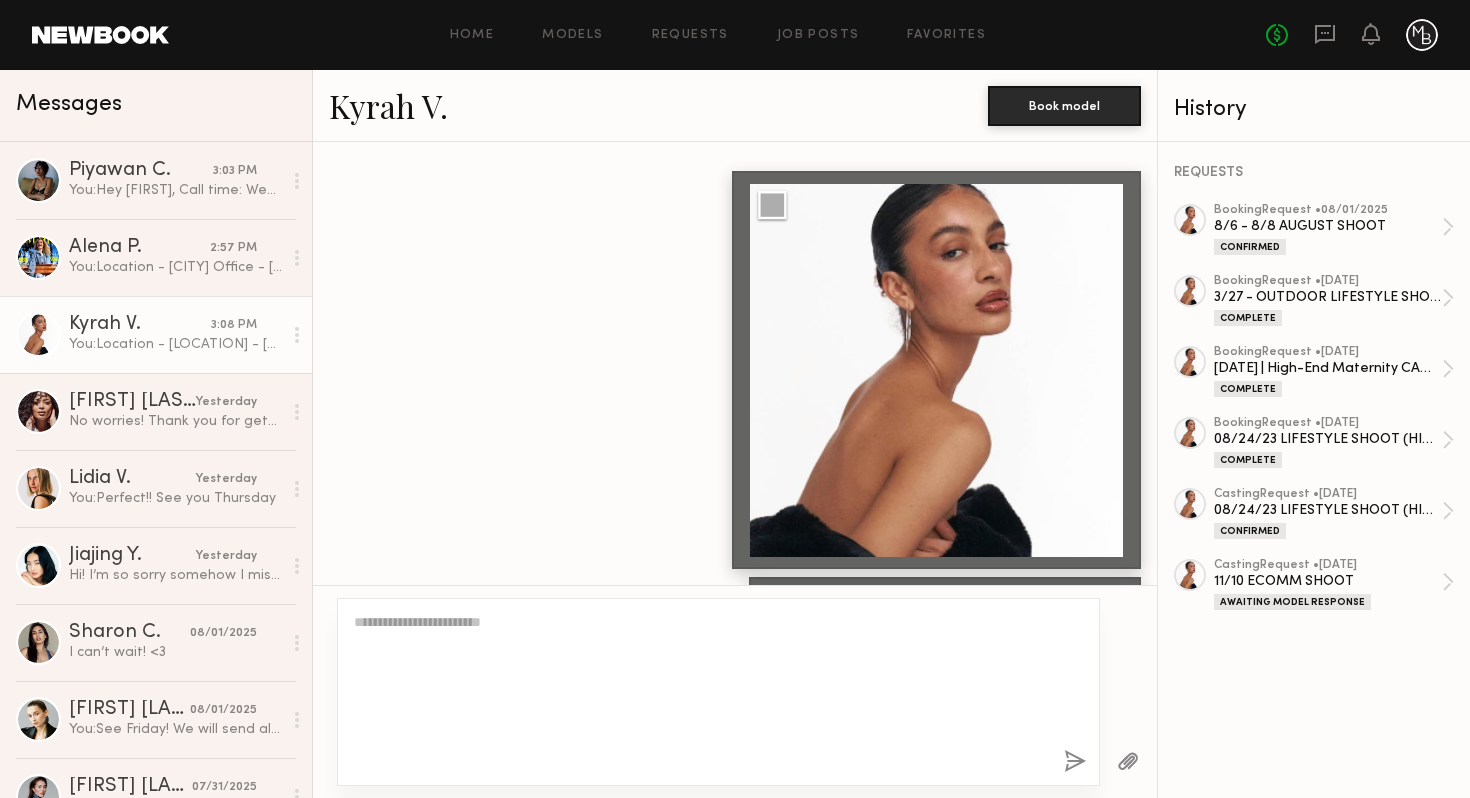 scroll, scrollTop: 3449, scrollLeft: 0, axis: vertical 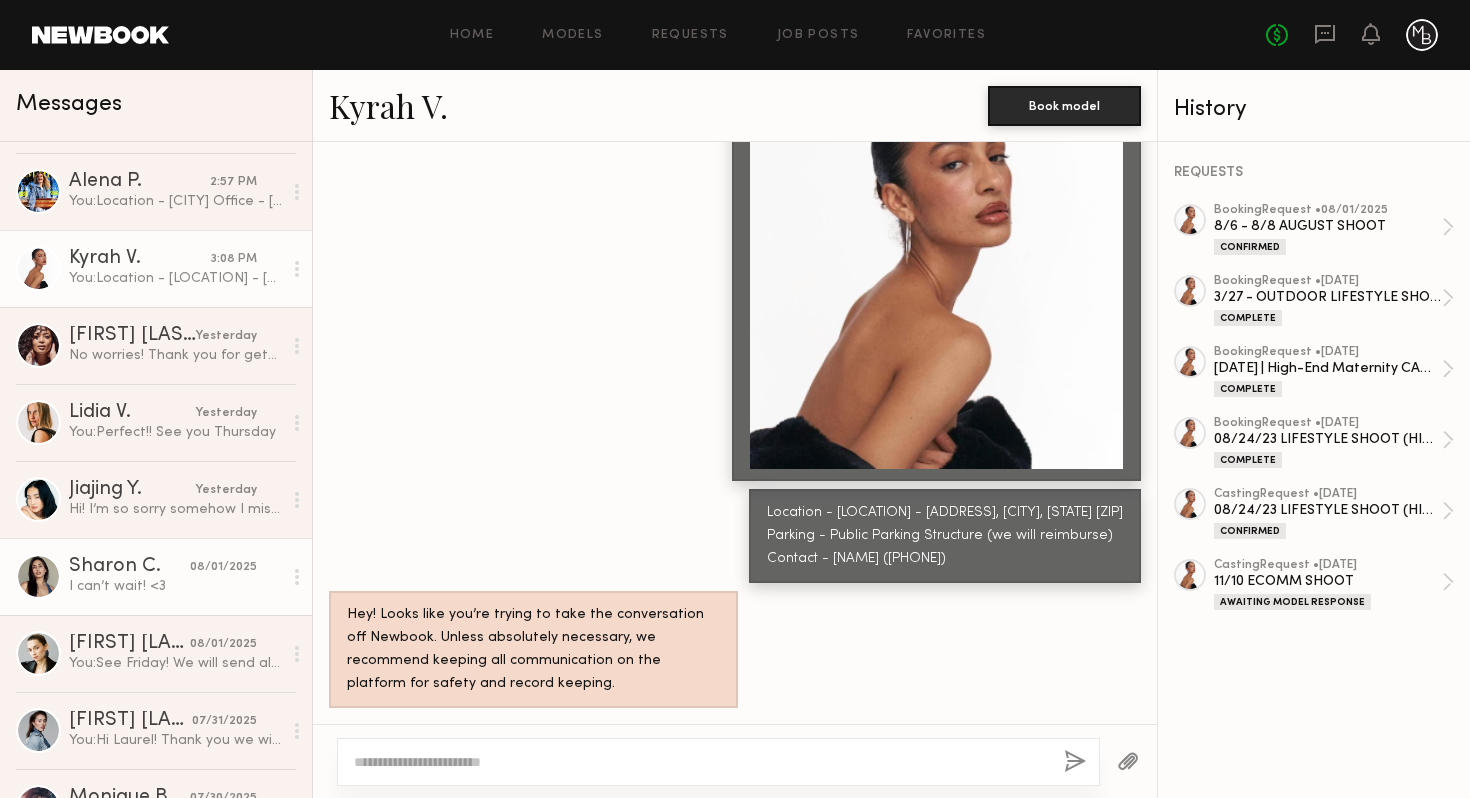 click on "I can’t wait! <3" 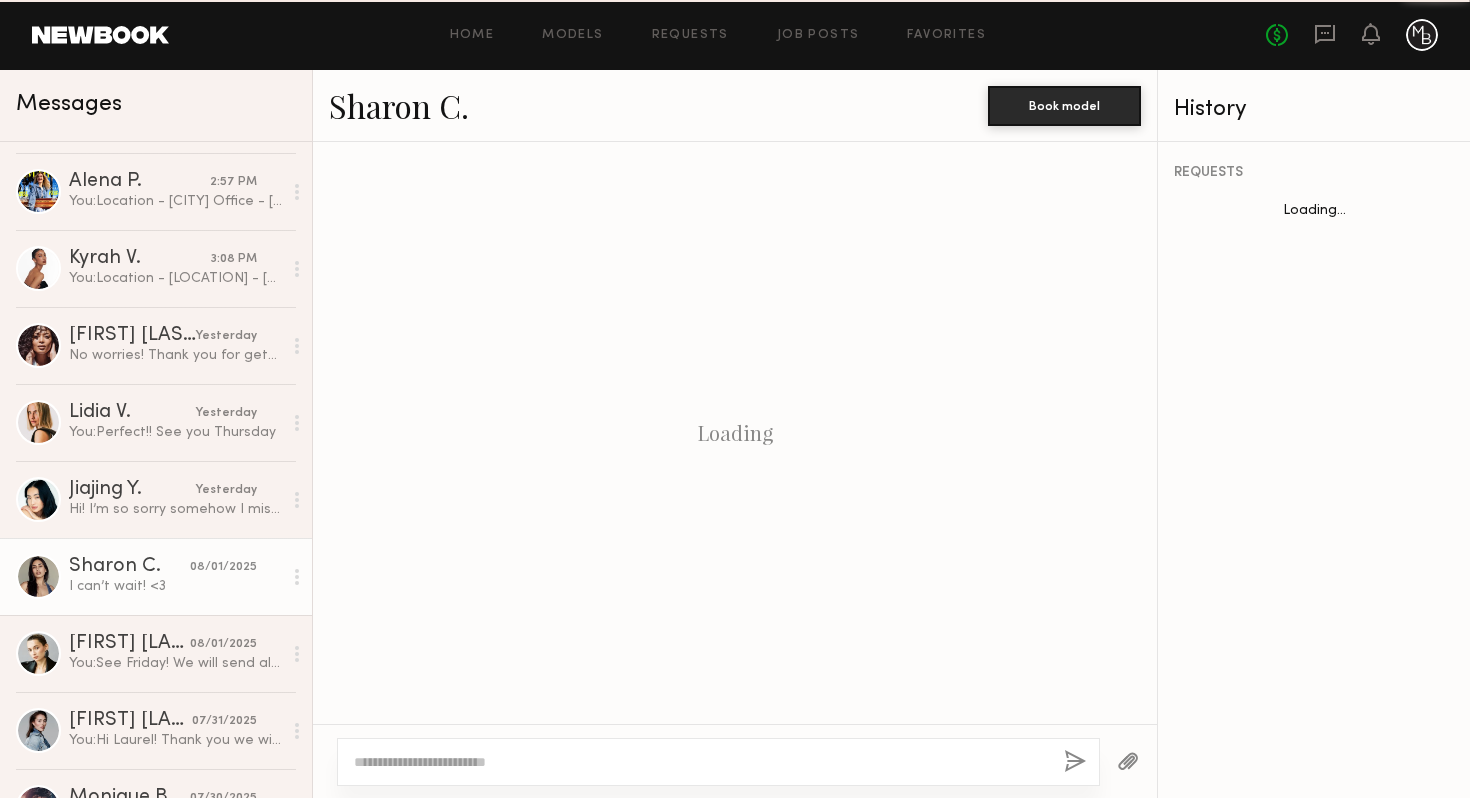 scroll, scrollTop: 1053, scrollLeft: 0, axis: vertical 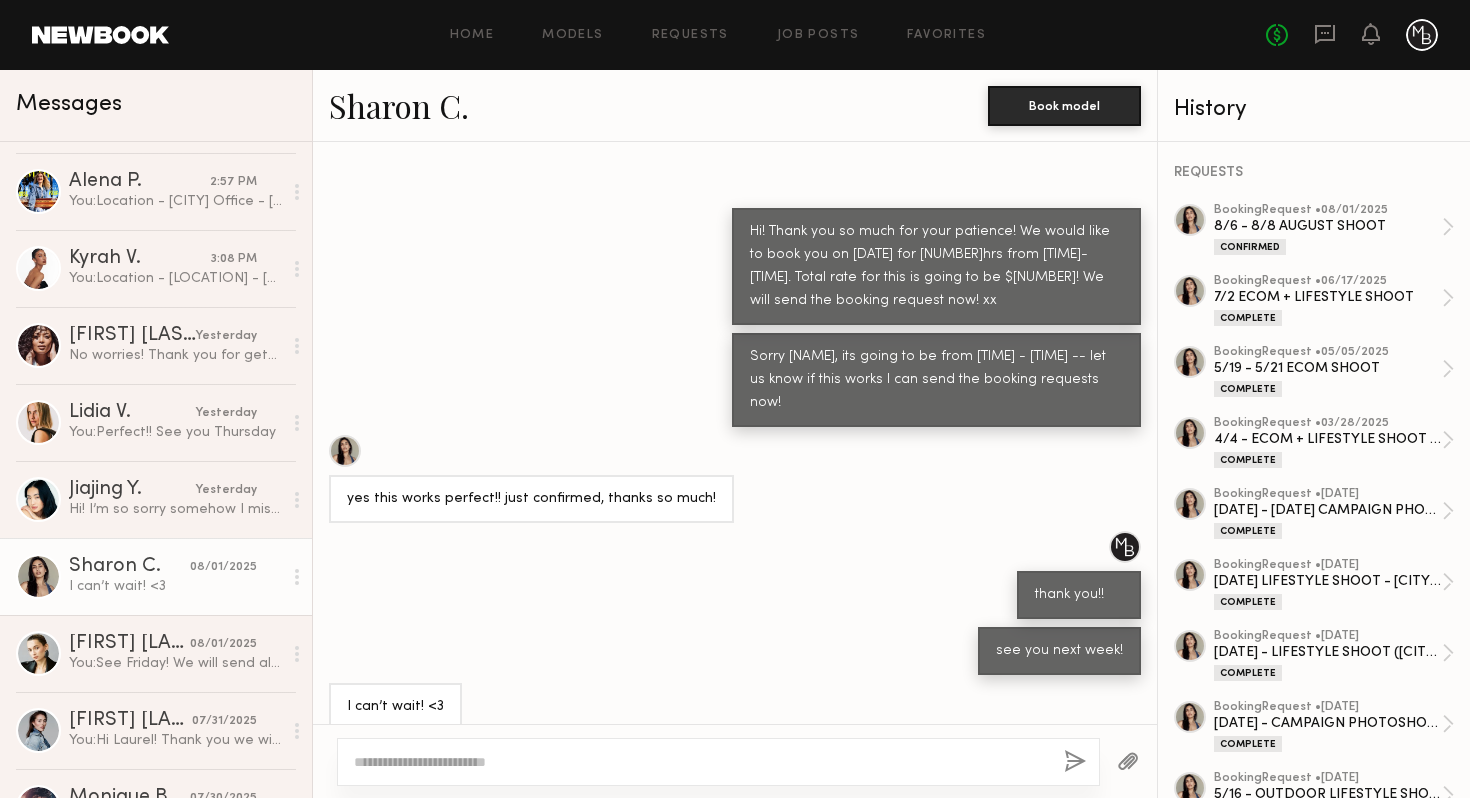 type on "**********" 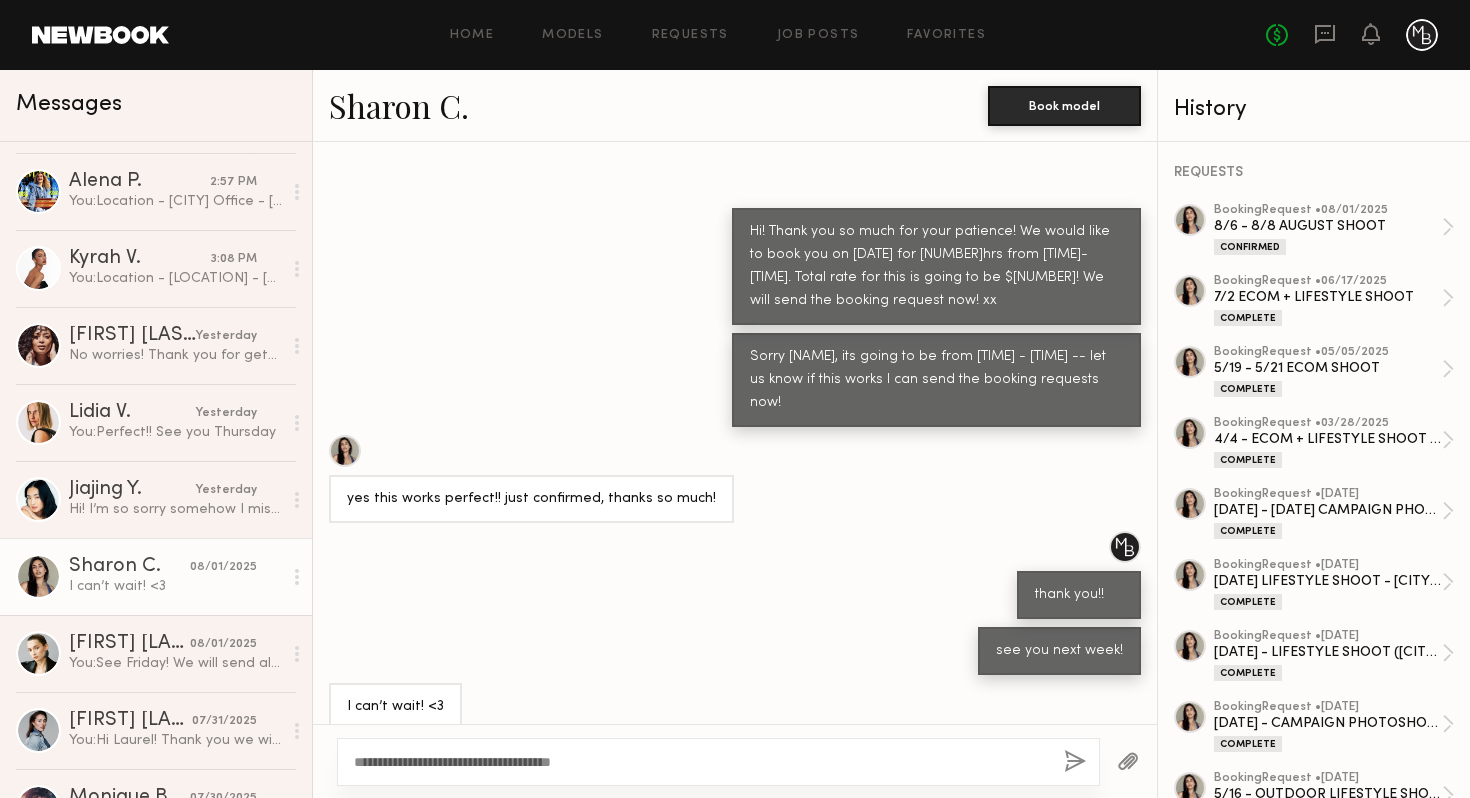 type 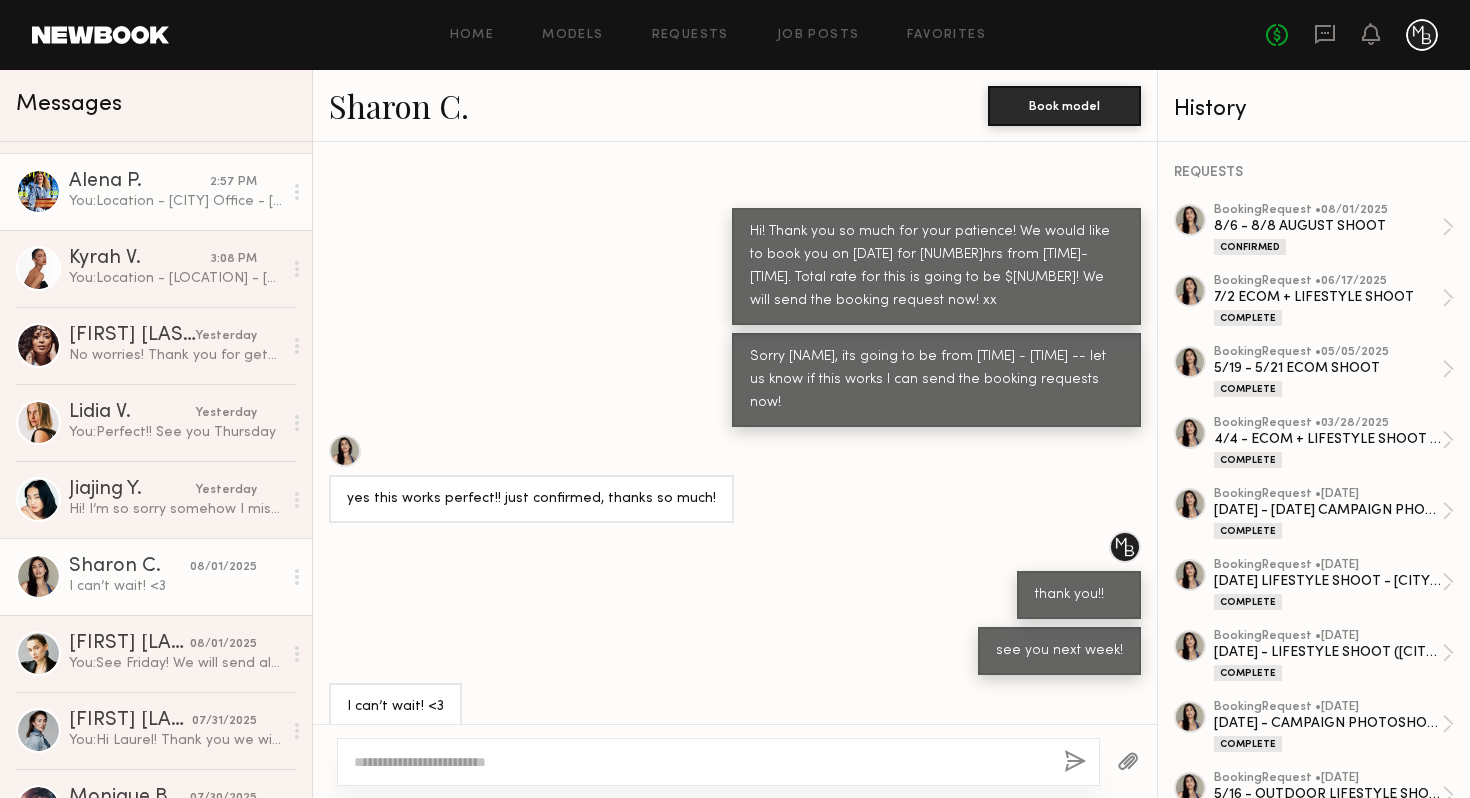scroll, scrollTop: 0, scrollLeft: 0, axis: both 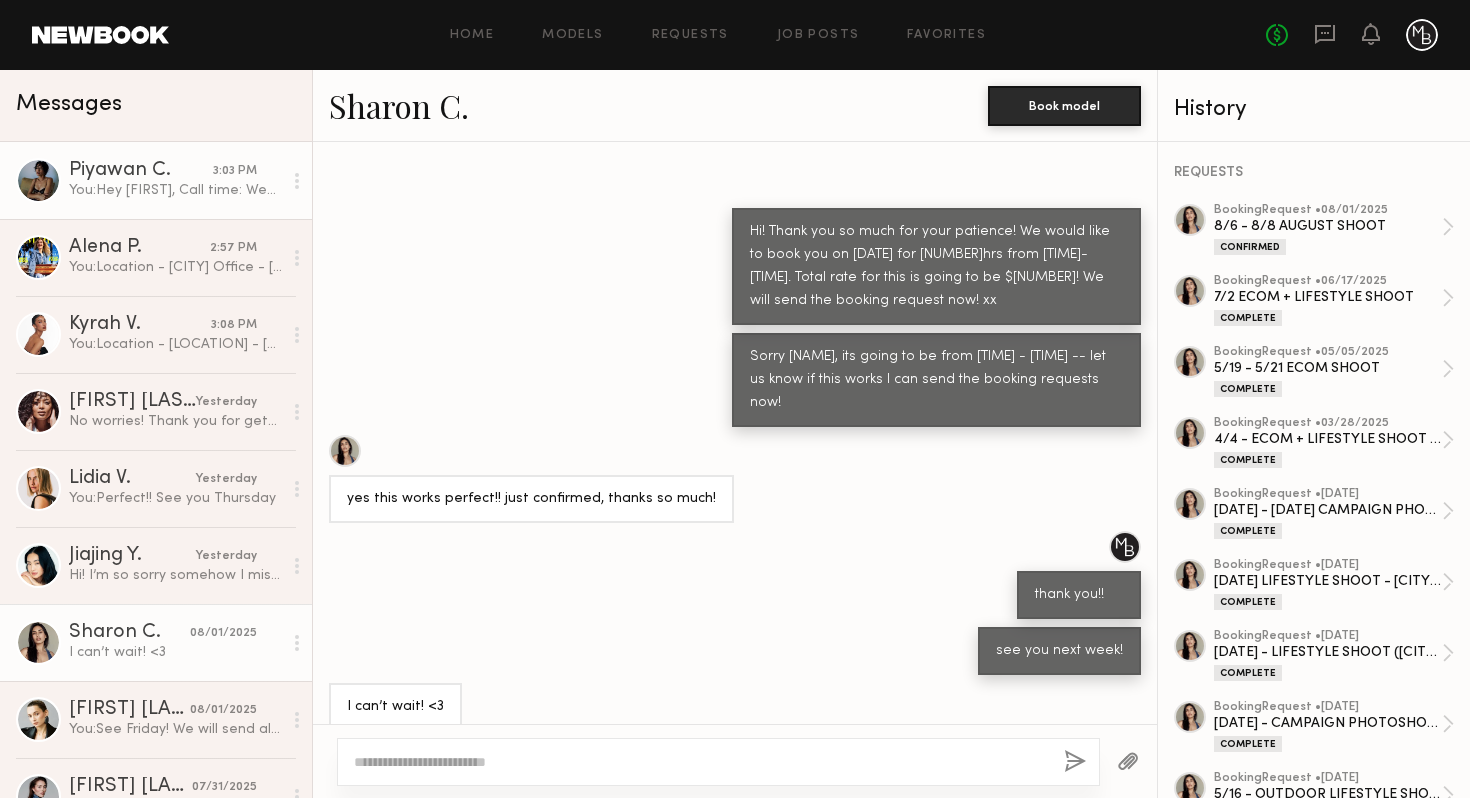 click on "Piyawan C." 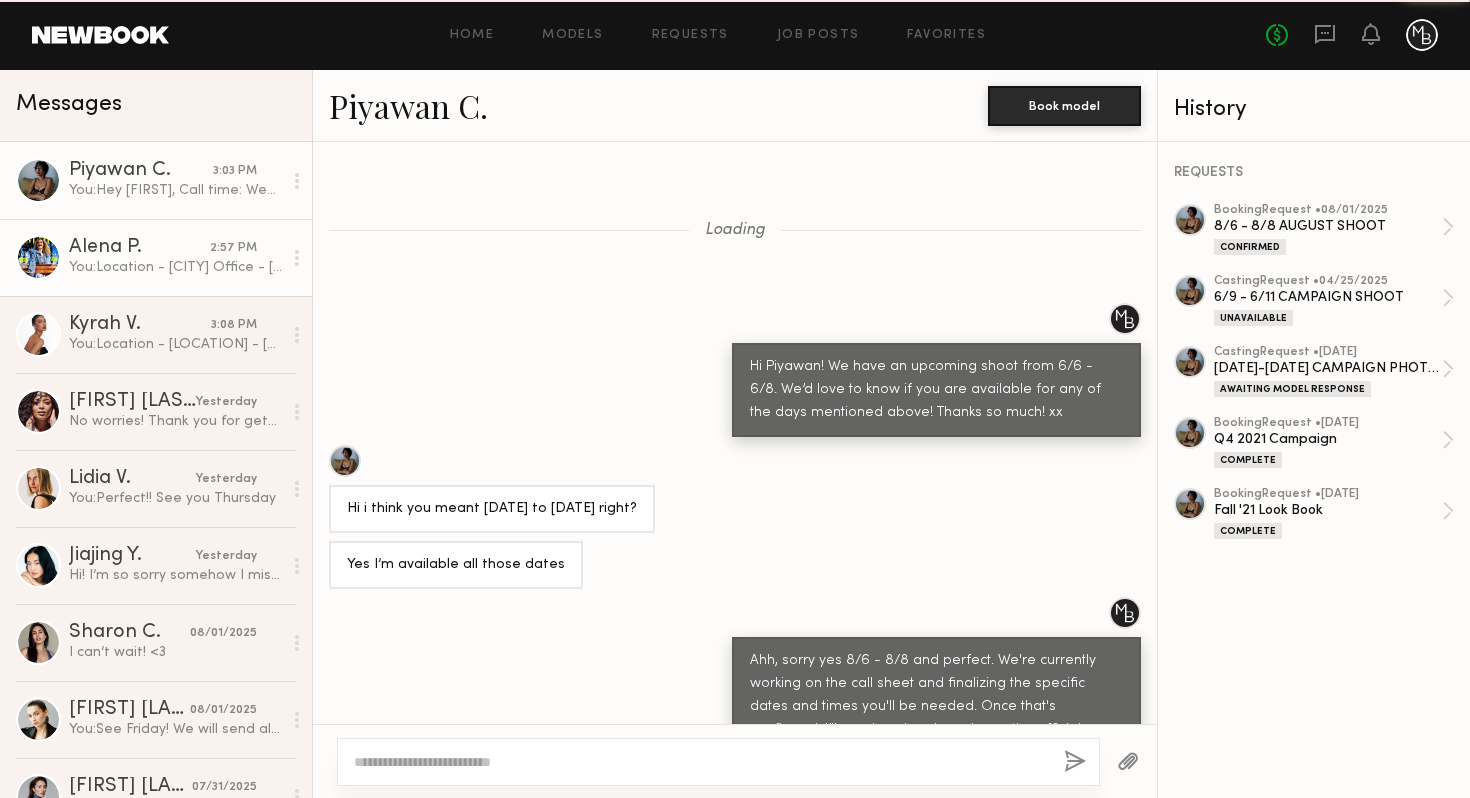 scroll, scrollTop: 1950, scrollLeft: 0, axis: vertical 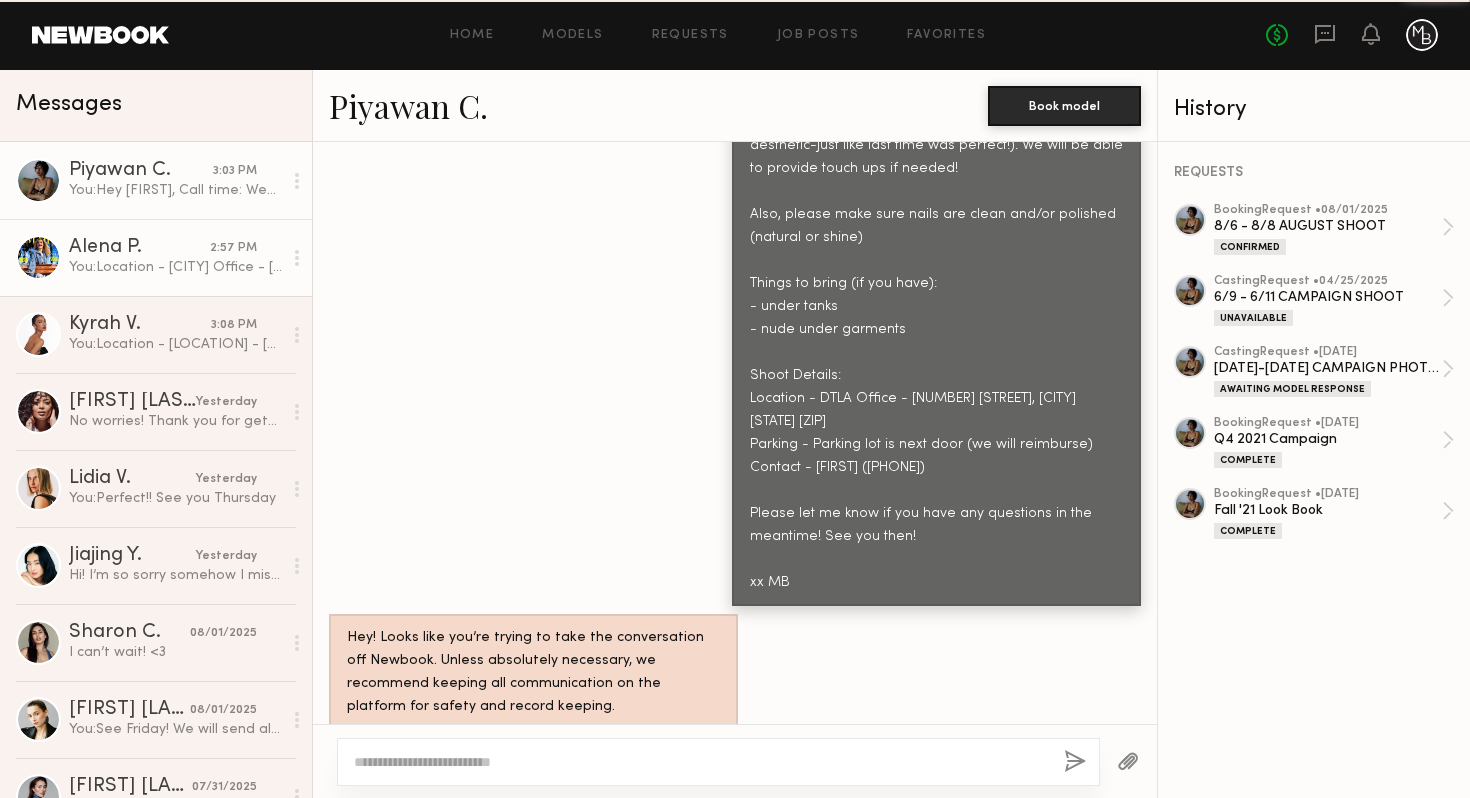 click on "Alena P. [TIME] You:  Hey Alena,
Call time: Wednesday 8/6 9am - 11am
Please come hair & makeup ready (natural/clean aesthetic-just like last time was perfect!). We will be able to provide touch ups if needed!
Also, please make sure nails are clean and/or polished (natural or shine)
Things to bring (if you have):
- under tanks
- nude under garments
Shoot Details:
Location - DTLA Office - [NUMBER] [STREET], [CITY] [STATE] [POSTAL_CODE] Suite 908
Parking - Parking lot is next door (we will reimburse)
Contact - Yazmin ([PHONE])
Please let me know if you have any questions in the meantime! See you then!
xx MB" 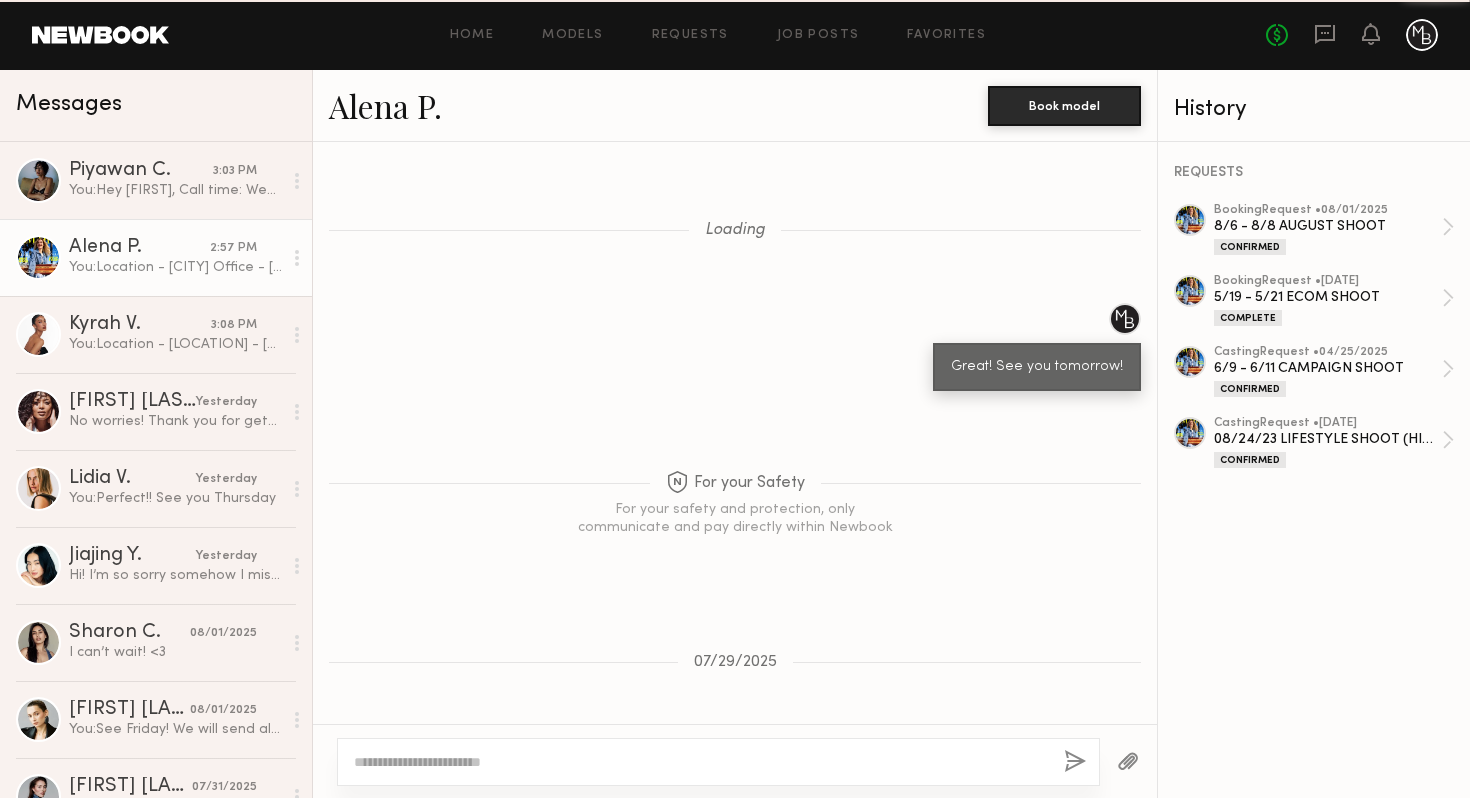 scroll, scrollTop: 2531, scrollLeft: 0, axis: vertical 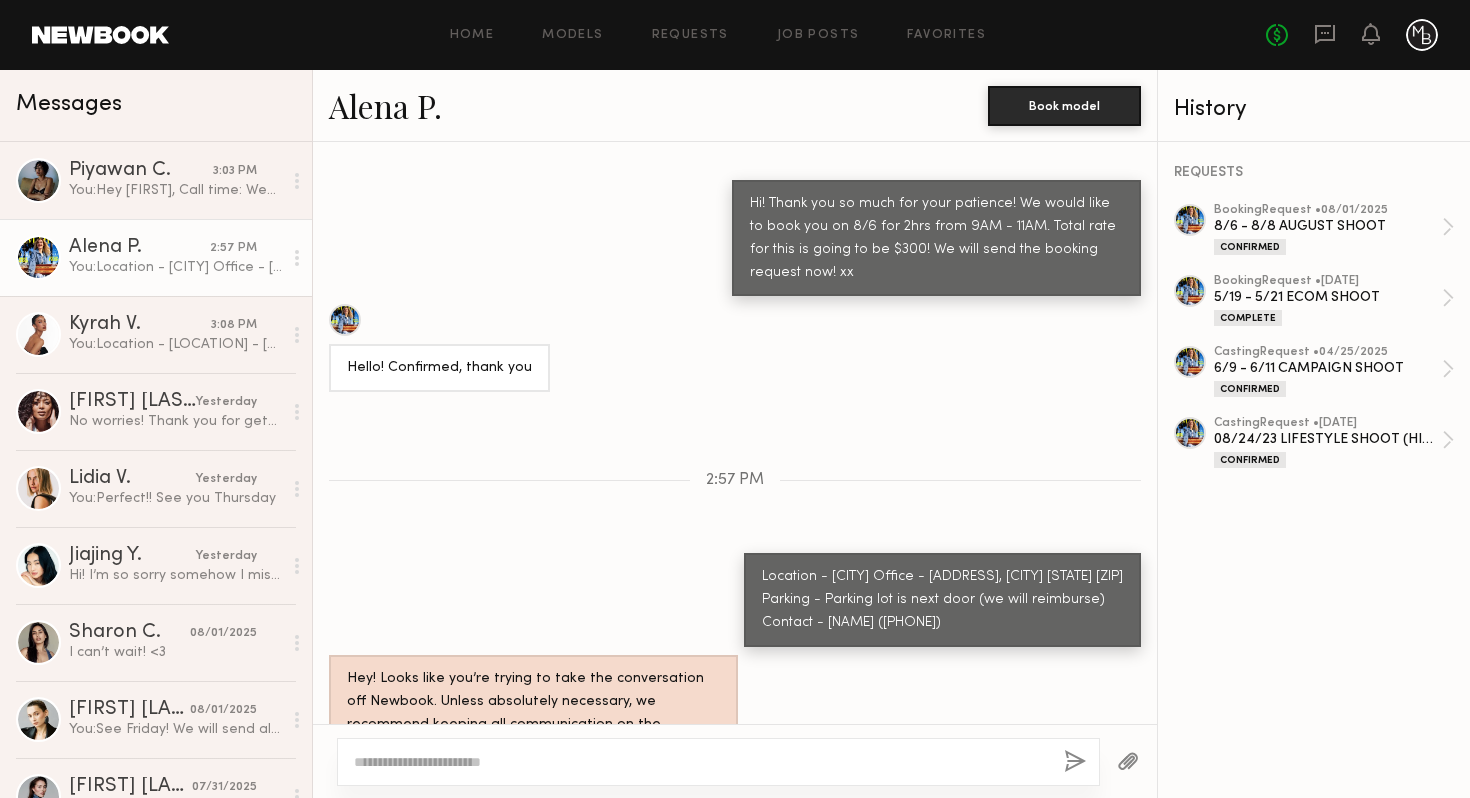 drag, startPoint x: 783, startPoint y: 559, endPoint x: 752, endPoint y: 529, distance: 43.13931 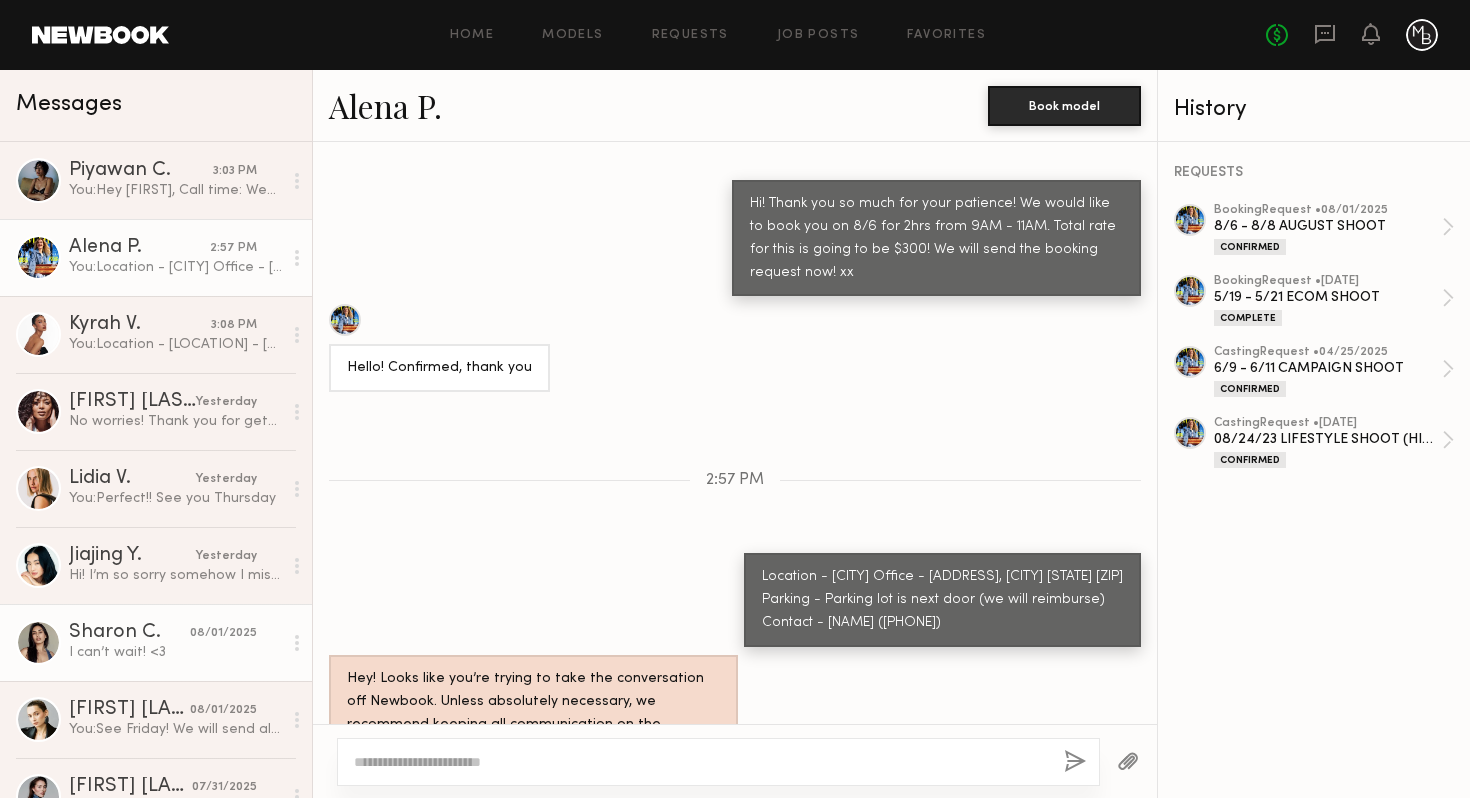 click on "Sharon C." 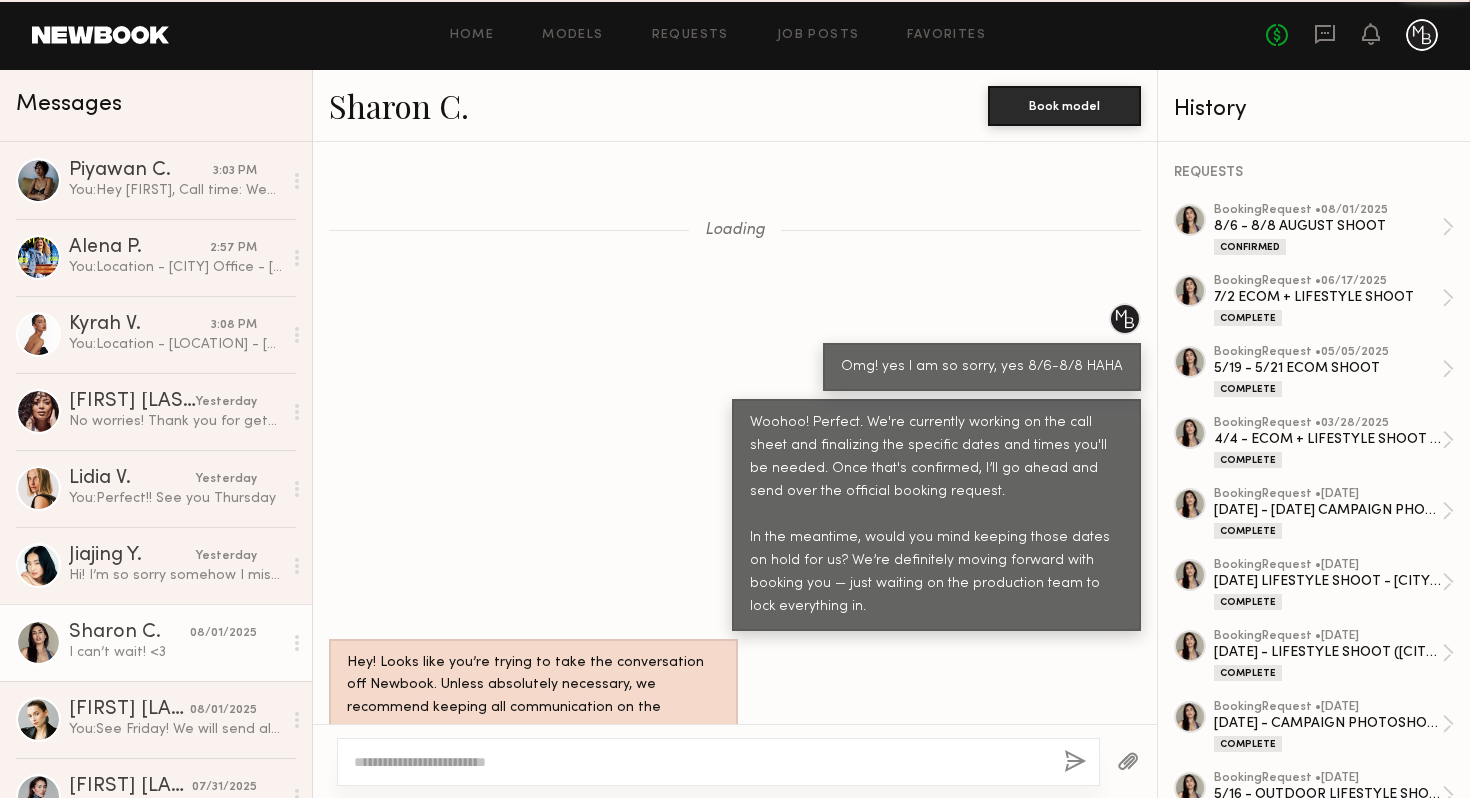 scroll, scrollTop: 1053, scrollLeft: 0, axis: vertical 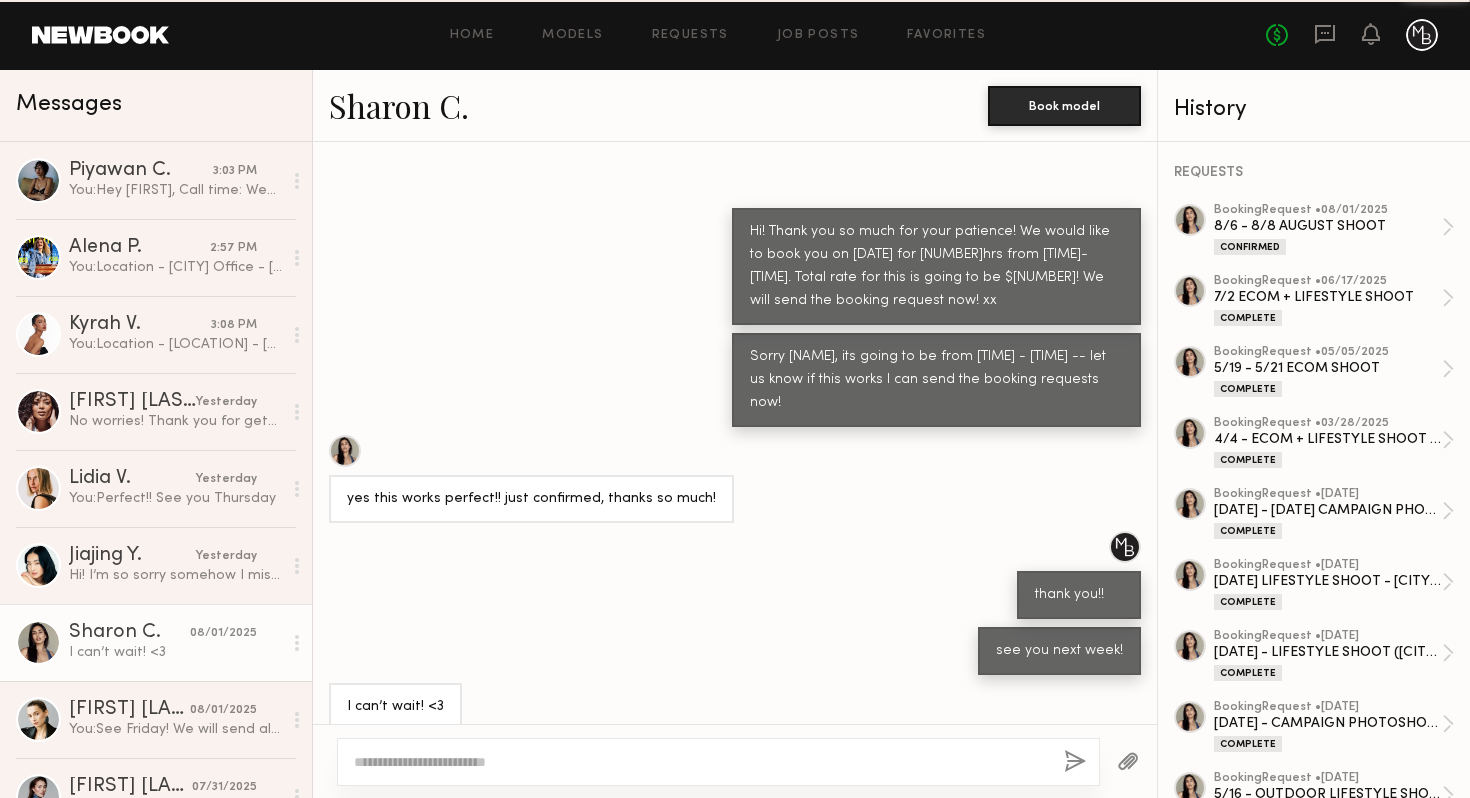 click on "[FIRST] [LAST] [DATE] I can’t wait! <3" 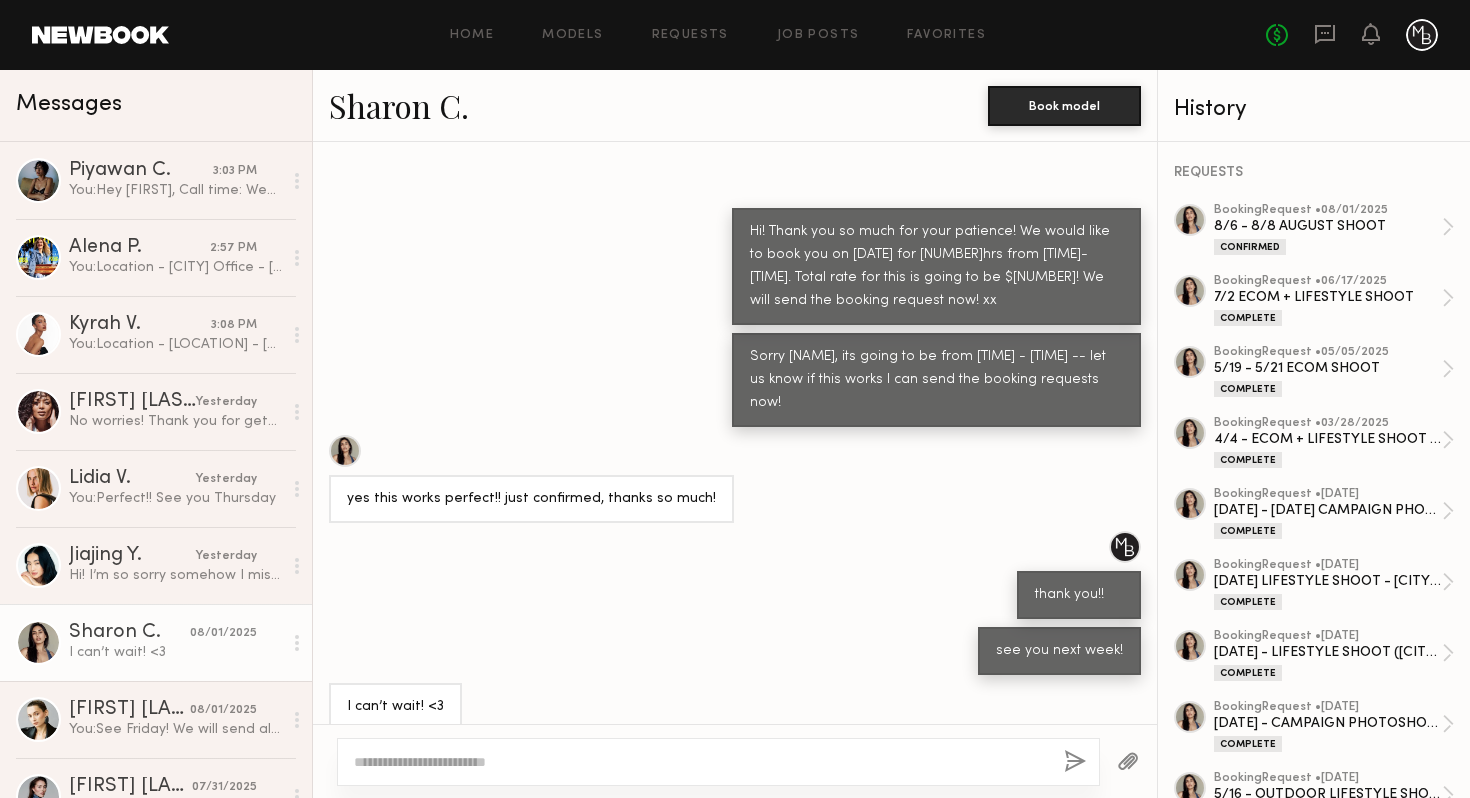 click 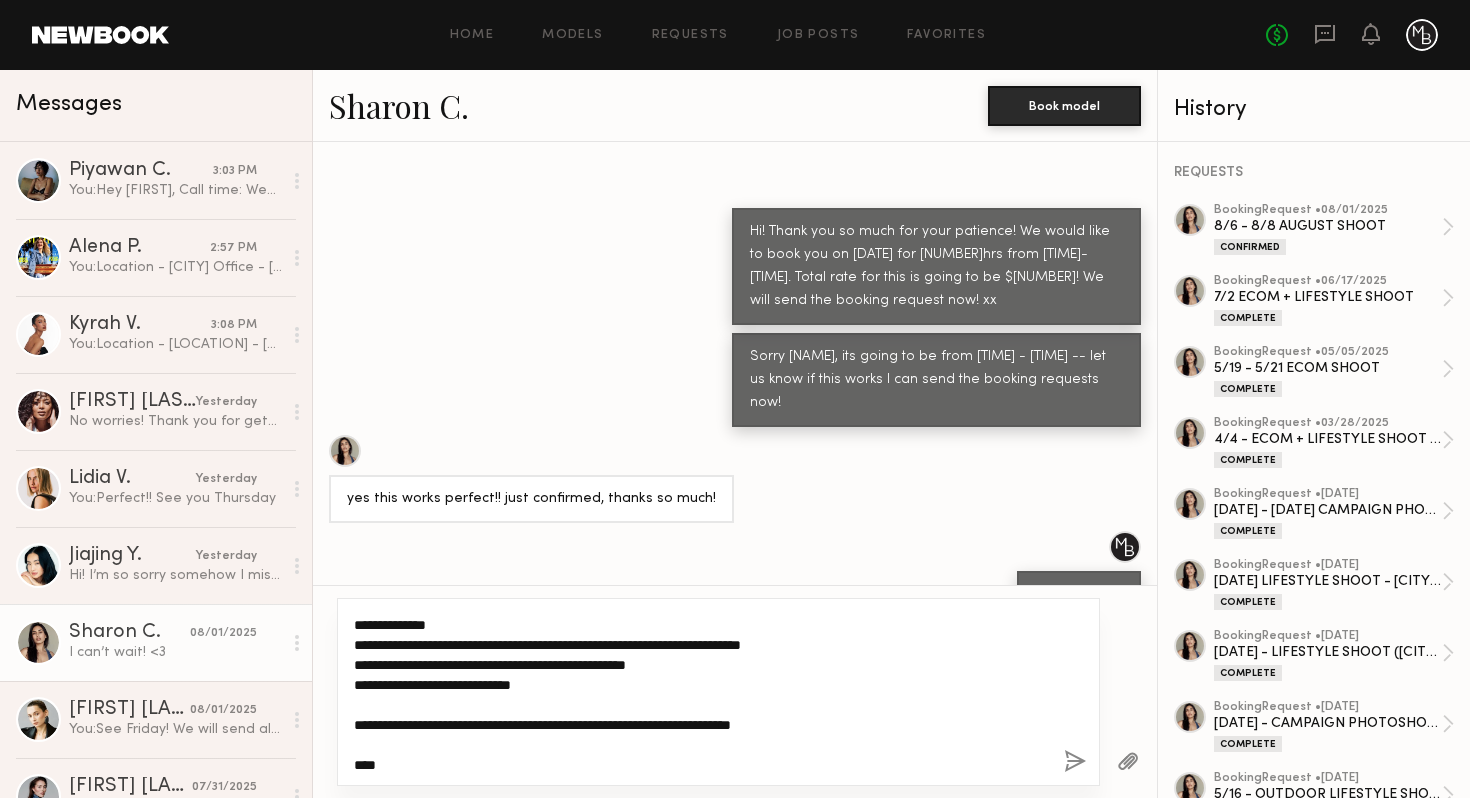 scroll, scrollTop: 0, scrollLeft: 0, axis: both 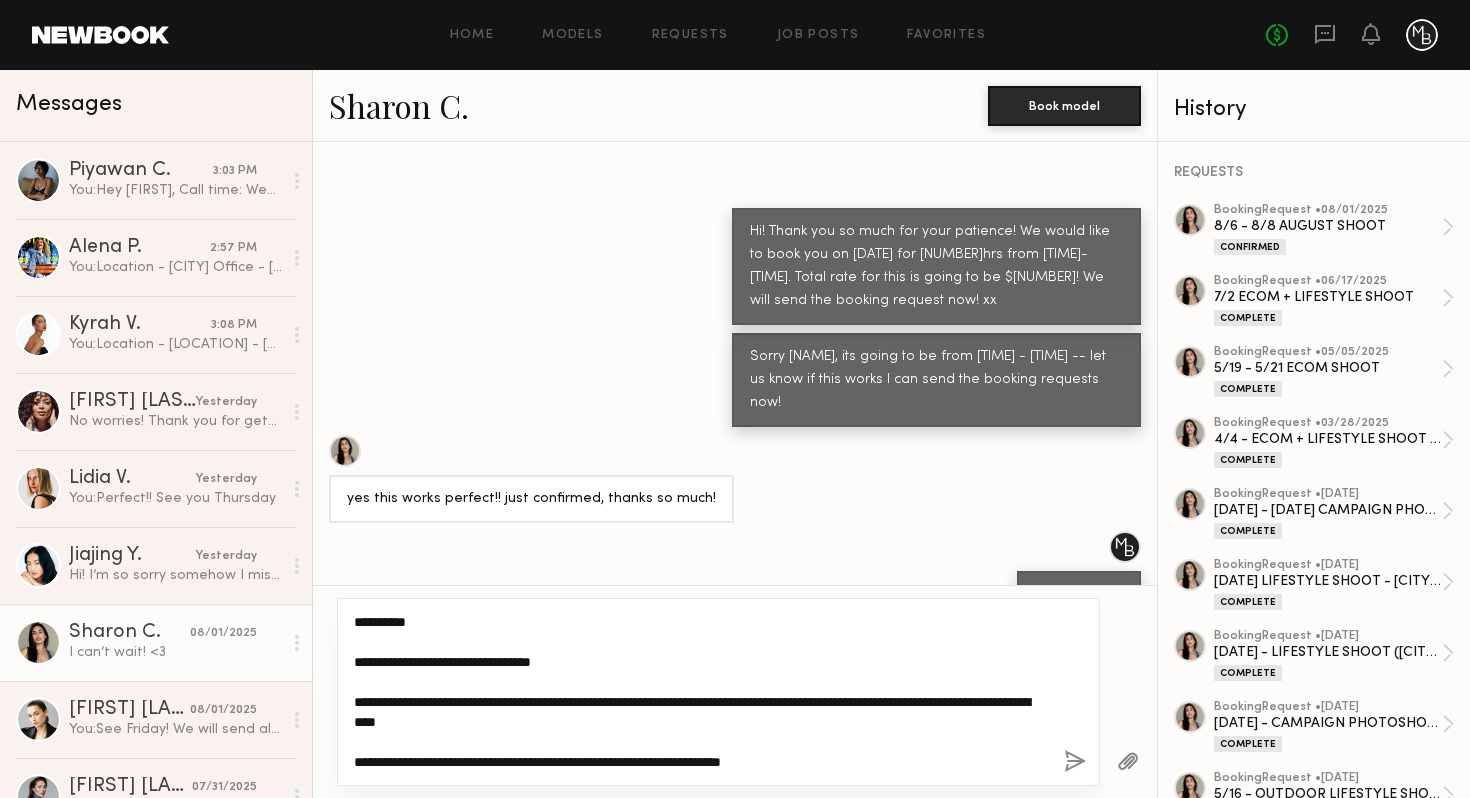 click on "**********" 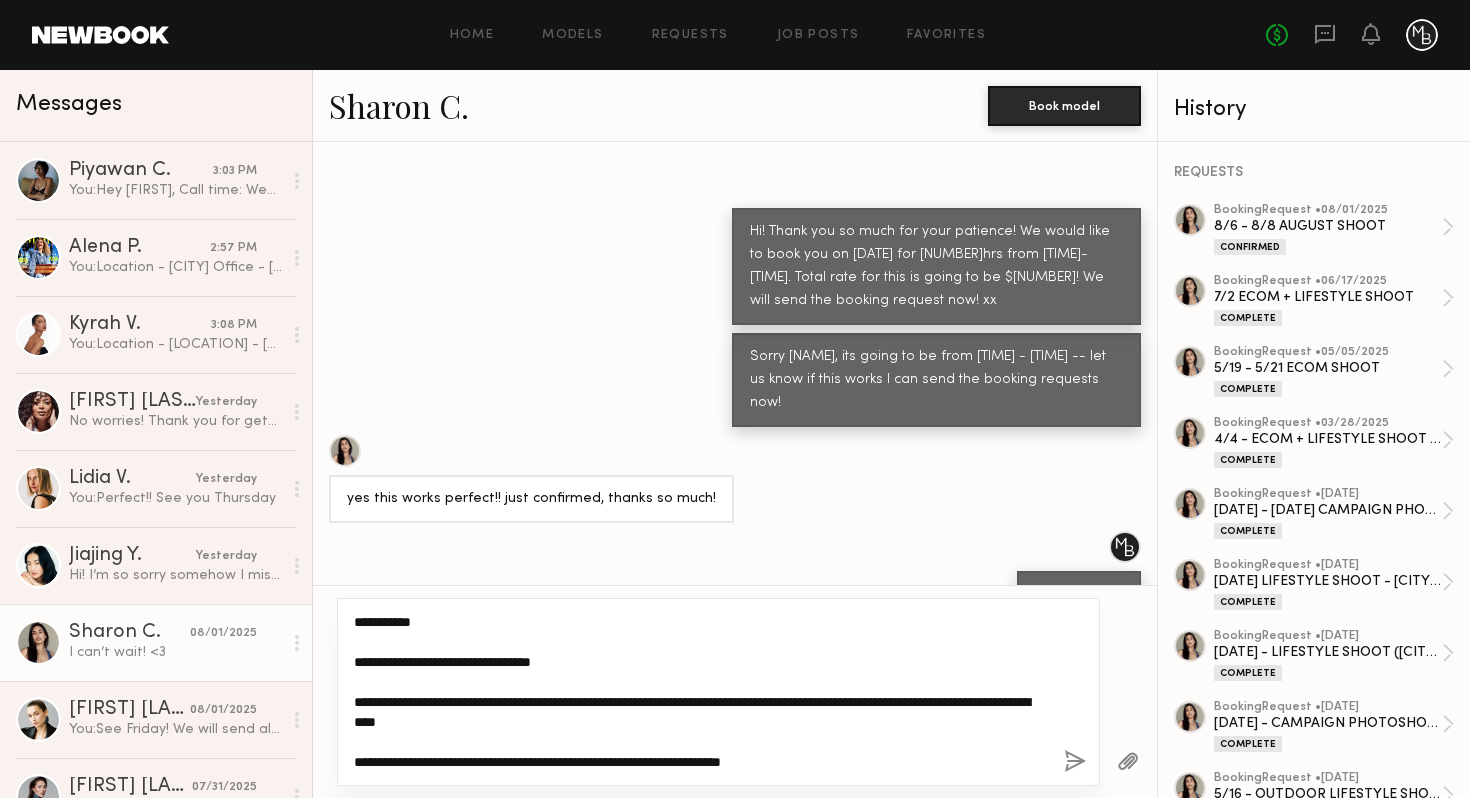 click on "**********" 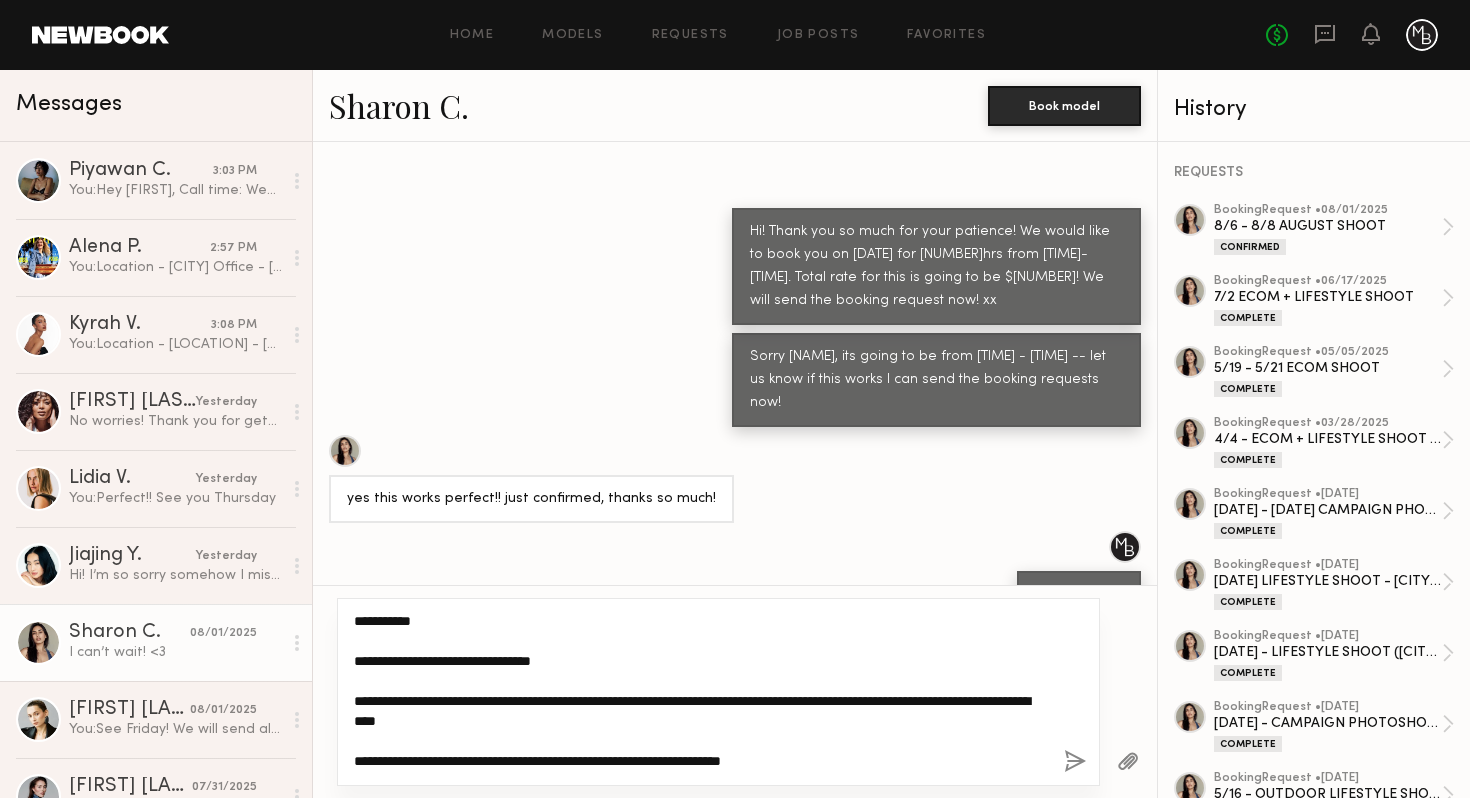 drag, startPoint x: 604, startPoint y: 661, endPoint x: 520, endPoint y: 662, distance: 84.00595 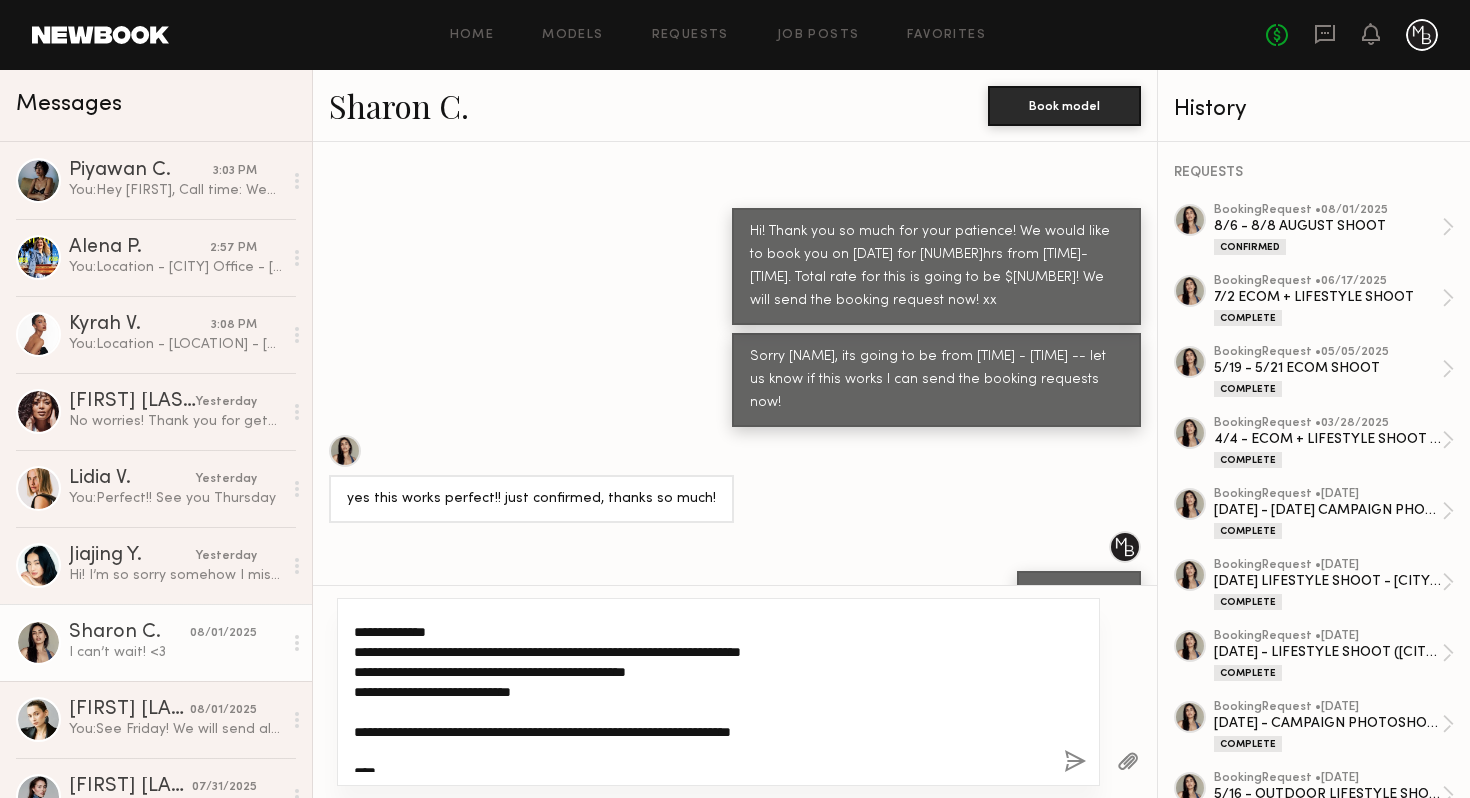 scroll, scrollTop: 260, scrollLeft: 0, axis: vertical 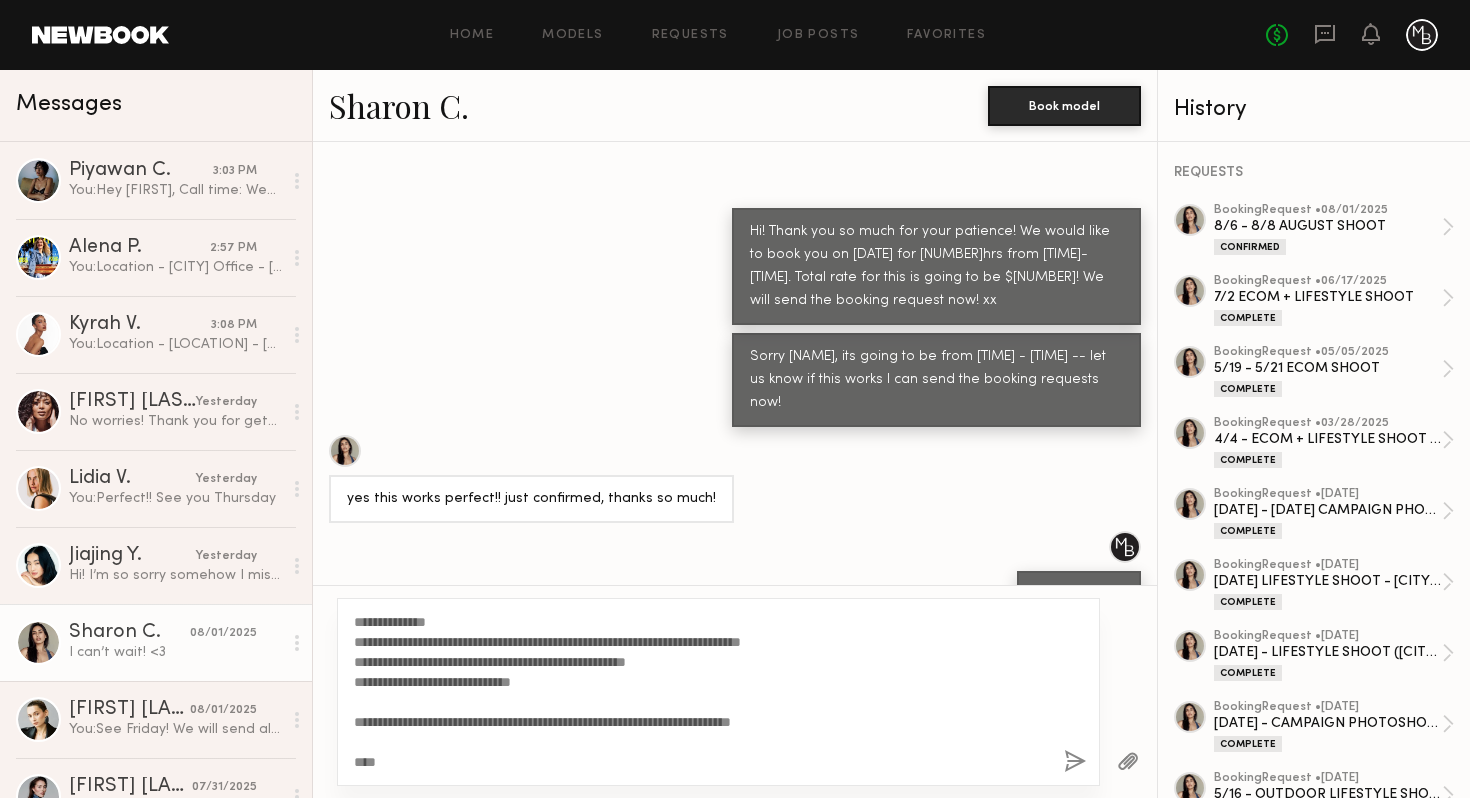click 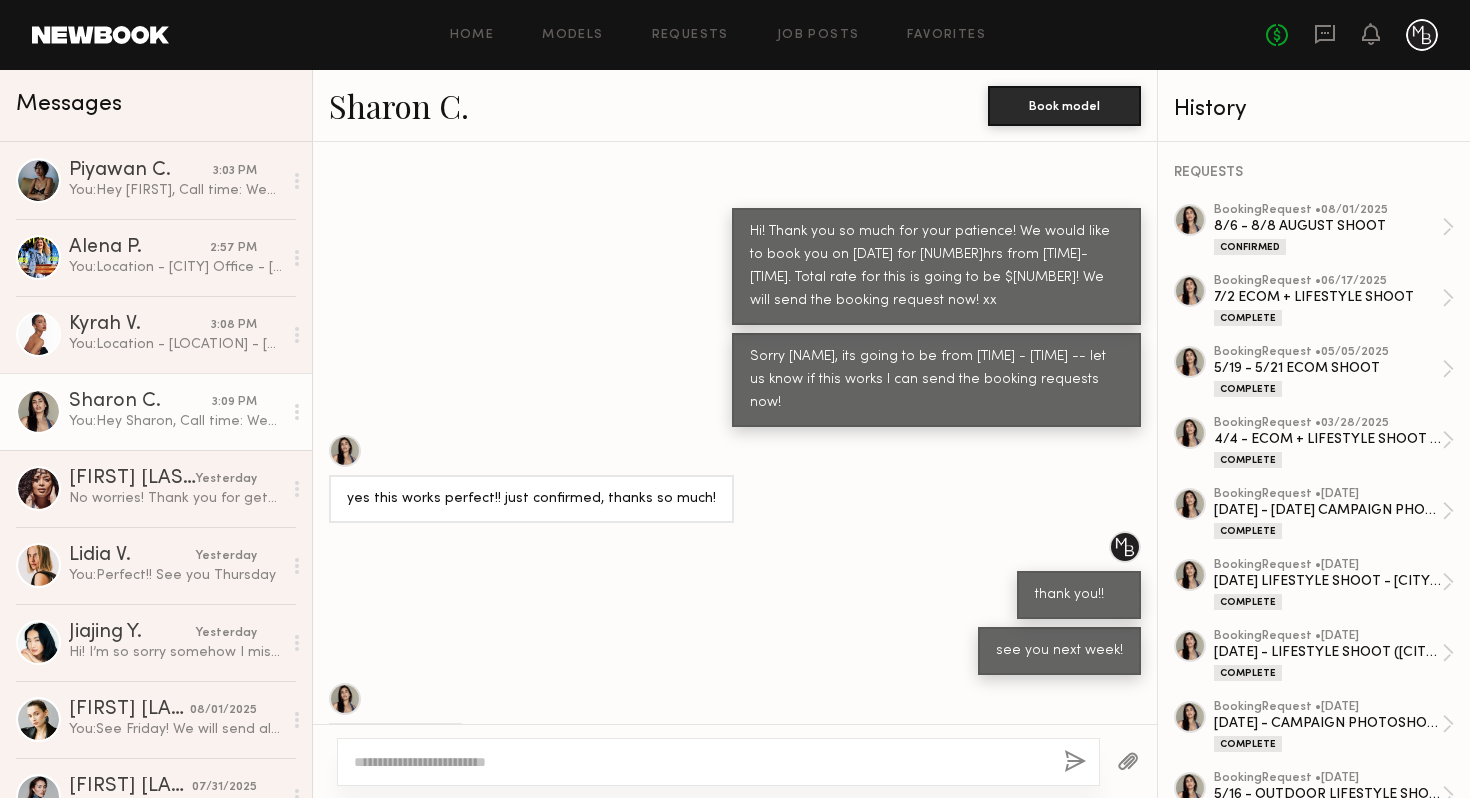 scroll, scrollTop: 2006, scrollLeft: 0, axis: vertical 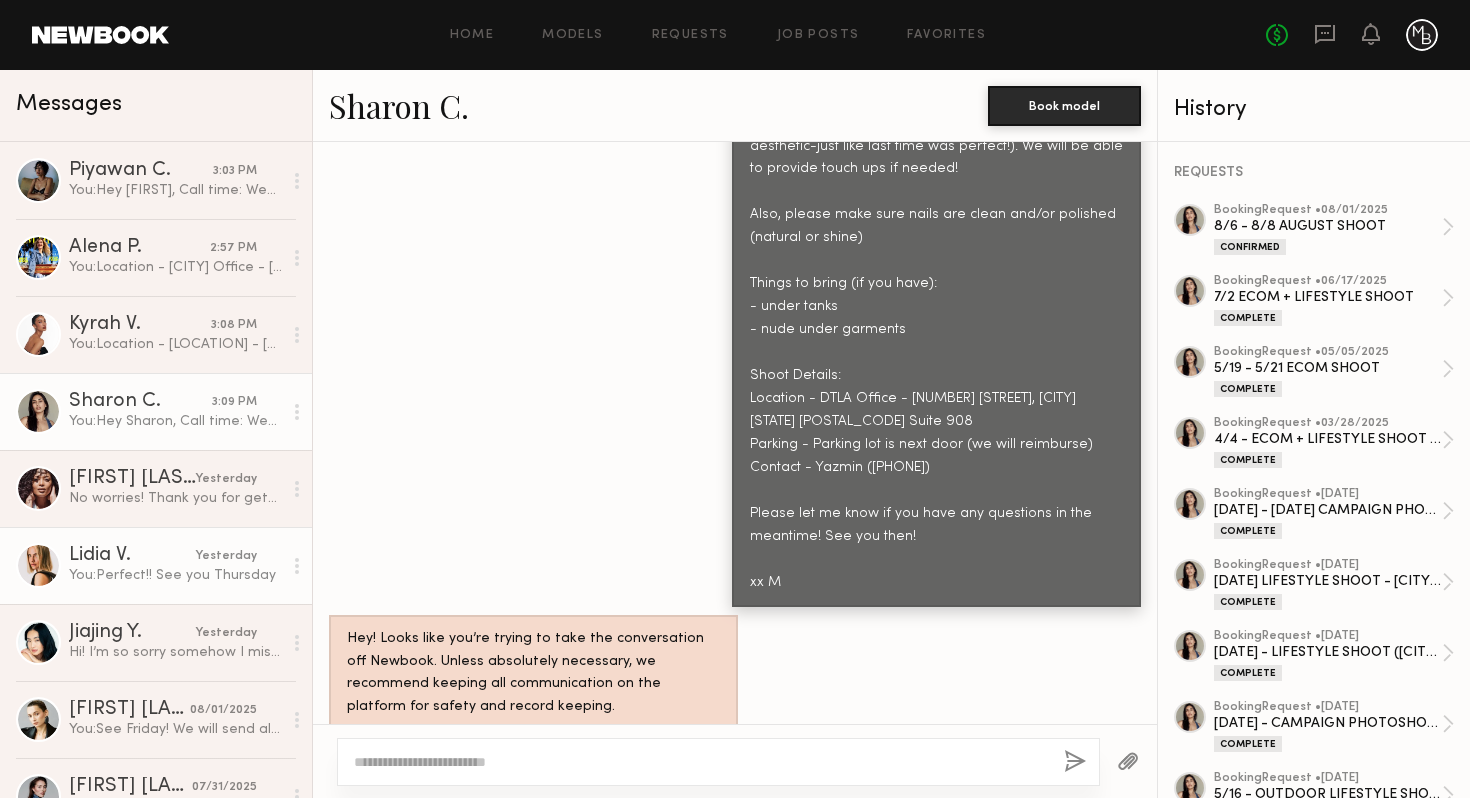 click on "Lidia V." 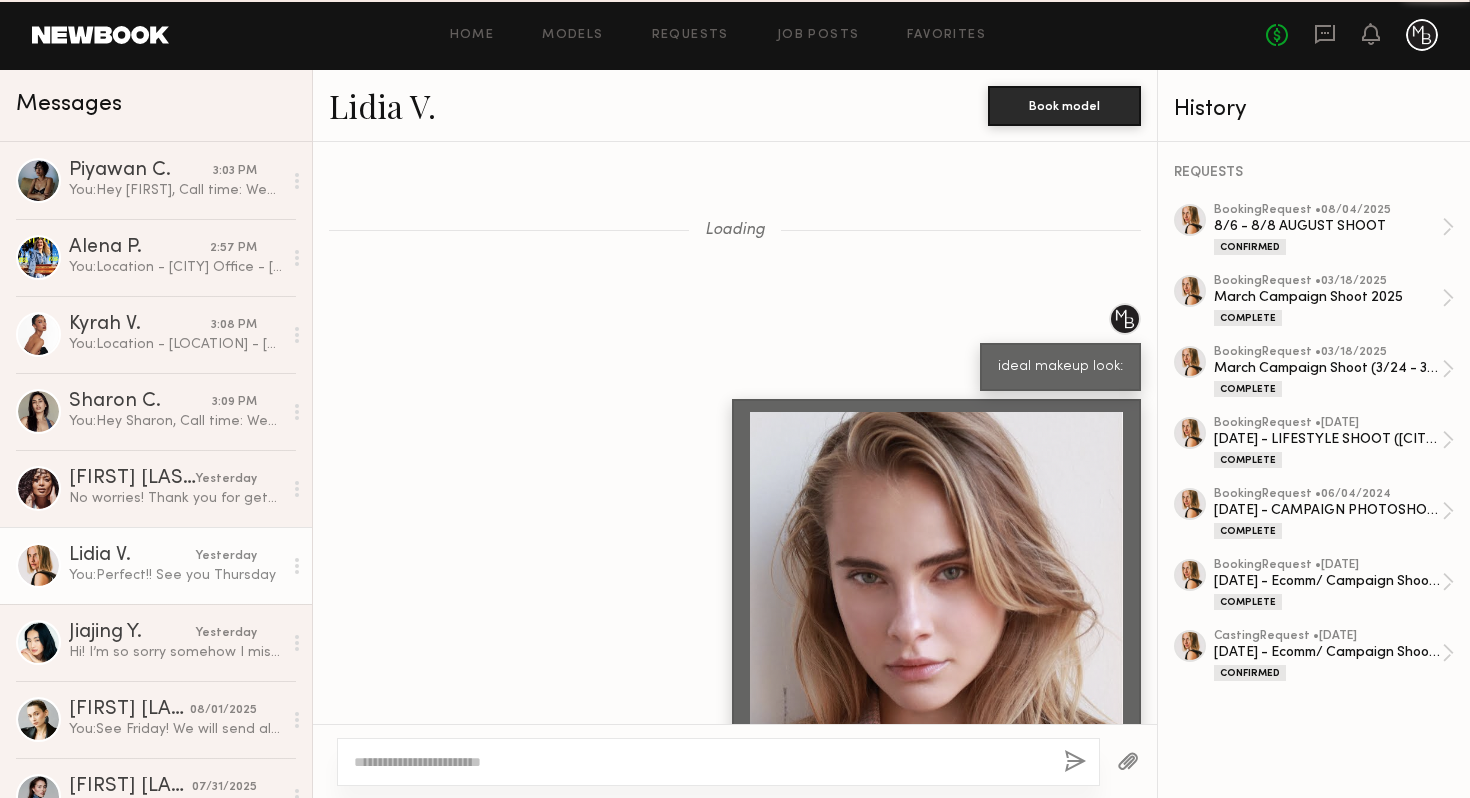 scroll, scrollTop: 11930, scrollLeft: 0, axis: vertical 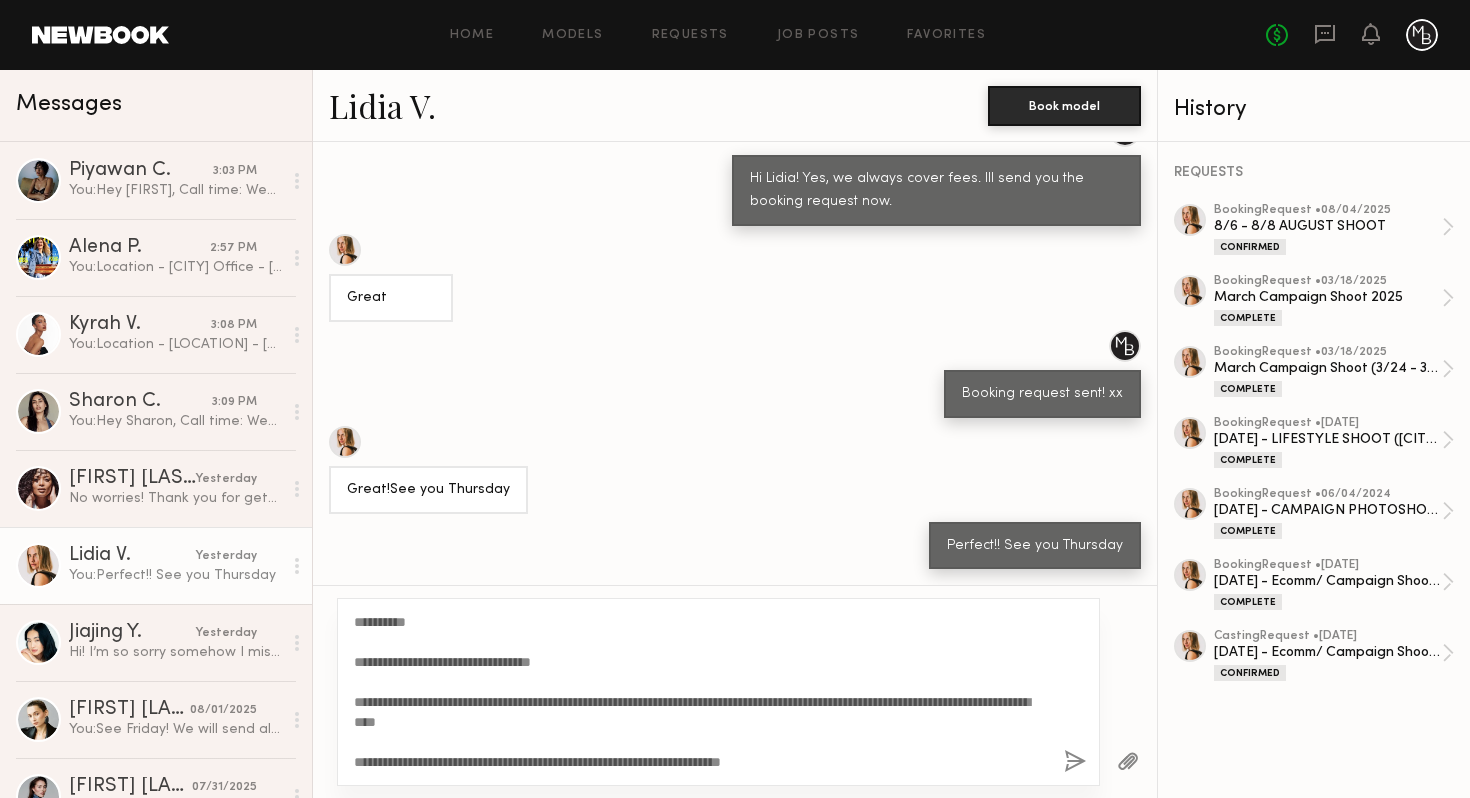 click on "**********" 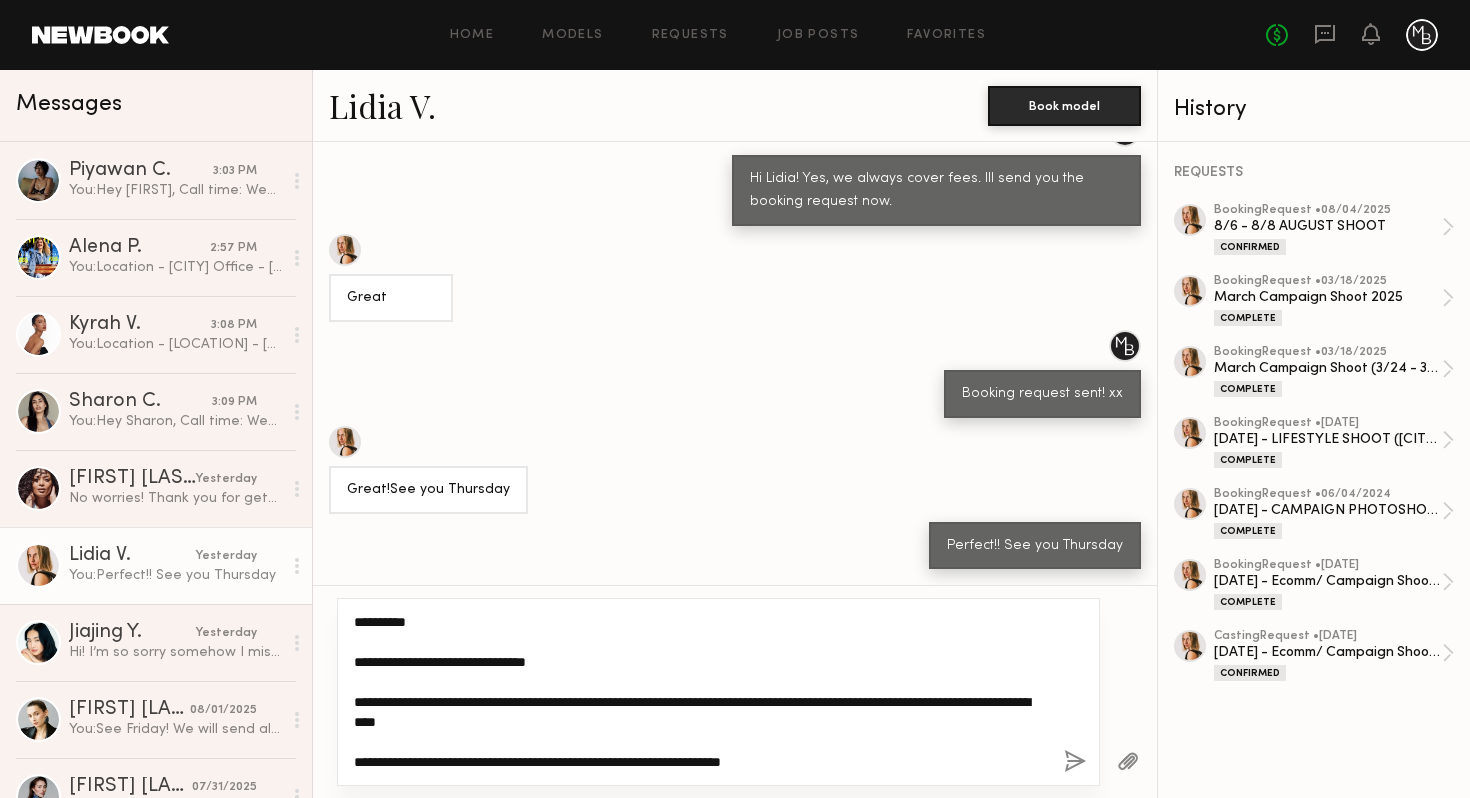 scroll, scrollTop: 14, scrollLeft: 0, axis: vertical 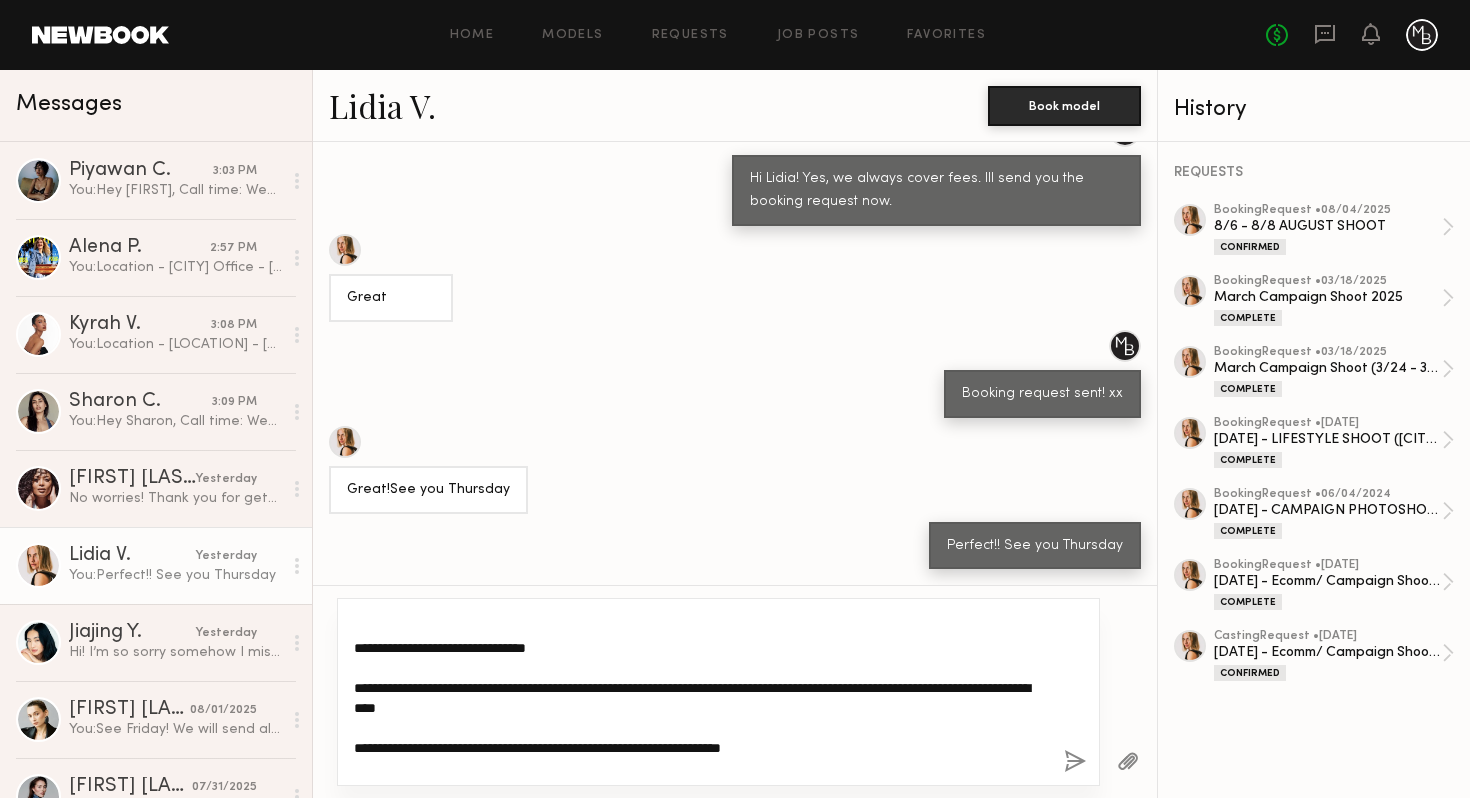 drag, startPoint x: 574, startPoint y: 689, endPoint x: 930, endPoint y: 684, distance: 356.03513 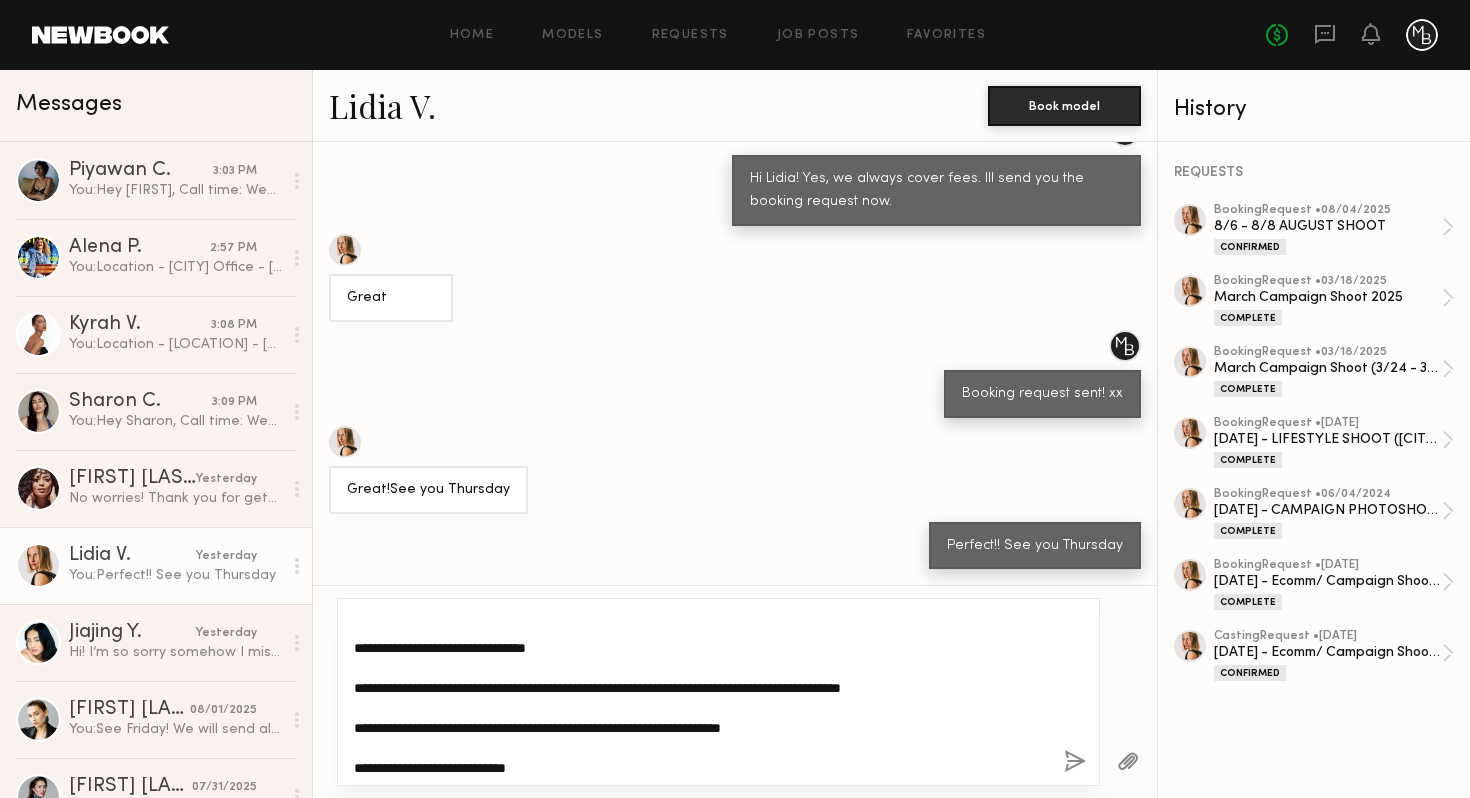 type on "**********" 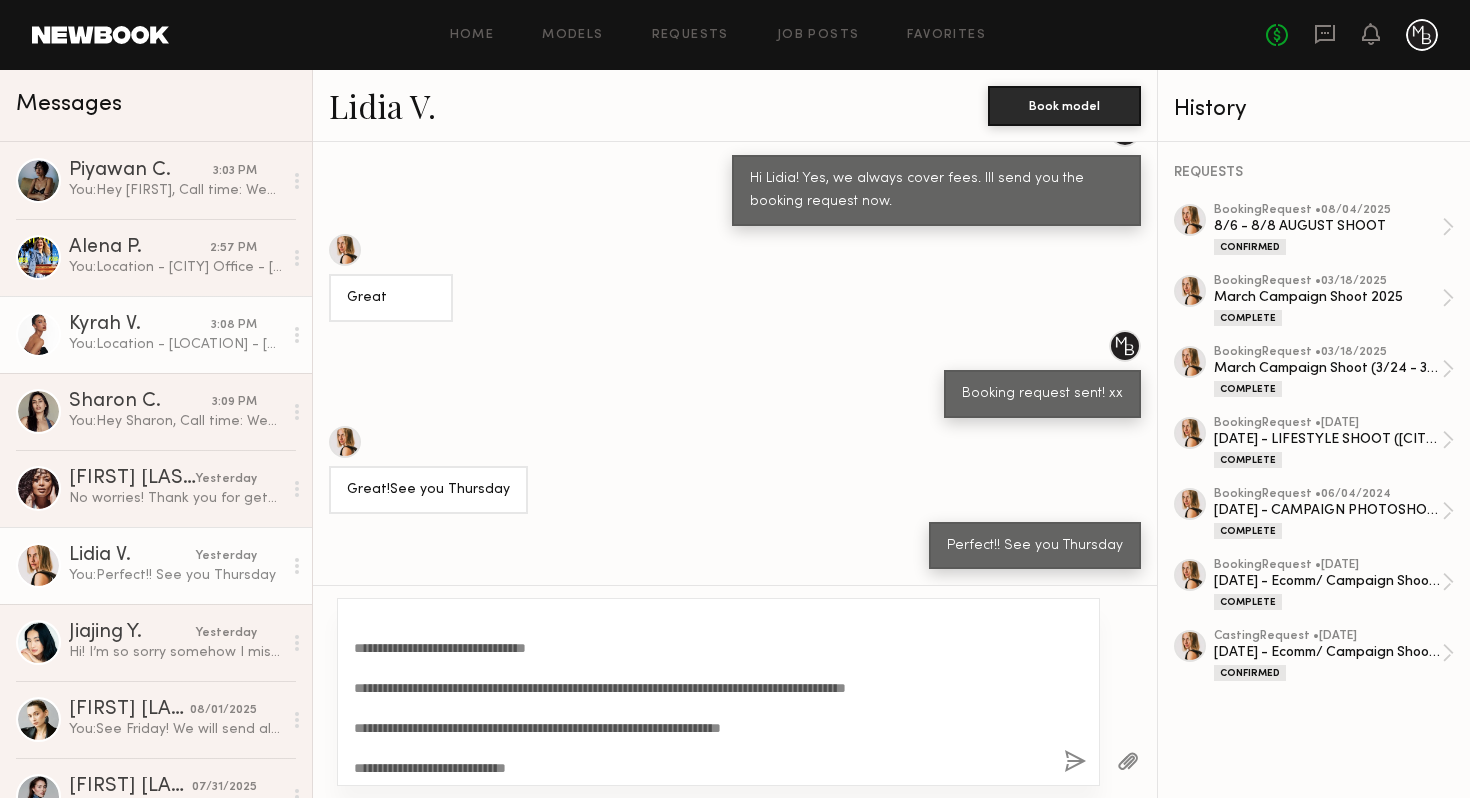 click on "Kyrah V." 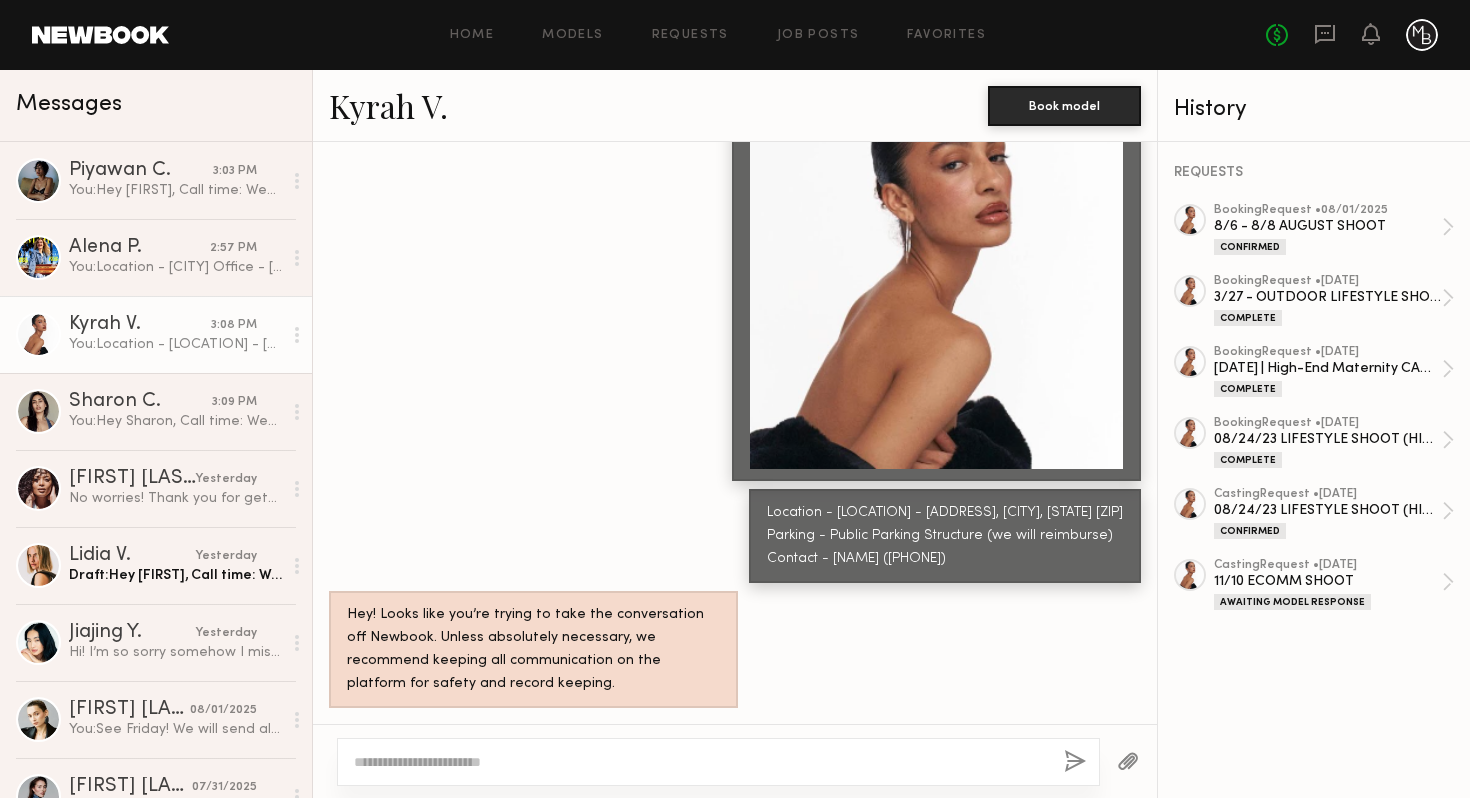 scroll, scrollTop: 3193, scrollLeft: 0, axis: vertical 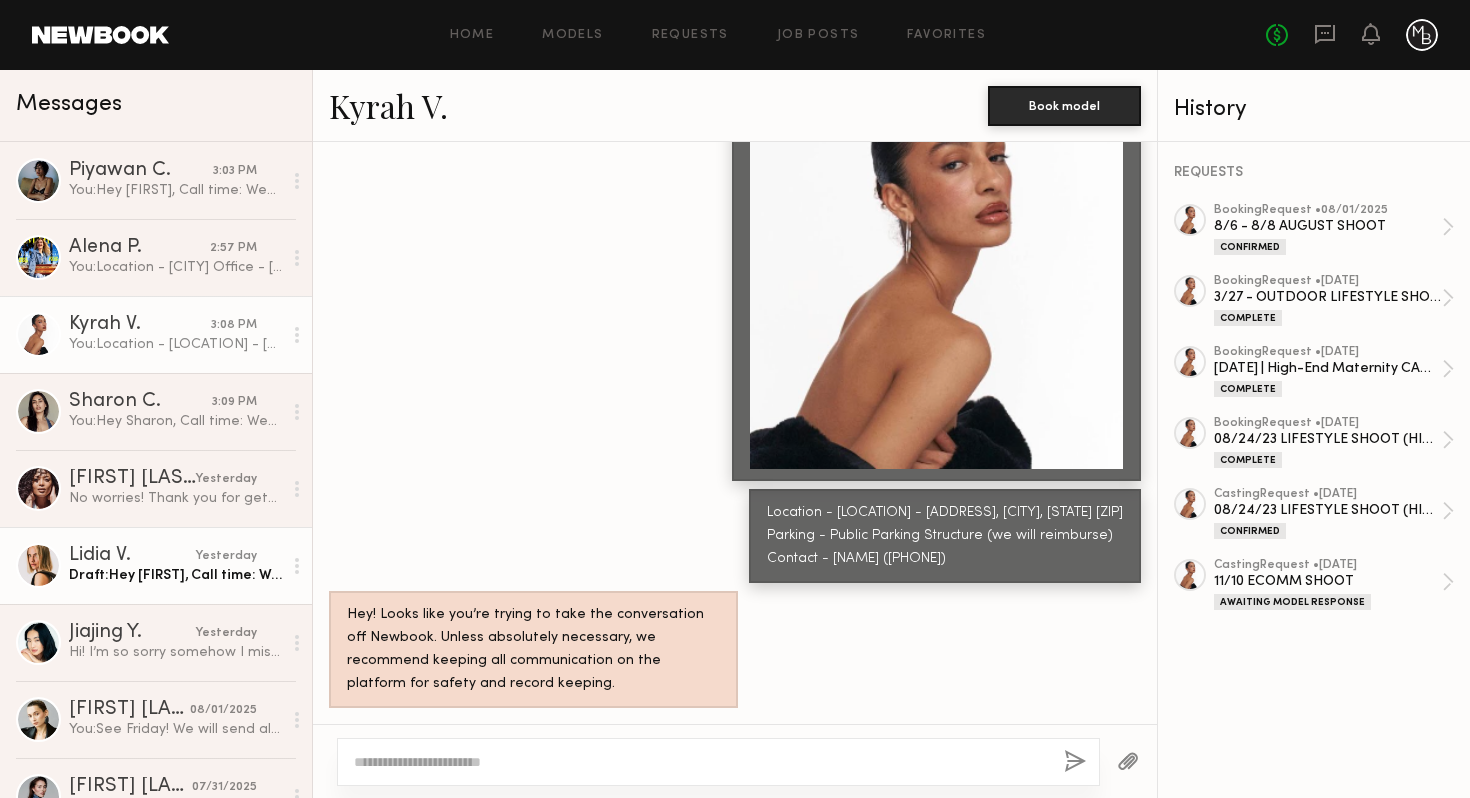 click on "Lidia V." 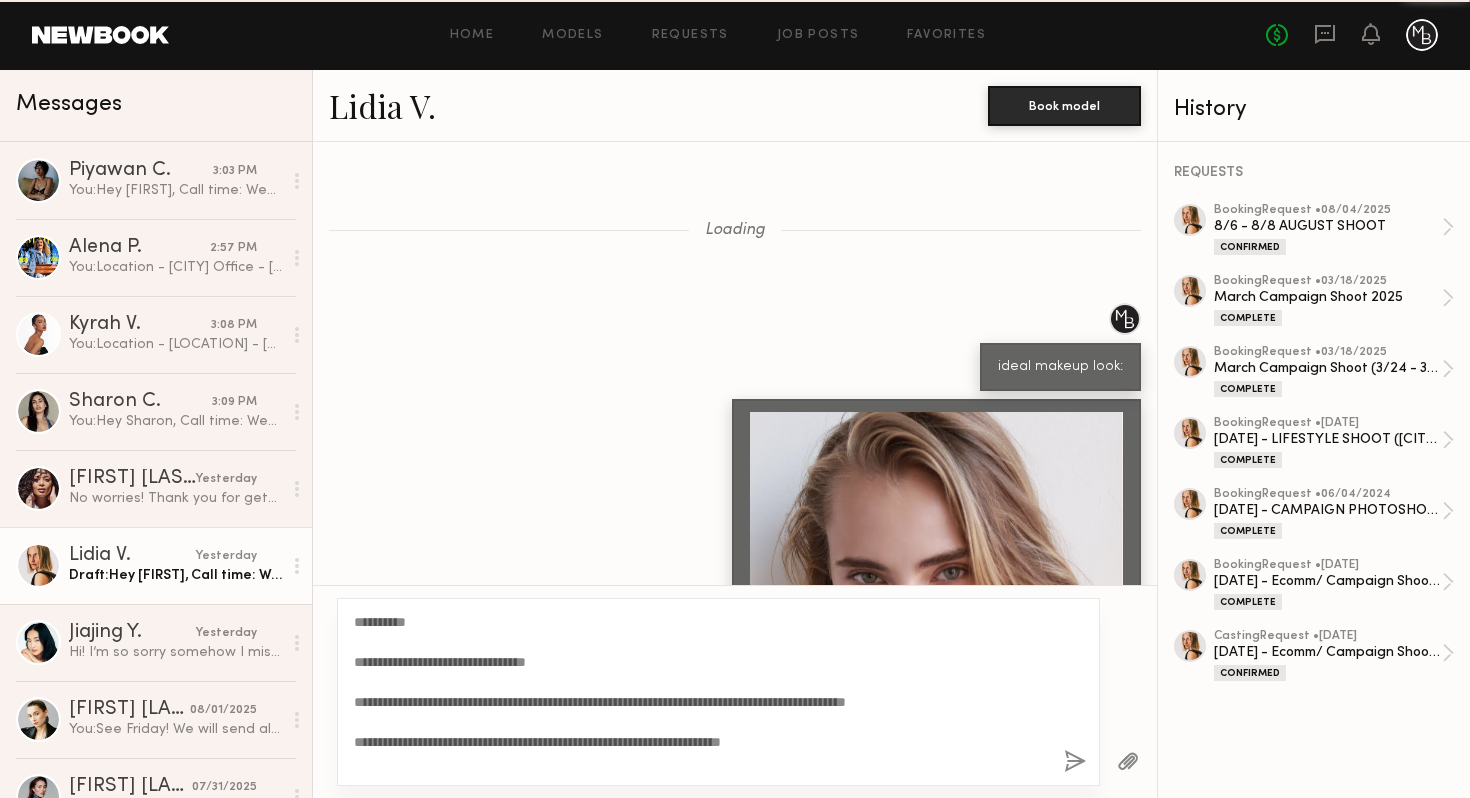 scroll, scrollTop: 11930, scrollLeft: 0, axis: vertical 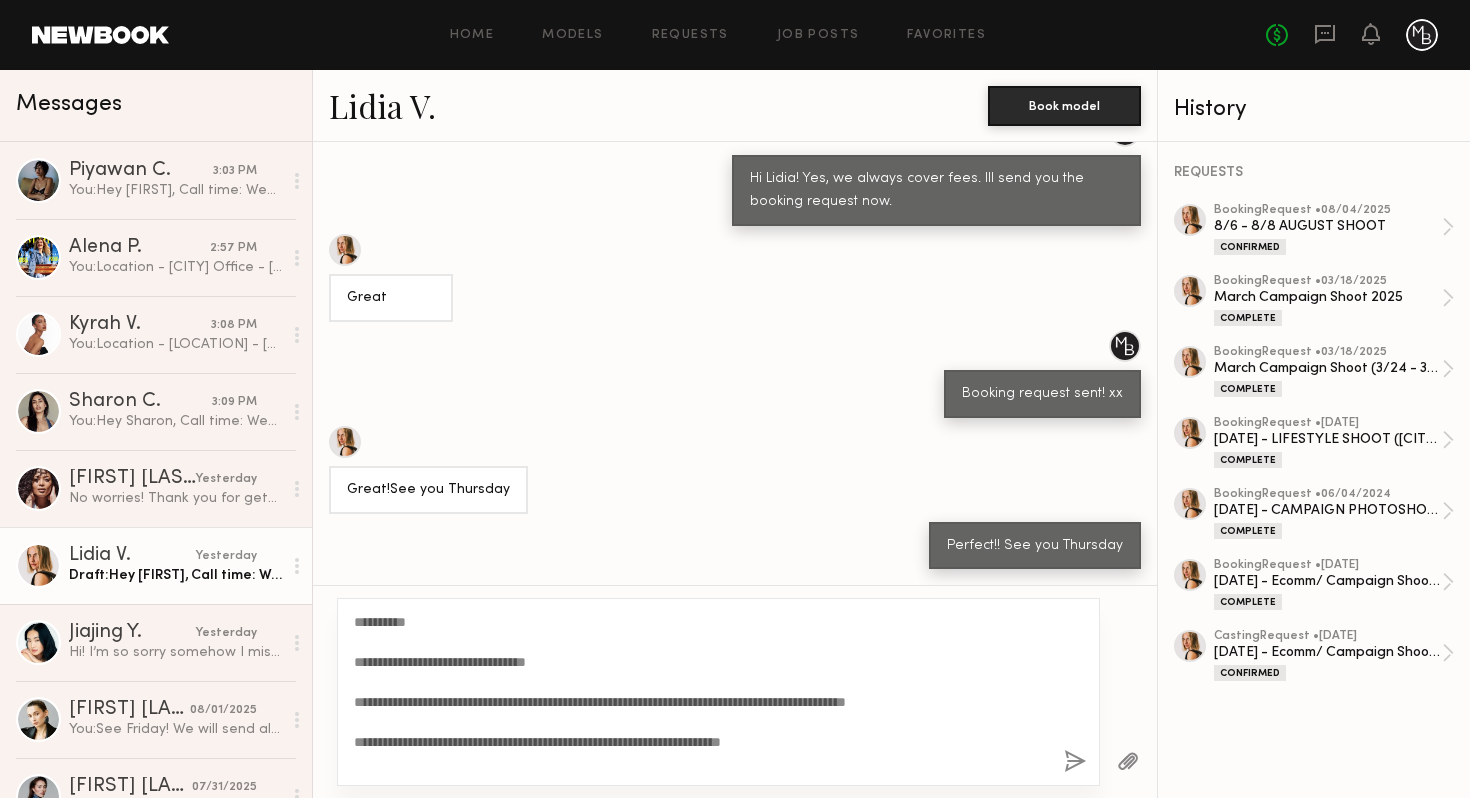 drag, startPoint x: 356, startPoint y: 700, endPoint x: 966, endPoint y: 682, distance: 610.2655 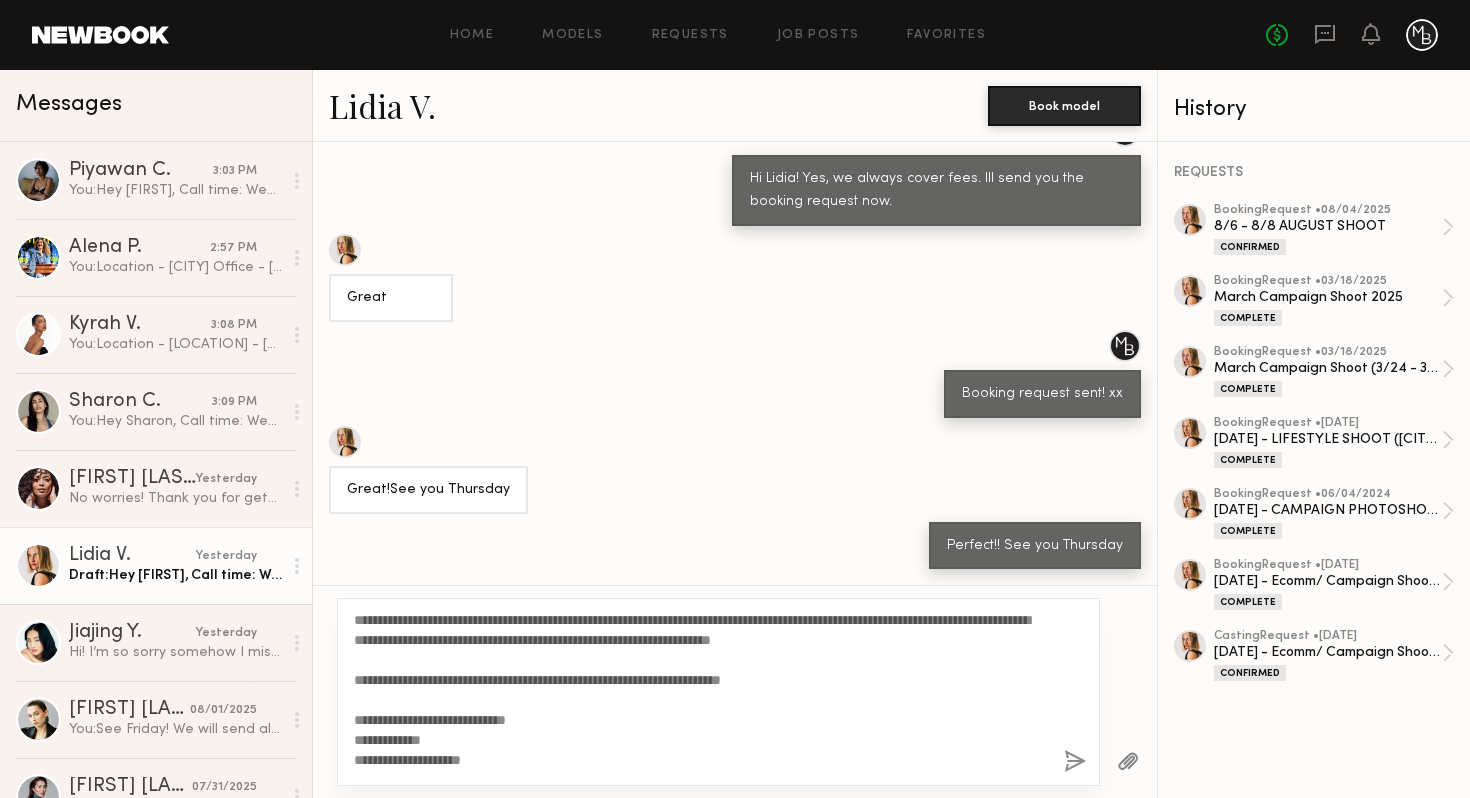 scroll, scrollTop: 83, scrollLeft: 0, axis: vertical 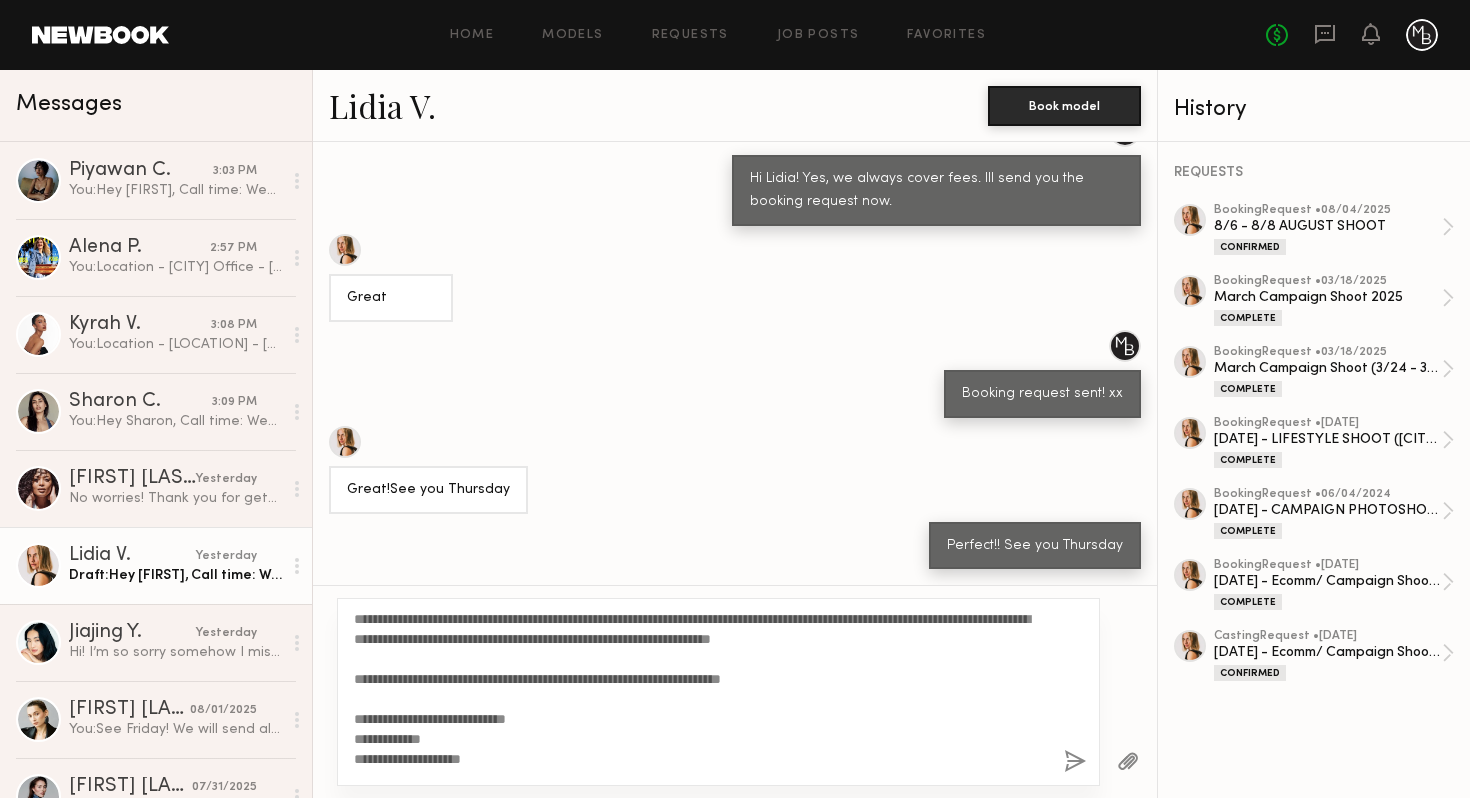 type on "**********" 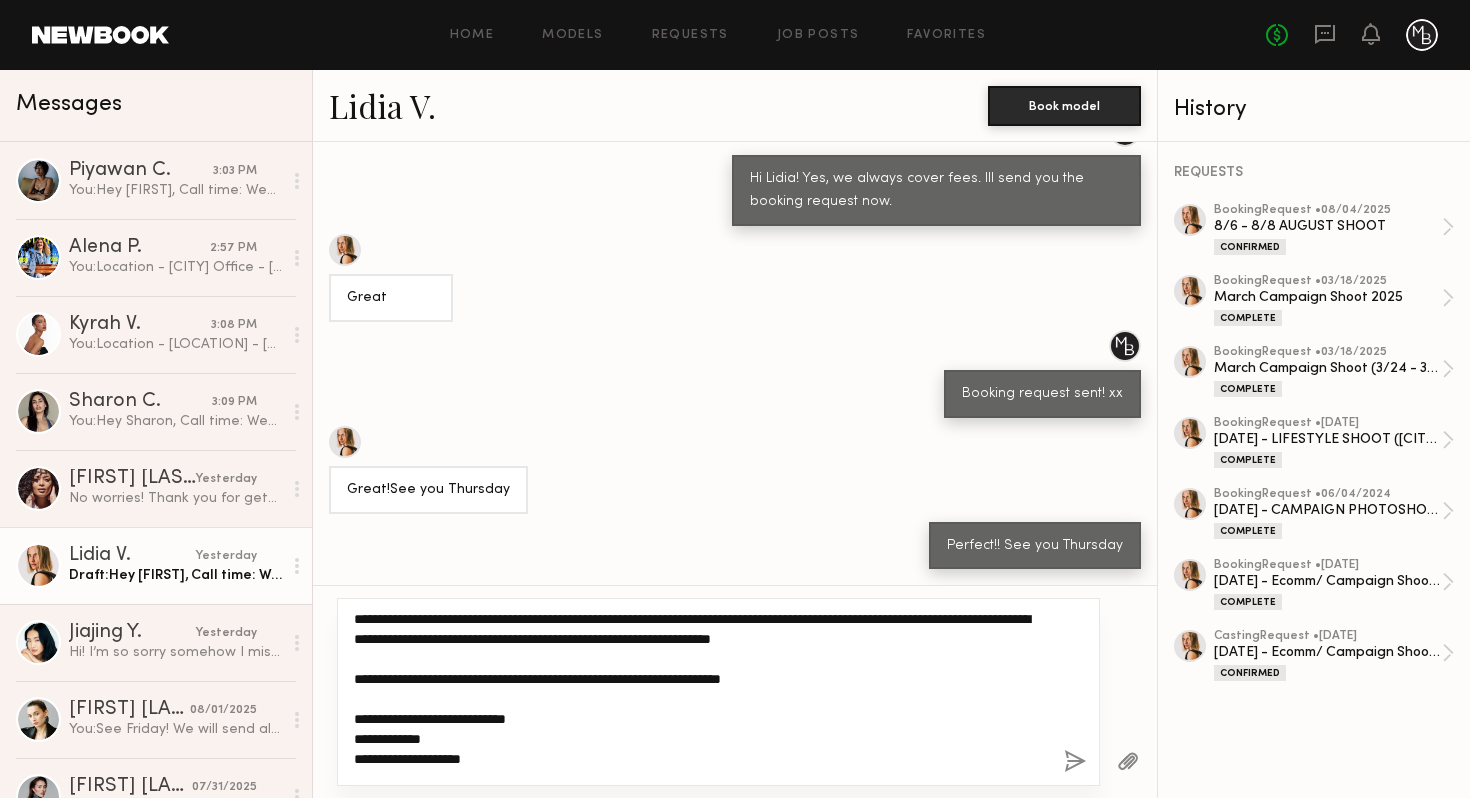 click on "**********" 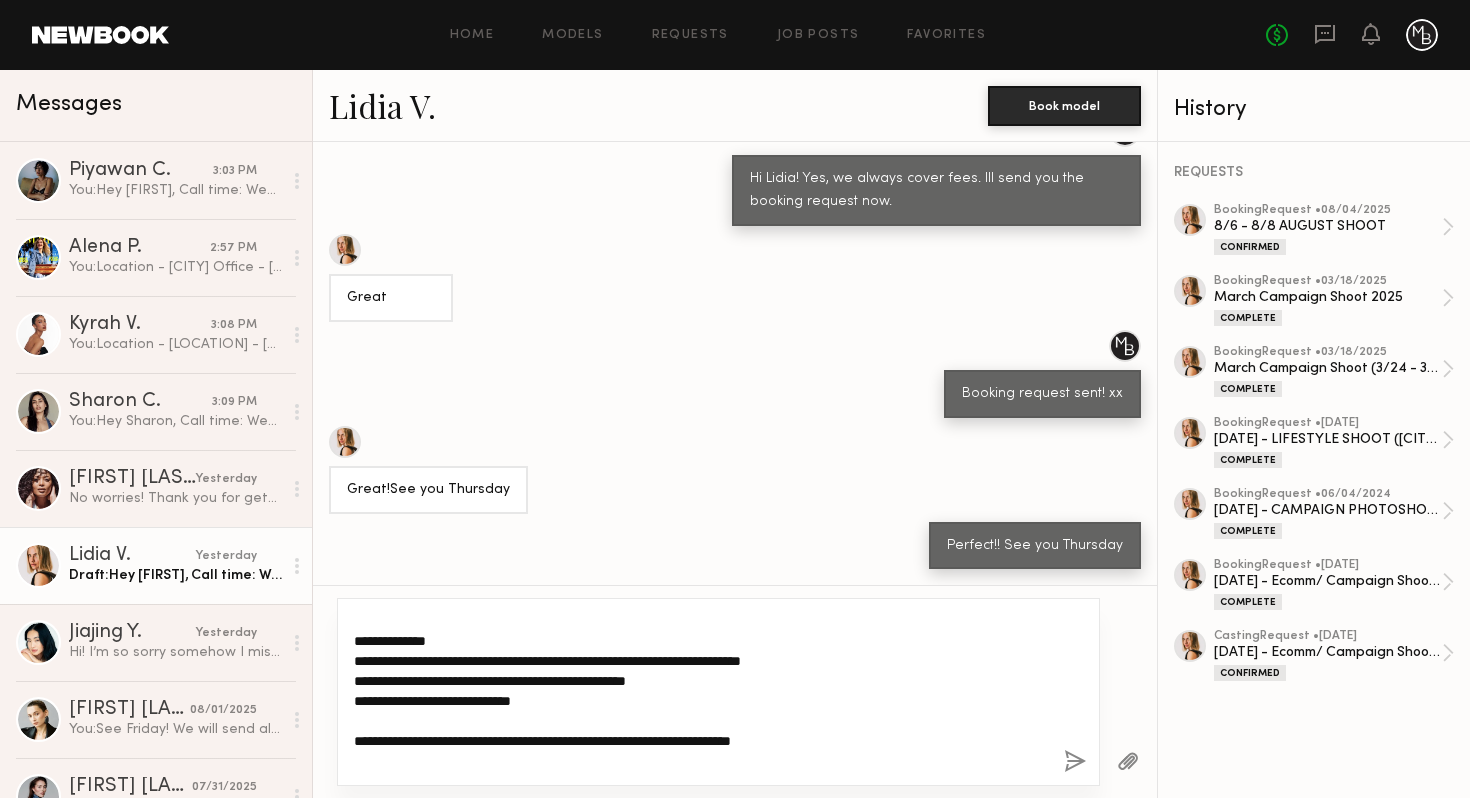 scroll, scrollTop: 246, scrollLeft: 0, axis: vertical 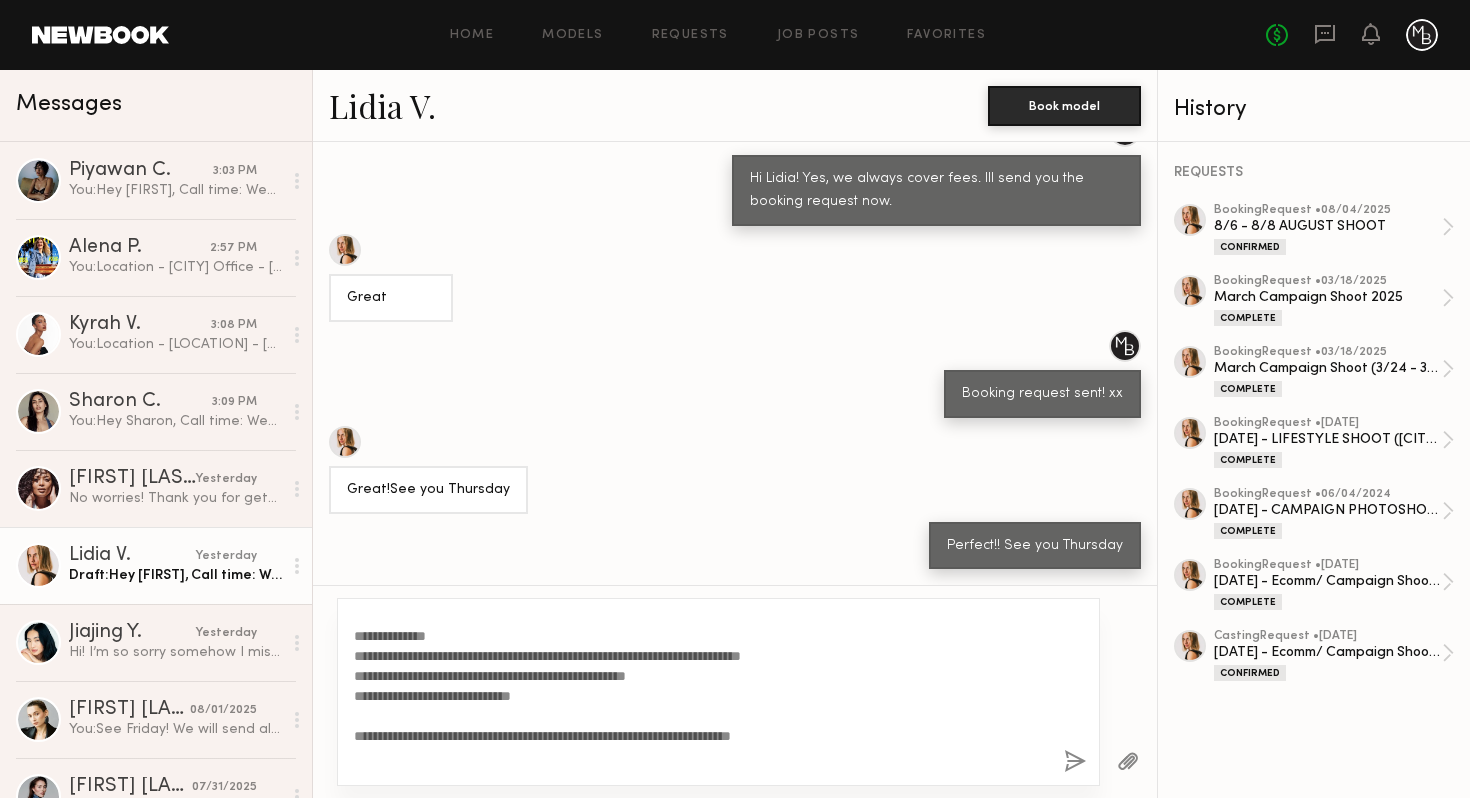 click 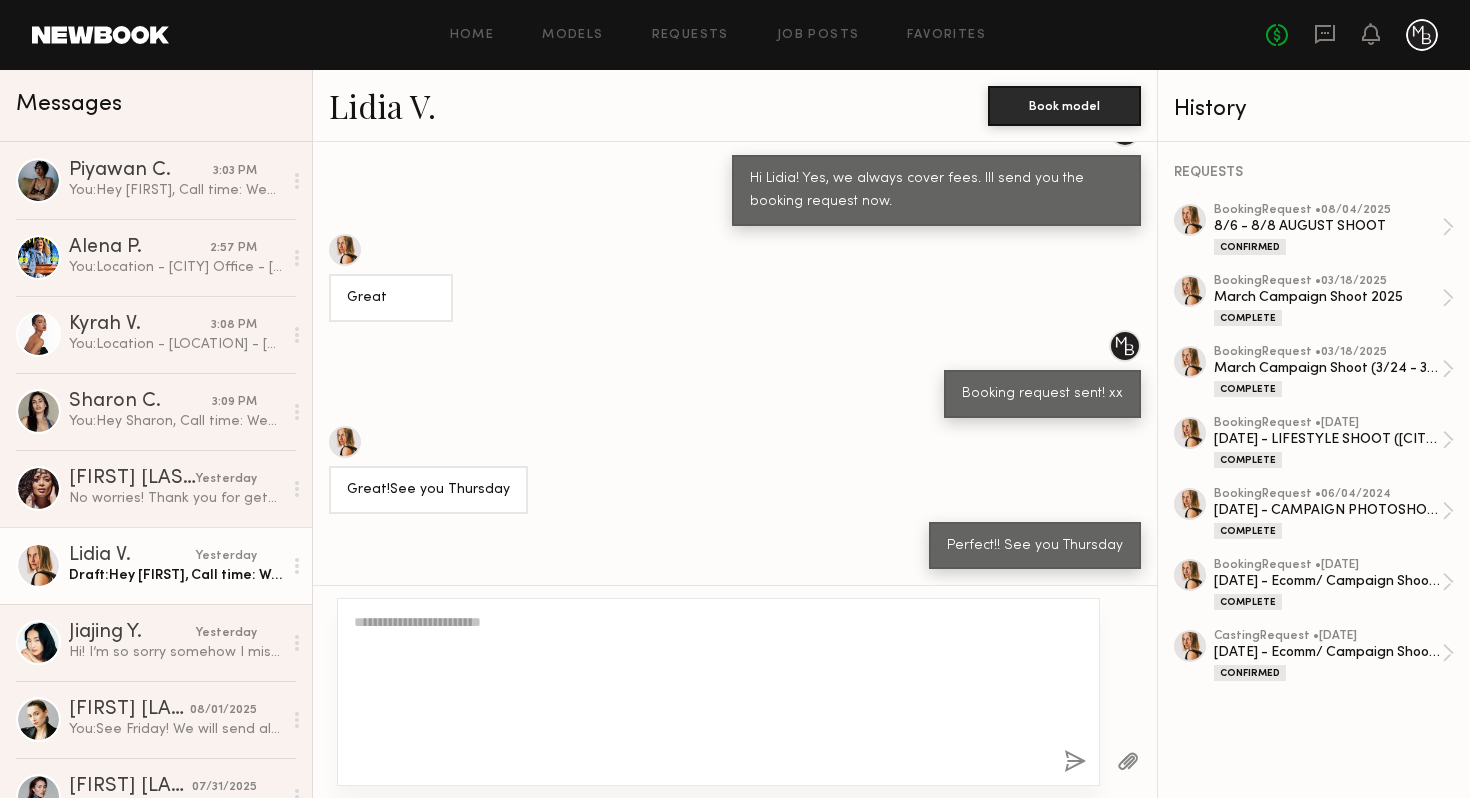 scroll, scrollTop: 12905, scrollLeft: 0, axis: vertical 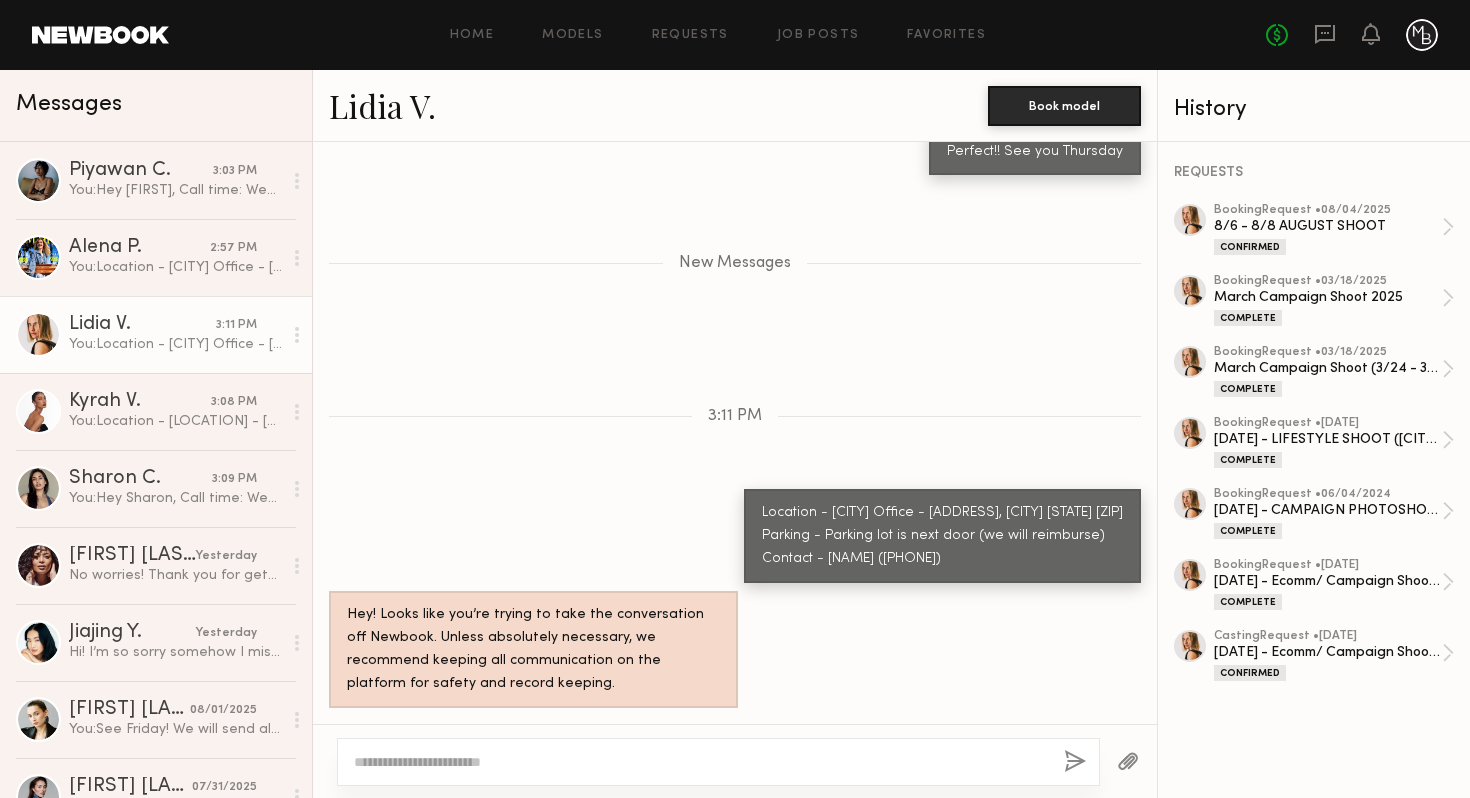 click 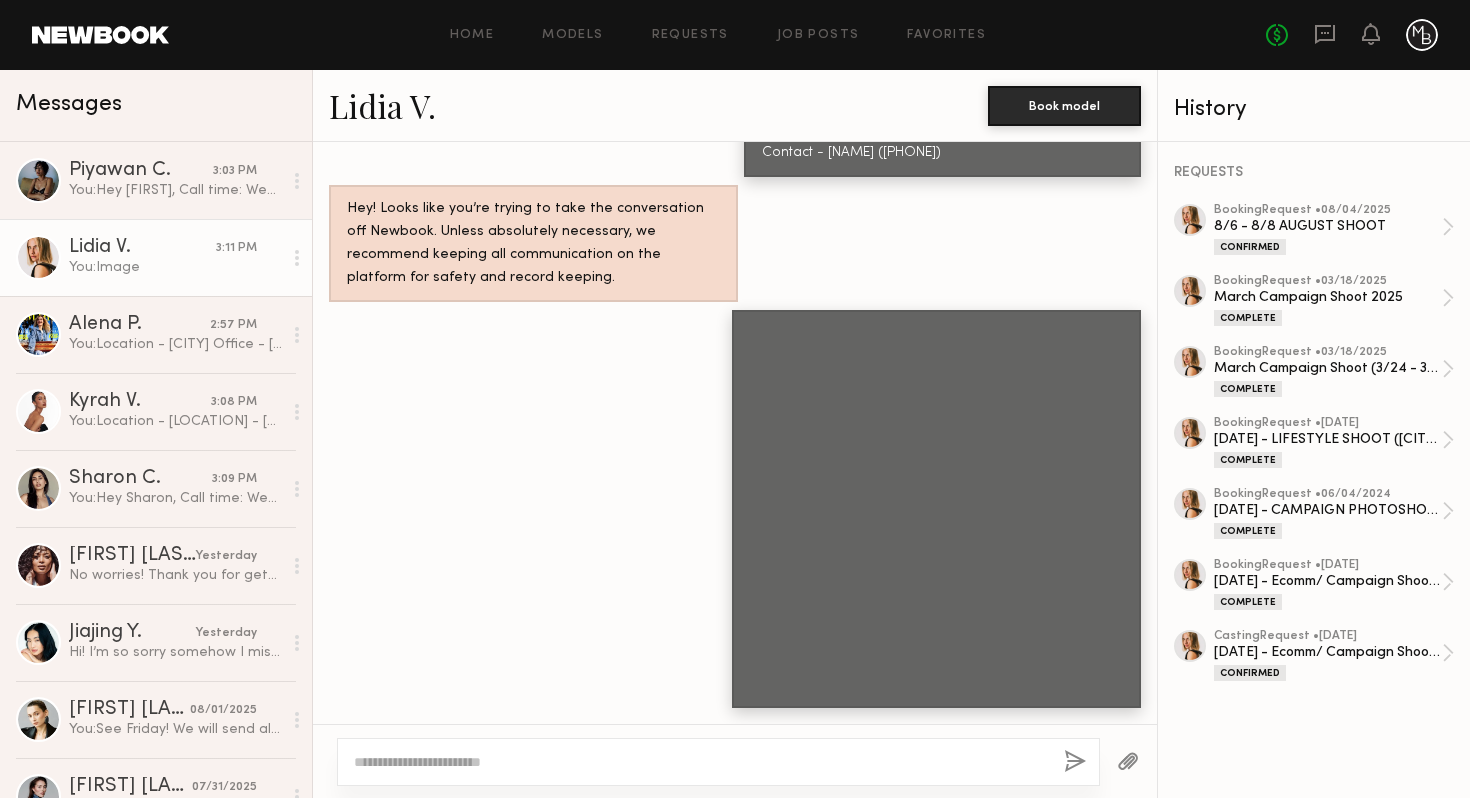 scroll, scrollTop: 13436, scrollLeft: 0, axis: vertical 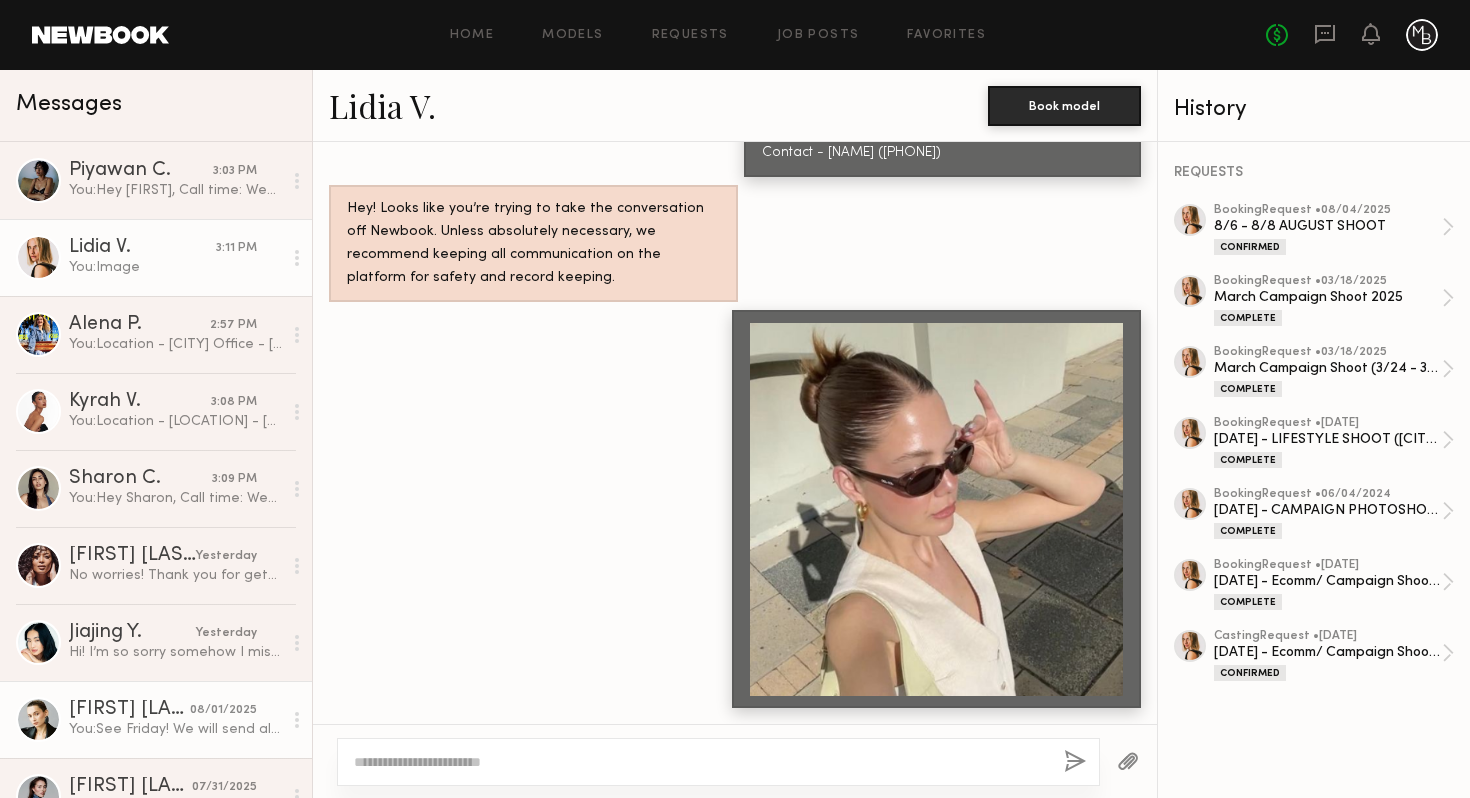 click on "[FIRST] [LAST]" 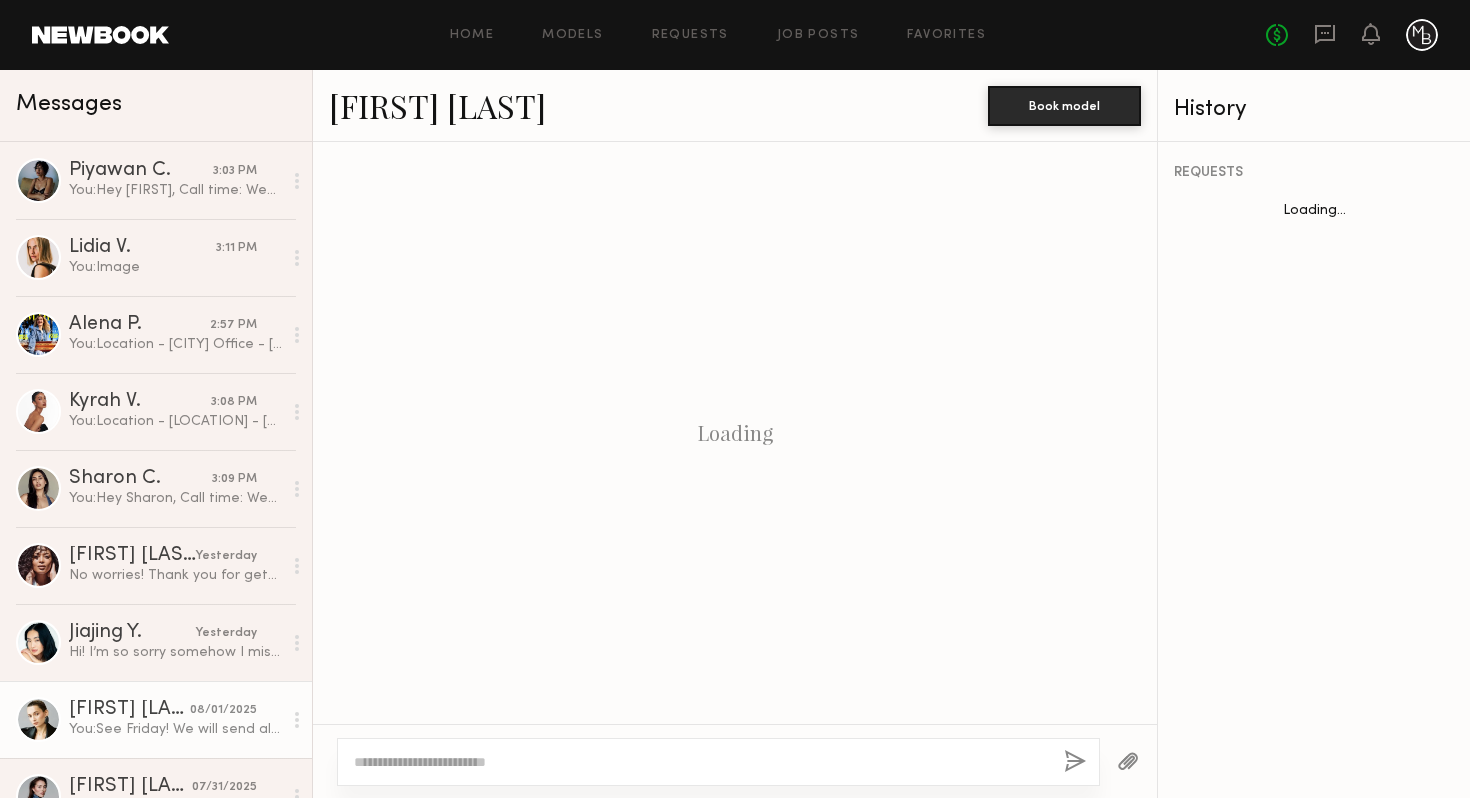 scroll, scrollTop: 1453, scrollLeft: 0, axis: vertical 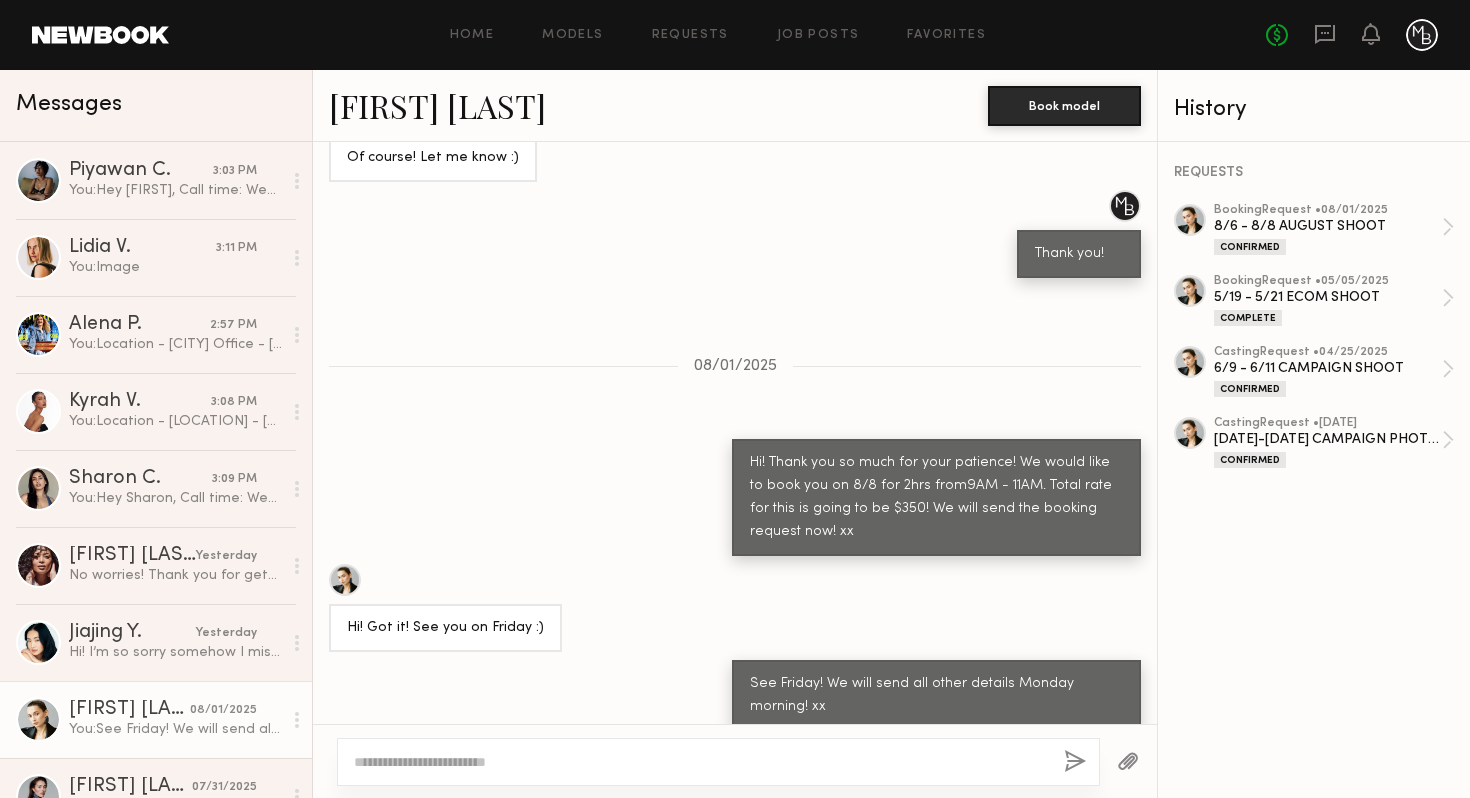 type on "**********" 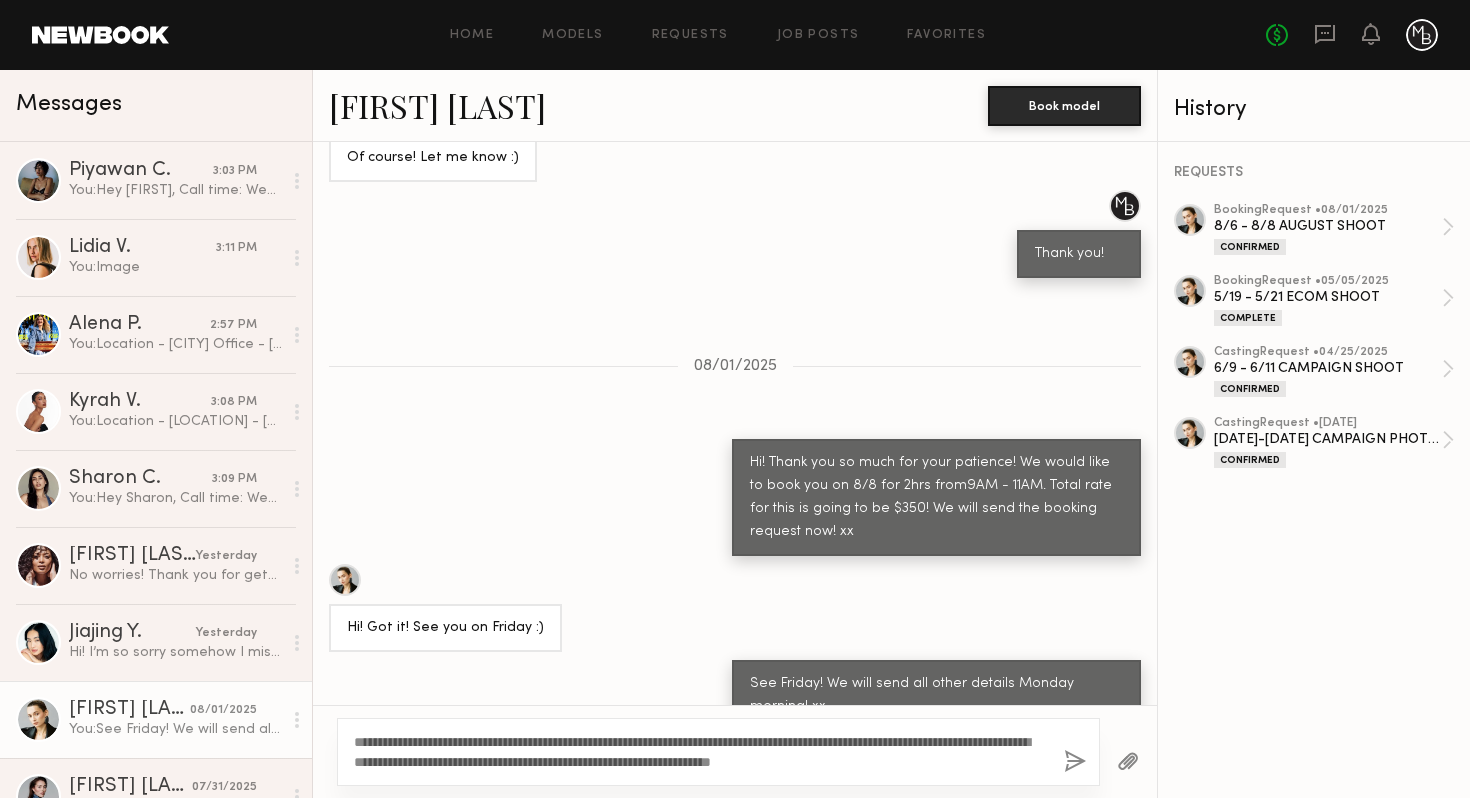 type 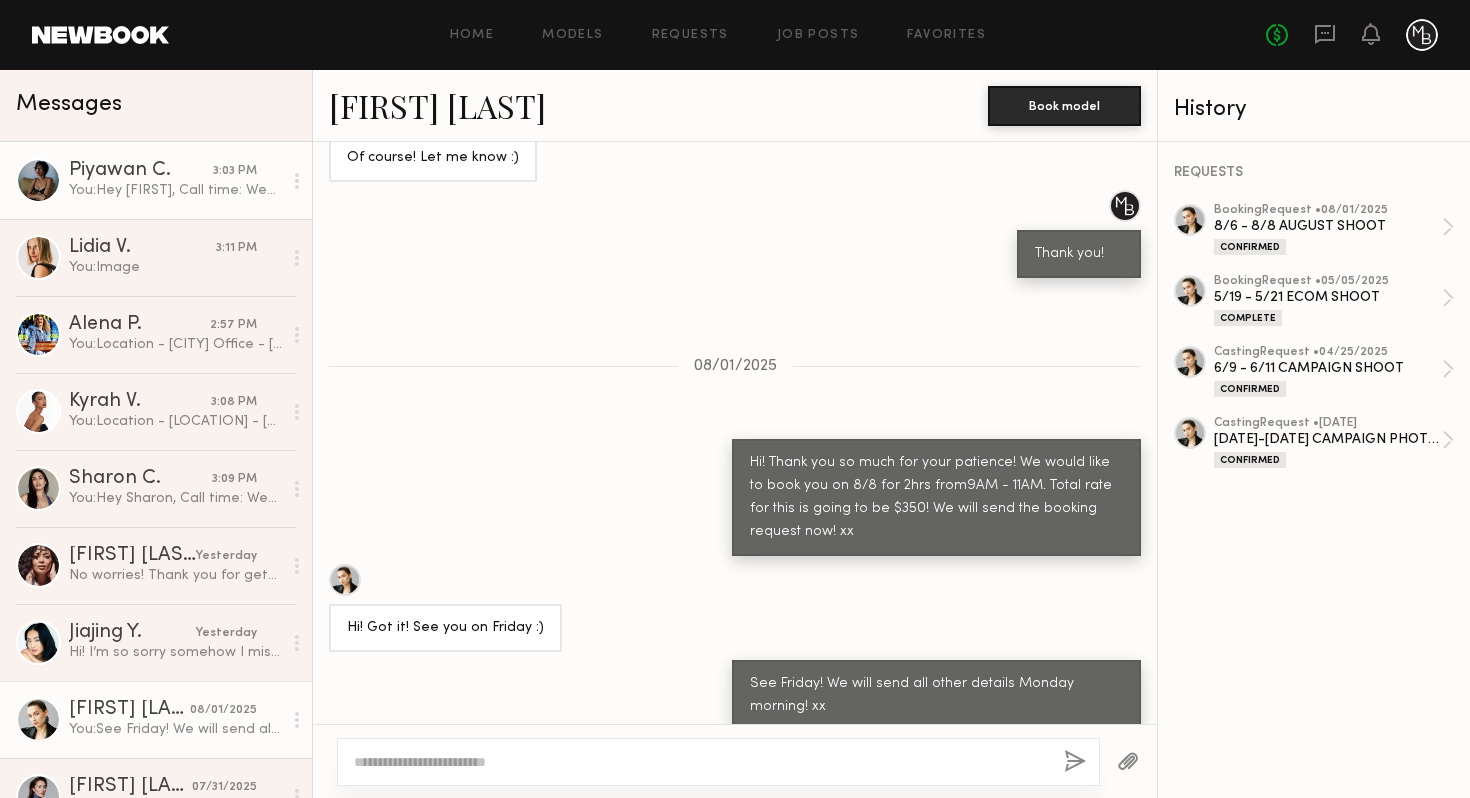 click on "Piyawan C." 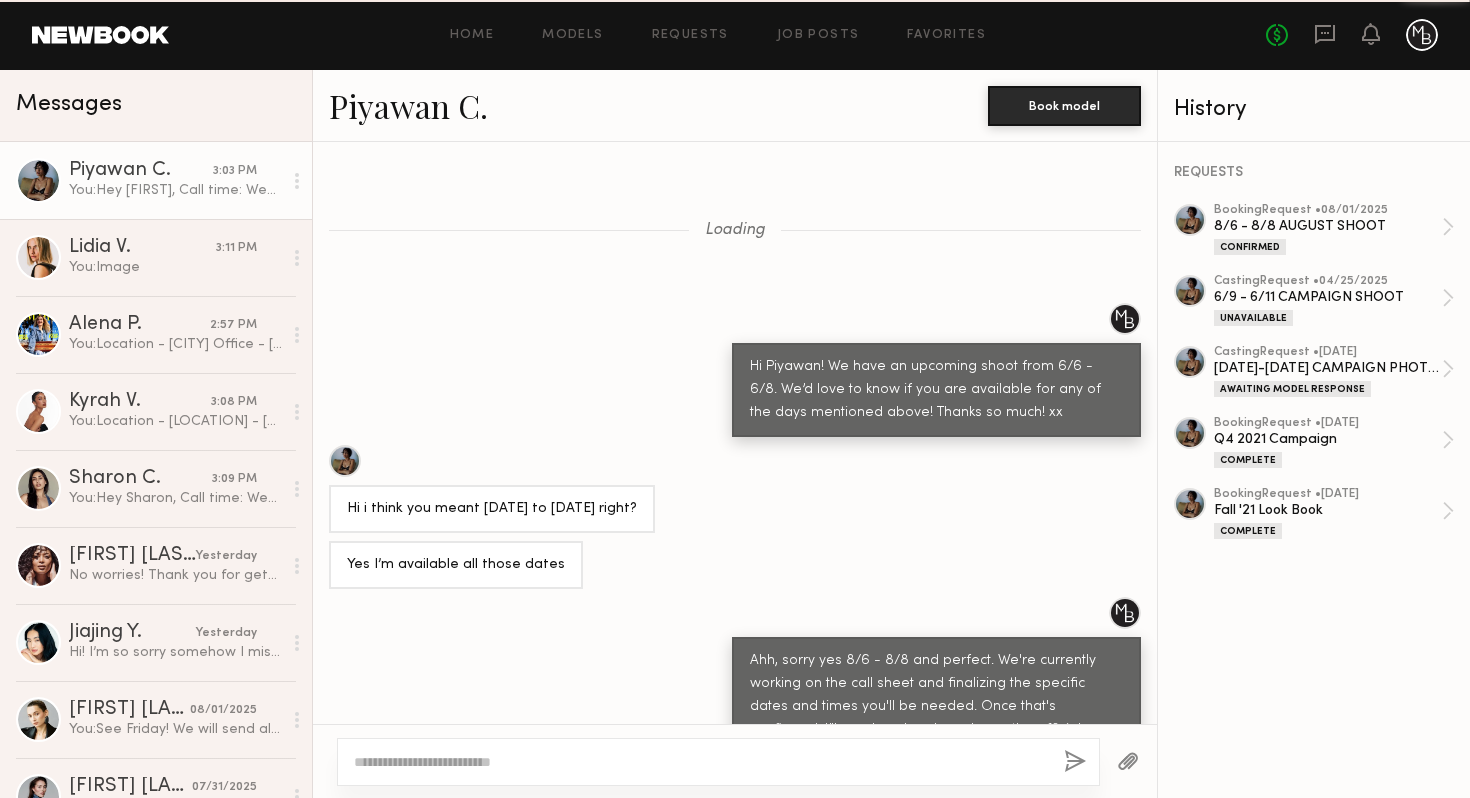 scroll, scrollTop: 2046, scrollLeft: 0, axis: vertical 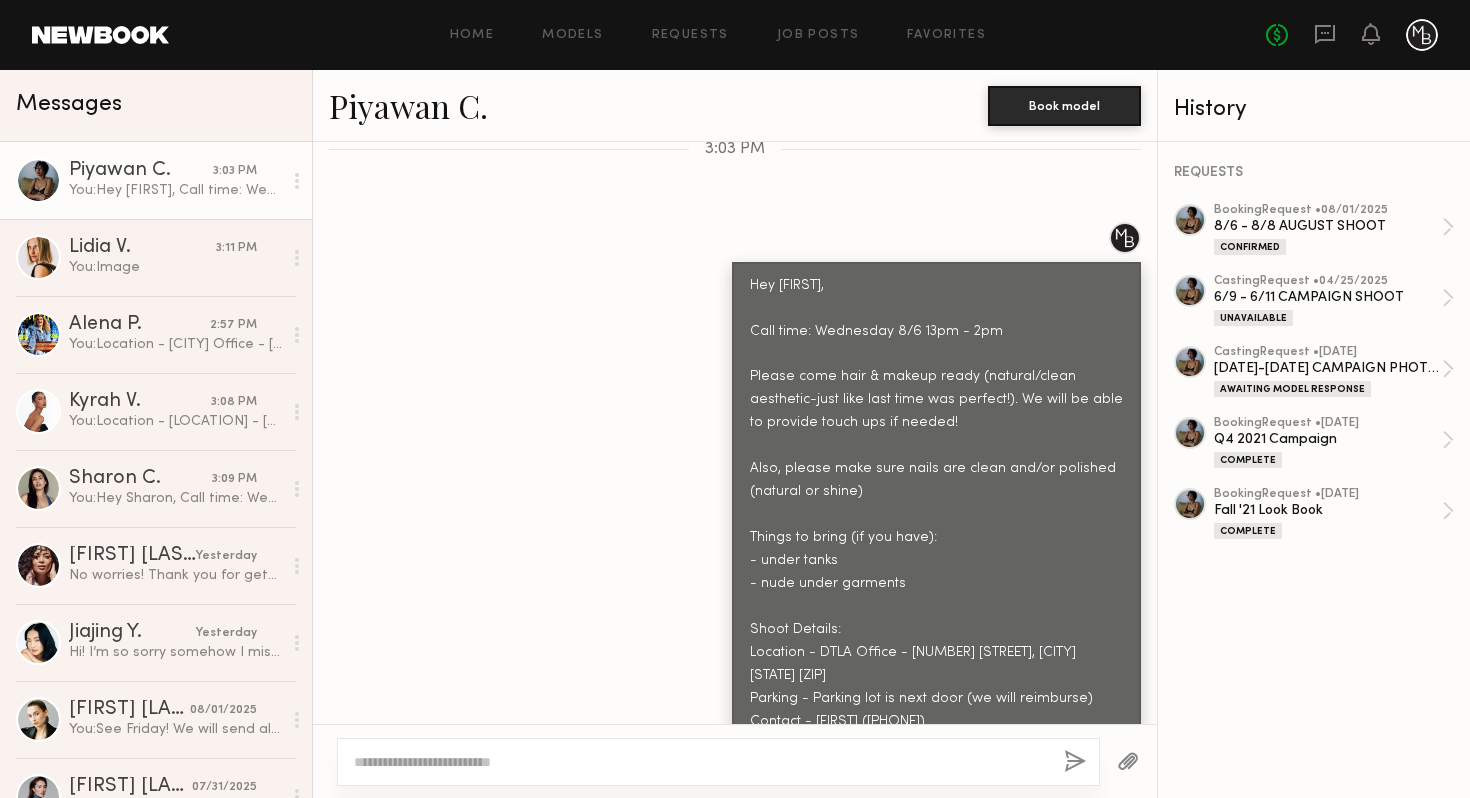 drag, startPoint x: 790, startPoint y: 504, endPoint x: 744, endPoint y: 252, distance: 256.164 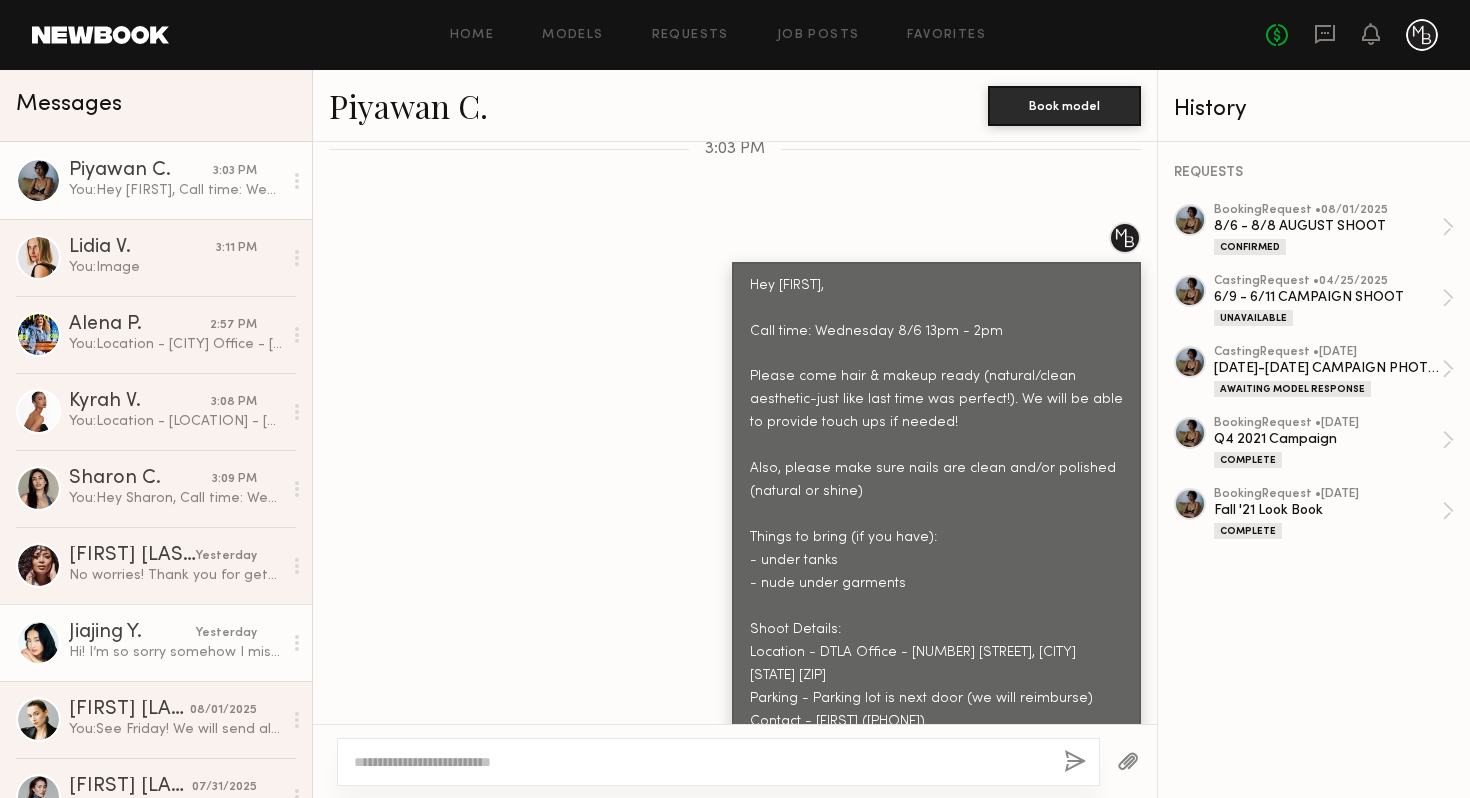 click on "Jiajing Y. yesterday Hi! I’m so sorry somehow I missed that notification. Unfortunately I won’t be able to make it- but I hope you have a great shoot and I’d love to work together in the future sometime!" 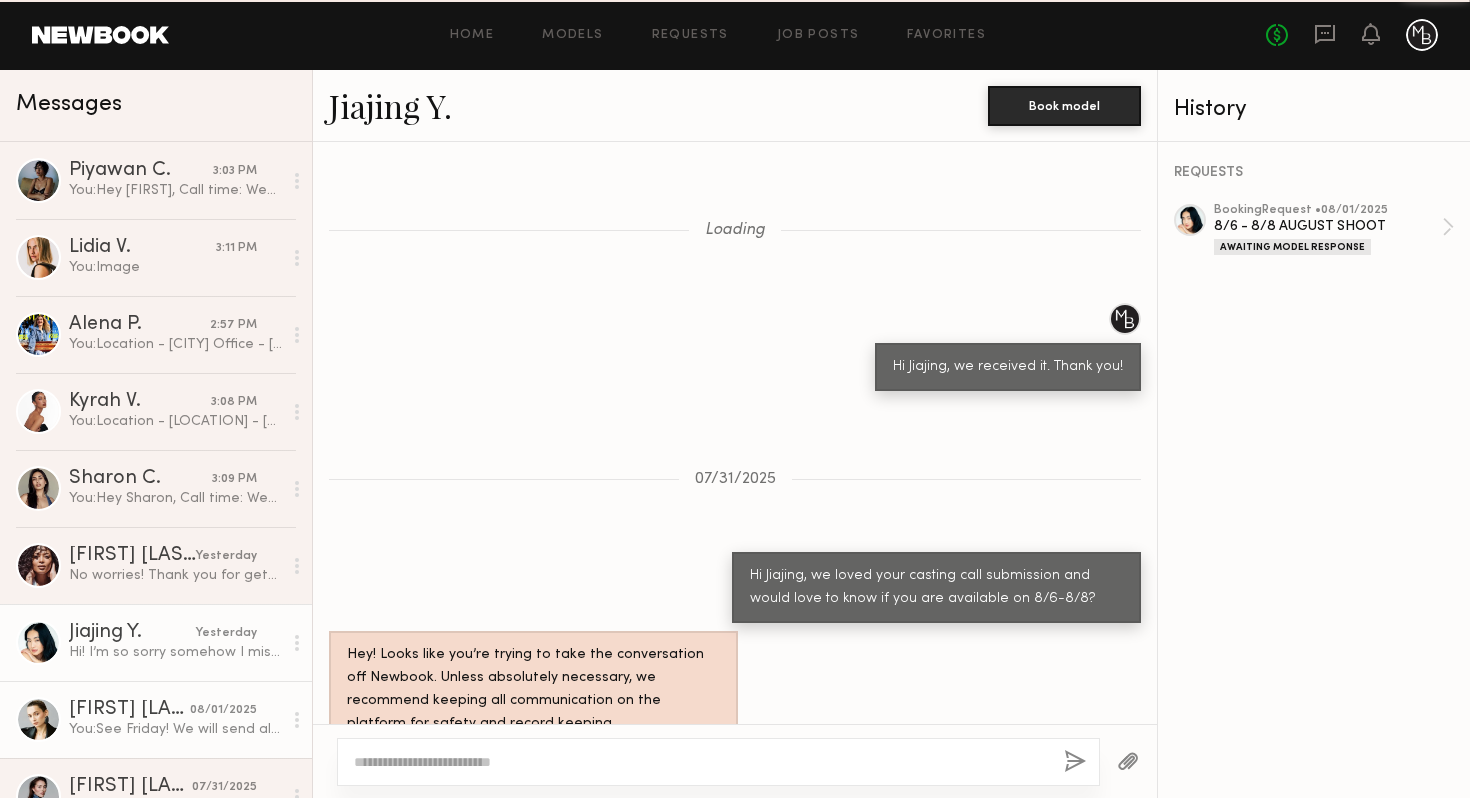 scroll, scrollTop: 1893, scrollLeft: 0, axis: vertical 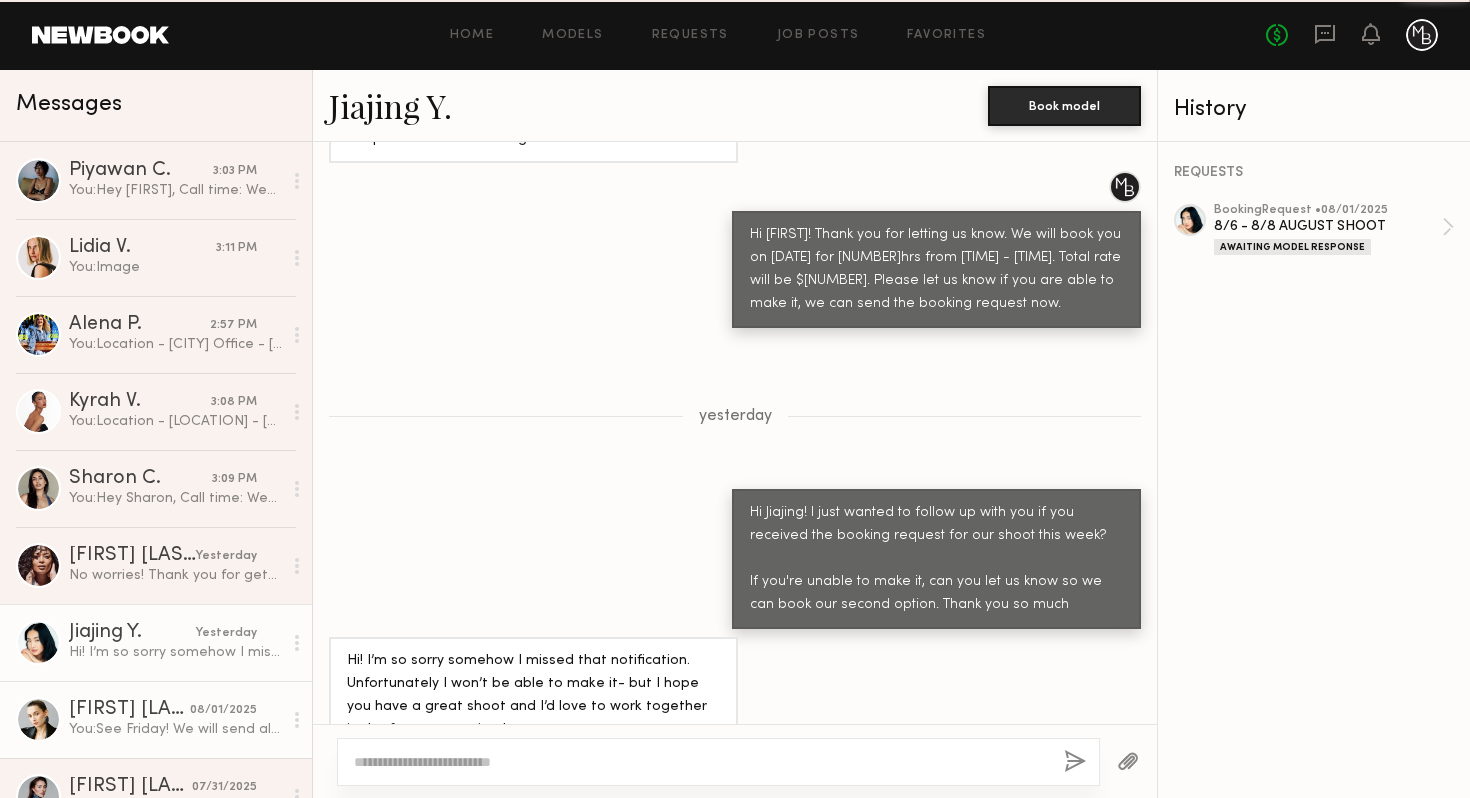 click on "[FIRST] [LAST]" 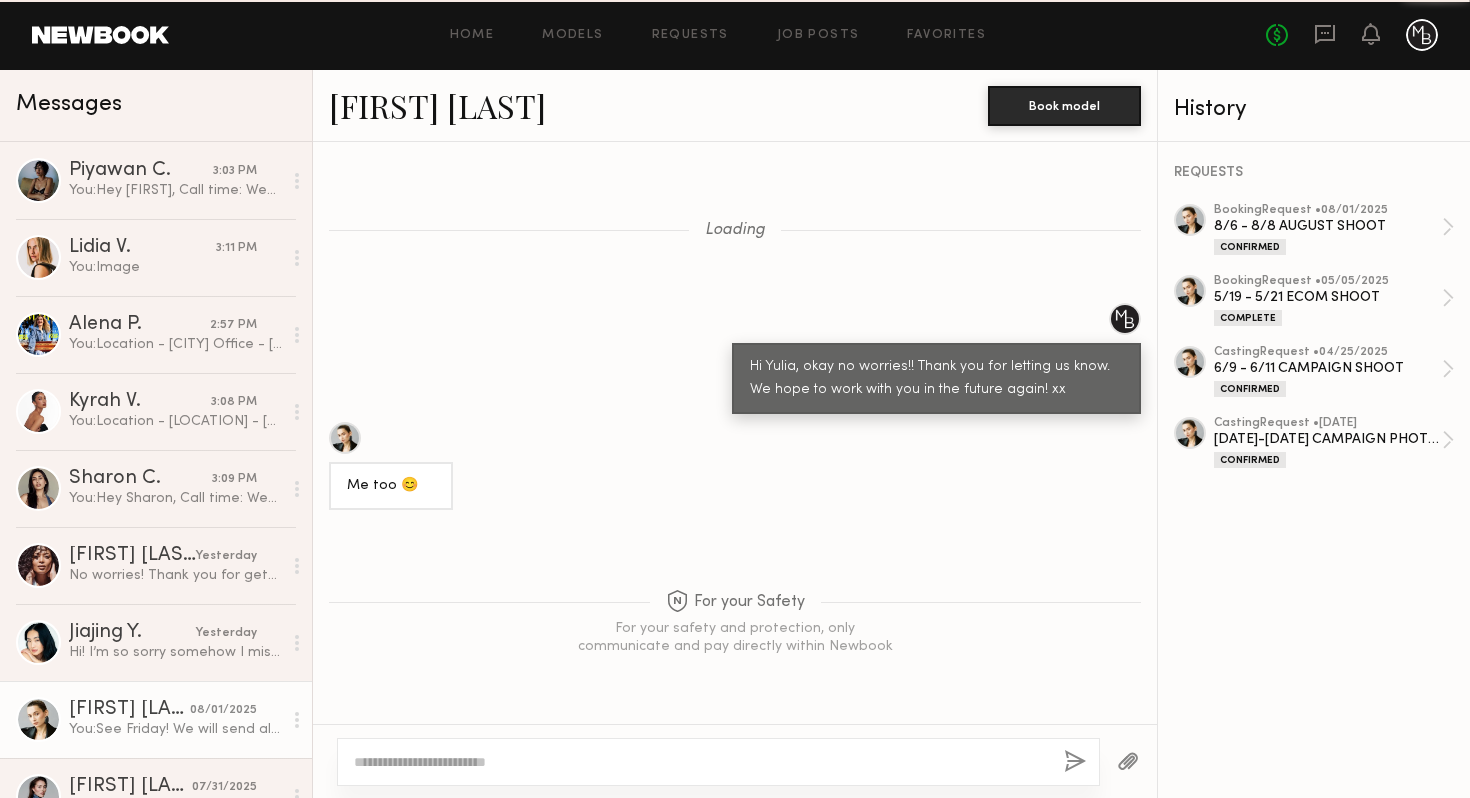 scroll, scrollTop: 1453, scrollLeft: 0, axis: vertical 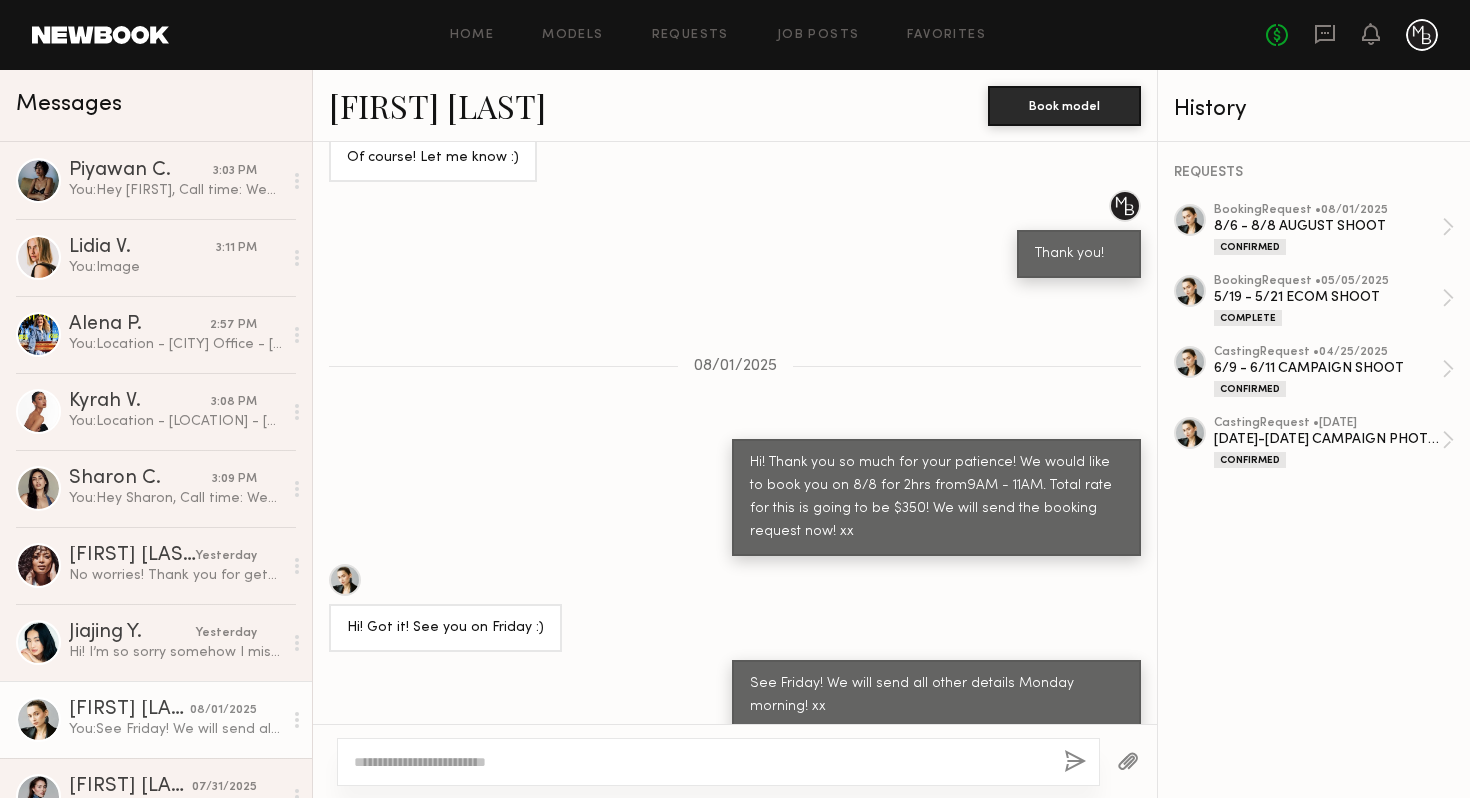 click 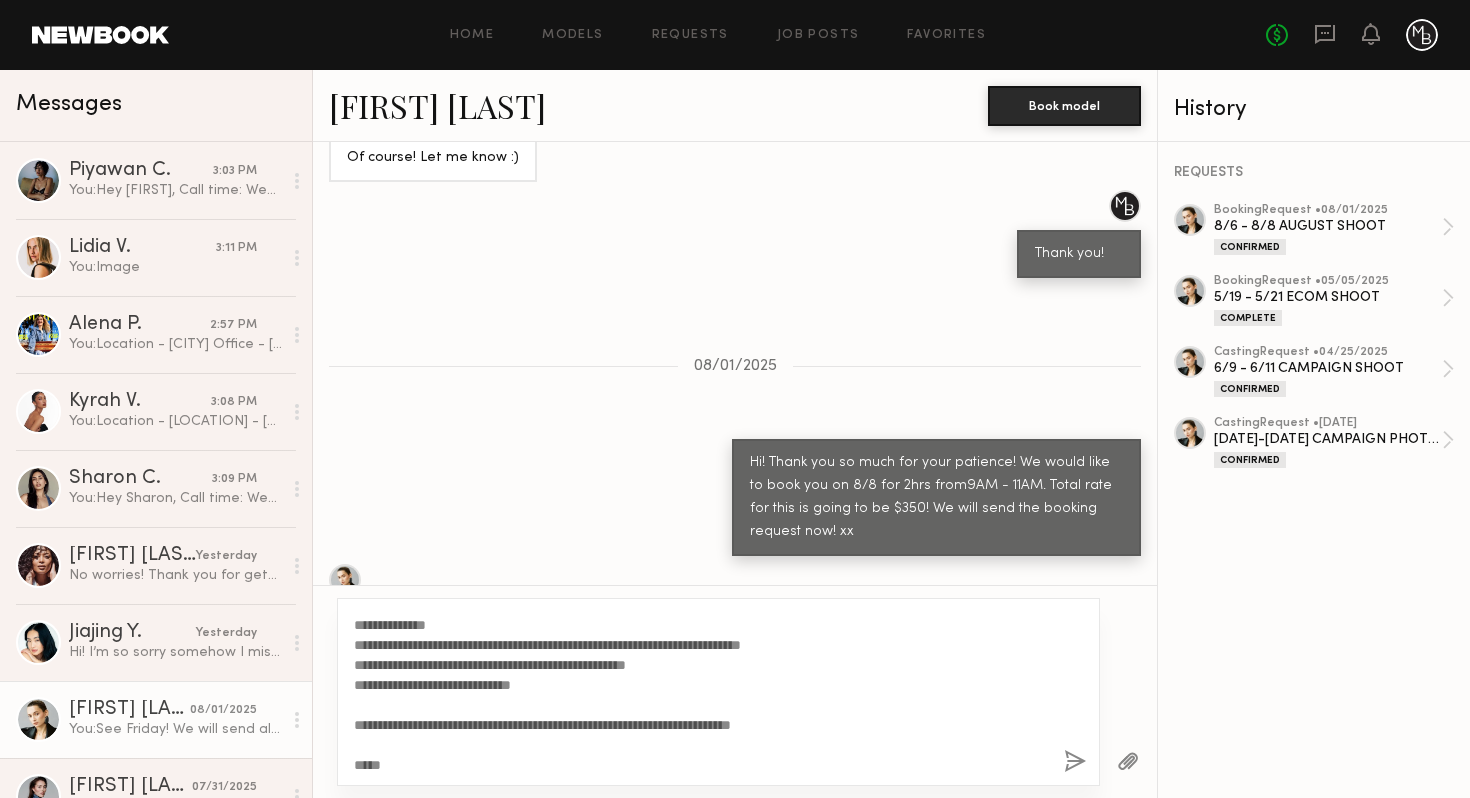 scroll, scrollTop: 0, scrollLeft: 0, axis: both 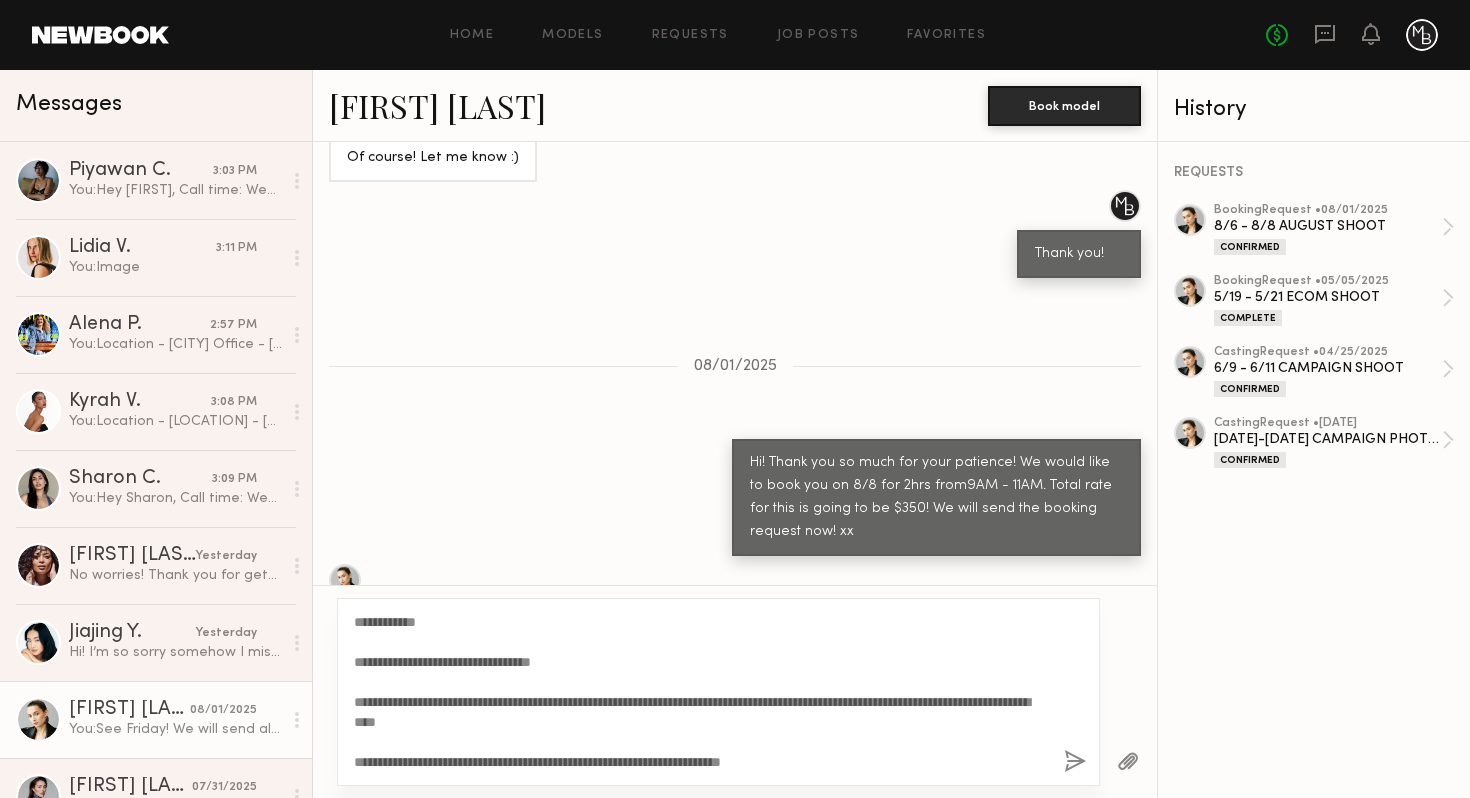 click on "**********" 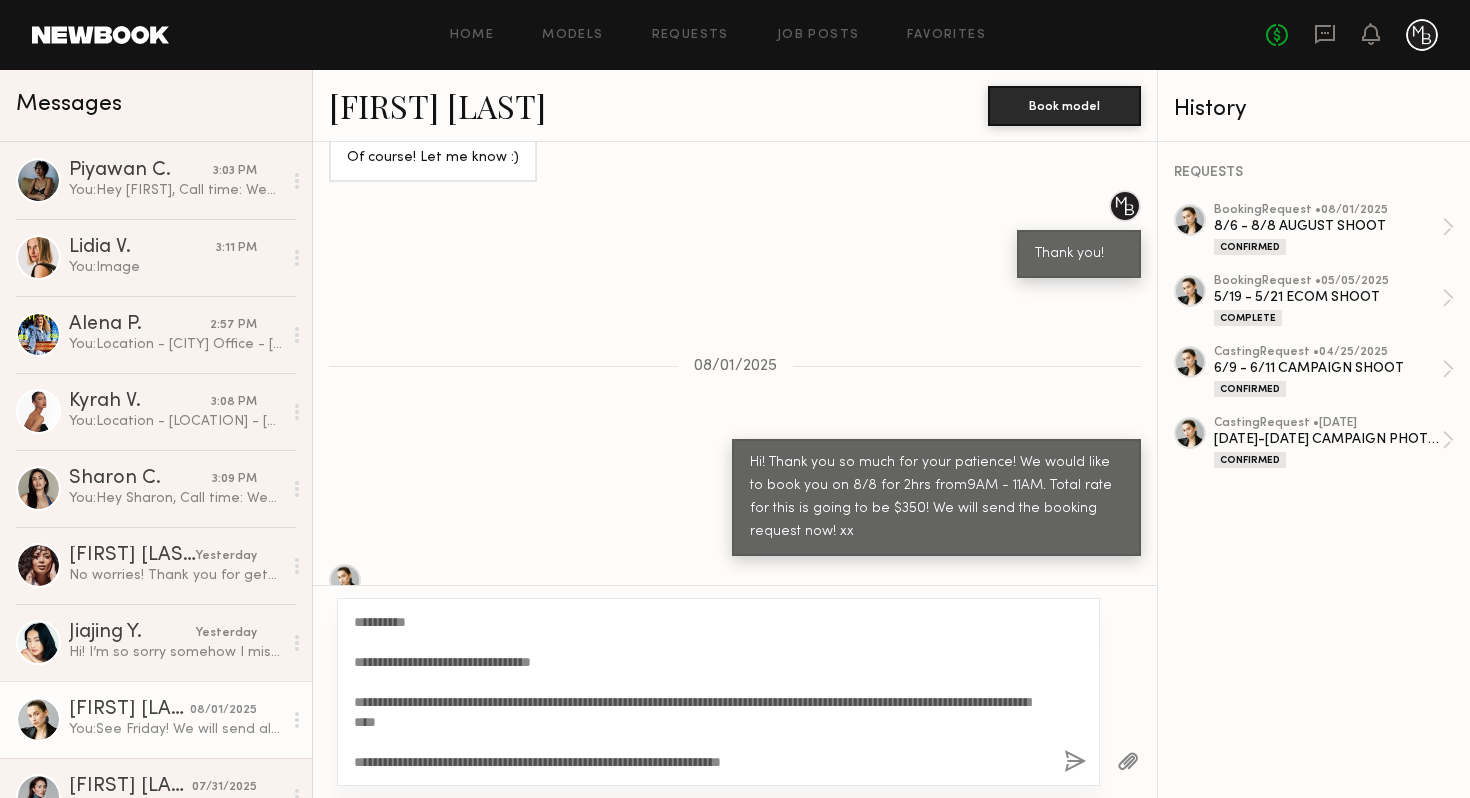 click on "**********" 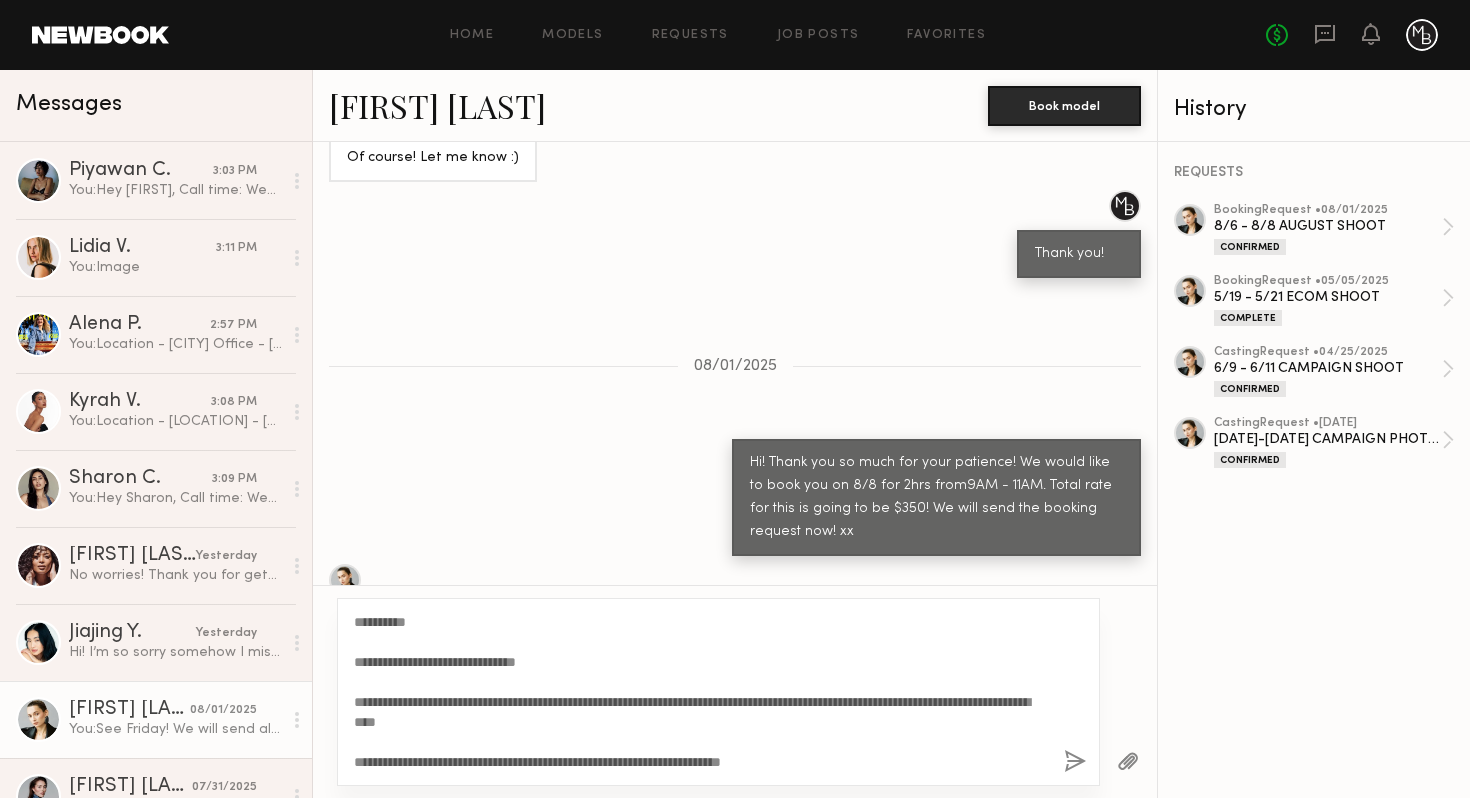 click on "**********" 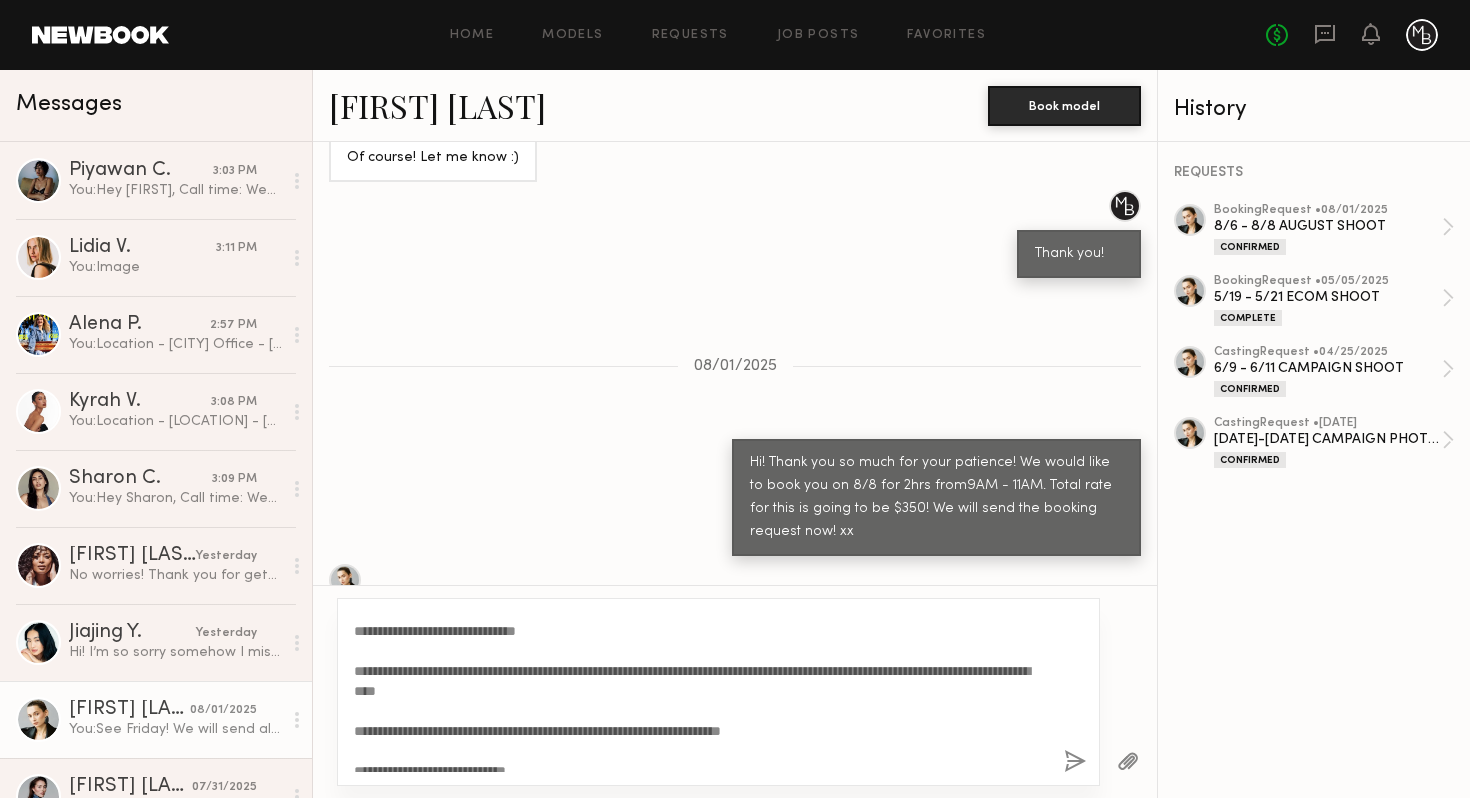 scroll, scrollTop: 62, scrollLeft: 0, axis: vertical 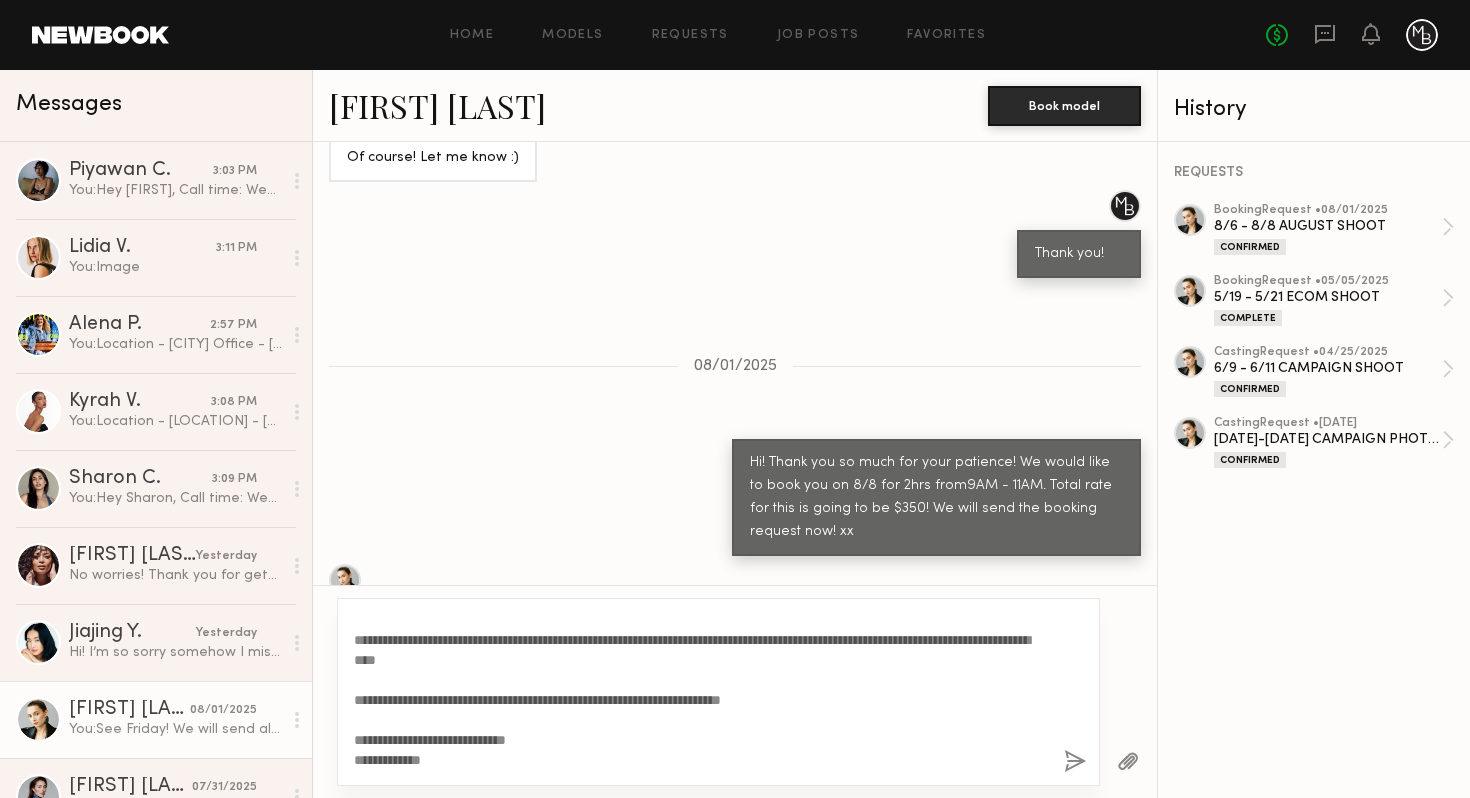 click on "**********" 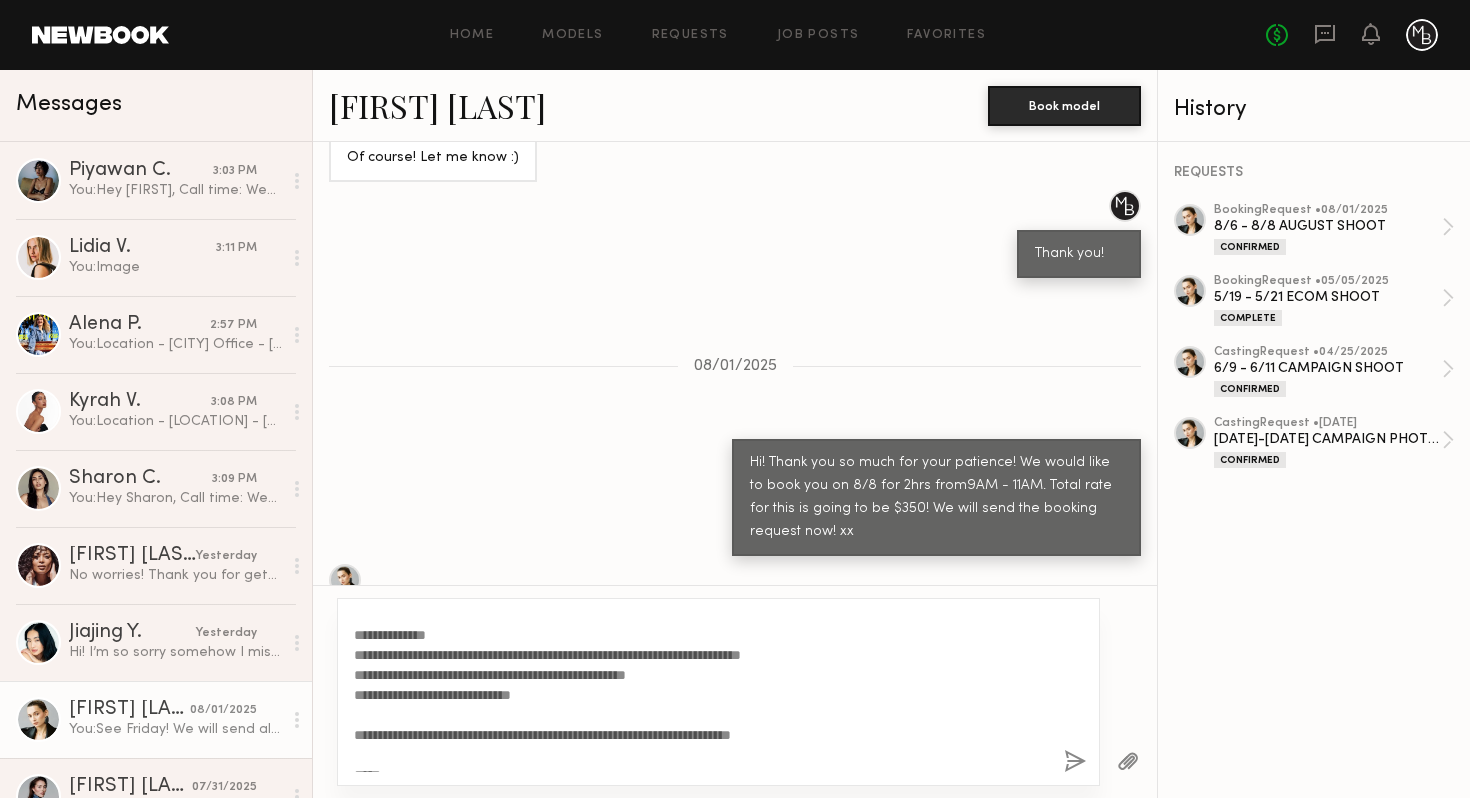 scroll, scrollTop: 260, scrollLeft: 0, axis: vertical 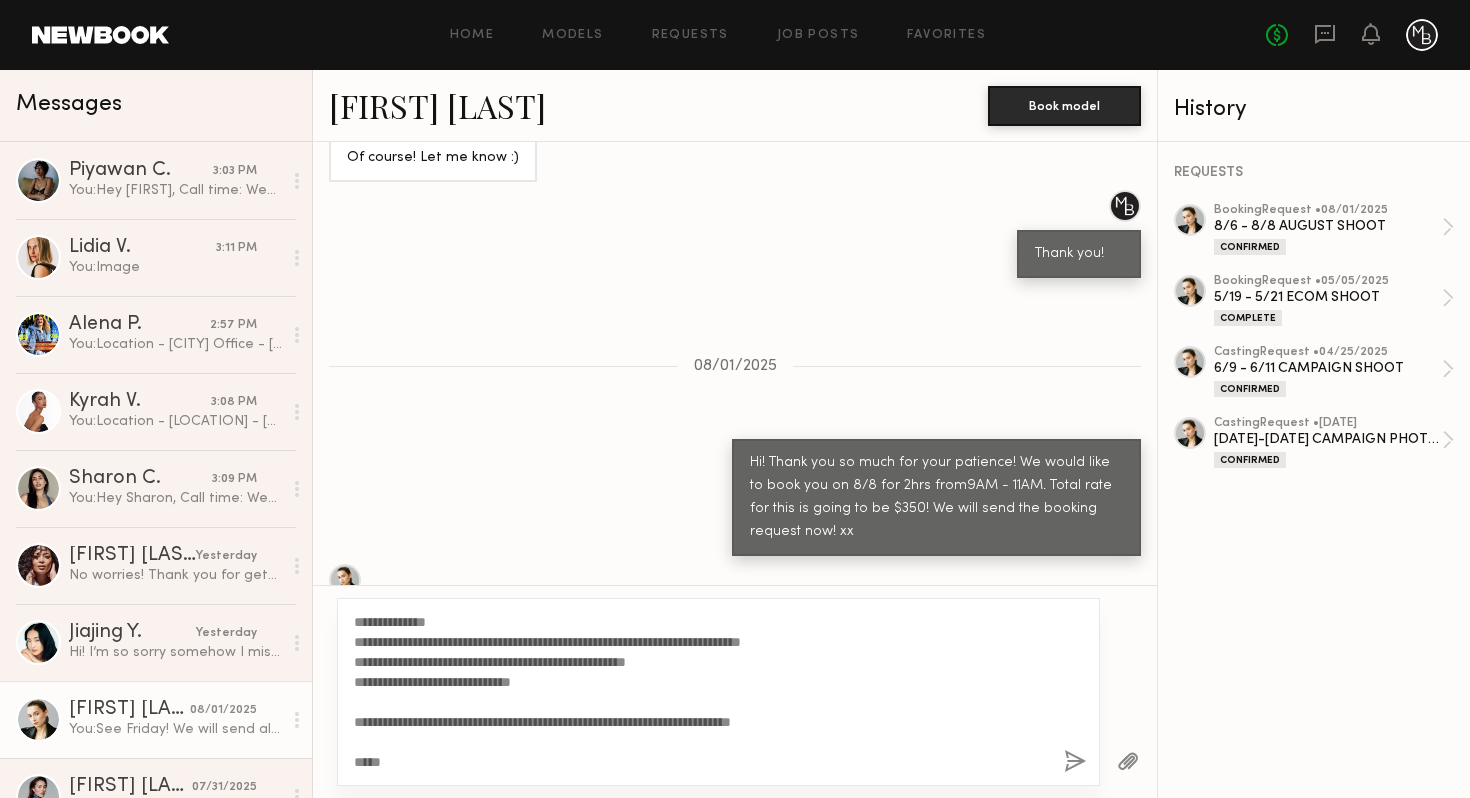 click on "**********" 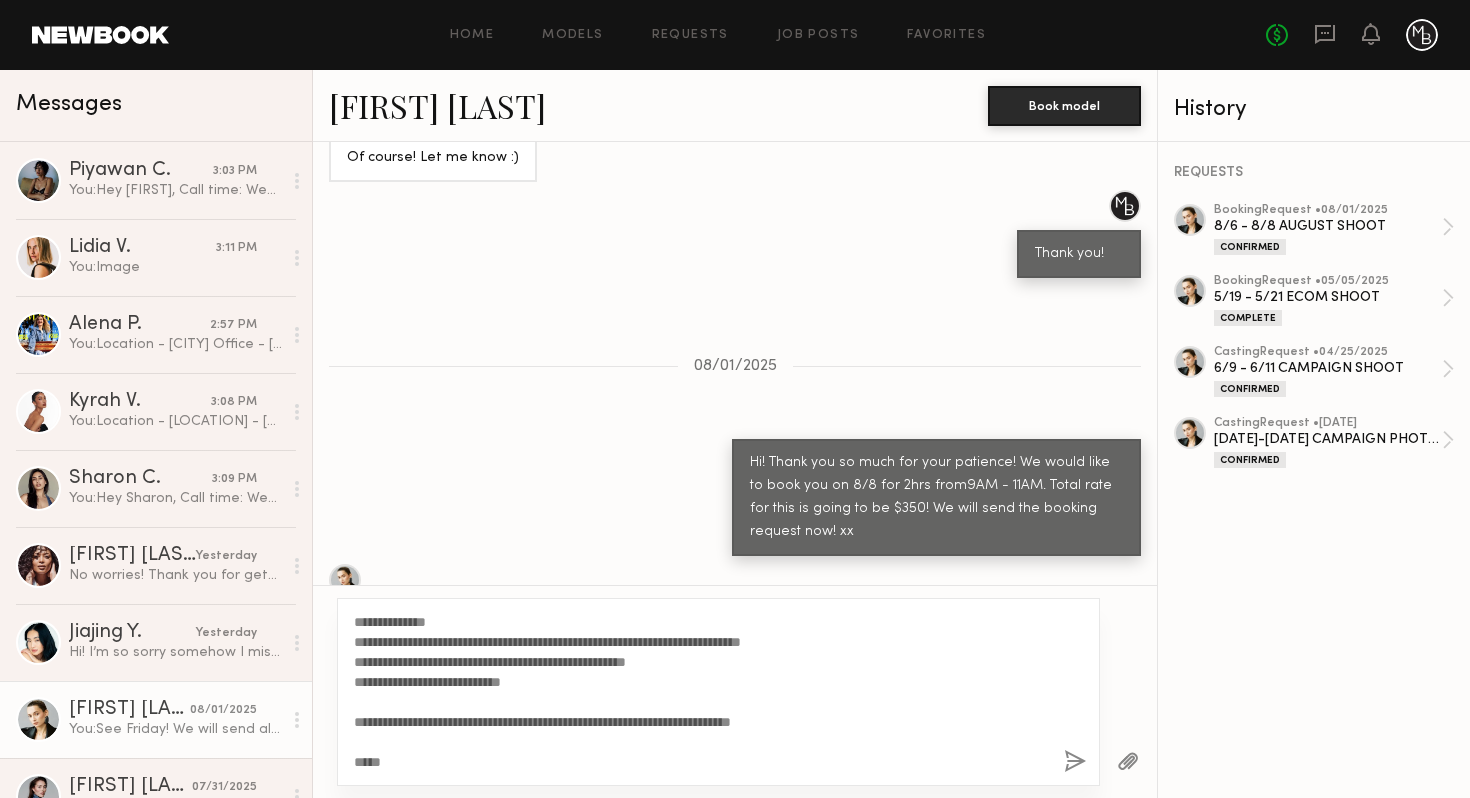 drag, startPoint x: 577, startPoint y: 684, endPoint x: 464, endPoint y: 686, distance: 113.0177 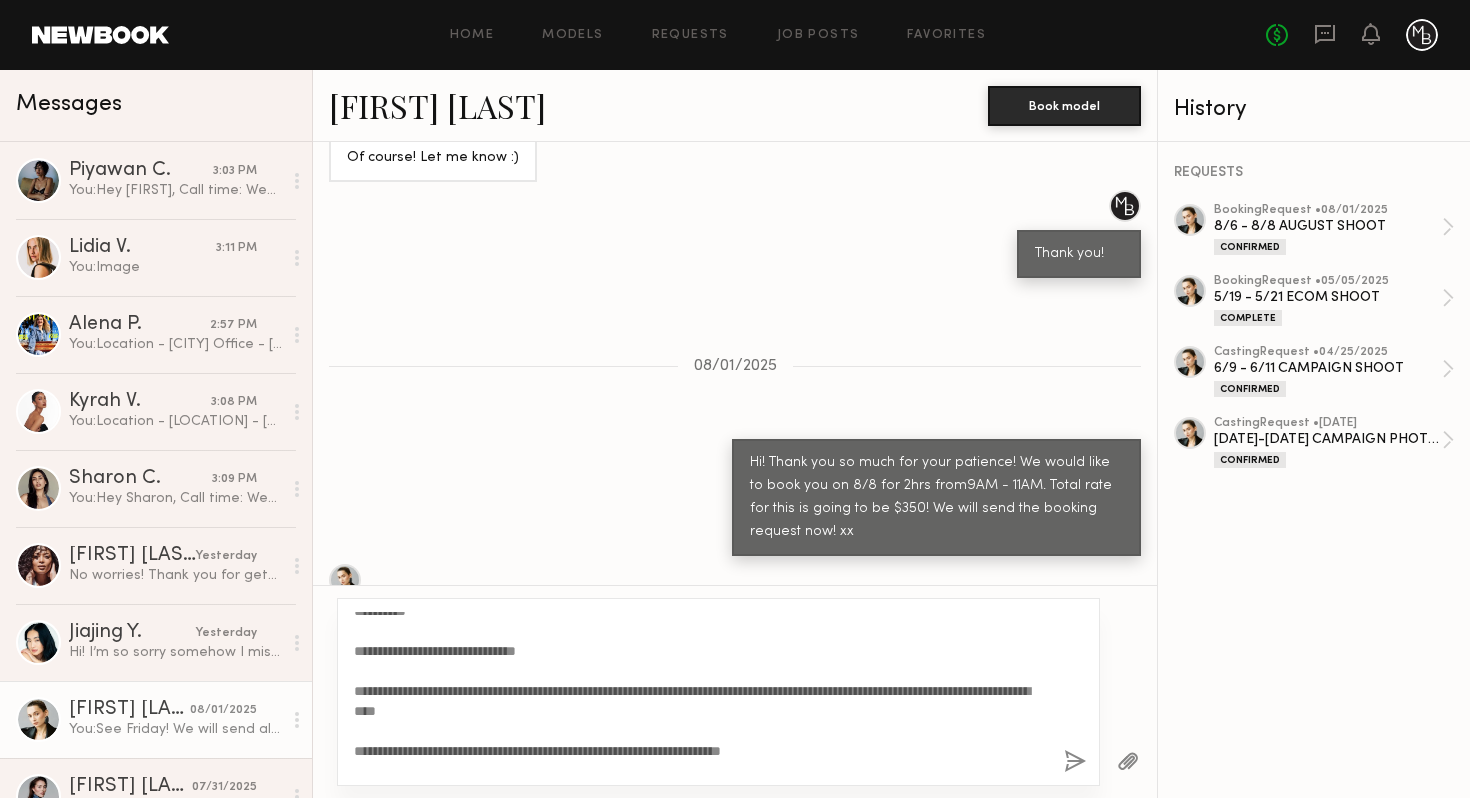 scroll, scrollTop: 0, scrollLeft: 0, axis: both 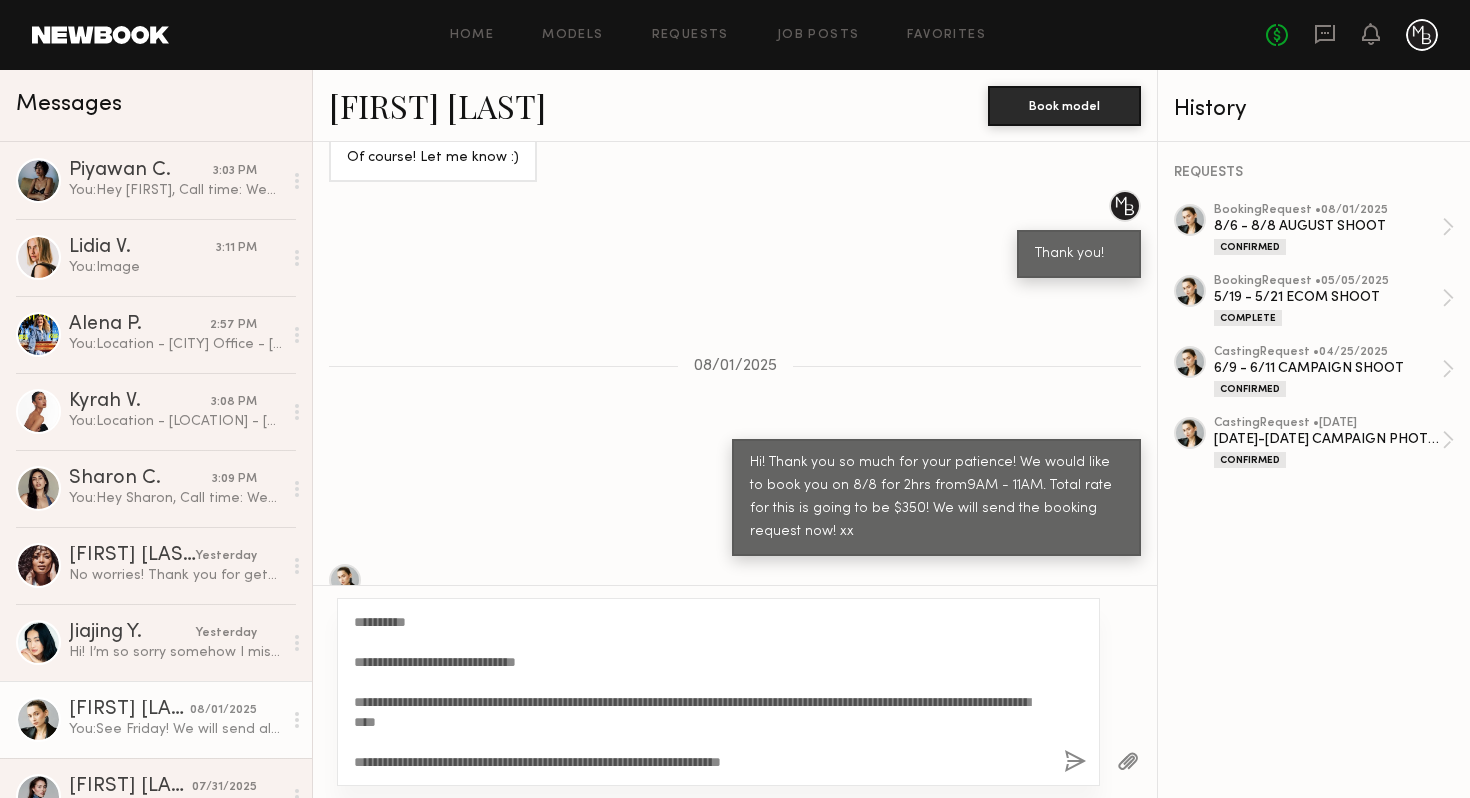 click on "**********" 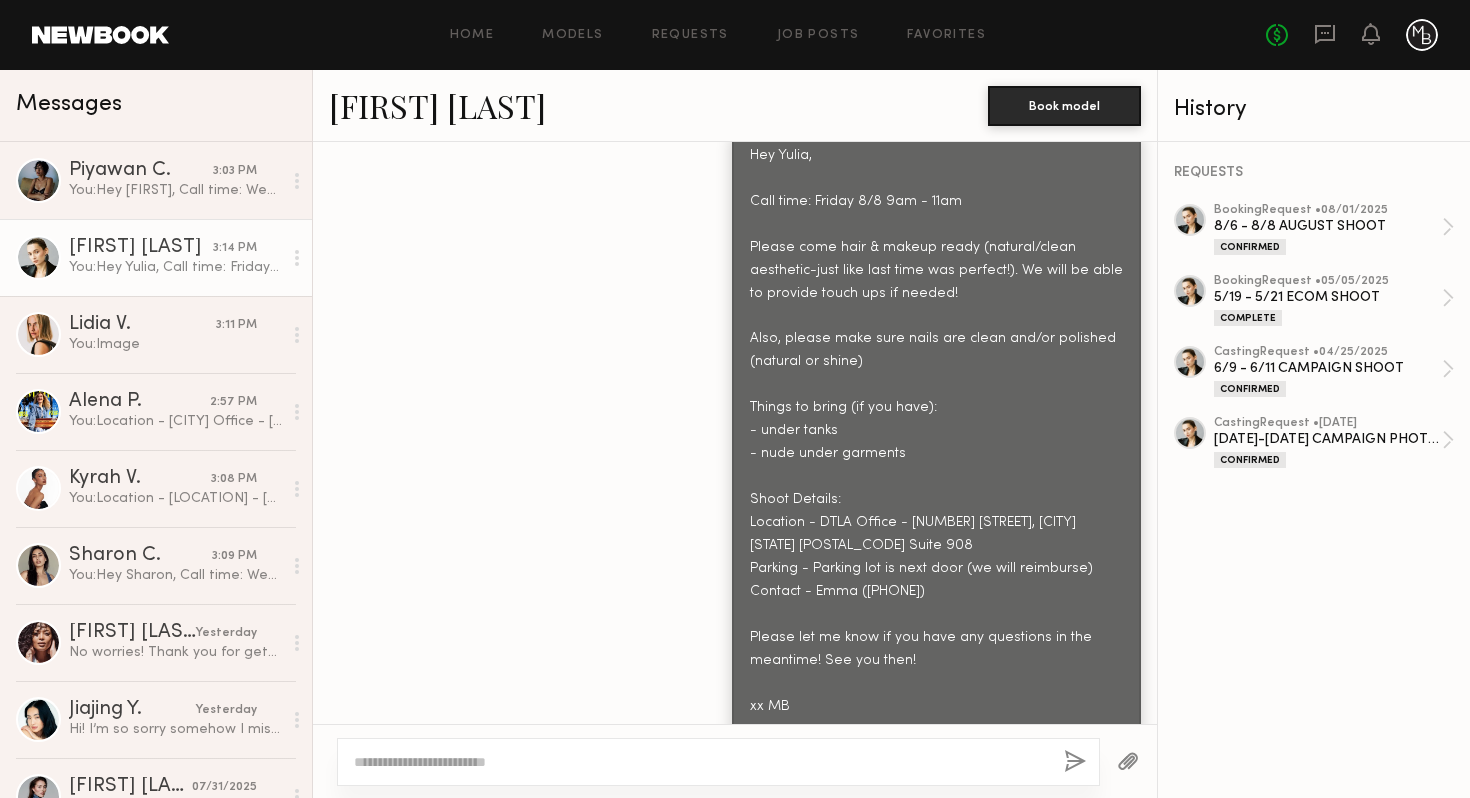 scroll, scrollTop: 2530, scrollLeft: 0, axis: vertical 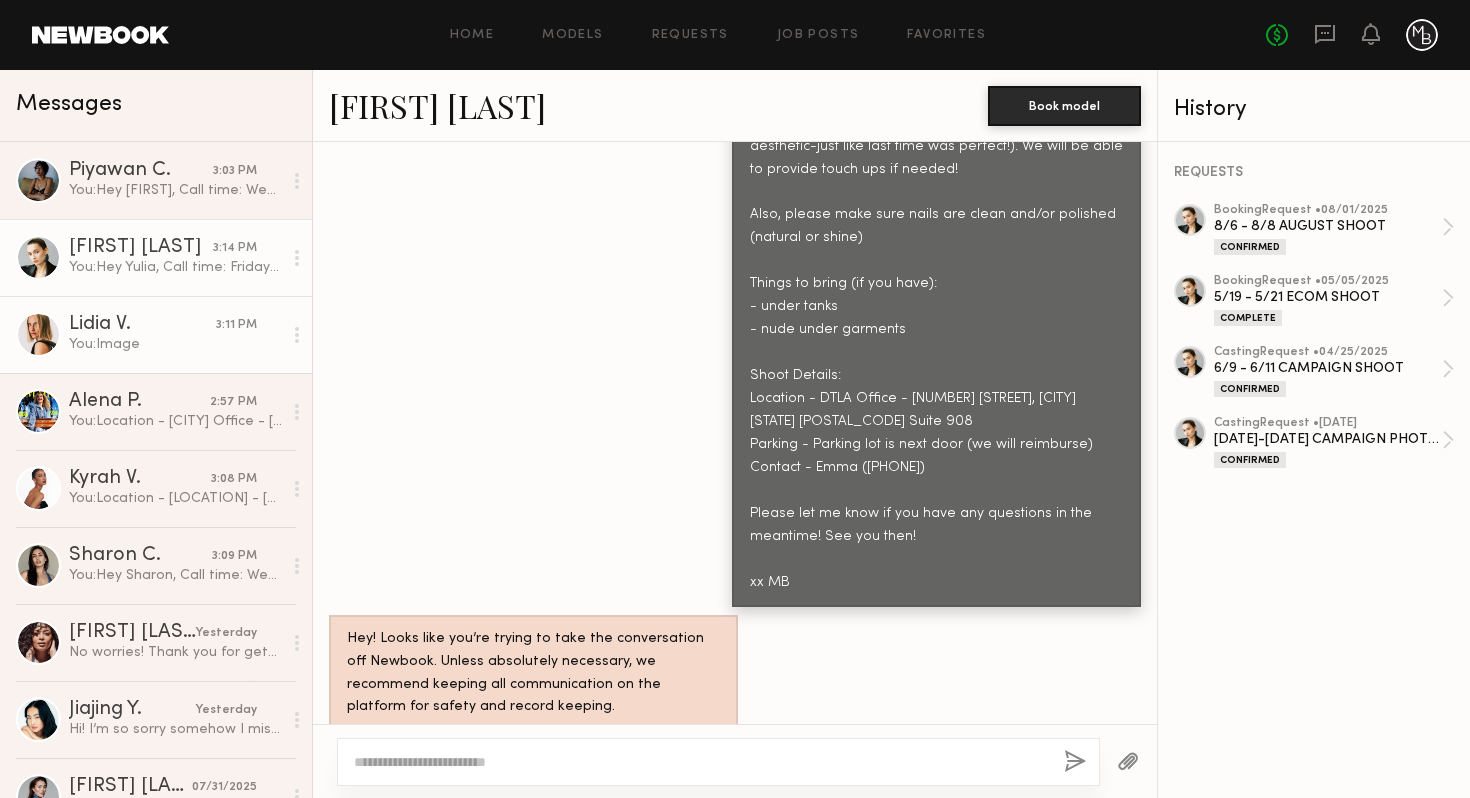 click on "You:  Image" 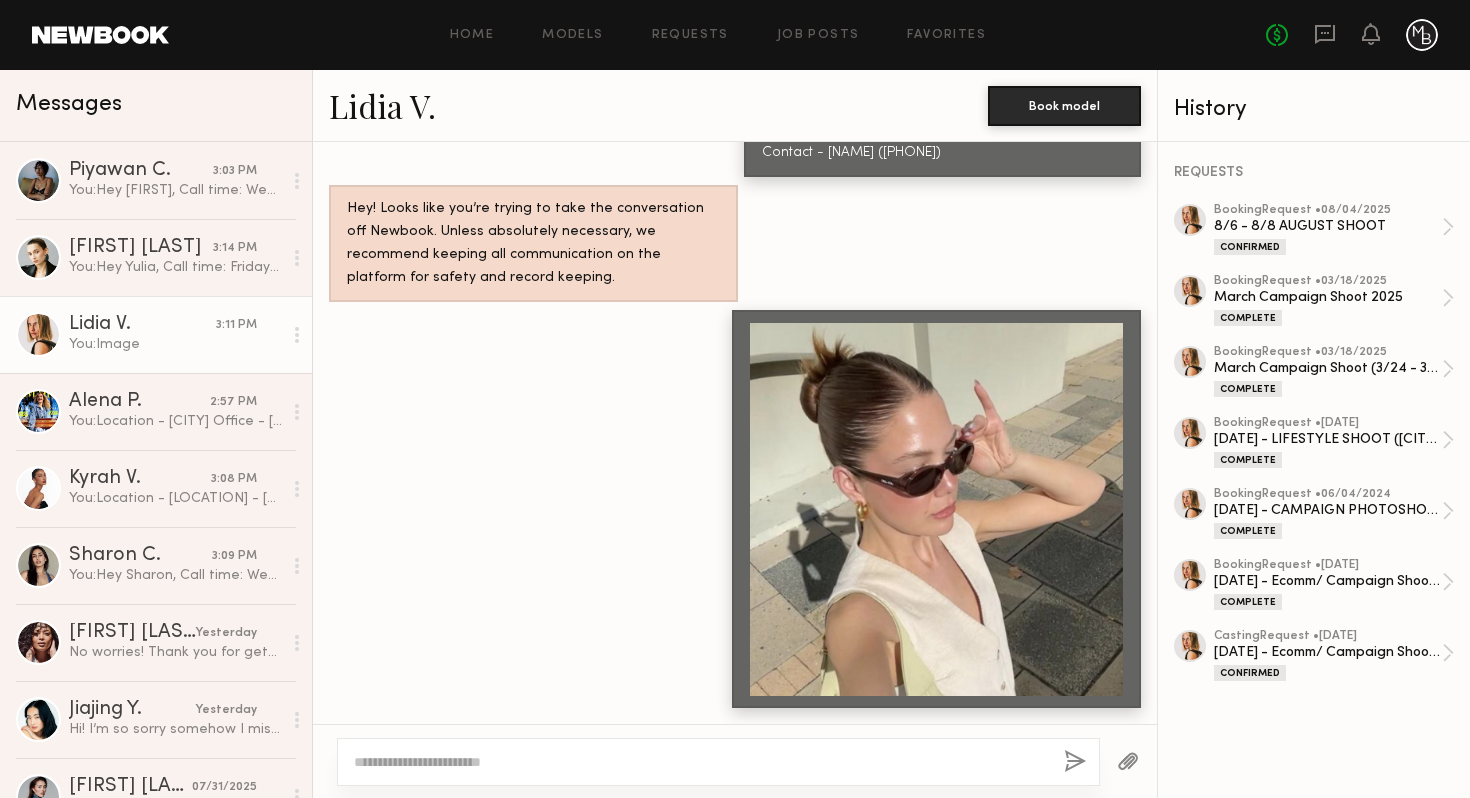 scroll, scrollTop: 12678, scrollLeft: 0, axis: vertical 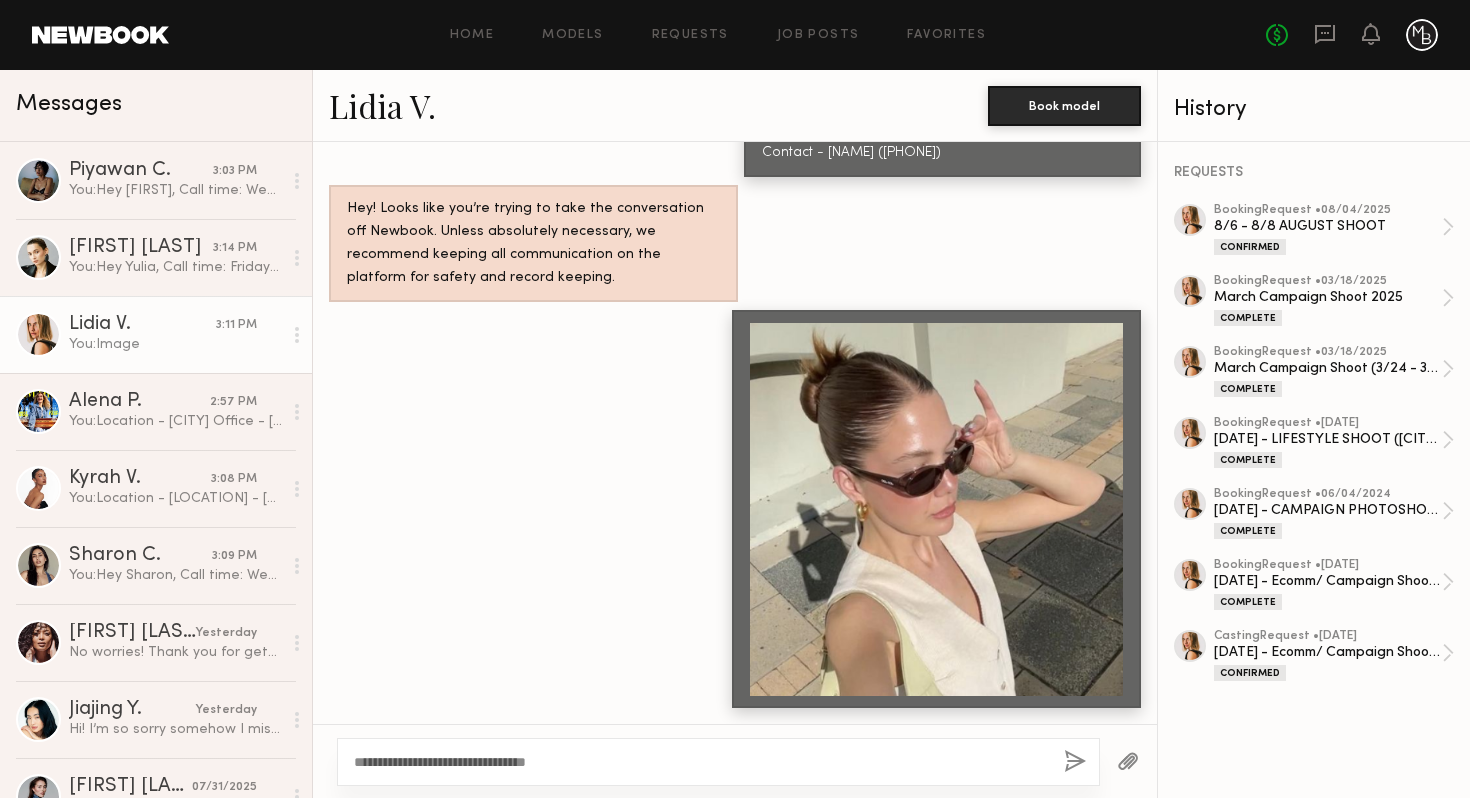 type on "**********" 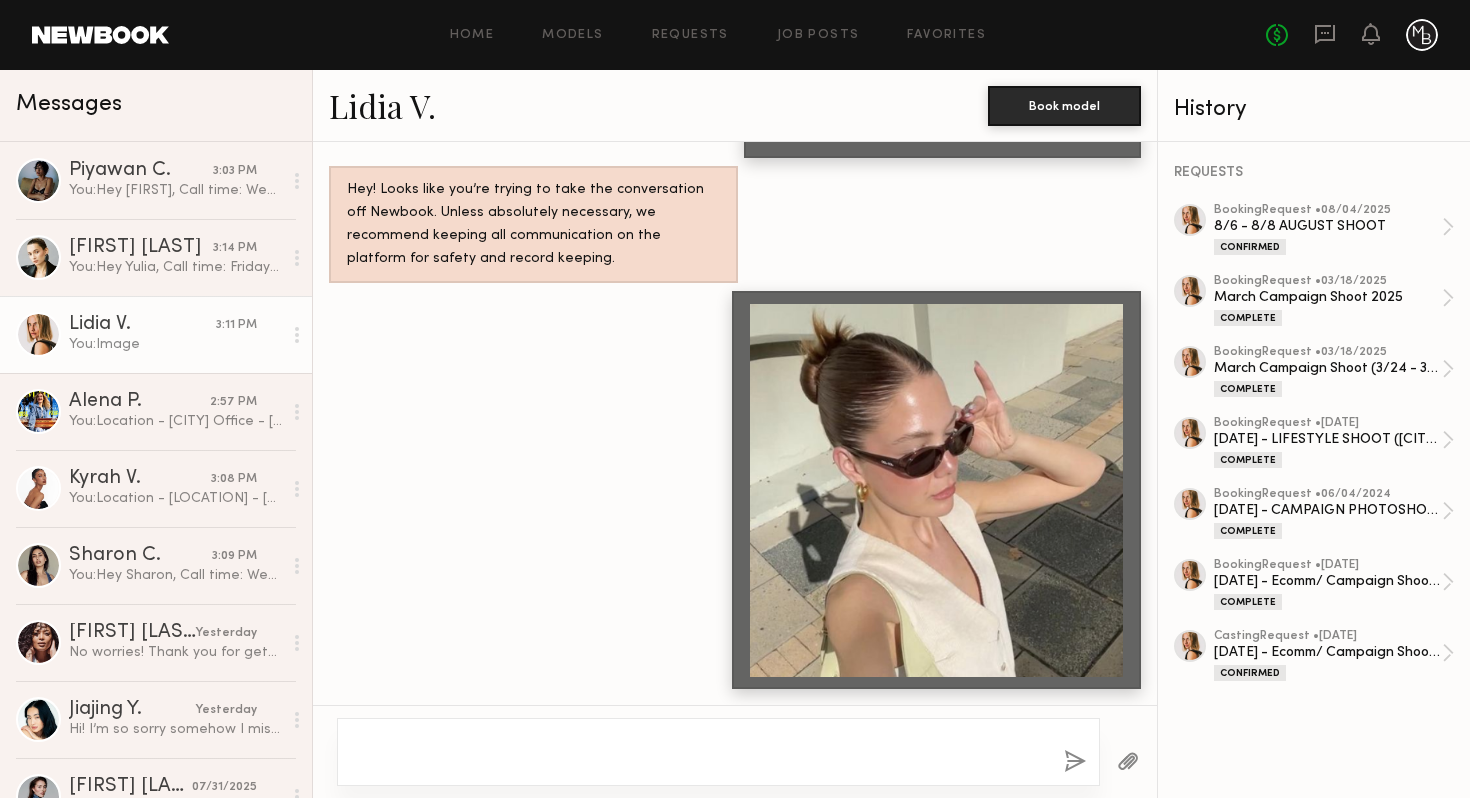 scroll, scrollTop: 13302, scrollLeft: 0, axis: vertical 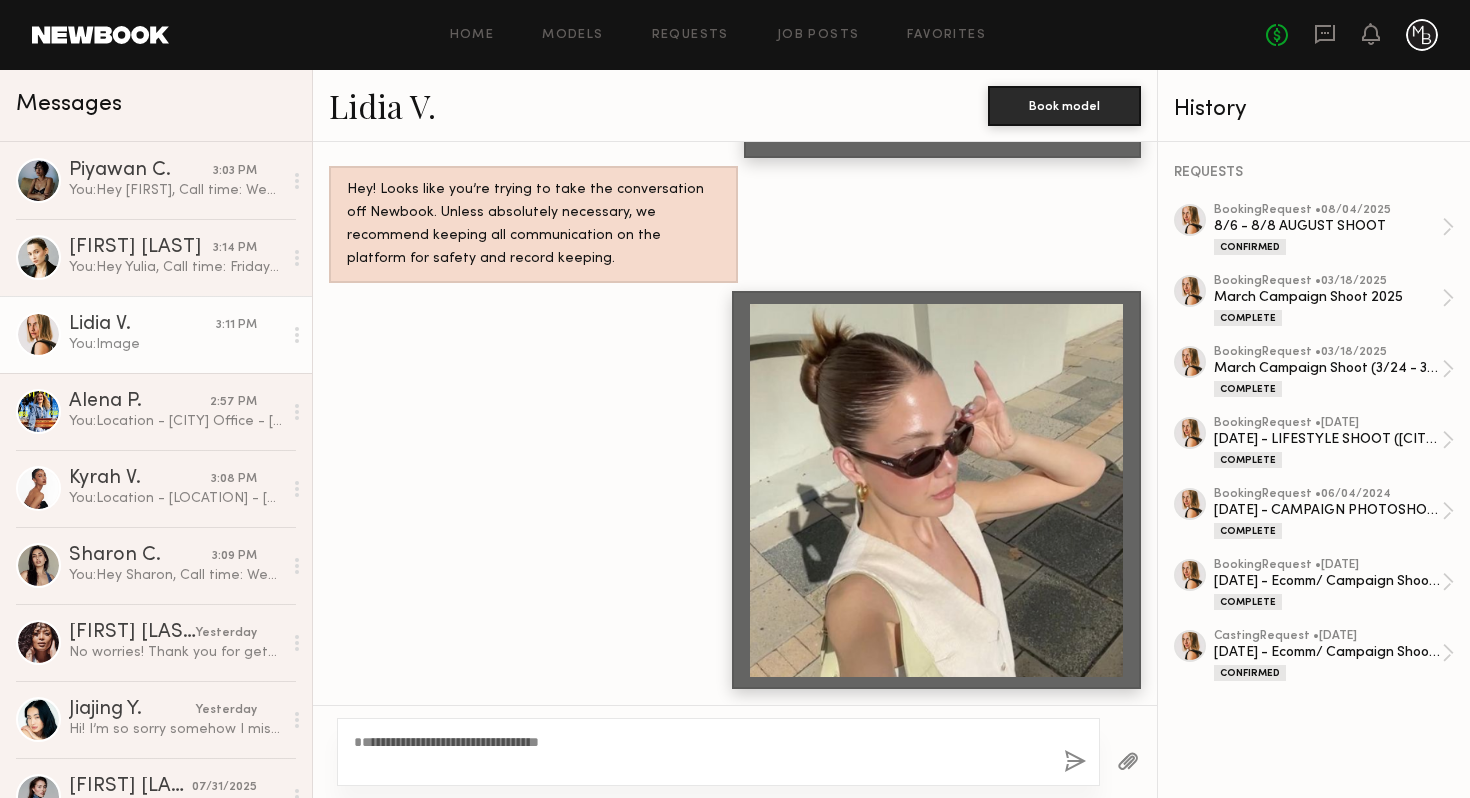 click on "**********" 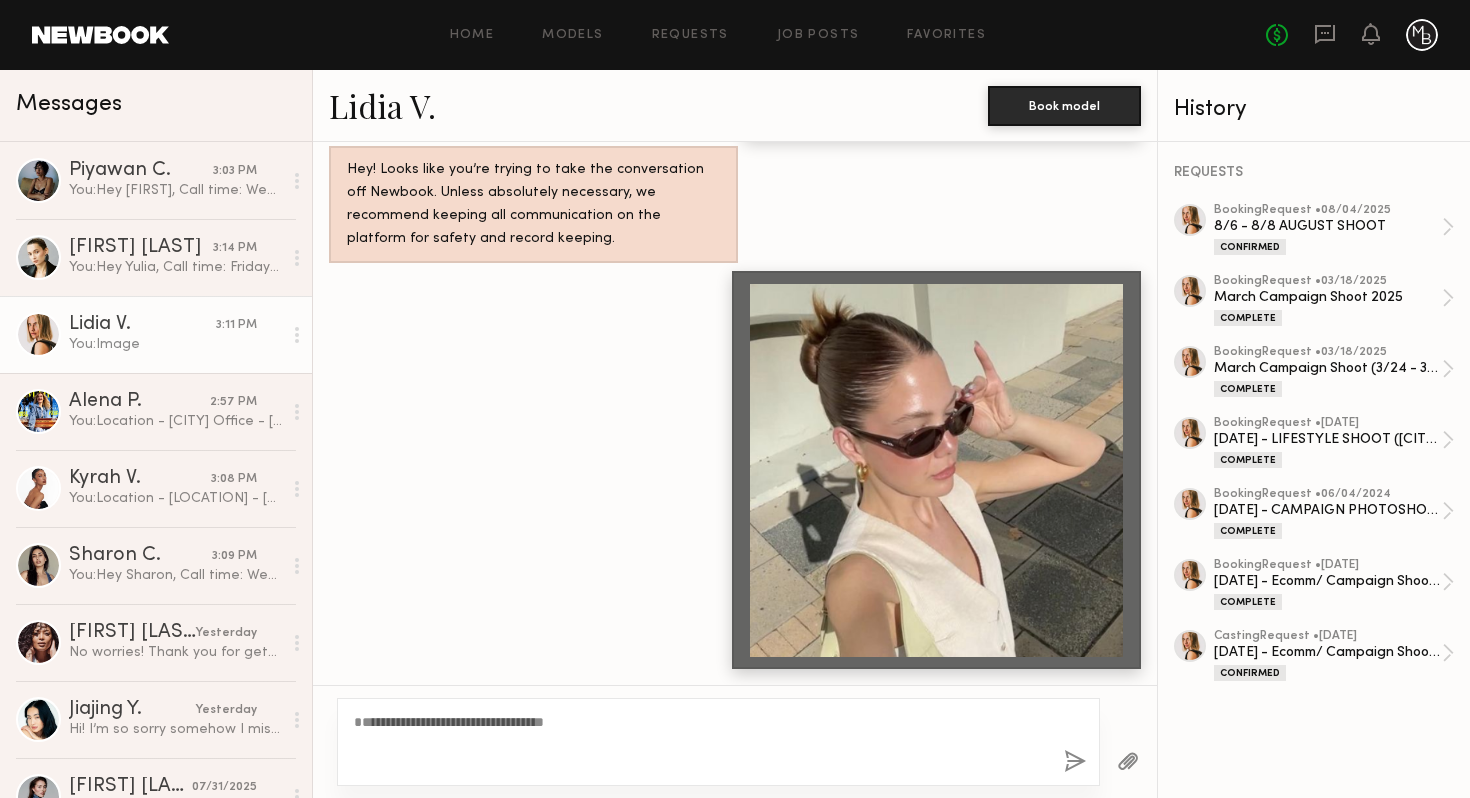 type on "**********" 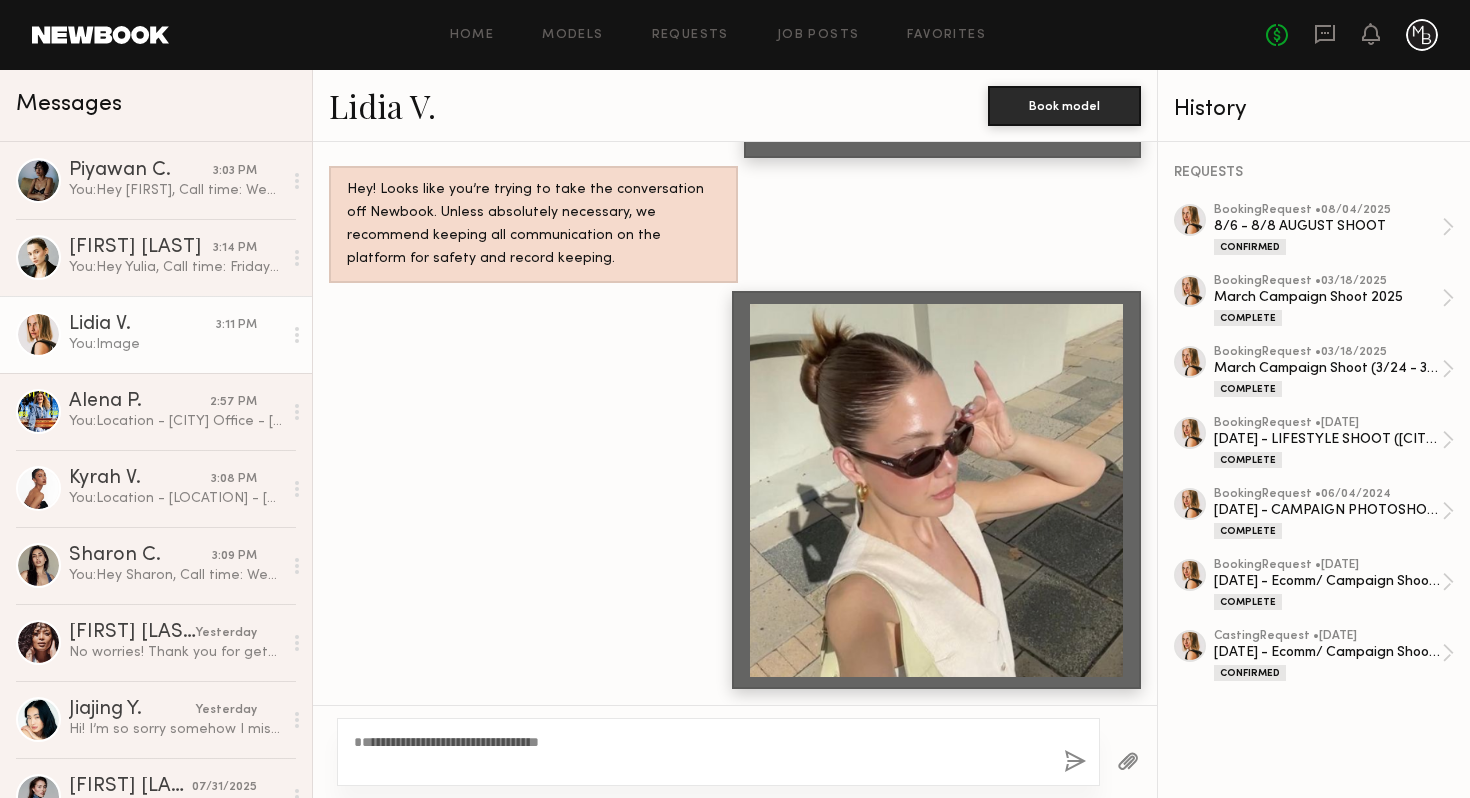 type 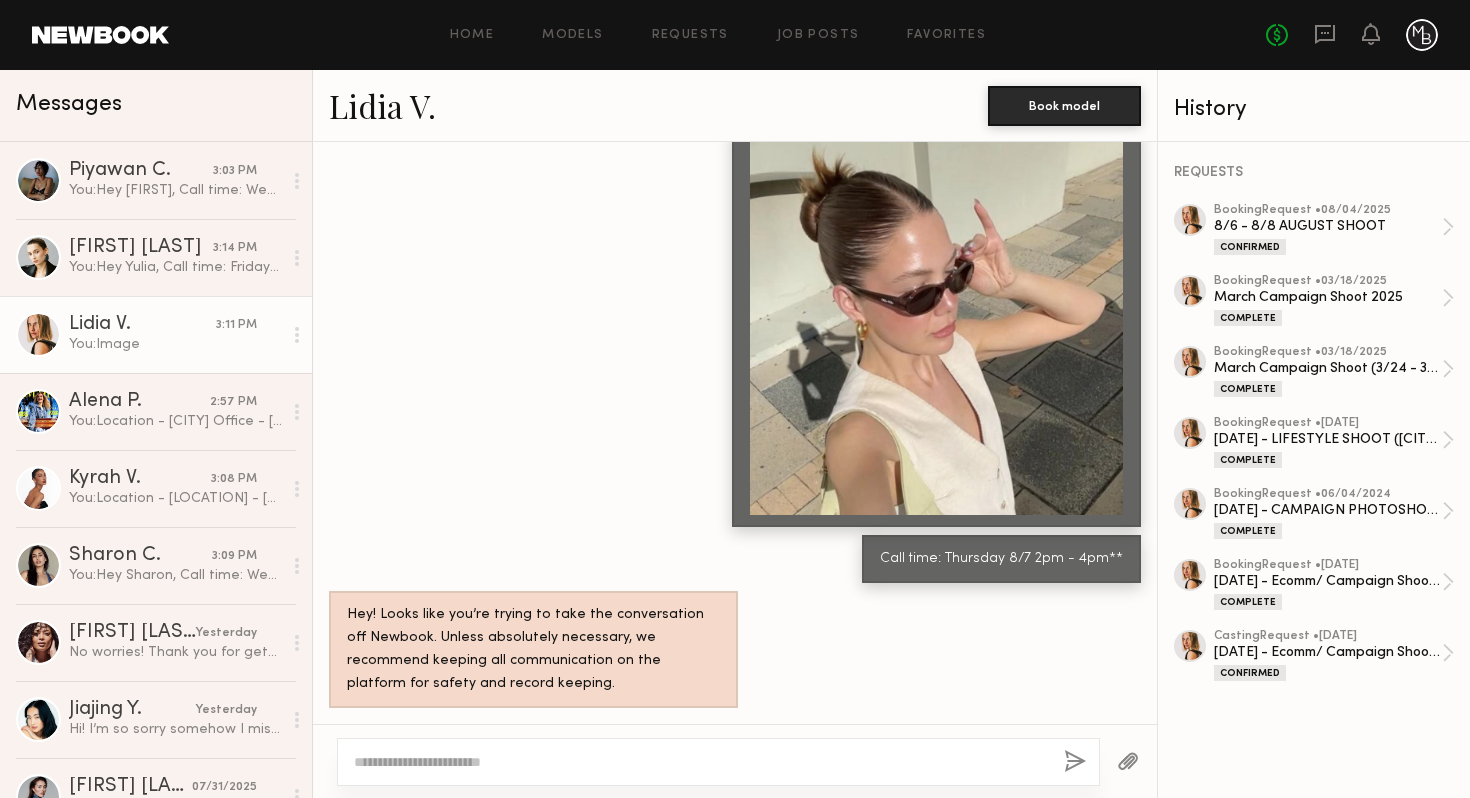 scroll, scrollTop: 13464, scrollLeft: 0, axis: vertical 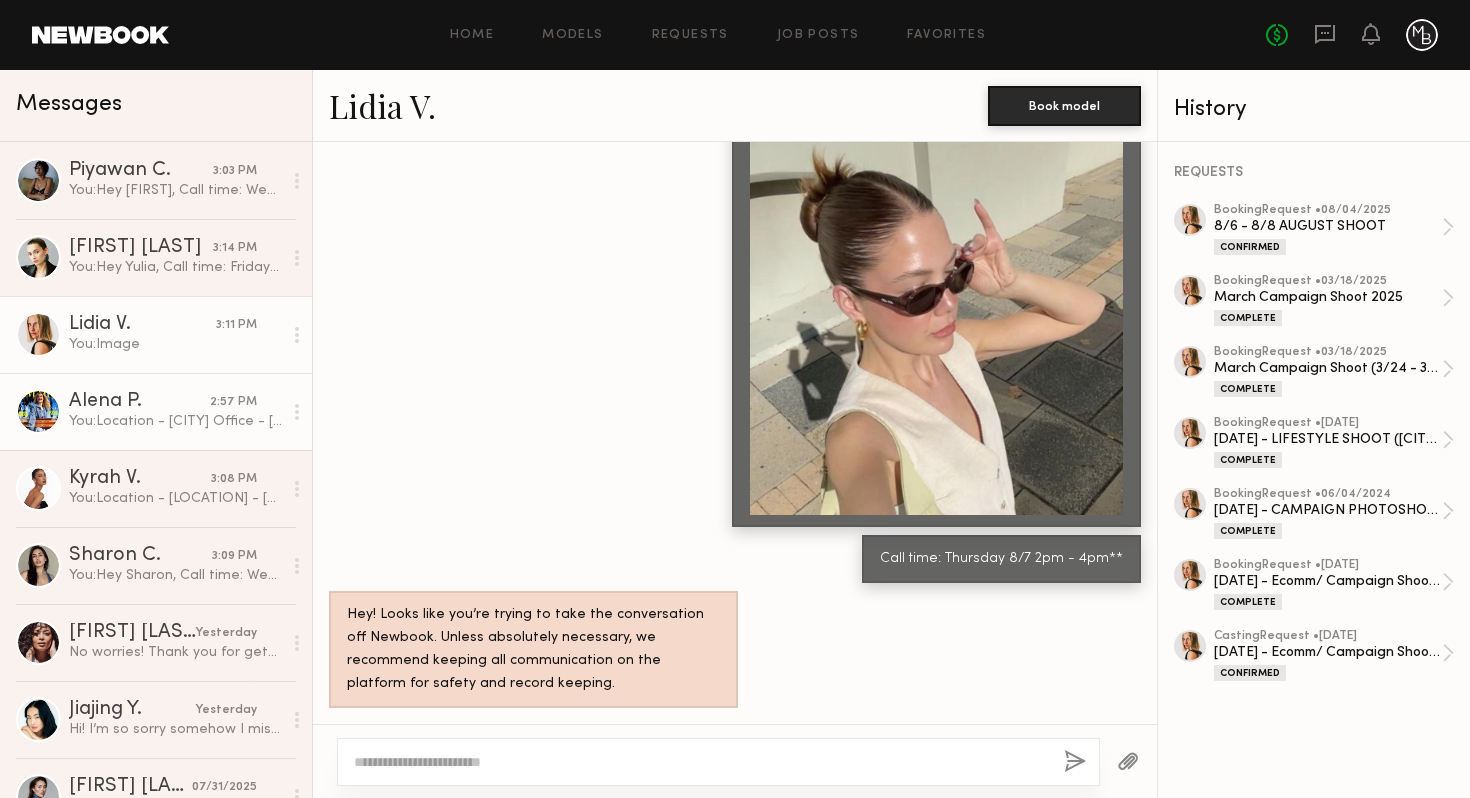click on "You:  Hey Alena,
Call time: Wednesday 8/6 9am - 11am
Please come hair & makeup ready (natural/clean aesthetic-just like last time was perfect!). We will be able to provide touch ups if needed!
Also, please make sure nails are clean and/or polished (natural or shine)
Things to bring (if you have):
- under tanks
- nude under garments
Shoot Details:
Location - DTLA Office - [NUMBER] [STREET], [CITY] [STATE] [POSTAL_CODE] Suite 908
Parking - Parking lot is next door (we will reimburse)
Contact - Yazmin ([PHONE])
Please let me know if you have any questions in the meantime! See you then!
xx MB" 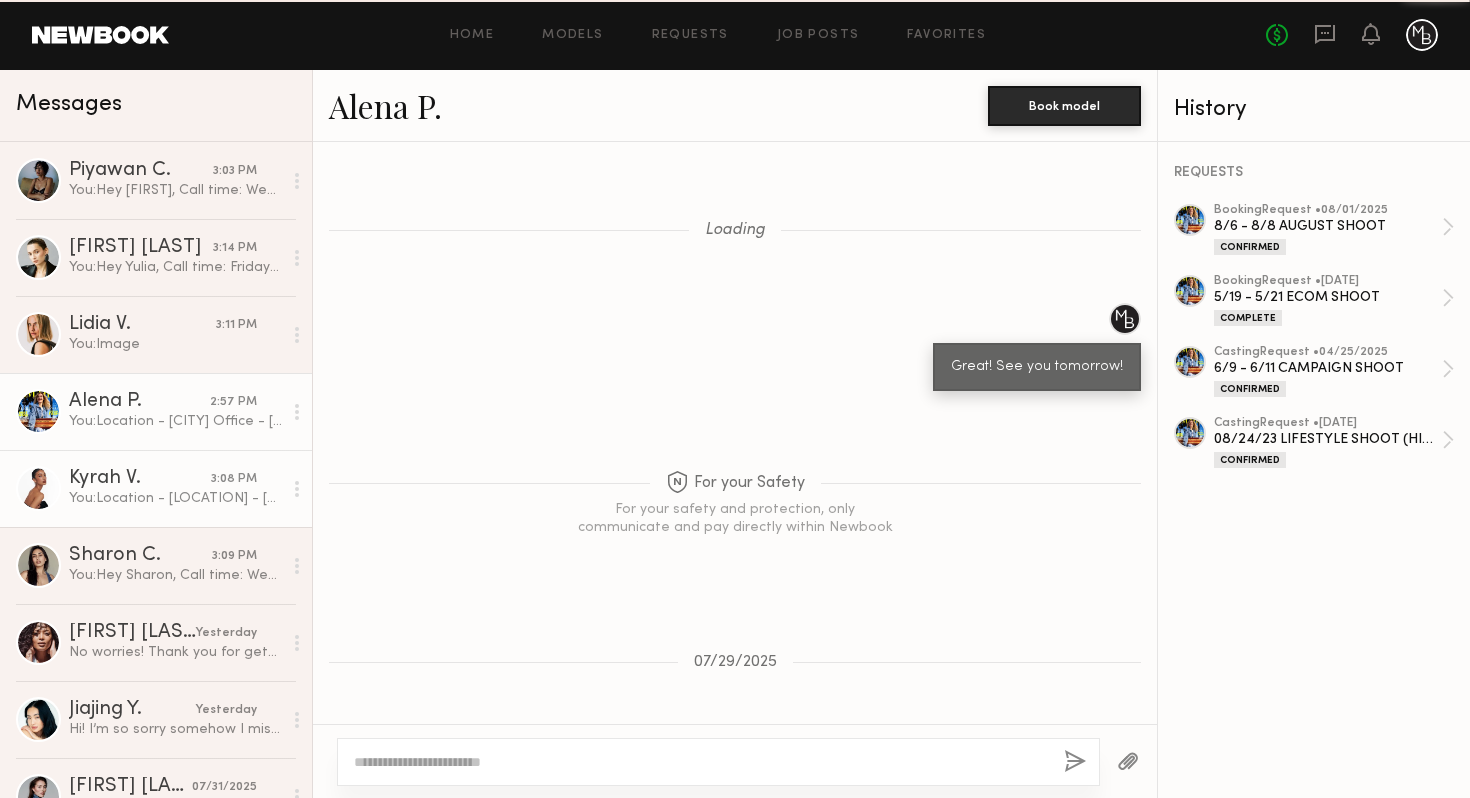 scroll, scrollTop: 2531, scrollLeft: 0, axis: vertical 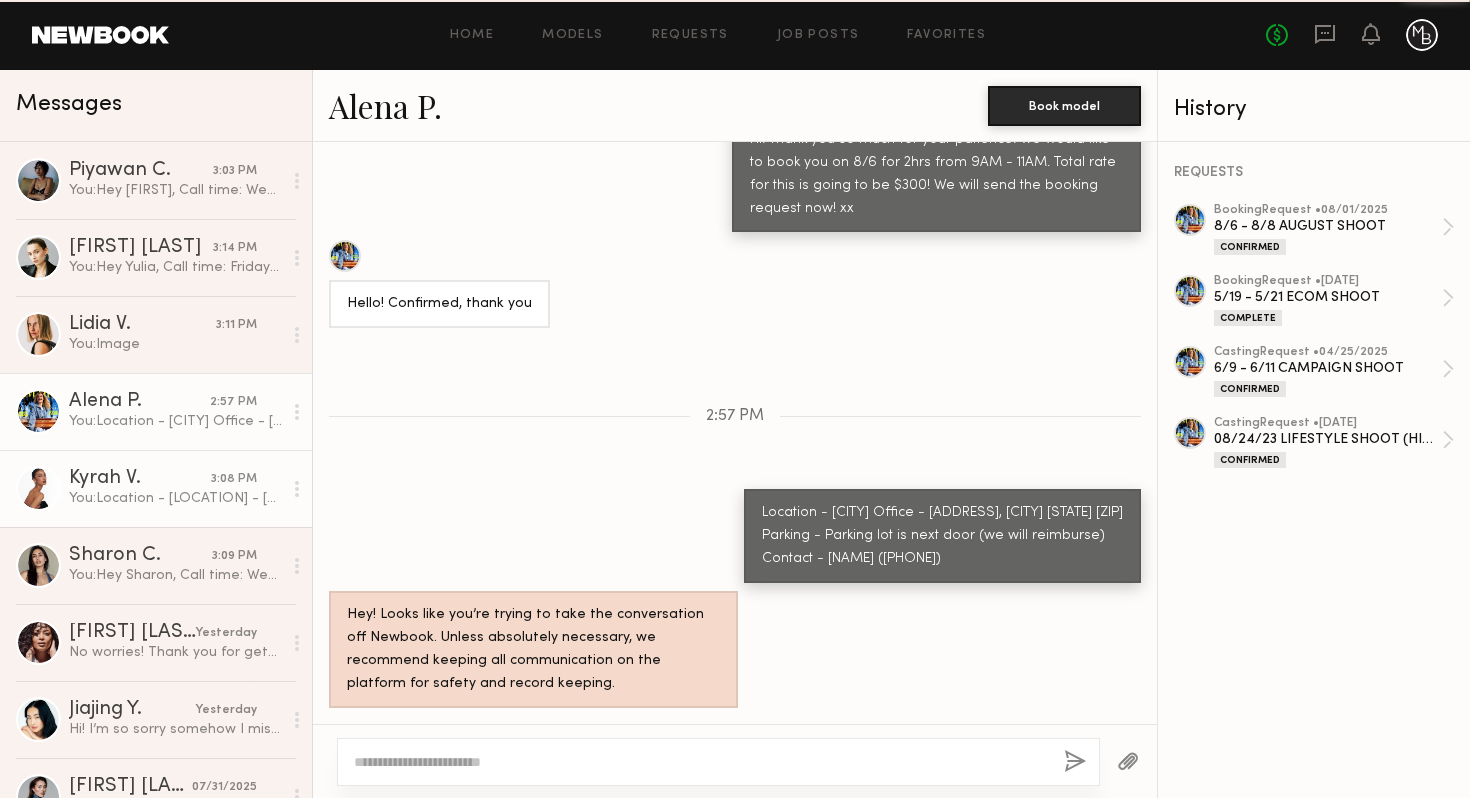 click on "You:  Hey Kyrah,
Call time: Thursday 8/7 9am - 11am
Please come hair & makeup ready! For the specific campaign we are shooting, we'd love if you are able to put your hair in a slick back (reference photo below) We will be able to provide touch ups if needed!
Also, please make sure nails are clean and/or polished (natural or shine)
Things to bring:
- under tanks
- nude under garments (no colored bras or underwear)
Shoot Details:
Location - The Row DTLA - [NUMBER] [STREET], [CITY], [STATE] [POSTAL_CODE]
Parking - Public Parking Structure (we will reimburse)
Contact - Yazmin ([PHONE])
Please let me know if you have any questions in the meantime! See you then!
xx MB" 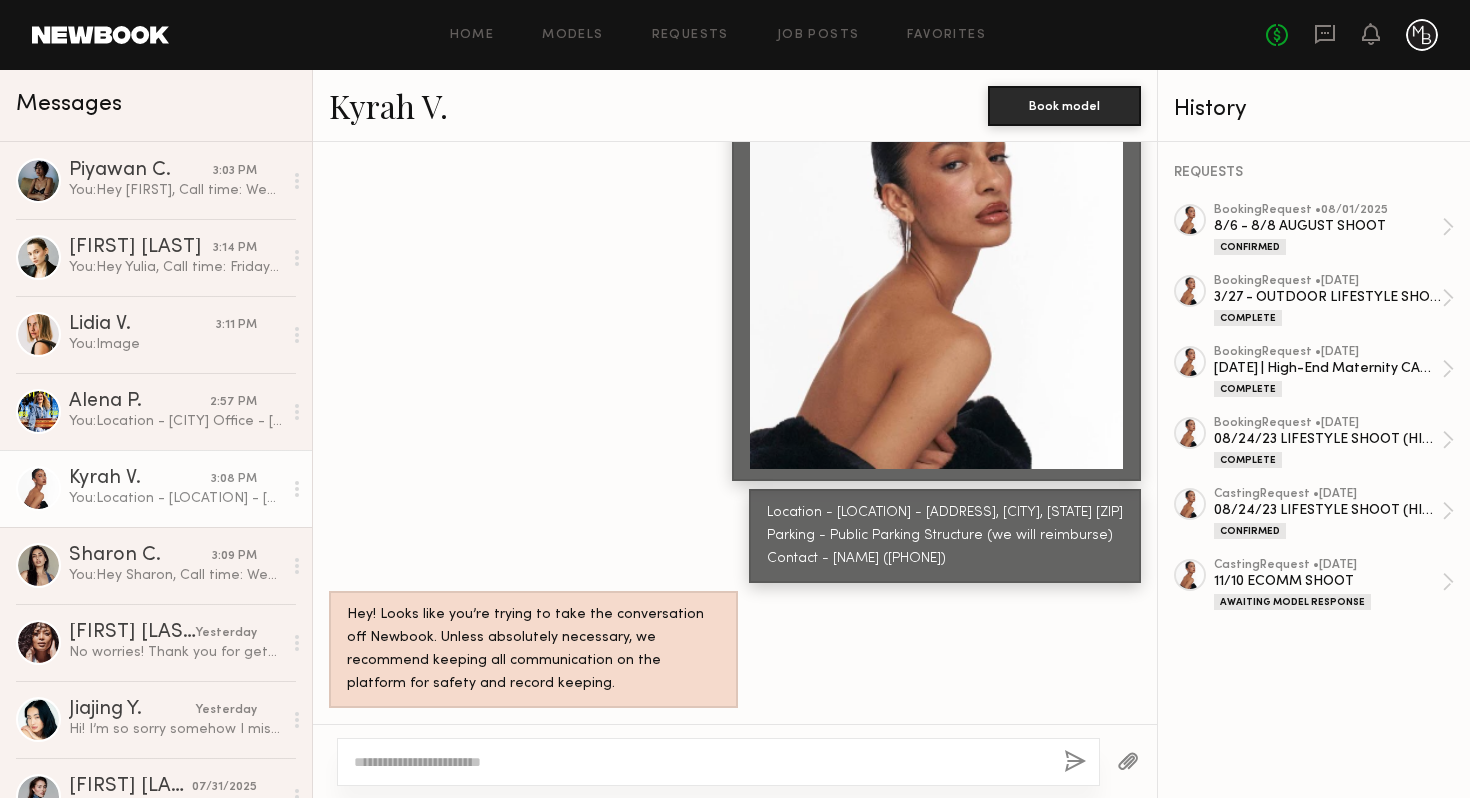 scroll, scrollTop: 3228, scrollLeft: 0, axis: vertical 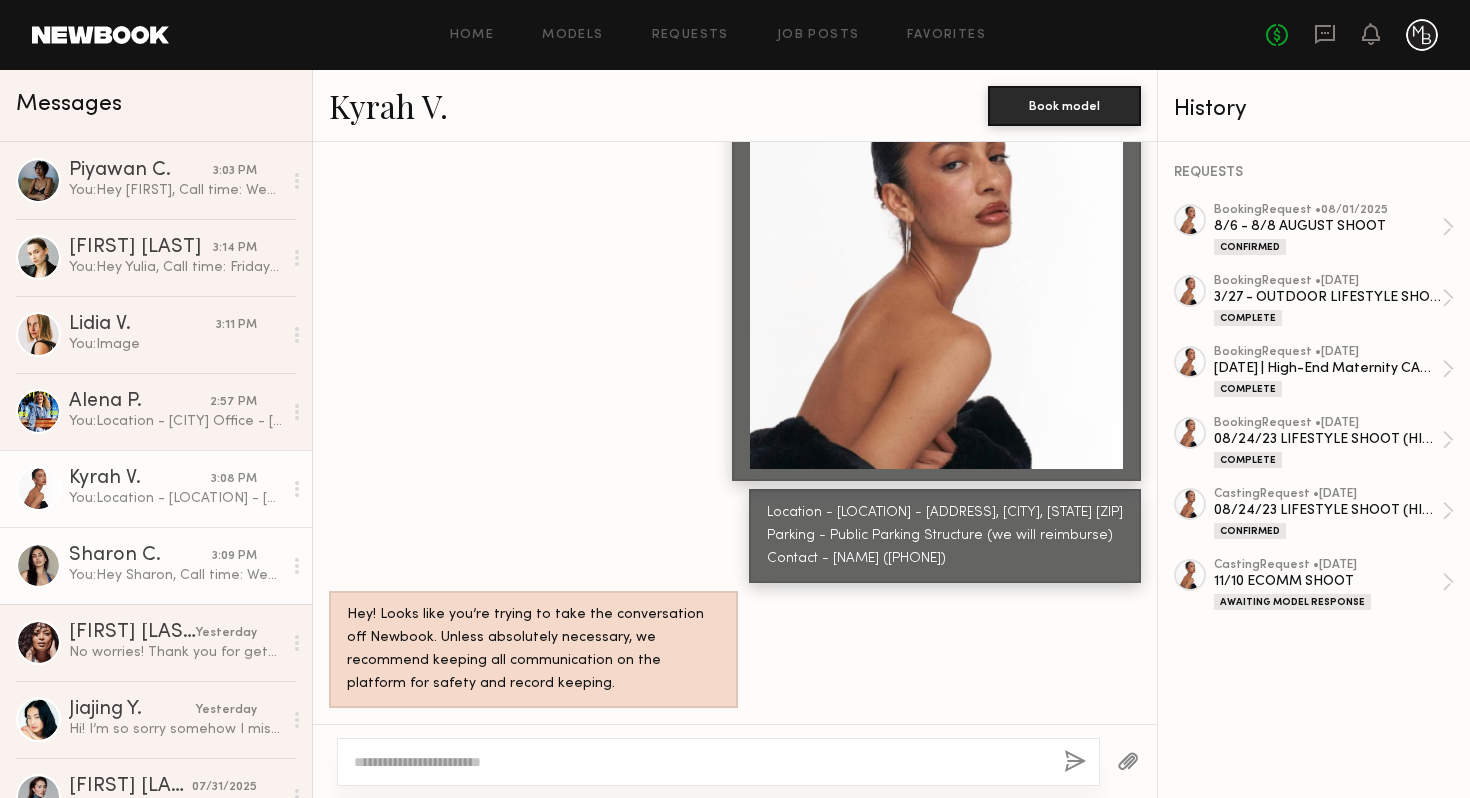 click on "You:  Hey Sharon,
Call time: Wednesday 8/7 12pm - 2pm
Please come hair & makeup ready (natural/clean aesthetic-just like last time was perfect!). We will be able to provide touch ups if needed!
Also, please make sure nails are clean and/or polished (natural or shine)
Things to bring (if you have):
- under tanks
- nude under garments
Shoot Details:
Location - DTLA Office - [NUMBER] [STREET], [CITY] [STATE] [POSTAL_CODE] Suite 908
Parking - Parking lot is next door (we will reimburse)
Contact - Yazmin ([PHONE])
Please let me know if you have any questions in the meantime! See you then!
xx M" 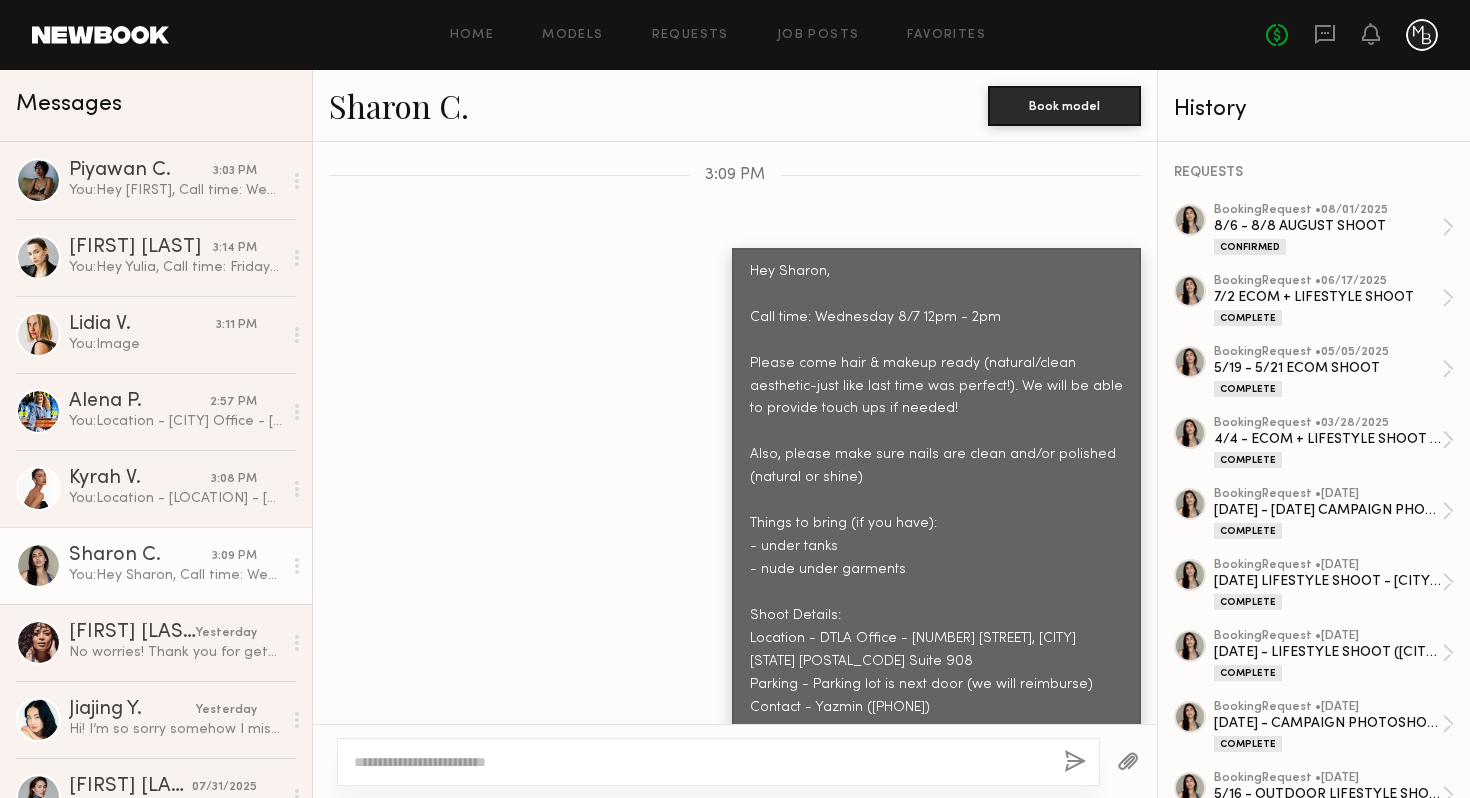 scroll, scrollTop: 1730, scrollLeft: 0, axis: vertical 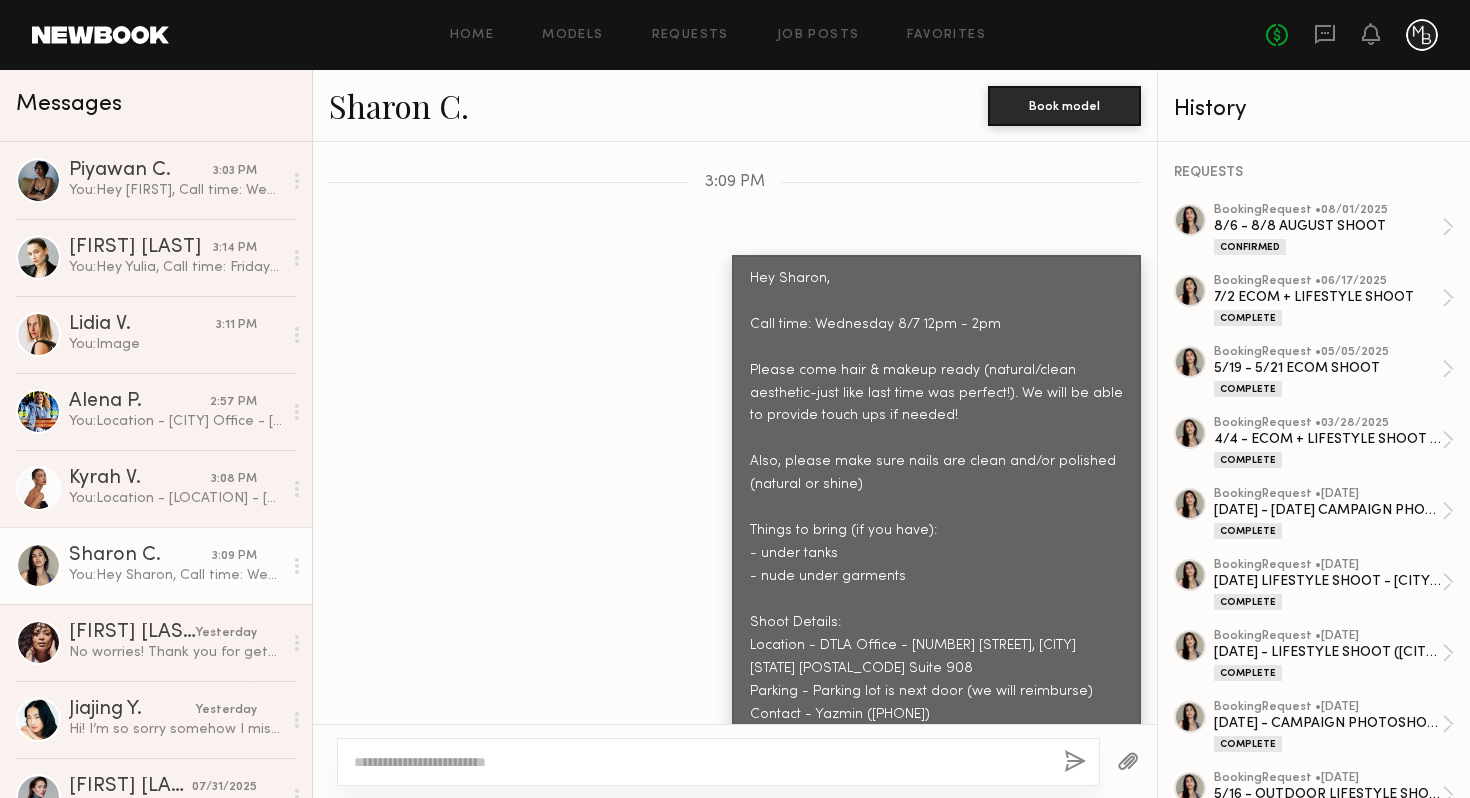 click 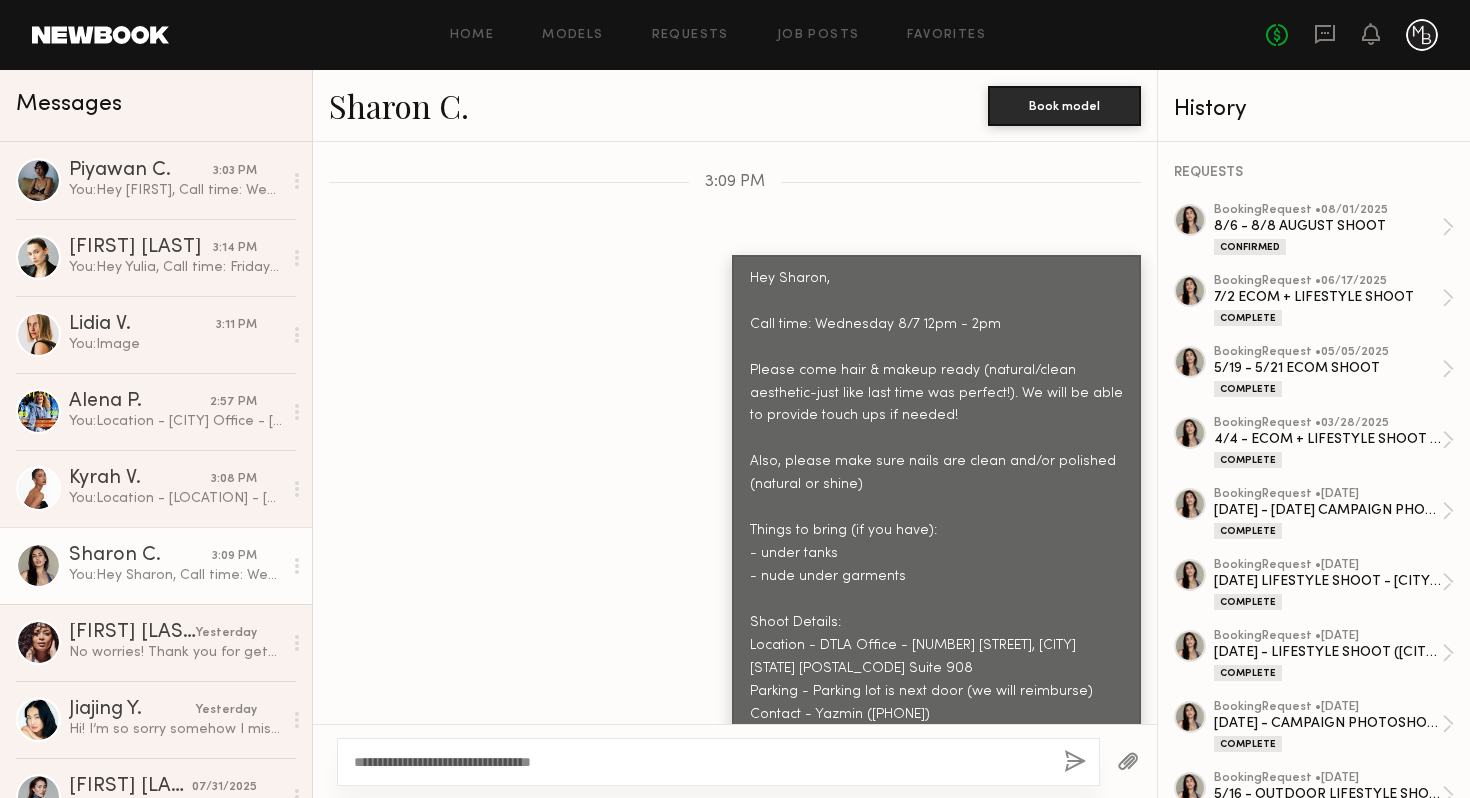 drag, startPoint x: 577, startPoint y: 763, endPoint x: 509, endPoint y: 763, distance: 68 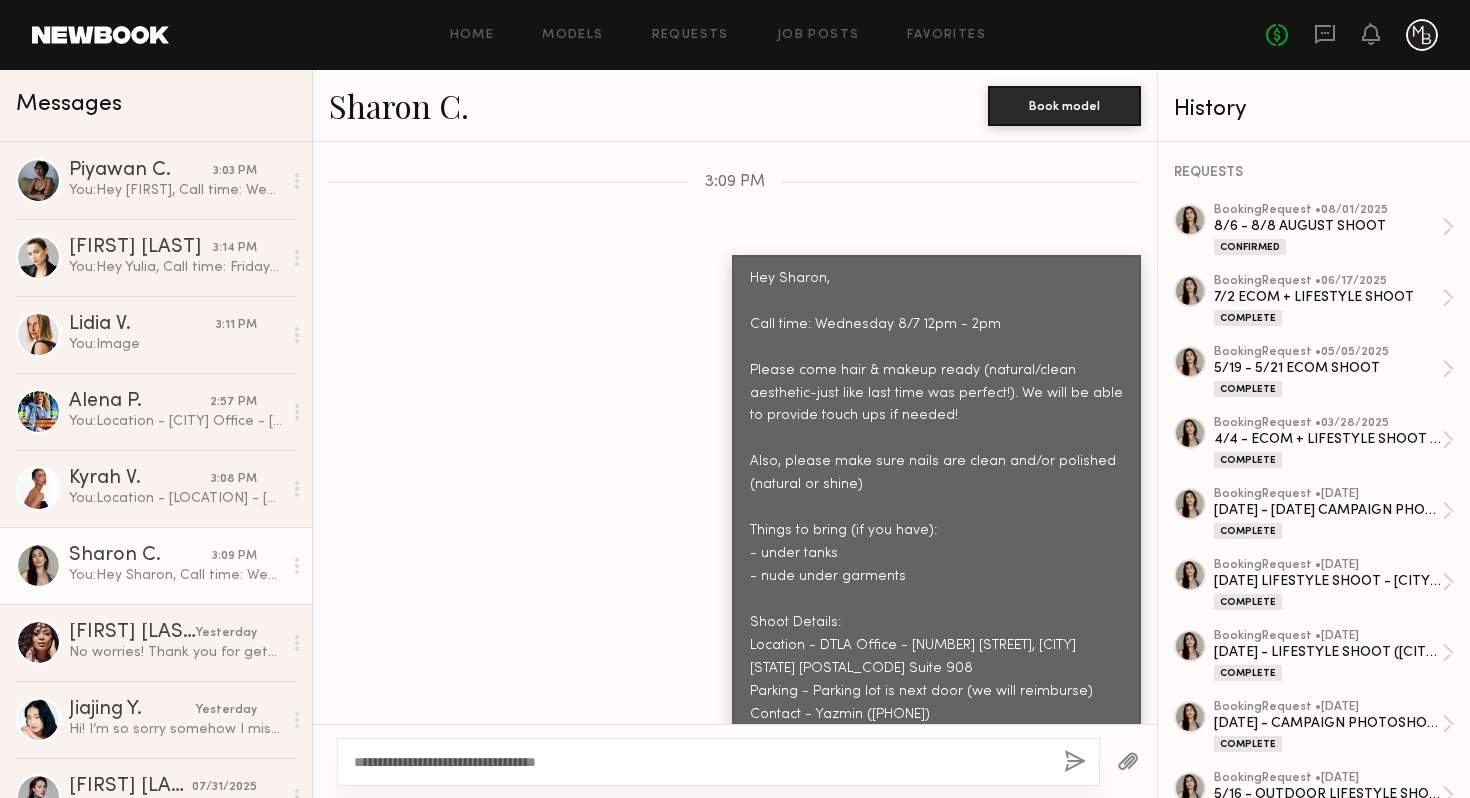 type on "**********" 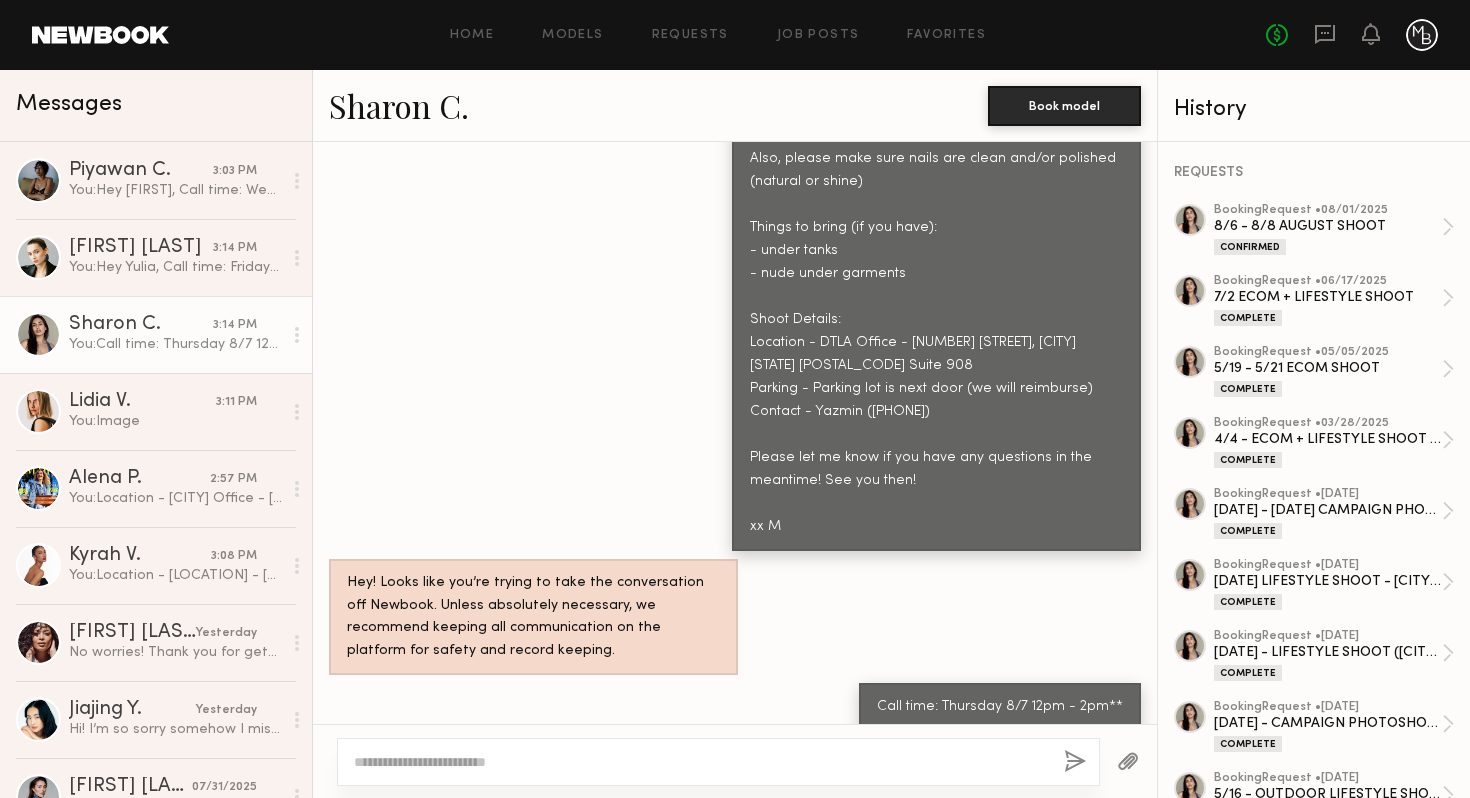 scroll, scrollTop: 2198, scrollLeft: 0, axis: vertical 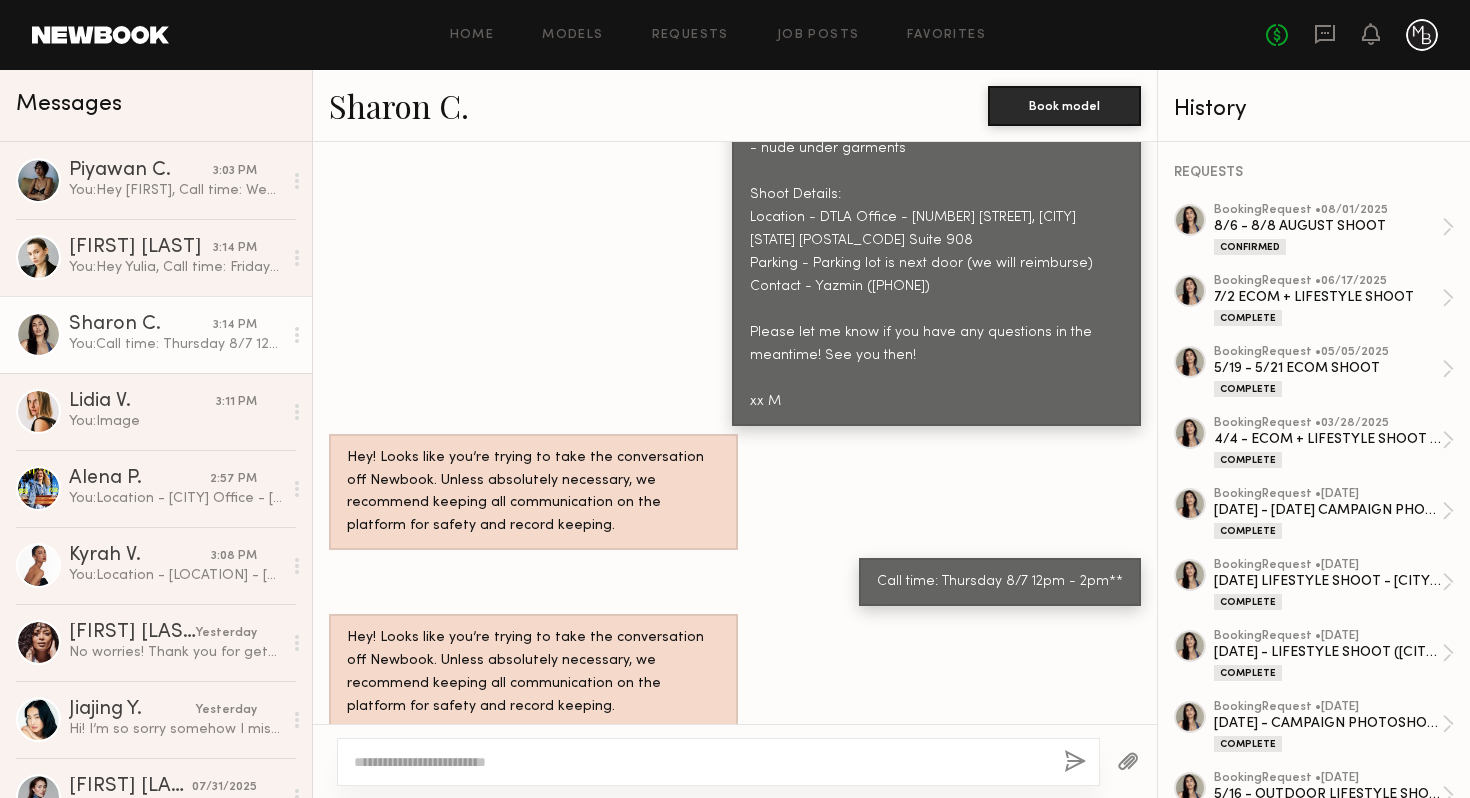 drag, startPoint x: 127, startPoint y: 185, endPoint x: 126, endPoint y: 295, distance: 110.00455 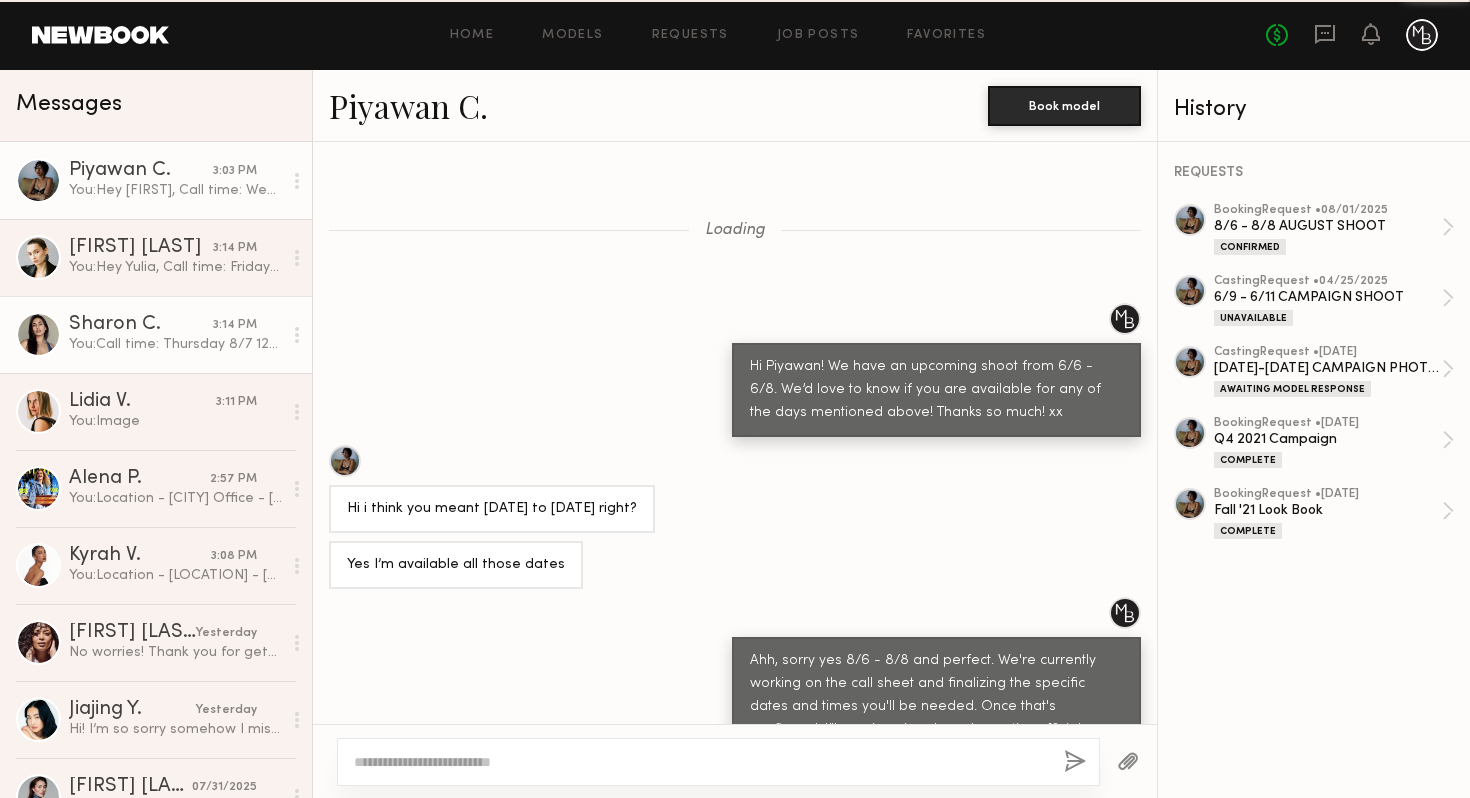 click on "Sharon C. [TIME] You:  Call time: Thursday 8/7 12pm - 2pm**" 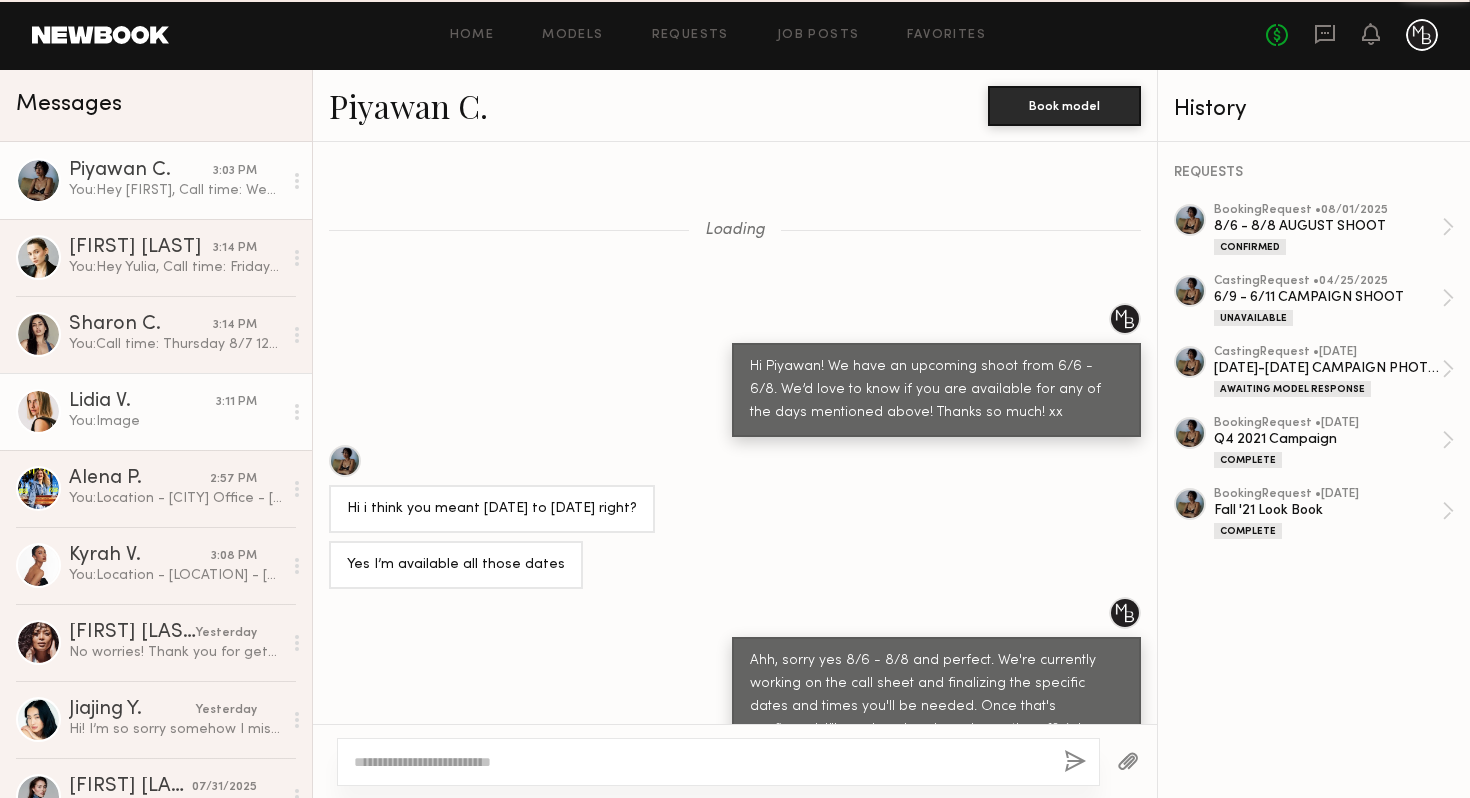 scroll, scrollTop: 0, scrollLeft: 0, axis: both 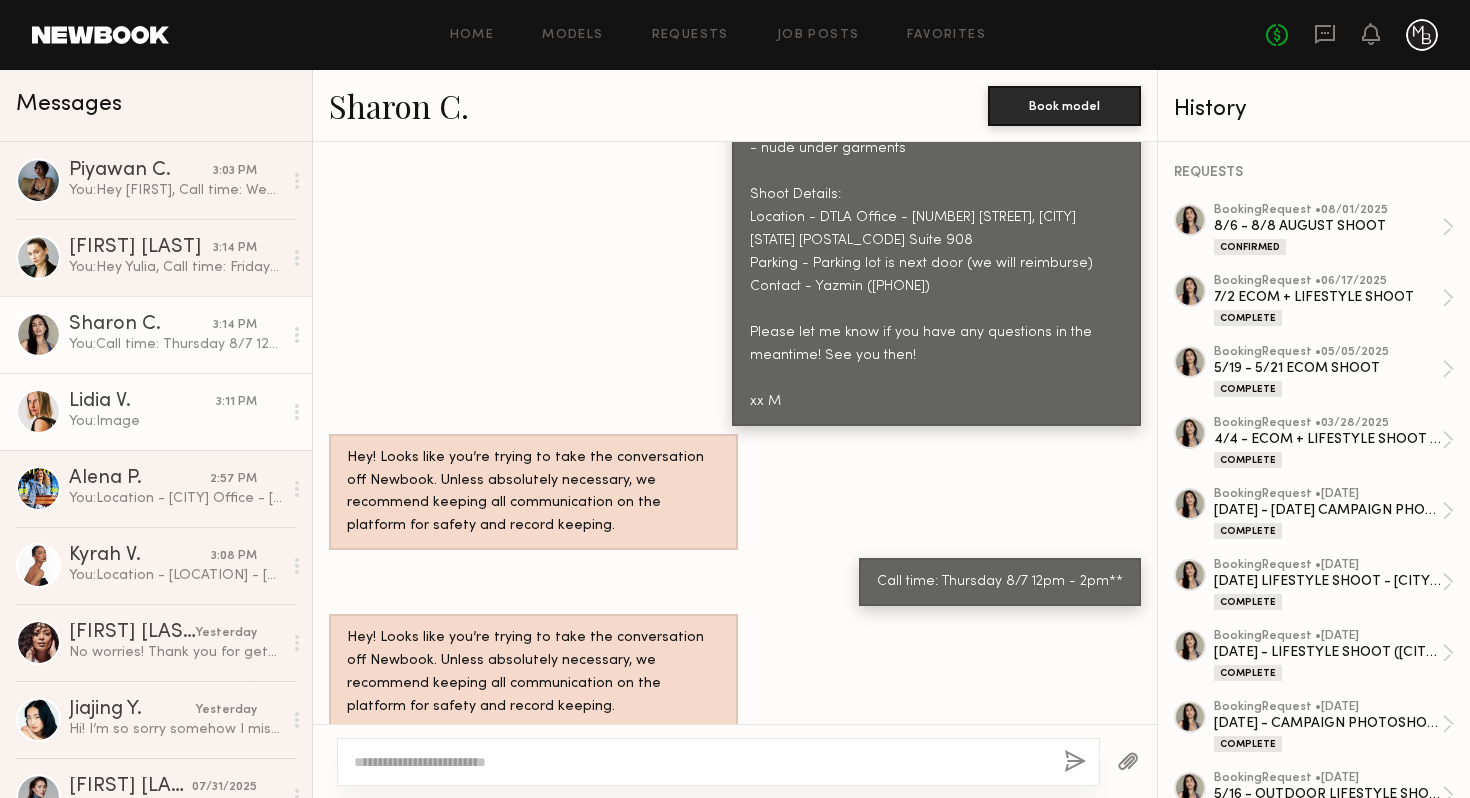 click on "Lidia V." 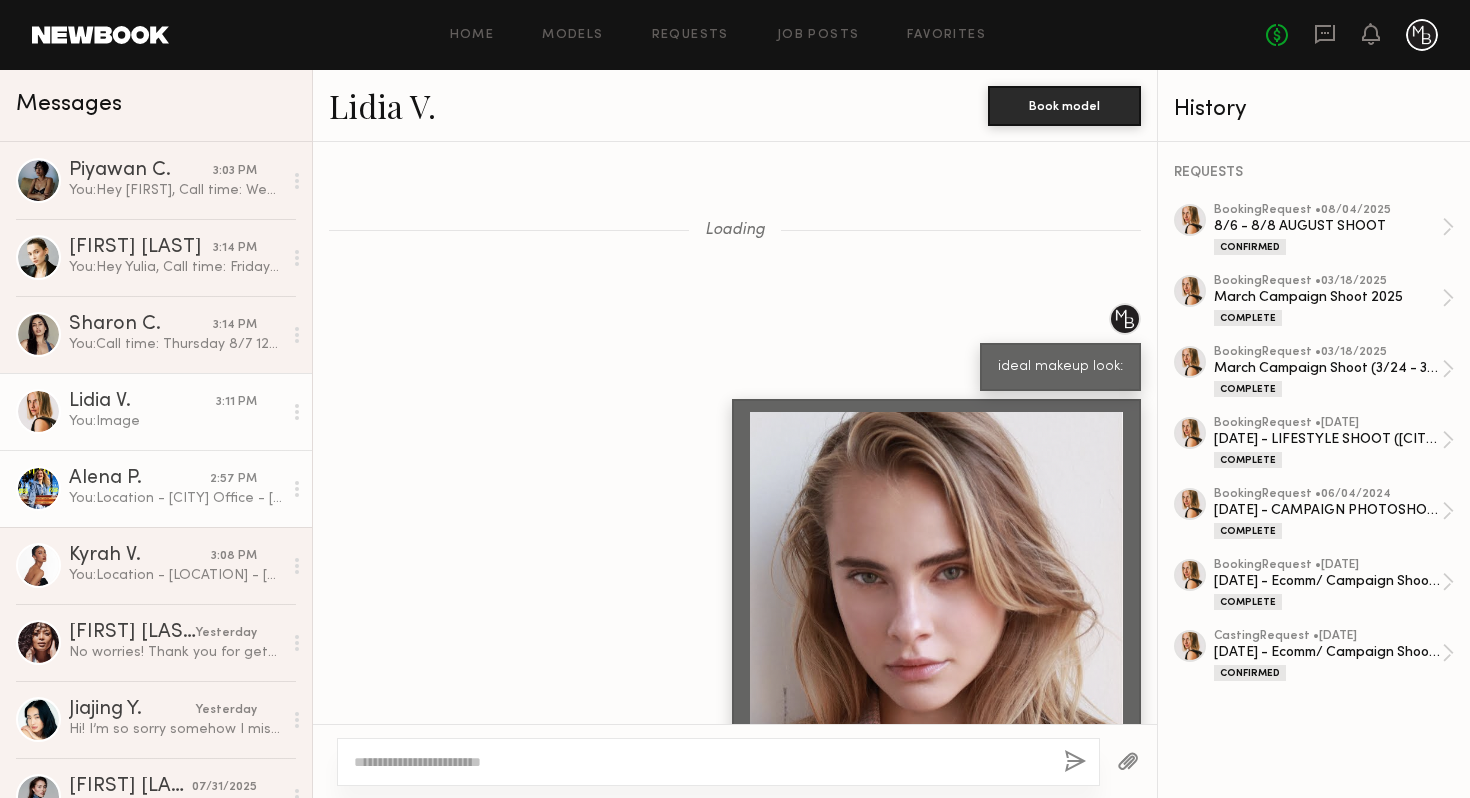 scroll, scrollTop: 13464, scrollLeft: 0, axis: vertical 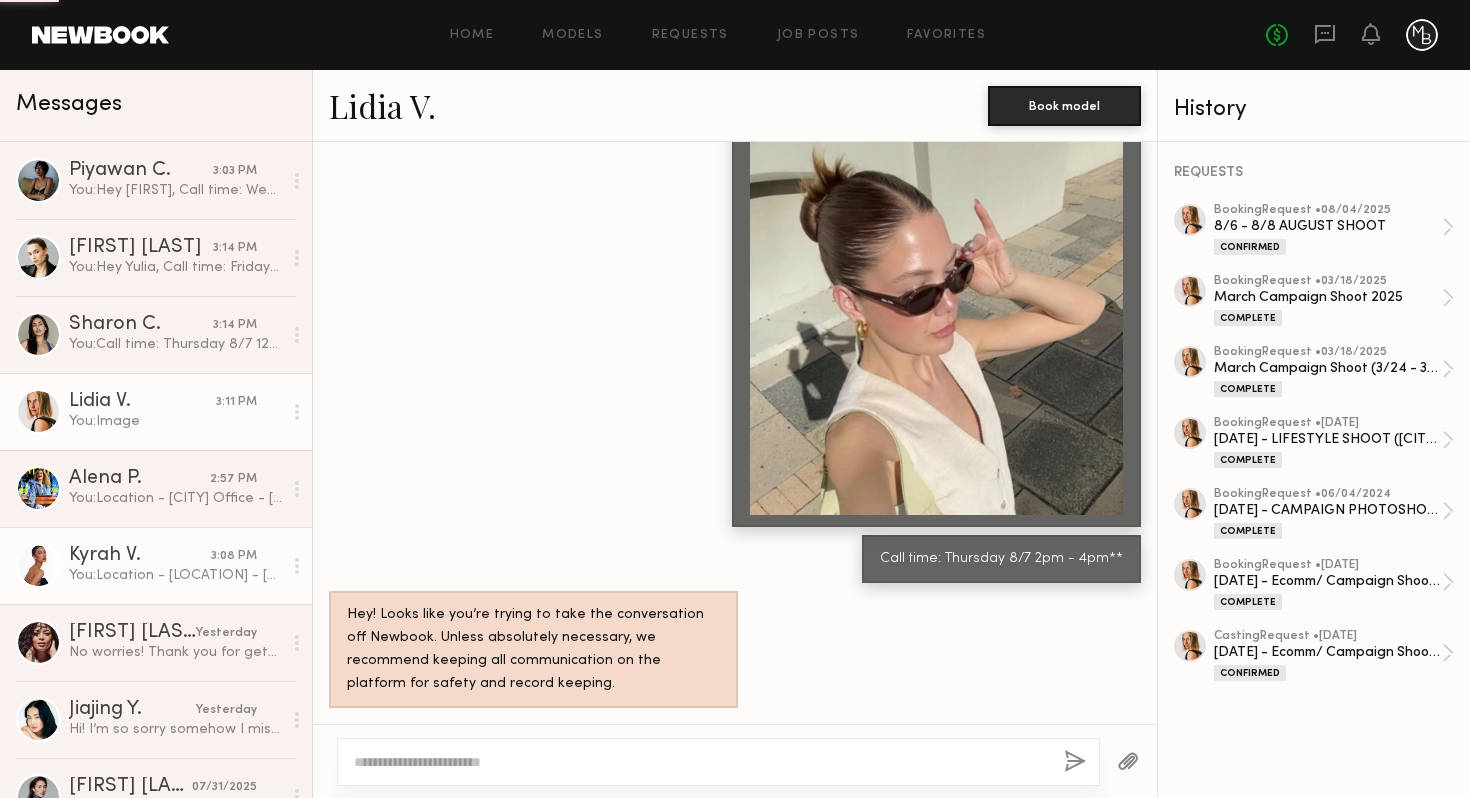 drag, startPoint x: 132, startPoint y: 486, endPoint x: 105, endPoint y: 569, distance: 87.28116 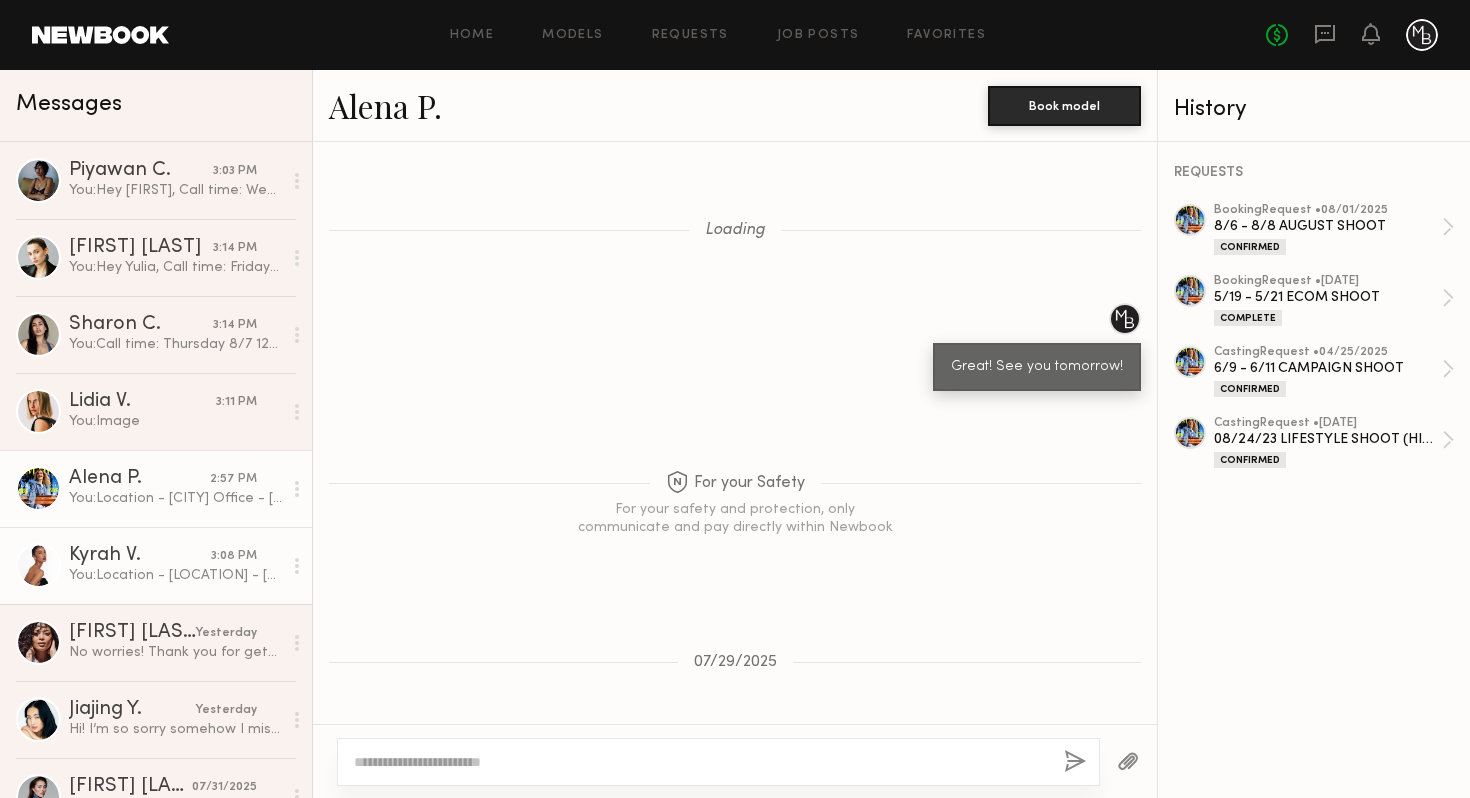 scroll, scrollTop: 2531, scrollLeft: 0, axis: vertical 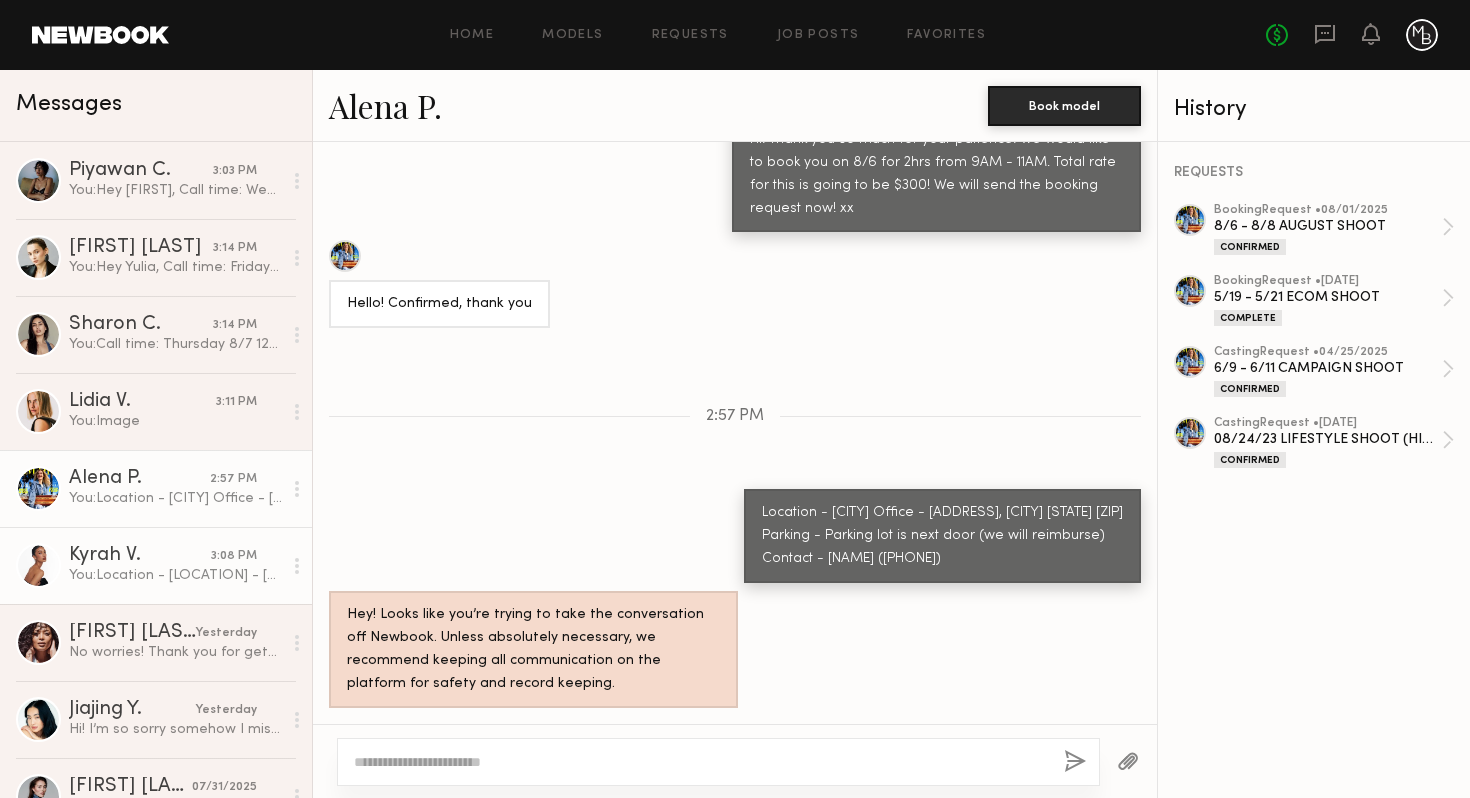 drag, startPoint x: 103, startPoint y: 578, endPoint x: 188, endPoint y: 551, distance: 89.1852 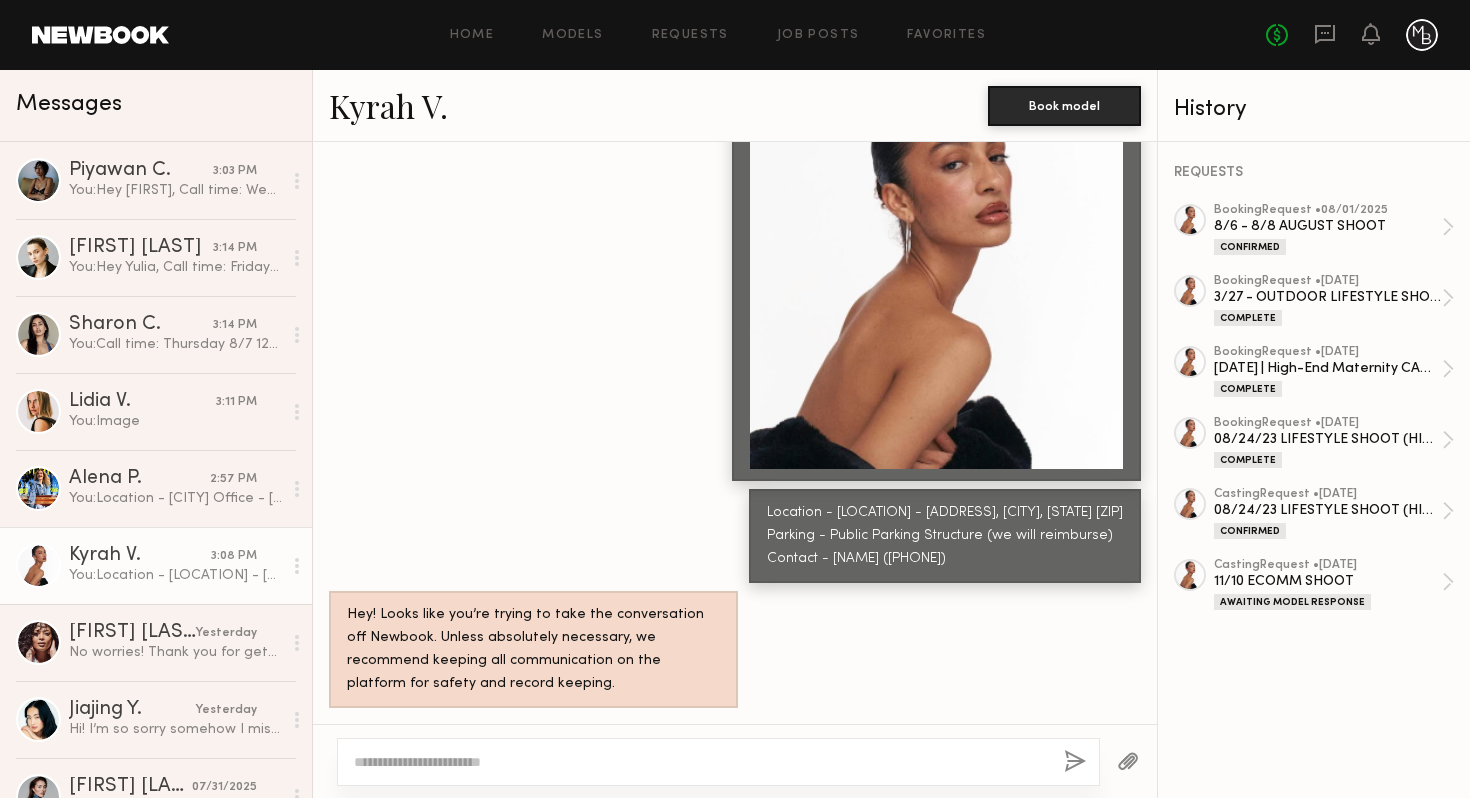 scroll, scrollTop: 3421, scrollLeft: 0, axis: vertical 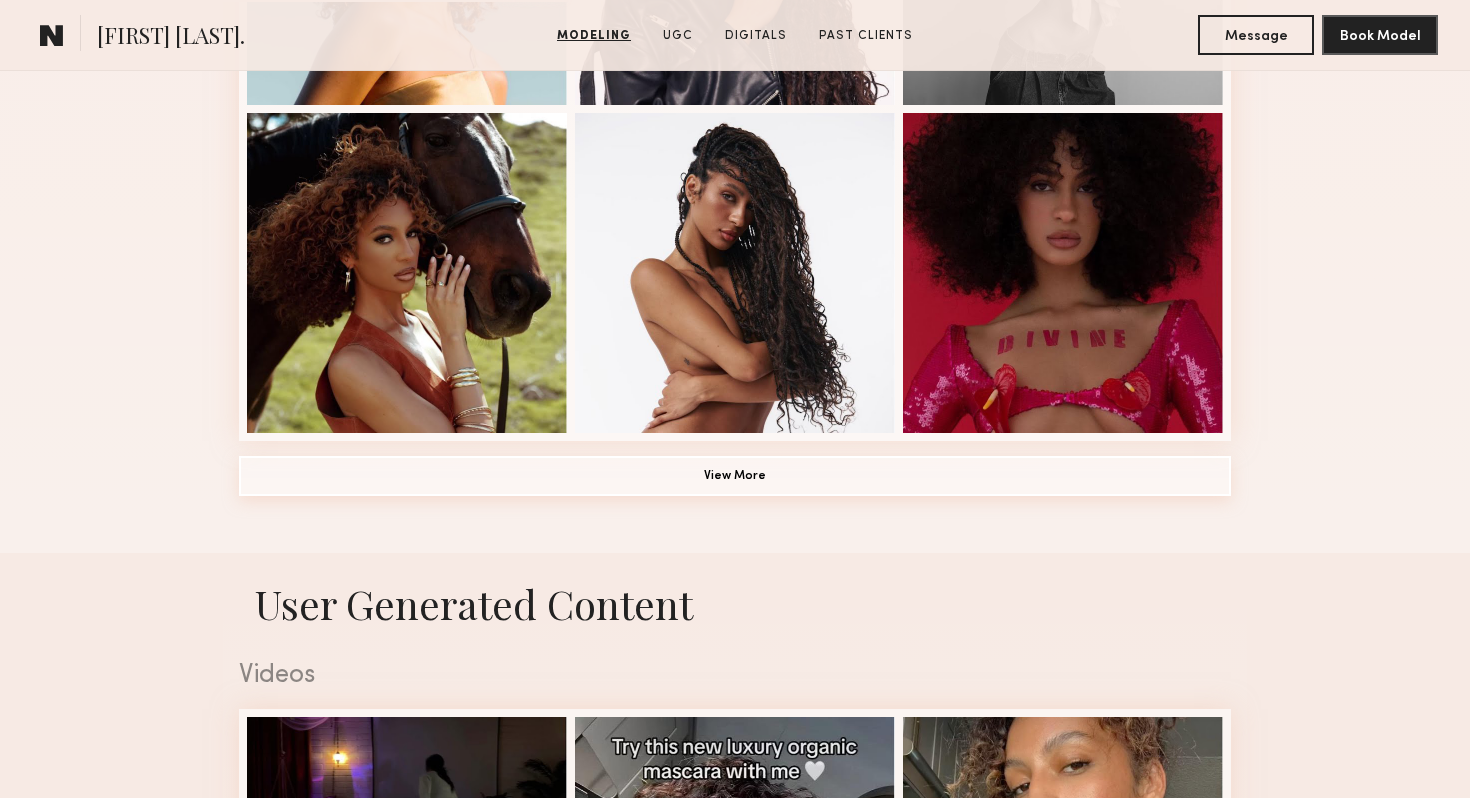 click on "View More" 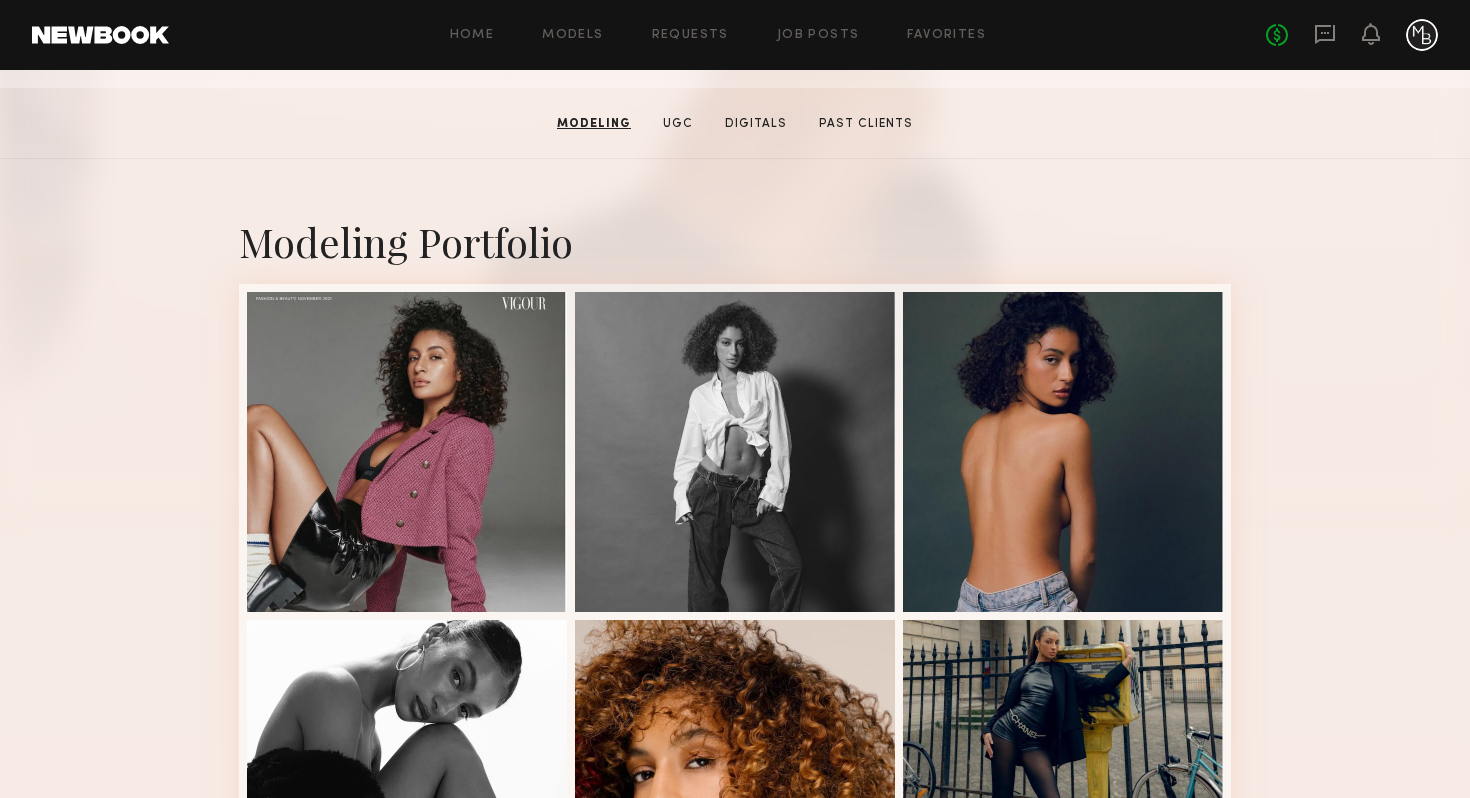 scroll, scrollTop: 0, scrollLeft: 0, axis: both 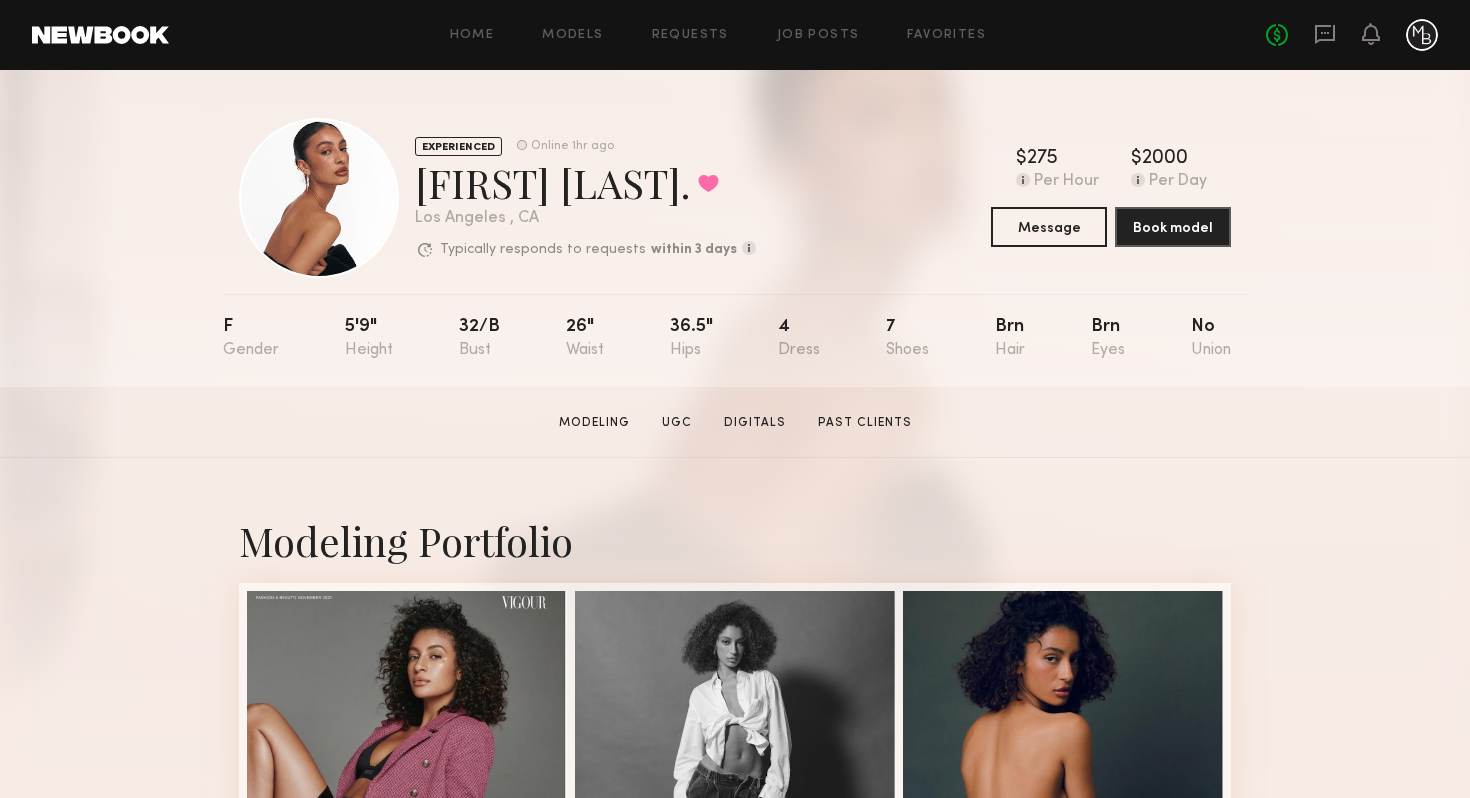 click 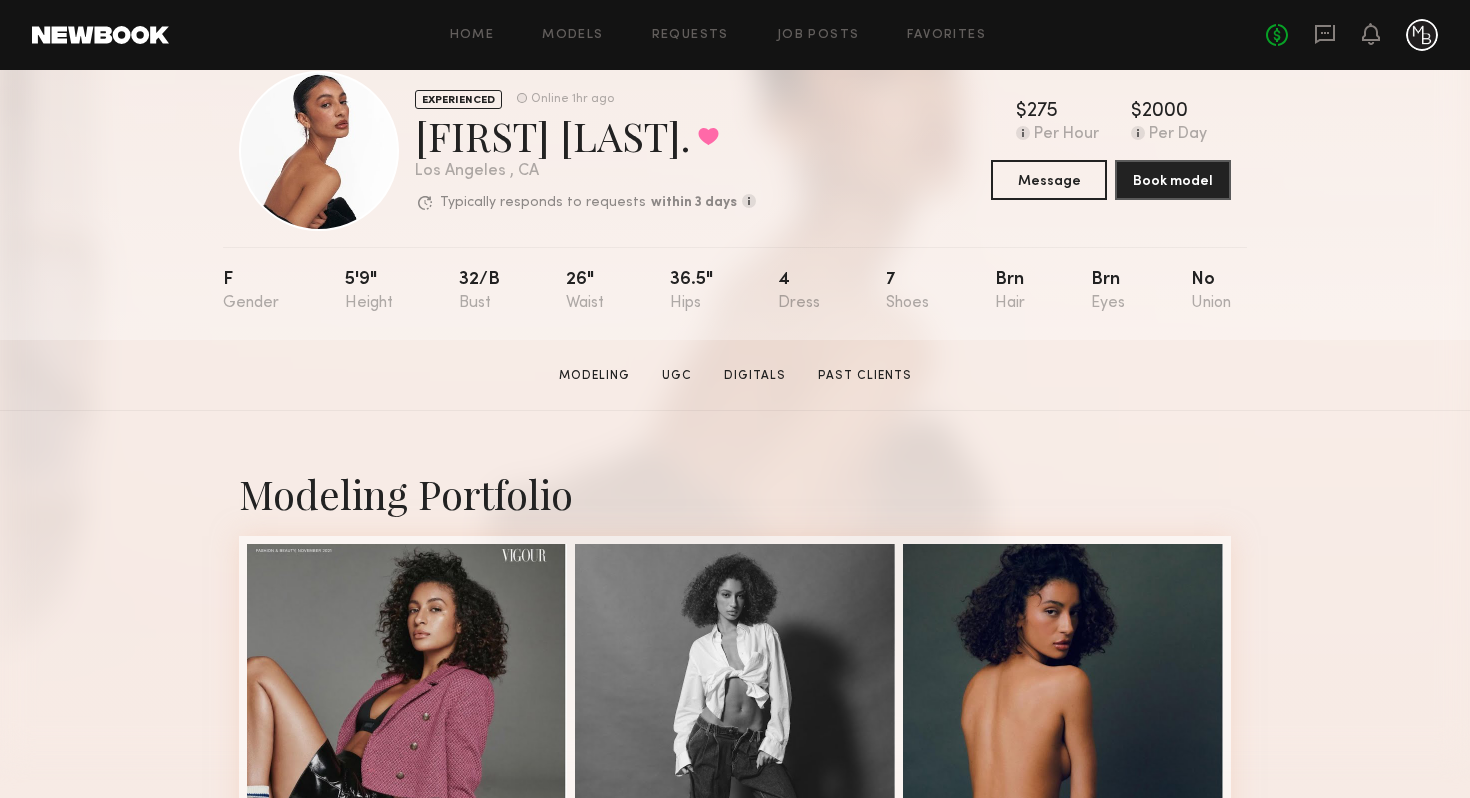 scroll, scrollTop: 0, scrollLeft: 0, axis: both 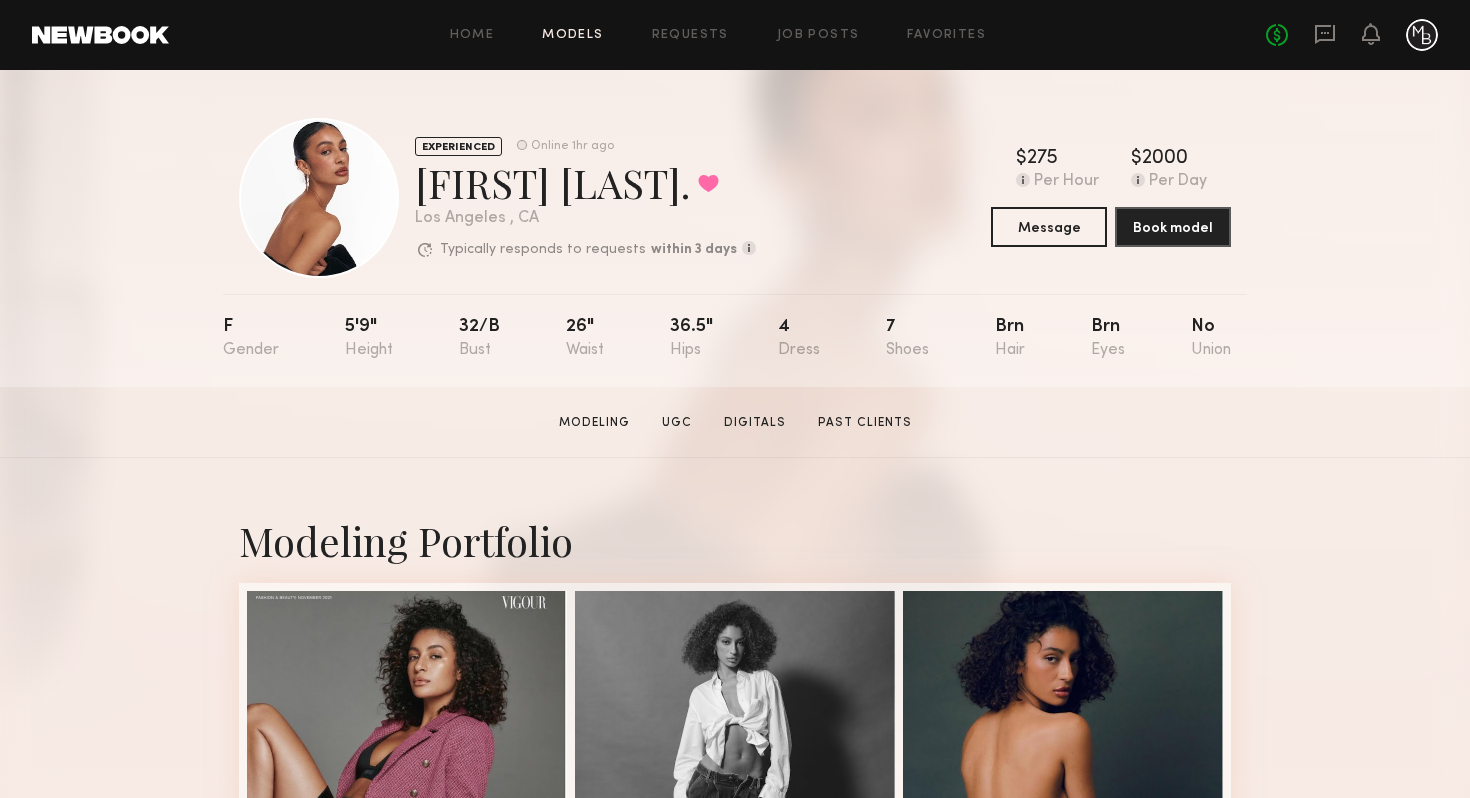 click on "Models" 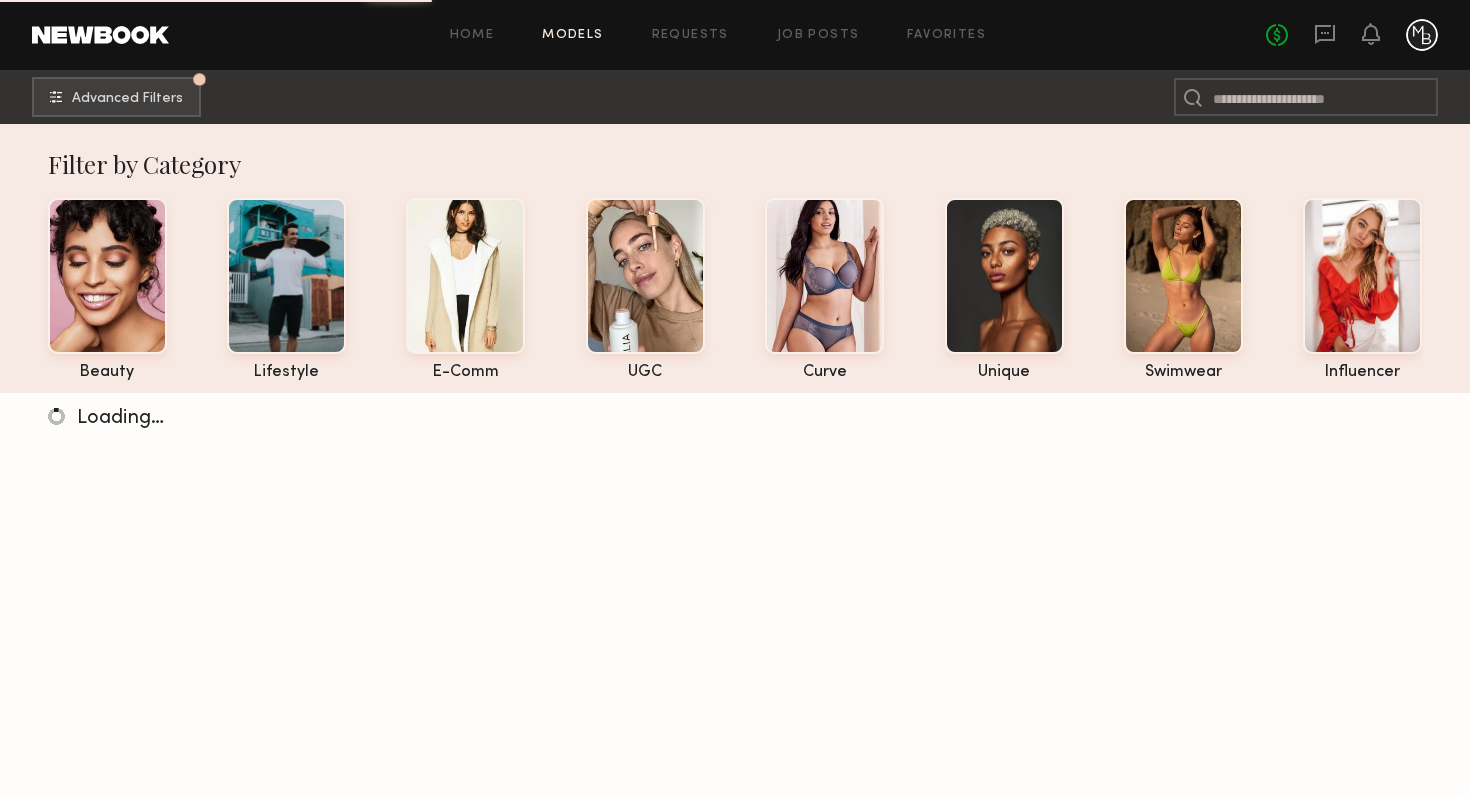 click on "Home Models Requests Job Posts Favorites Sign Out No fees up to $5,000" 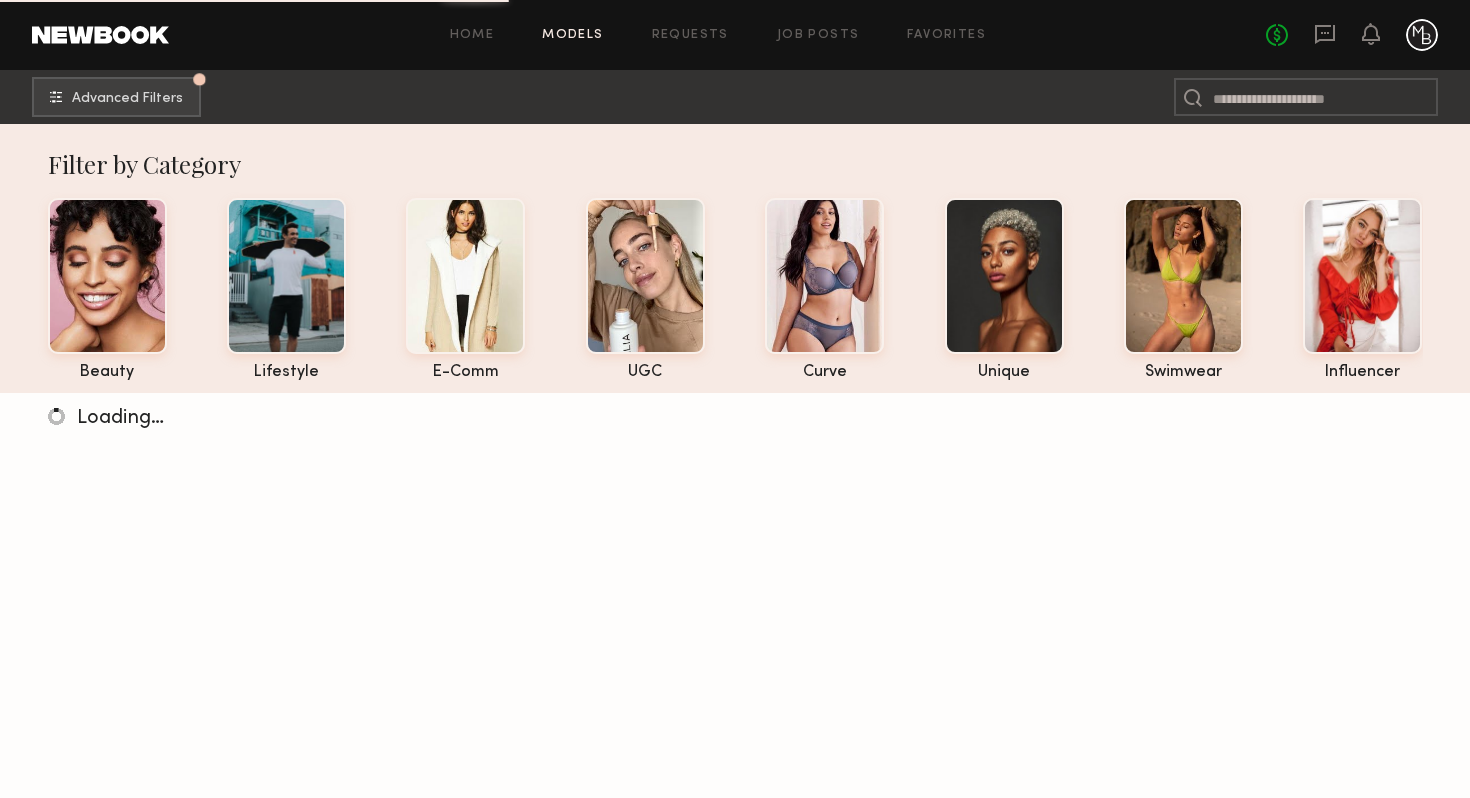 click on "Home Models Requests Job Posts Favorites Sign Out No fees up to $5,000" 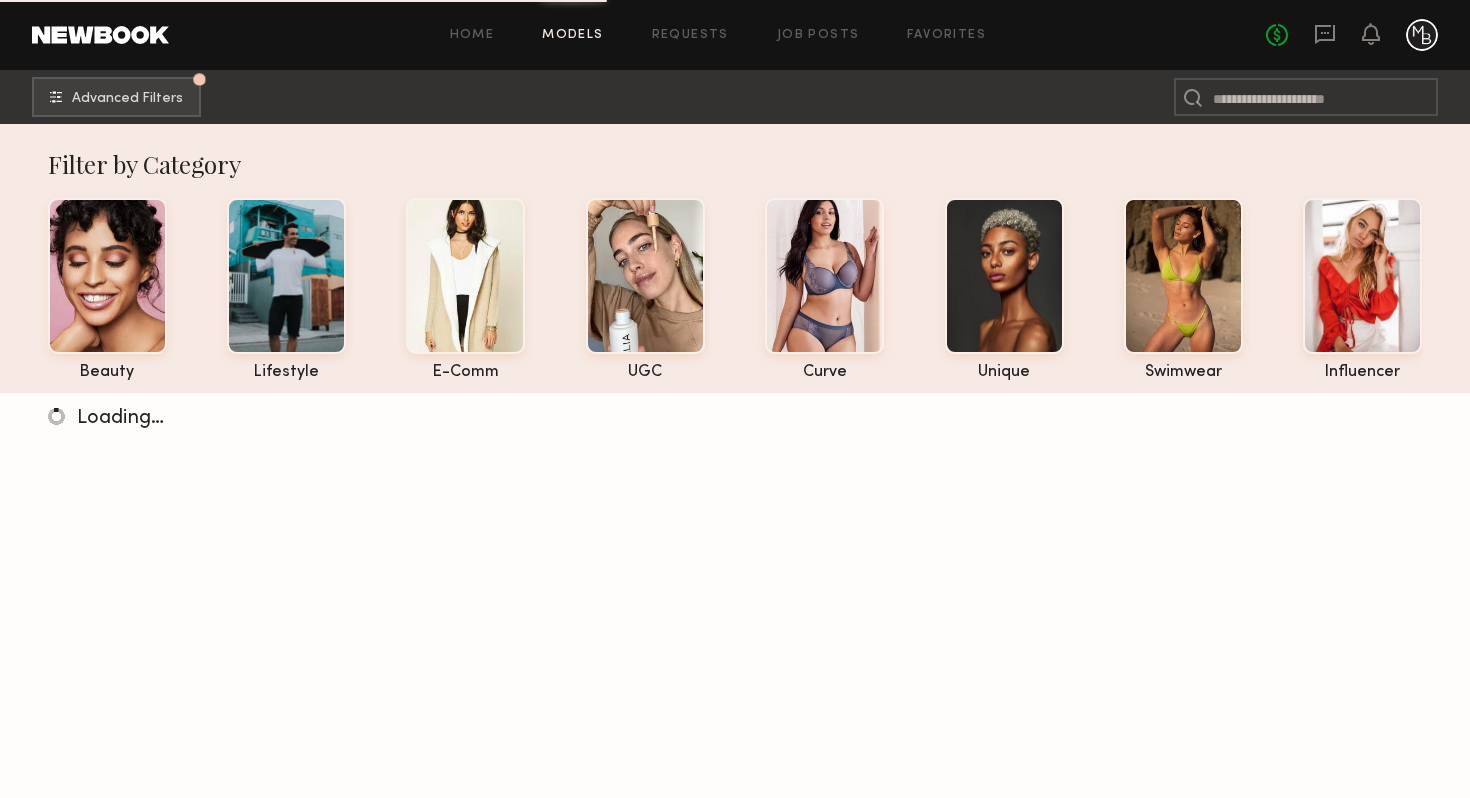 drag, startPoint x: 990, startPoint y: 47, endPoint x: 971, endPoint y: 43, distance: 19.416489 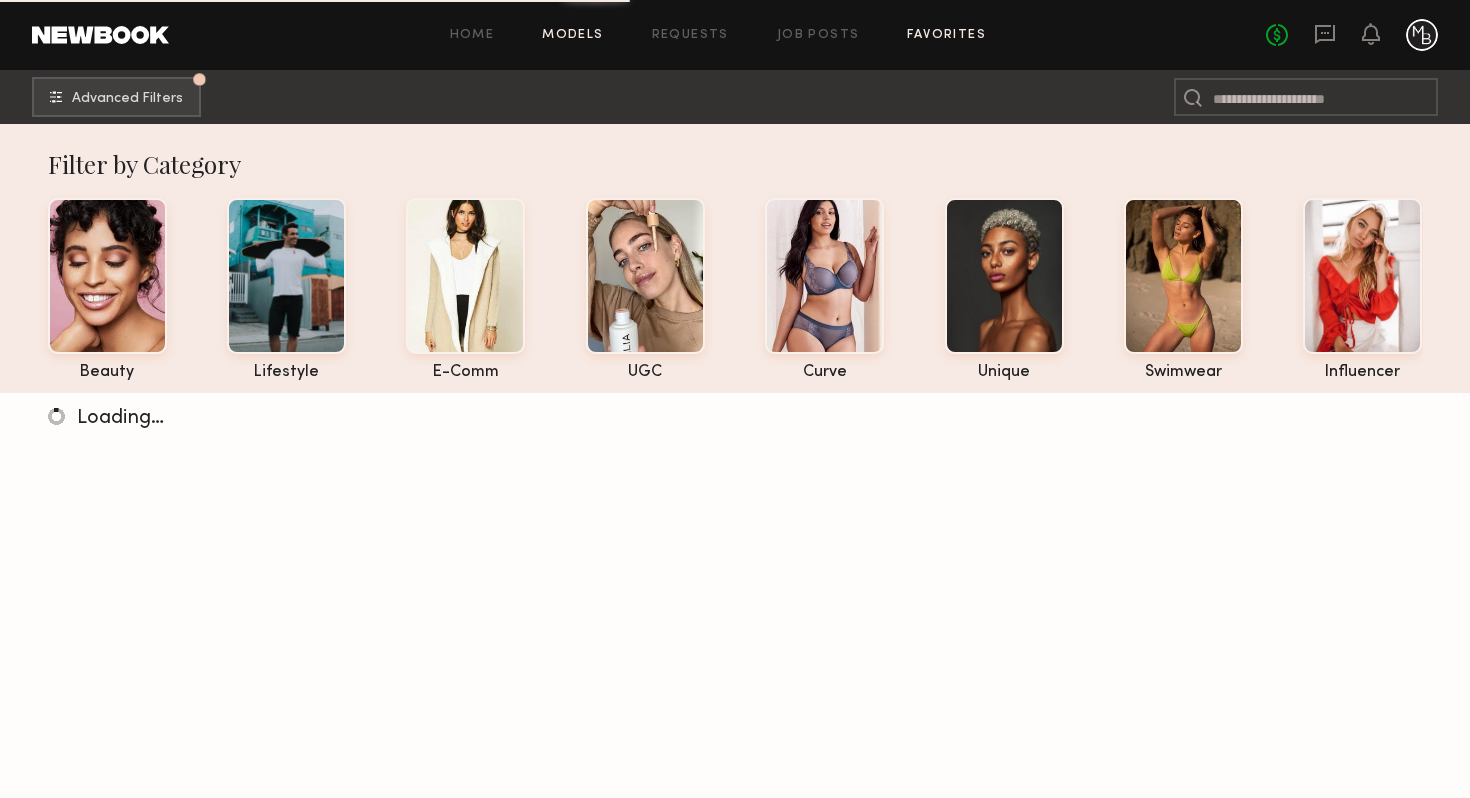 click on "Favorites" 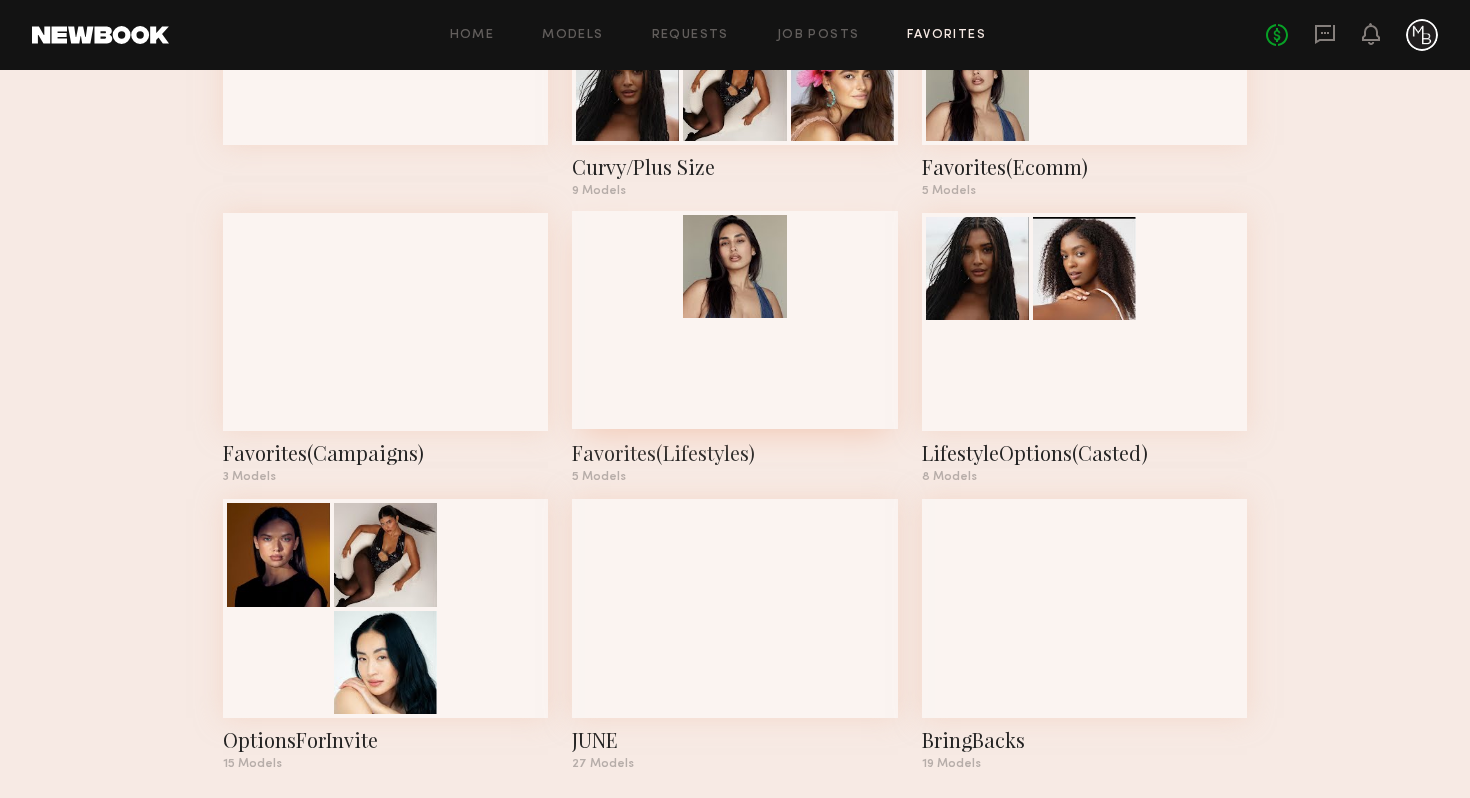 scroll, scrollTop: 0, scrollLeft: 0, axis: both 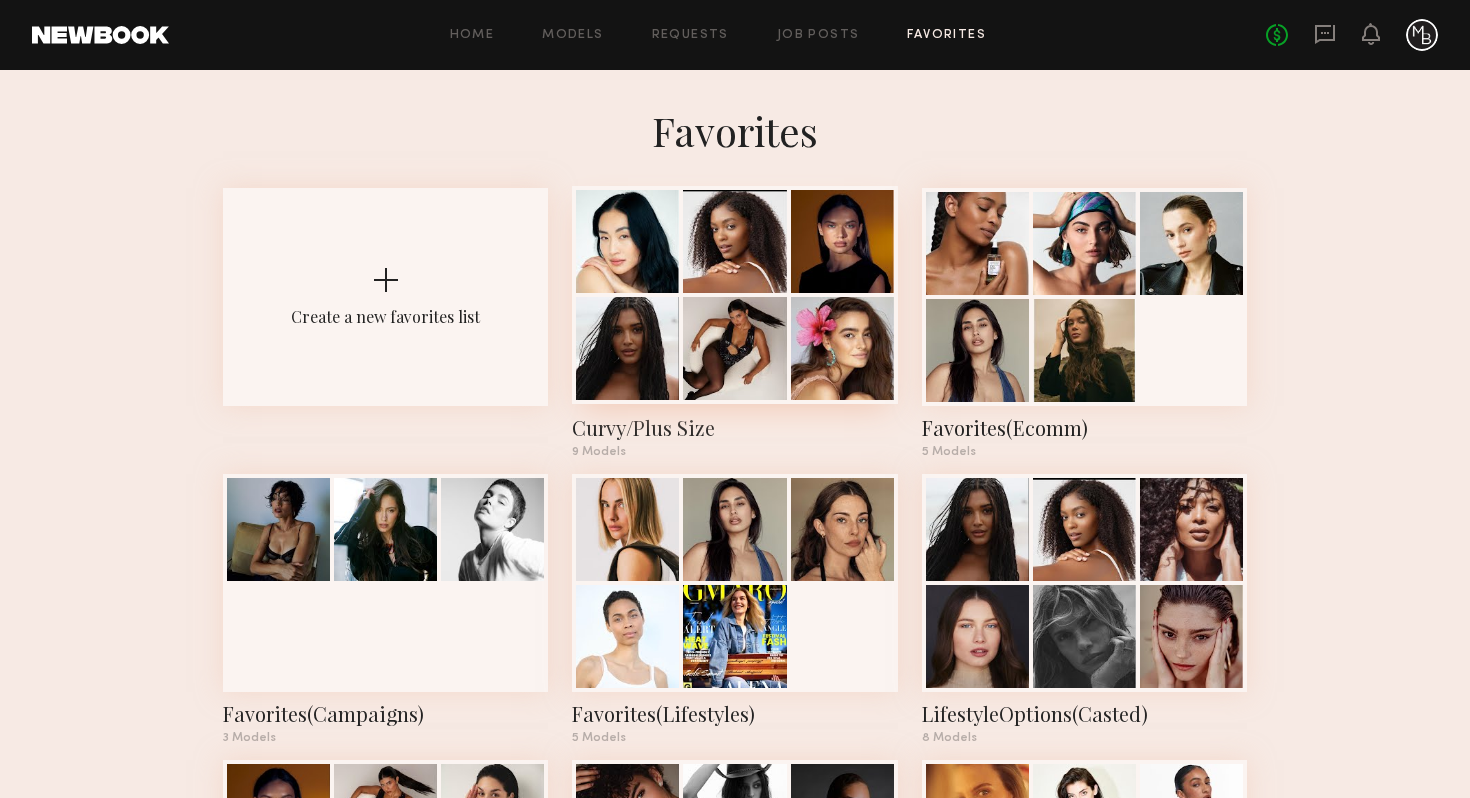 click on "Curvy/Plus Size" 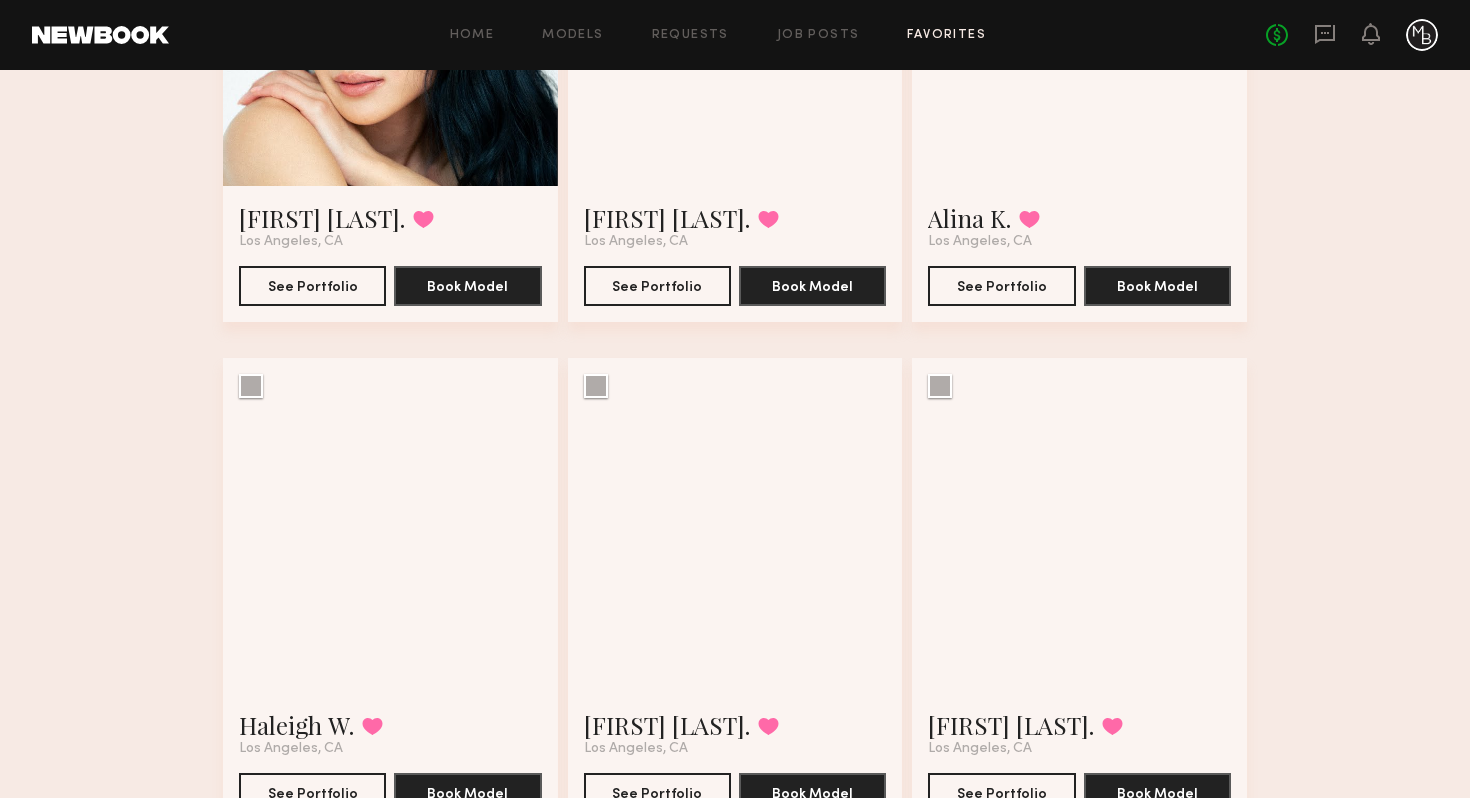 scroll, scrollTop: 0, scrollLeft: 0, axis: both 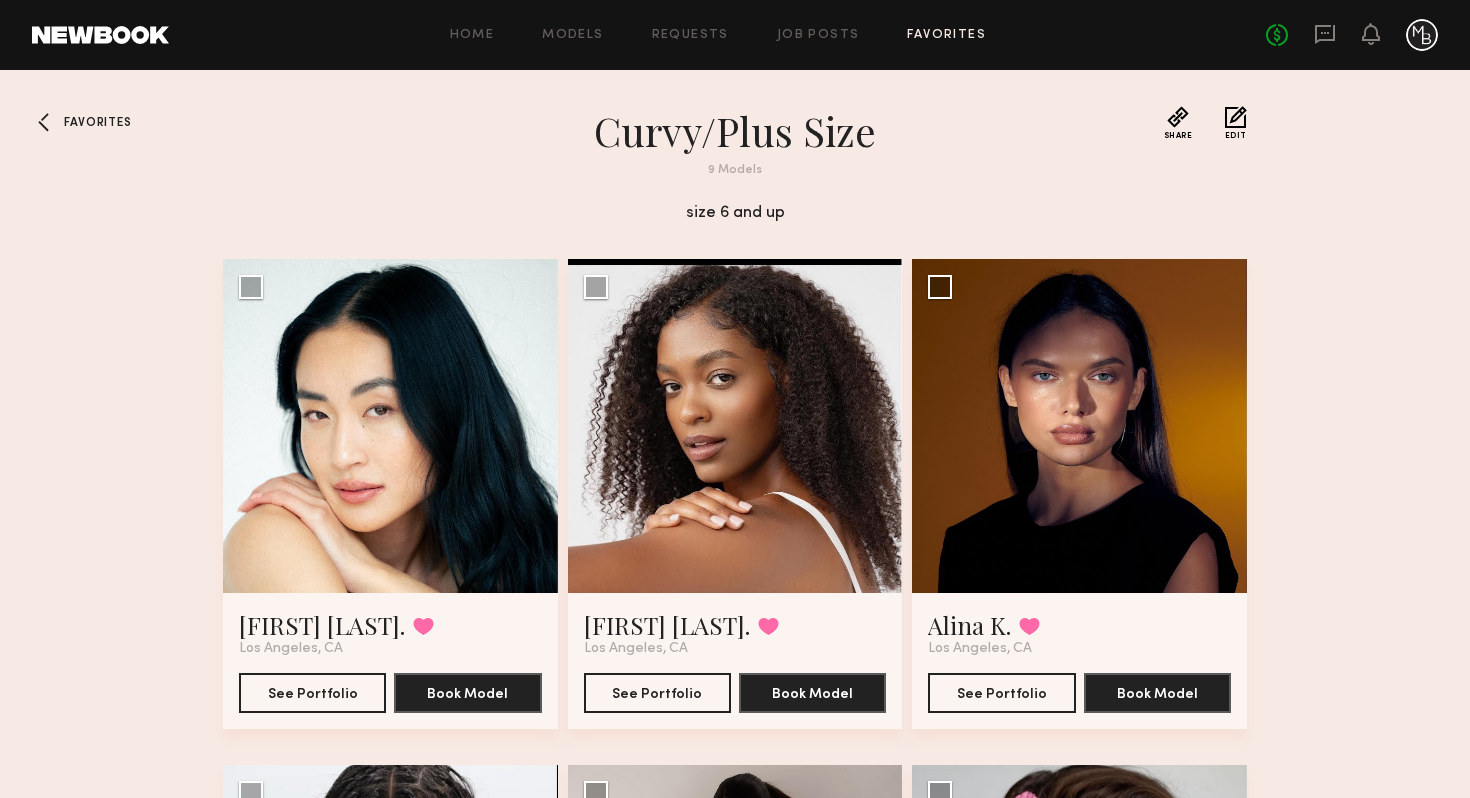 click 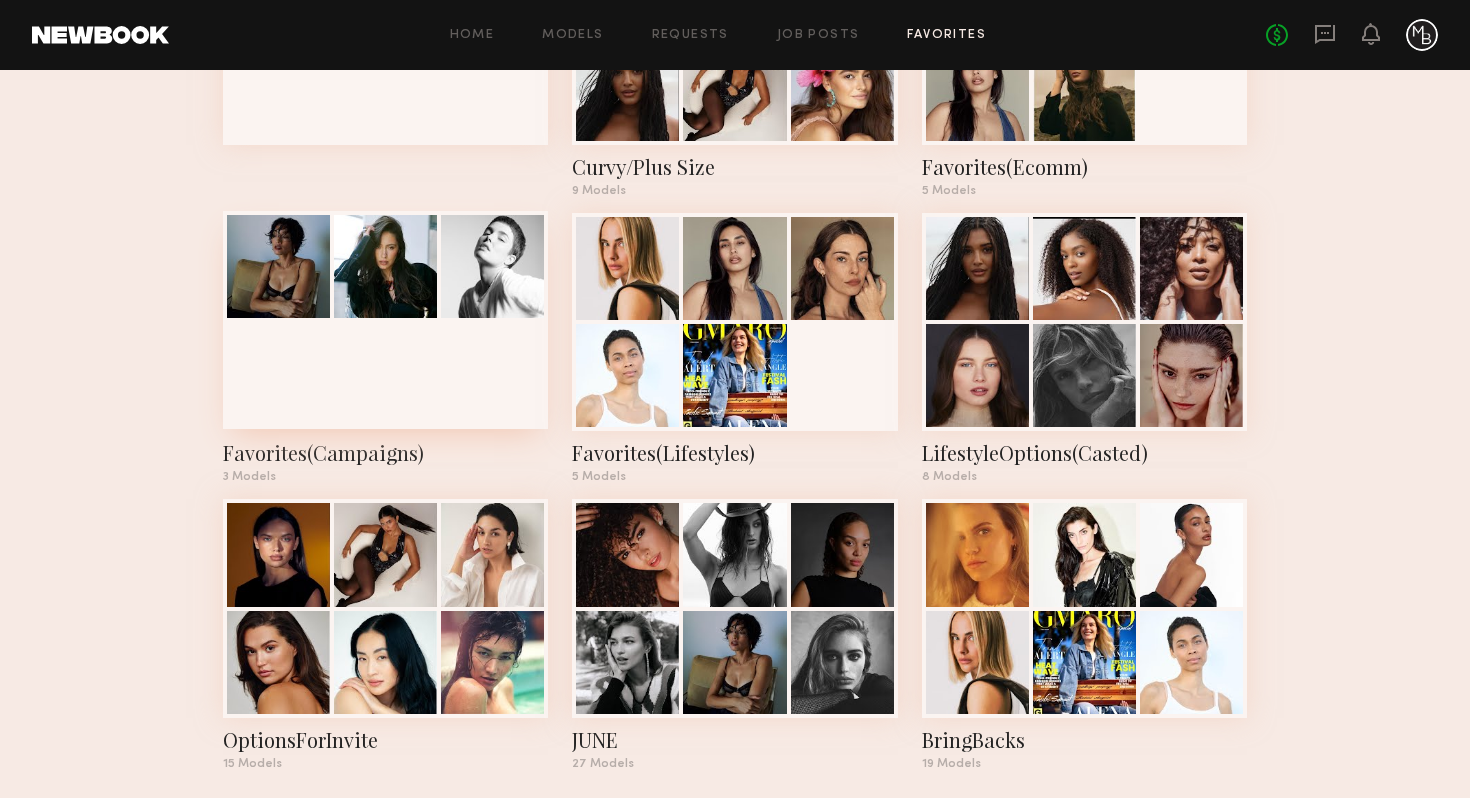 scroll, scrollTop: 281, scrollLeft: 0, axis: vertical 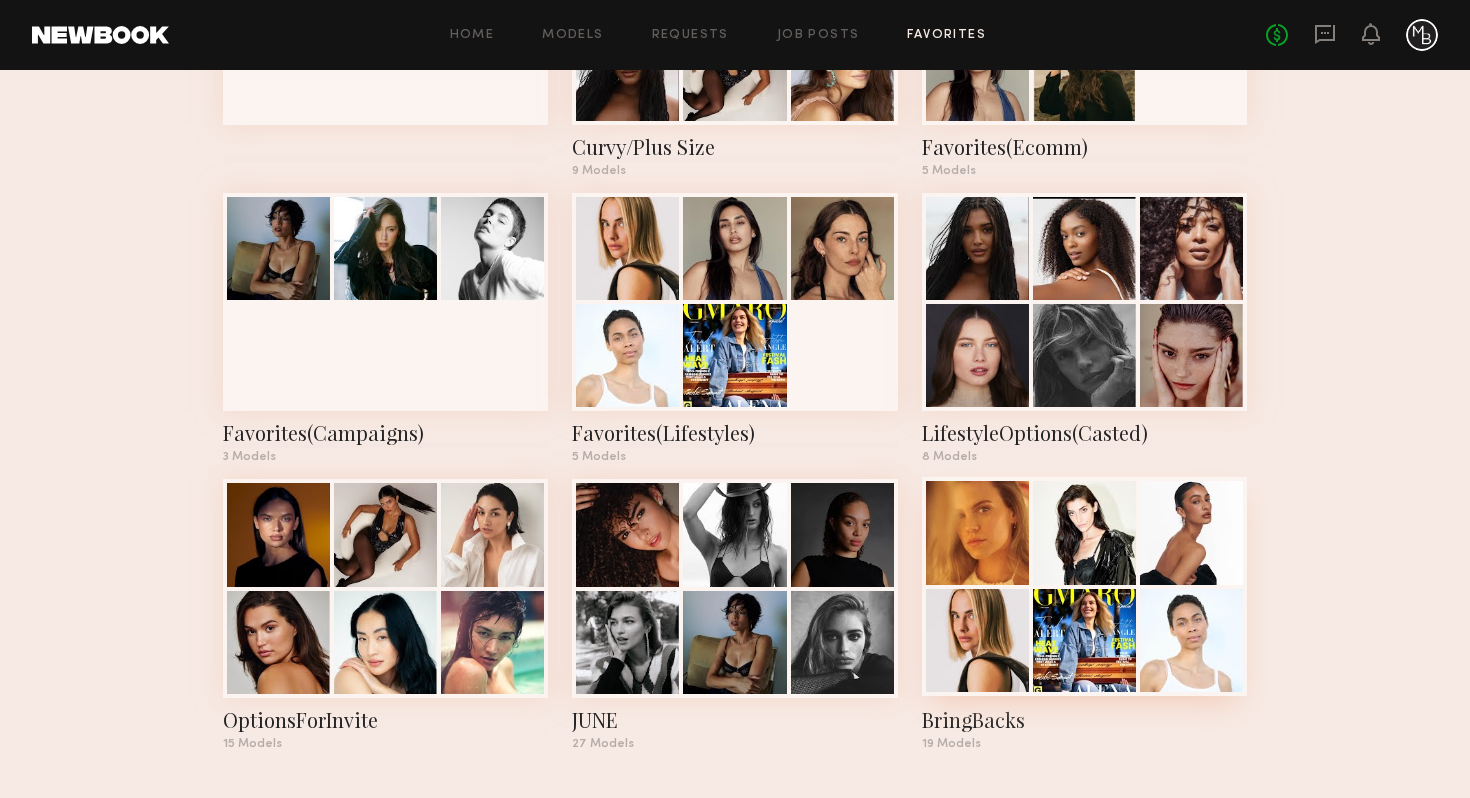 click on "BringBacks" 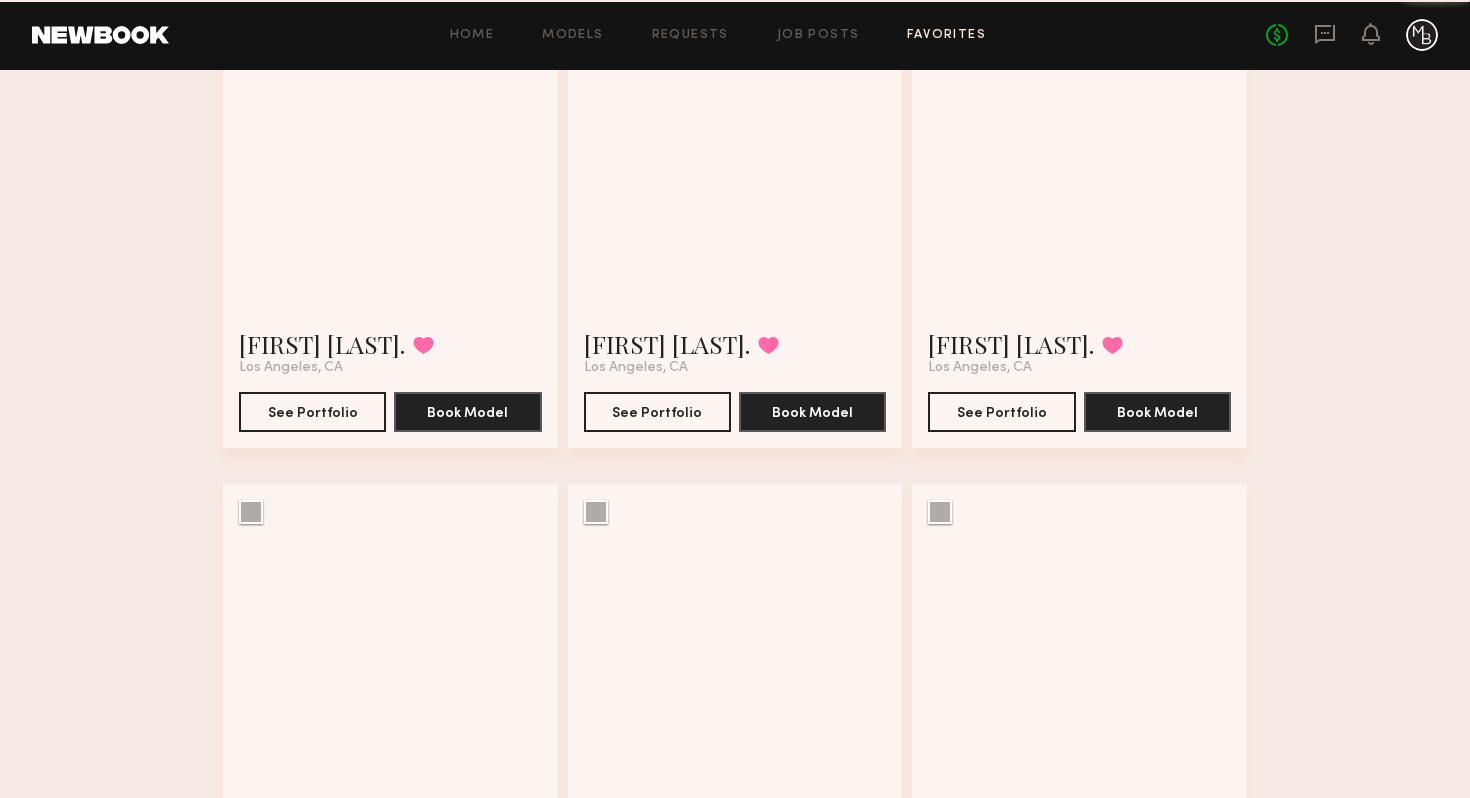 scroll, scrollTop: 0, scrollLeft: 0, axis: both 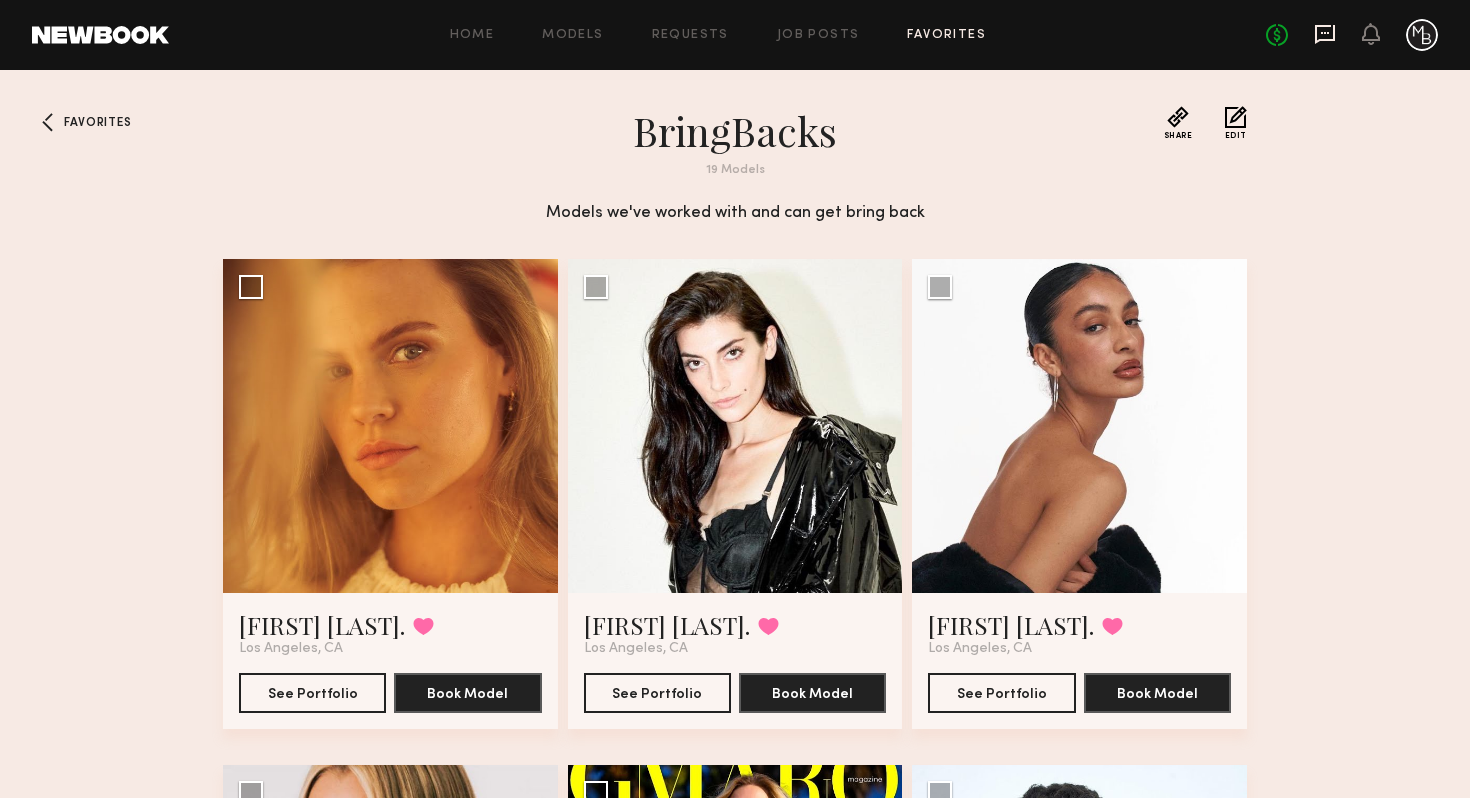 click 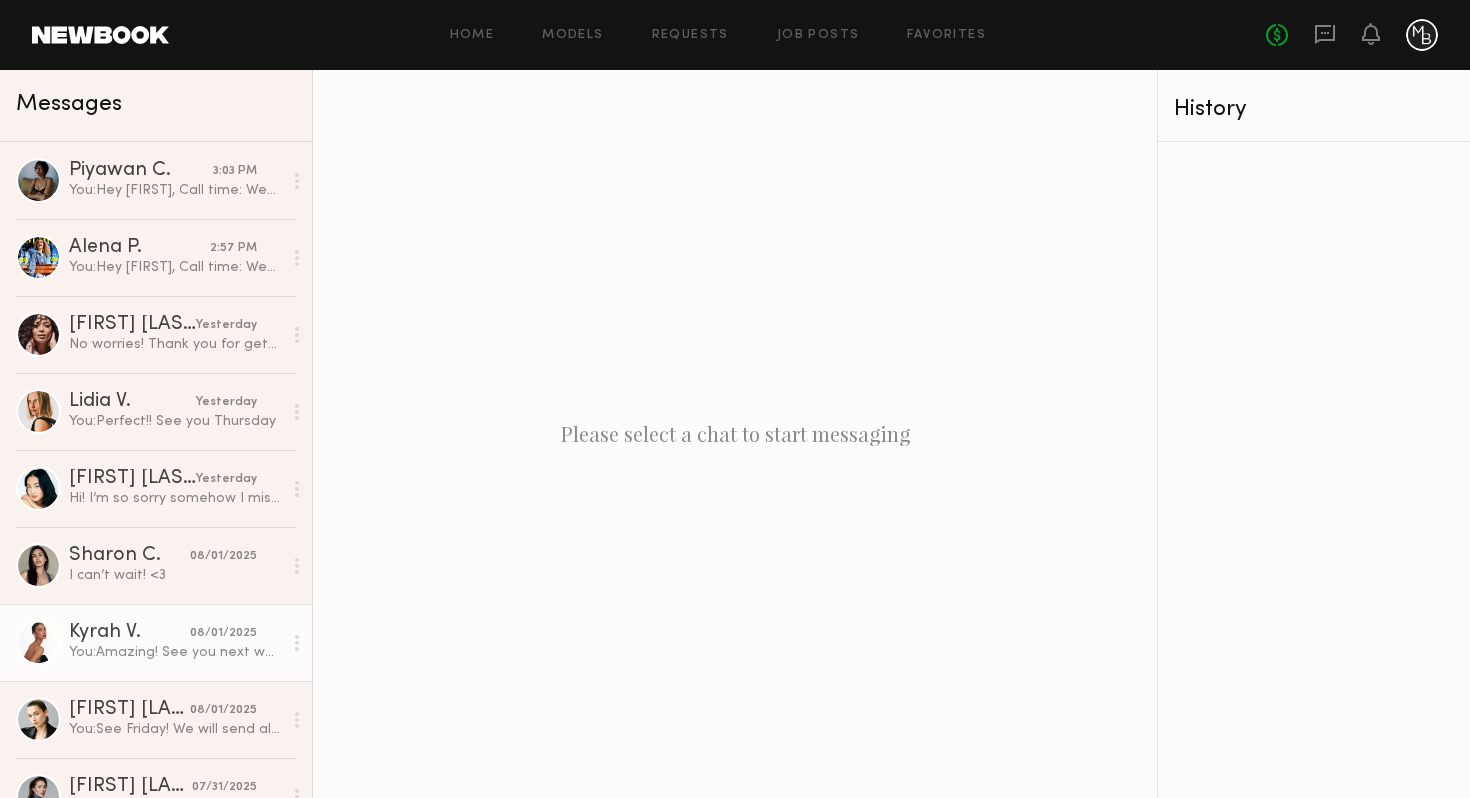 click on "Kyrah V. [DATE] You:  Amazing! See you next week! We will see more details in terms of hair and makeup Monday morning! xx" 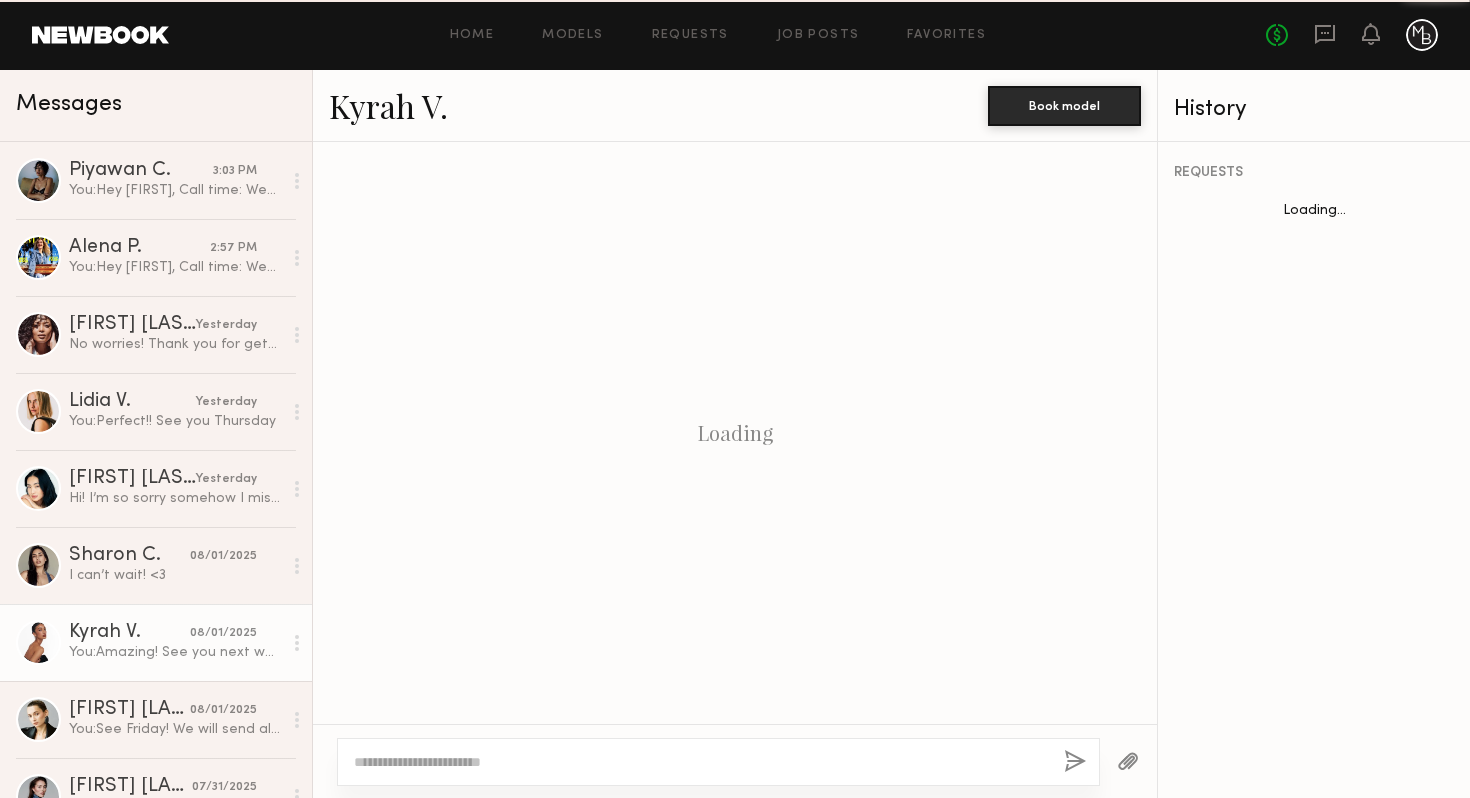 scroll, scrollTop: 2067, scrollLeft: 0, axis: vertical 